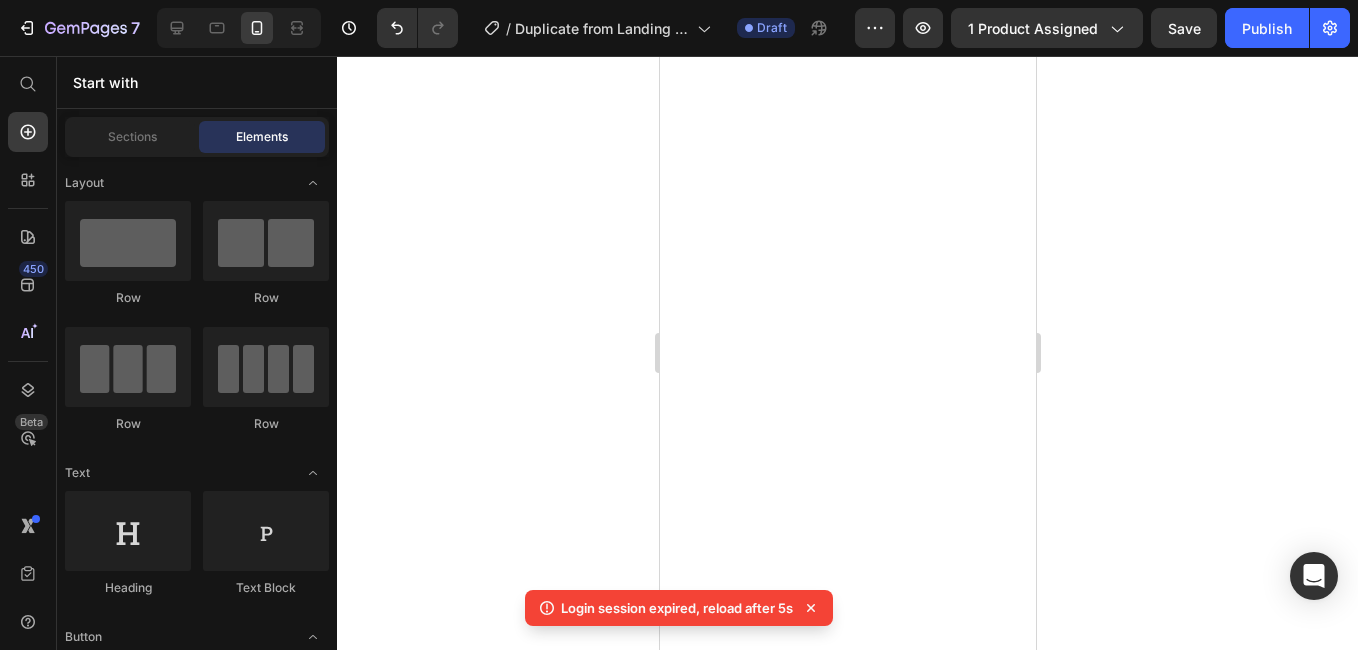 scroll, scrollTop: 0, scrollLeft: 0, axis: both 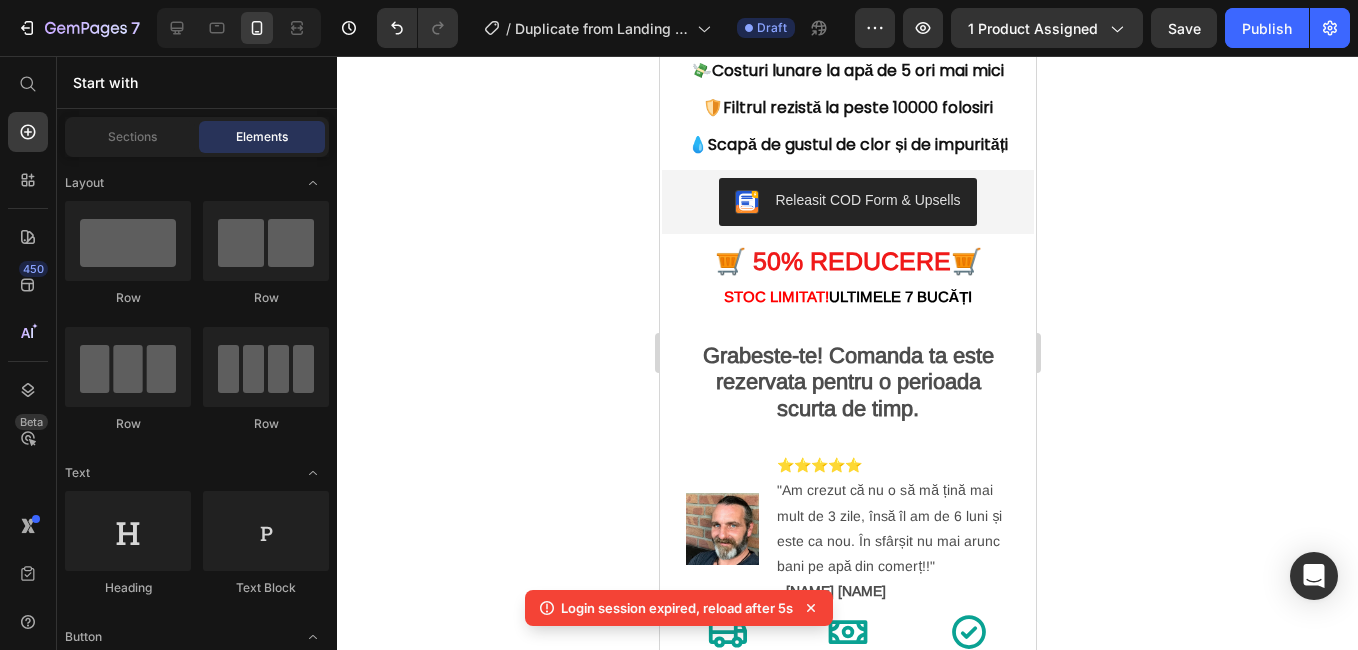 click 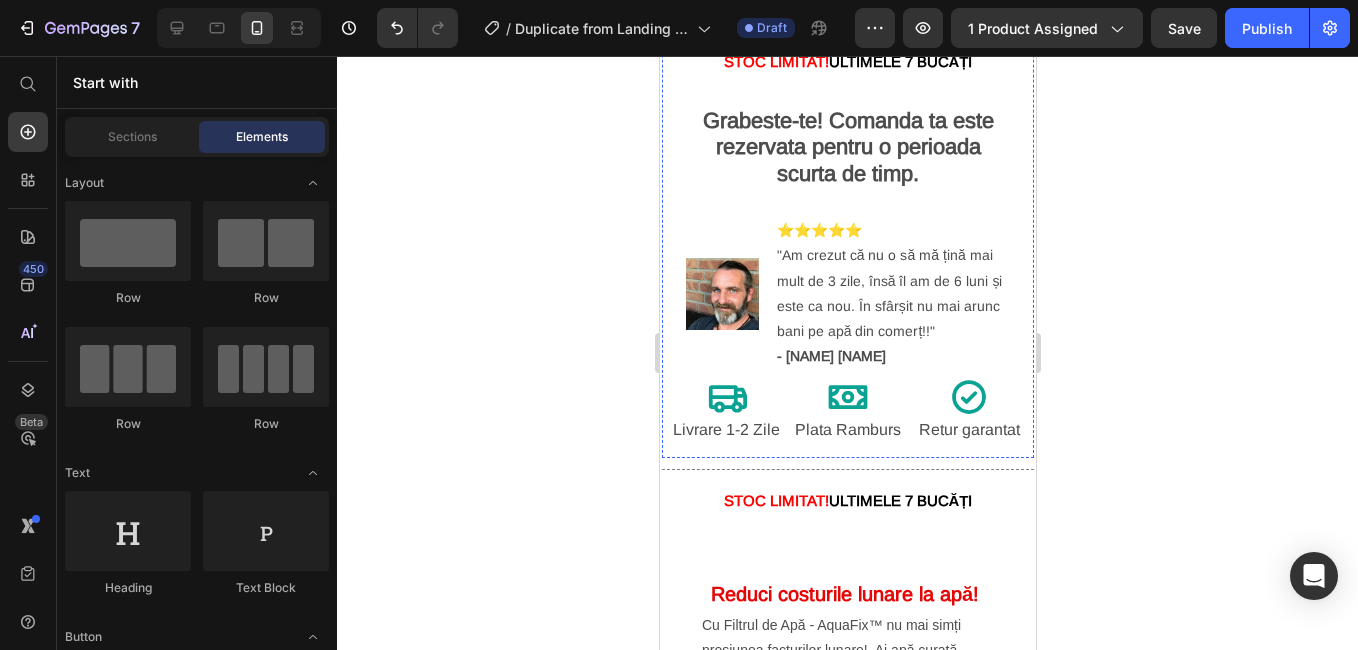 scroll, scrollTop: 800, scrollLeft: 0, axis: vertical 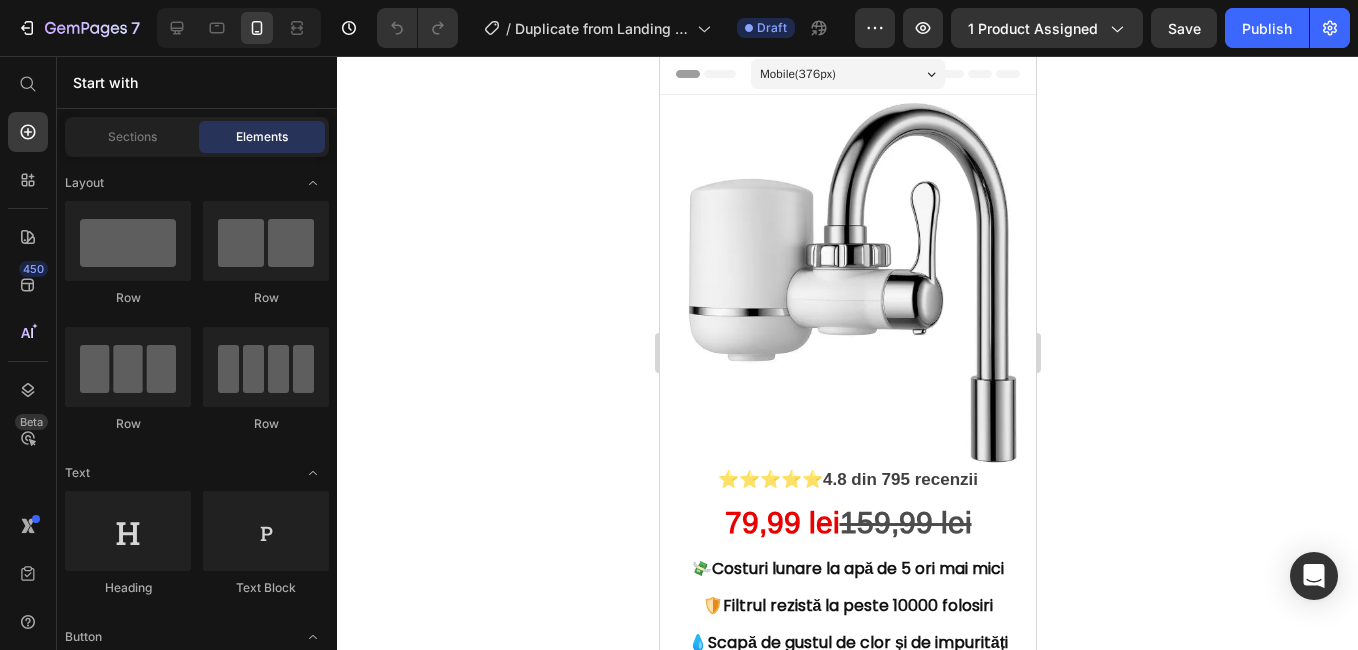 drag, startPoint x: 1021, startPoint y: 519, endPoint x: 1681, endPoint y: 70, distance: 798.2487 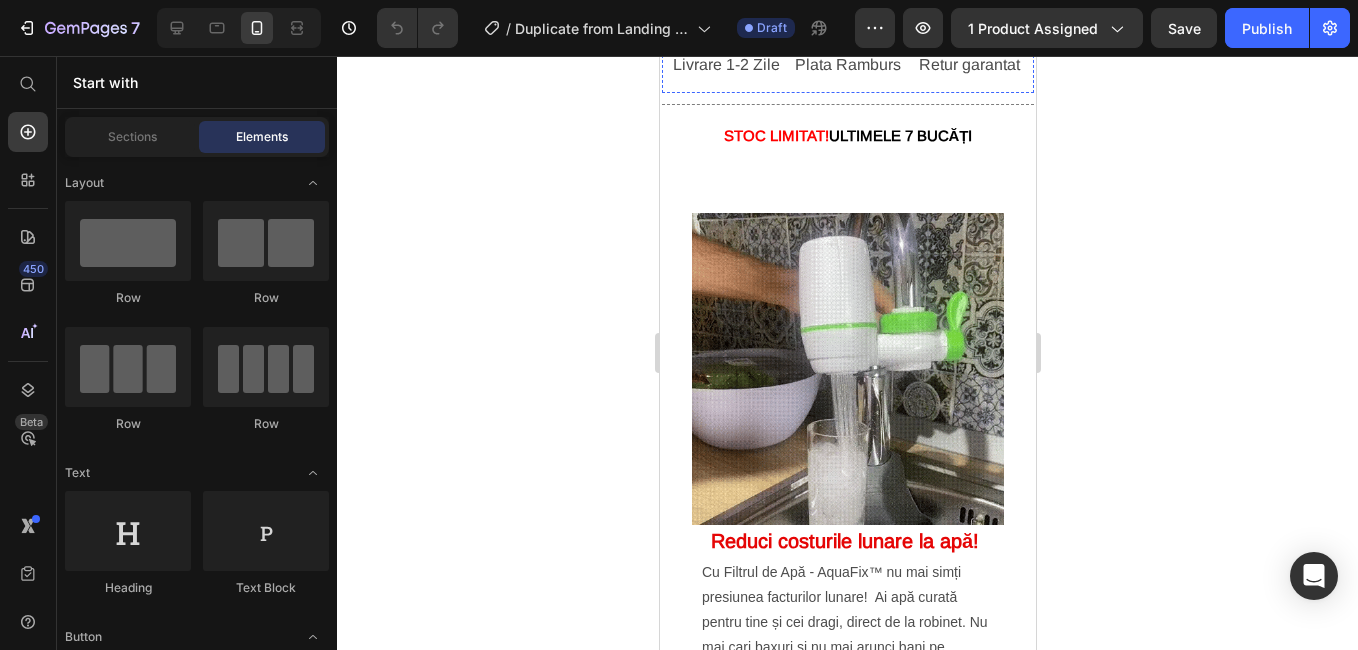 scroll, scrollTop: 1300, scrollLeft: 0, axis: vertical 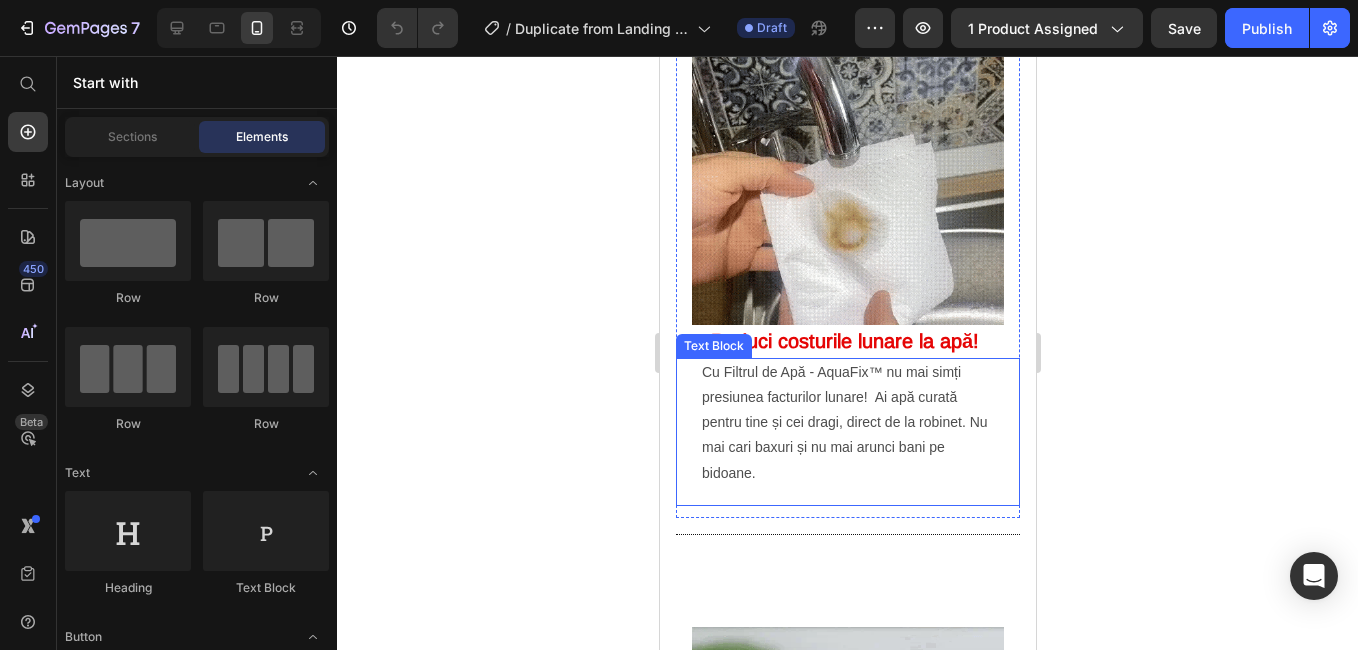 click on "Cu Filtrul de Apă - AquaFix™   nu mai simți presiunea facturilor lunare!  Ai apă curată pentru tine și cei dragi, direct de la robinet. Nu mai cari baxuri și nu mai arunci bani pe bidoane." at bounding box center [847, 423] 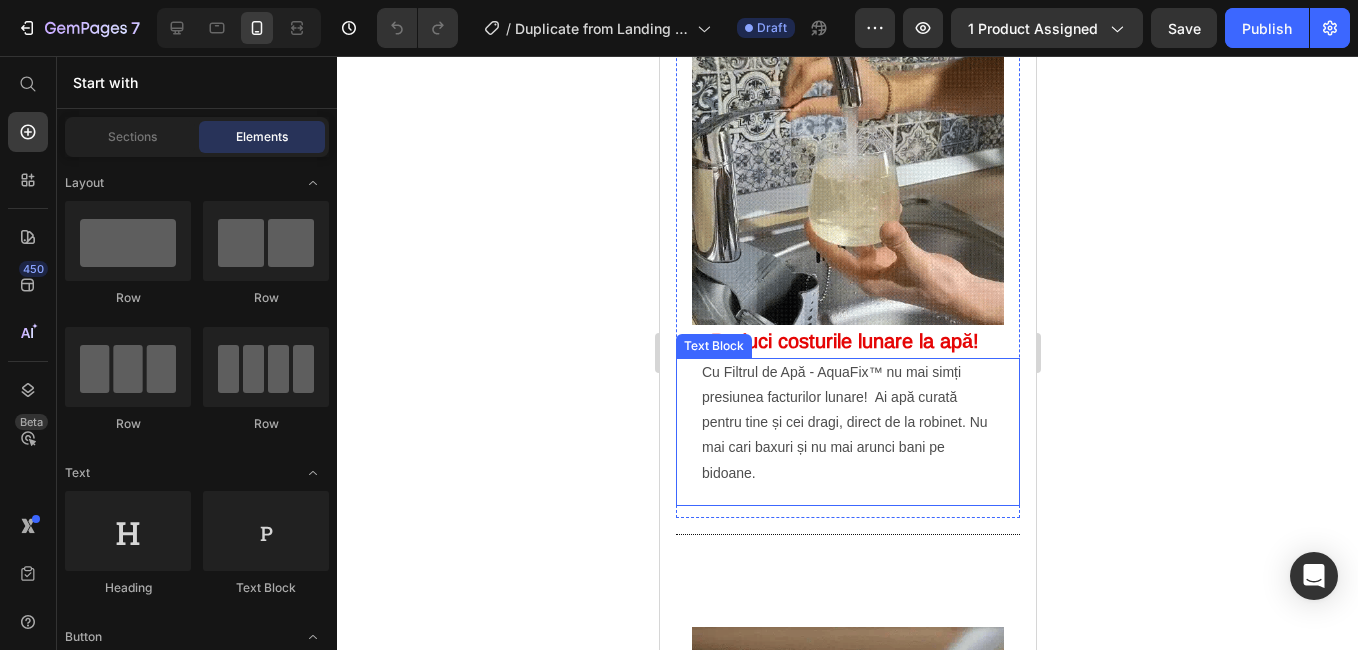 click on "Cu Filtrul de Apă - AquaFix™   nu mai simți presiunea facturilor lunare!  Ai apă curată pentru tine și cei dragi, direct de la robinet. Nu mai cari baxuri și nu mai arunci bani pe bidoane." at bounding box center [847, 423] 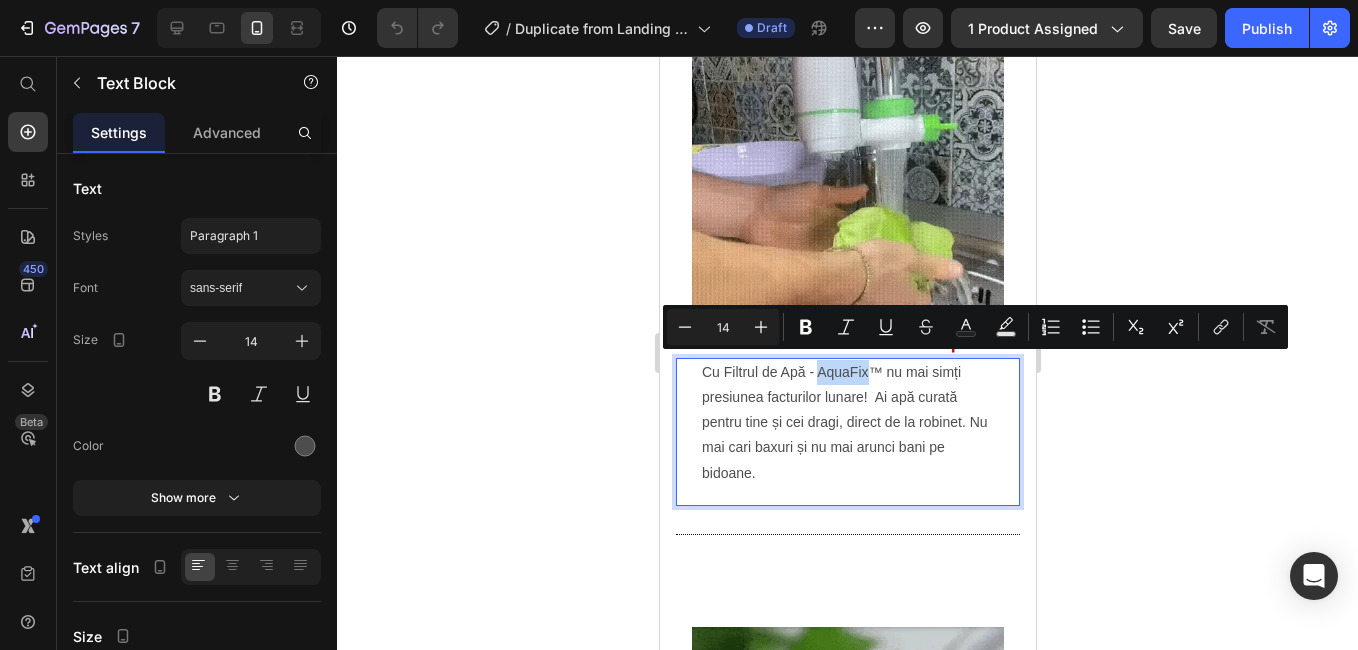 click on "Cu Filtrul de Apă - AquaFix™   nu mai simți presiunea facturilor lunare!  Ai apă curată pentru tine și cei dragi, direct de la robinet. Nu mai cari baxuri și nu mai arunci bani pe bidoane." at bounding box center [847, 423] 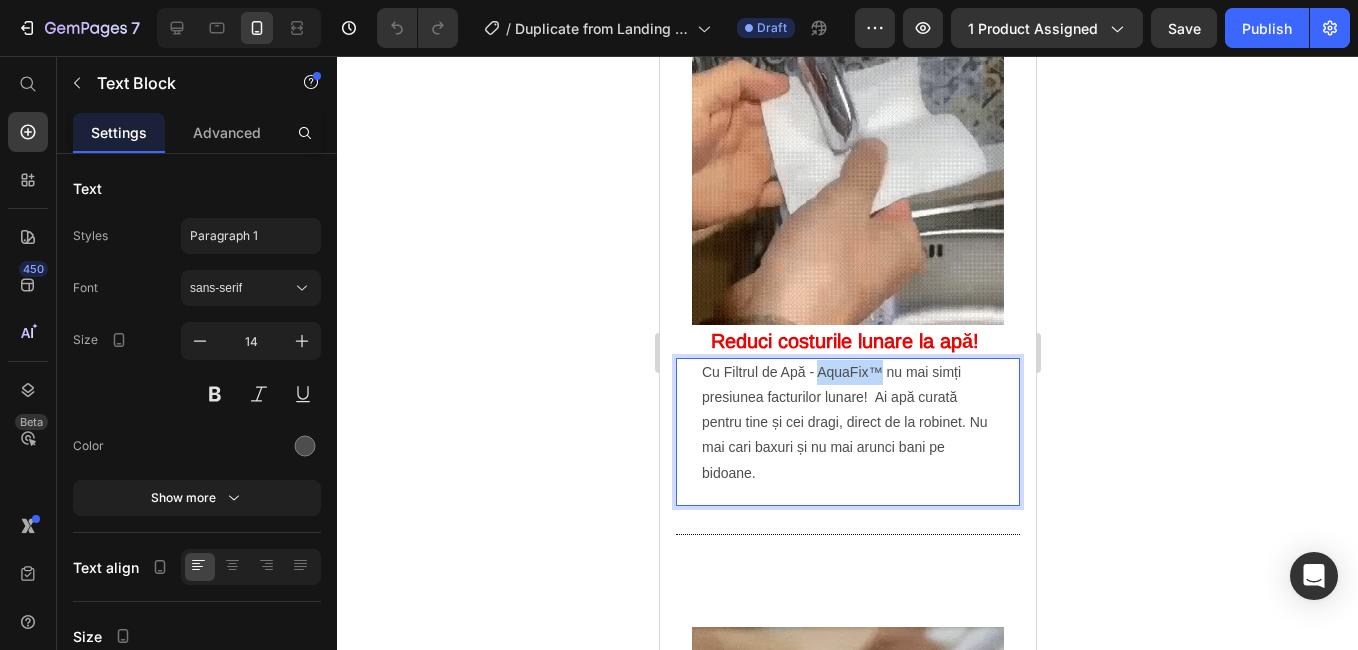 drag, startPoint x: 819, startPoint y: 362, endPoint x: 876, endPoint y: 368, distance: 57.31492 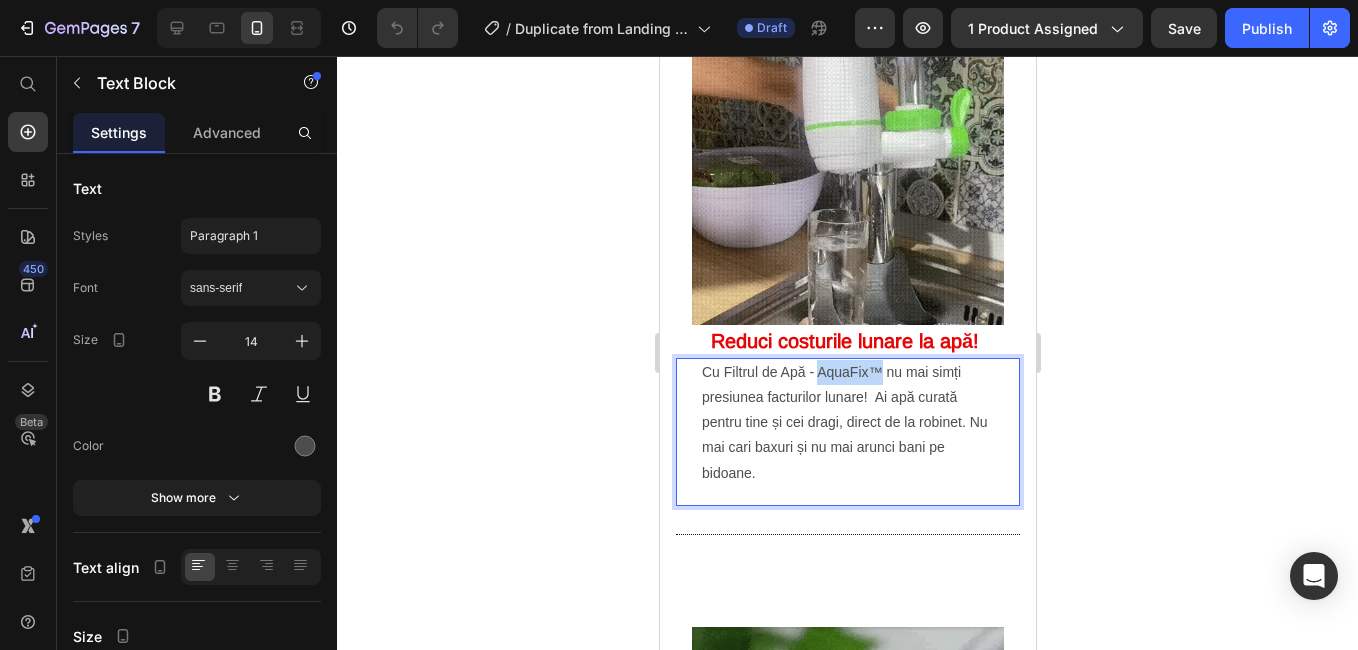 click on "Cu Filtrul de Apă - AquaFix™   nu mai simți presiunea facturilor lunare!  Ai apă curată pentru tine și cei dragi, direct de la robinet. Nu mai cari baxuri și nu mai arunci bani pe bidoane." at bounding box center (847, 423) 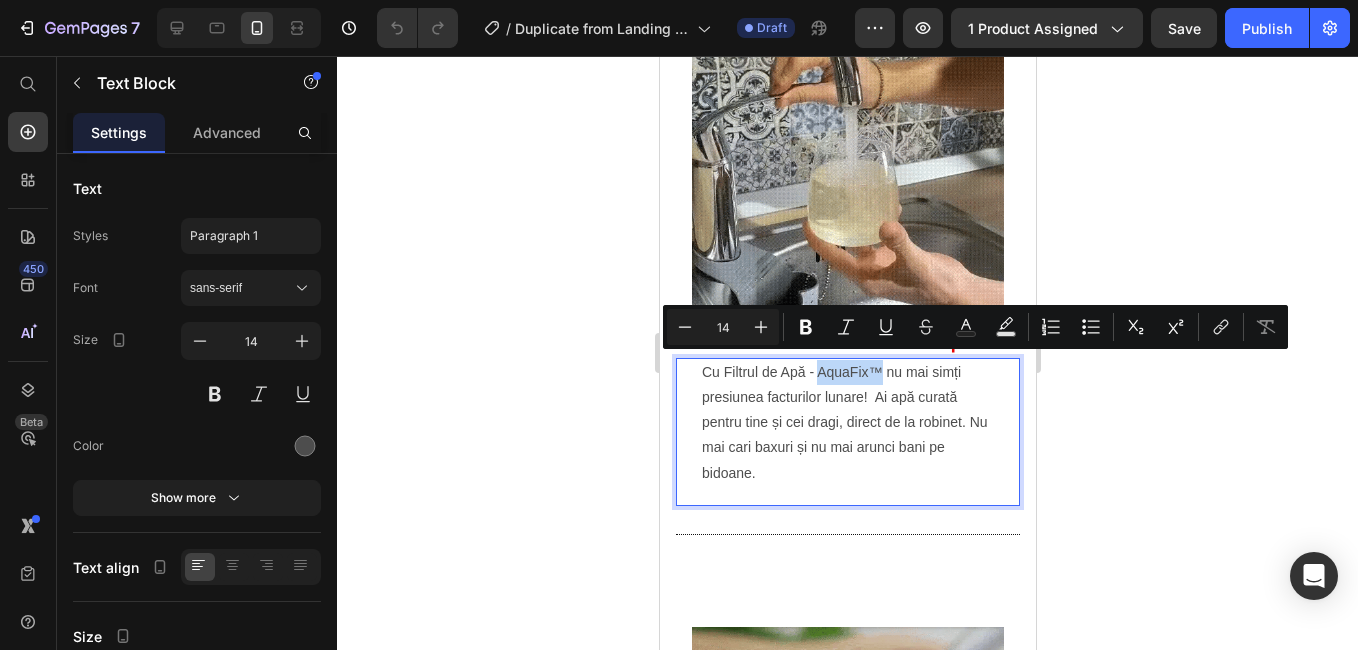 copy on "AquaFix™" 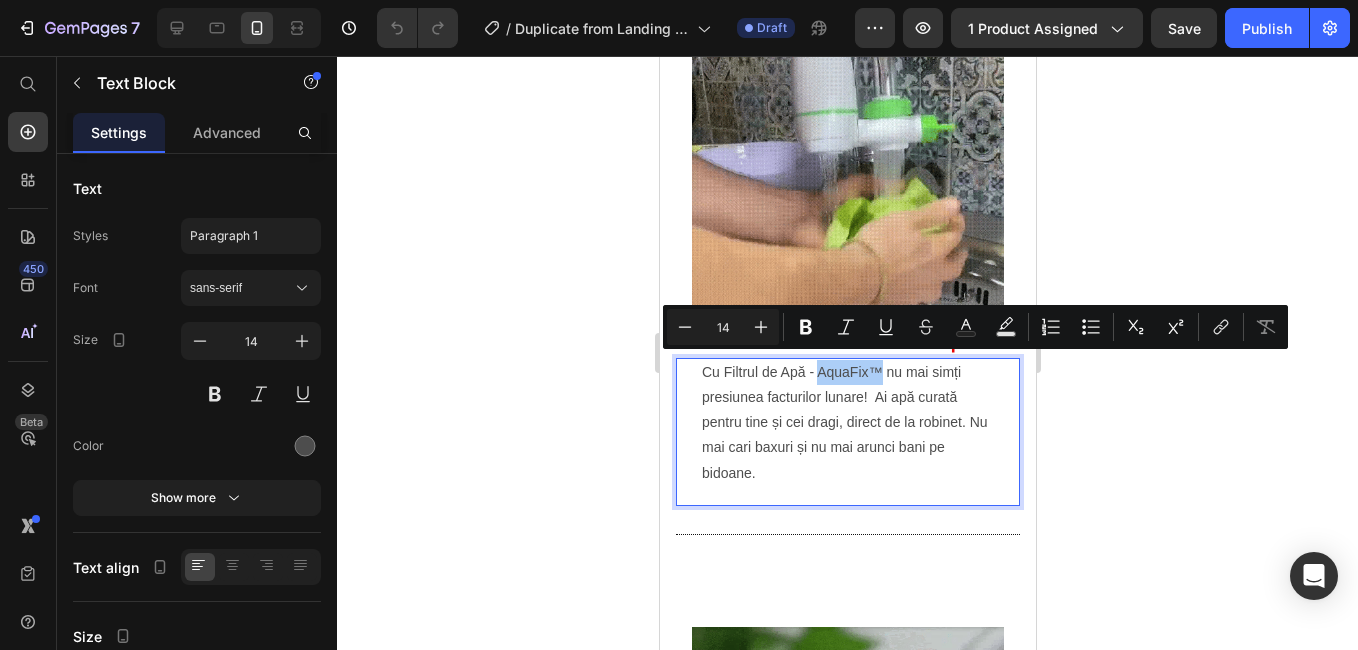 click 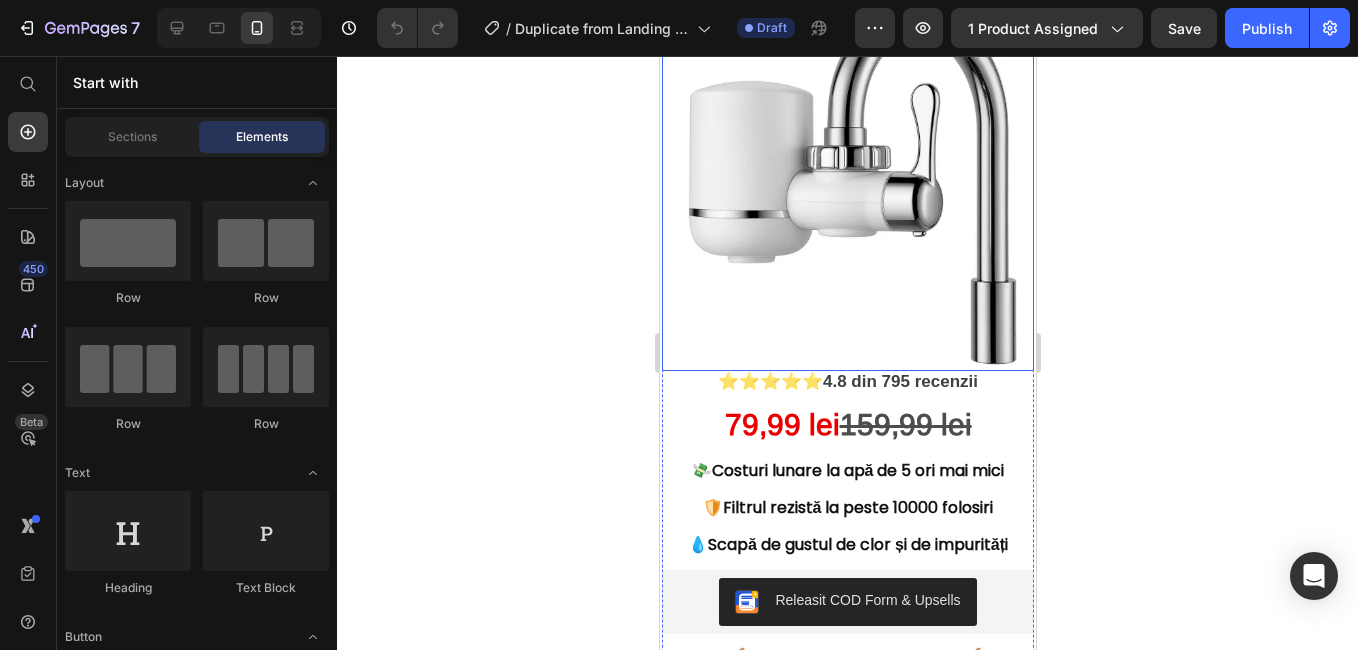 scroll, scrollTop: 0, scrollLeft: 0, axis: both 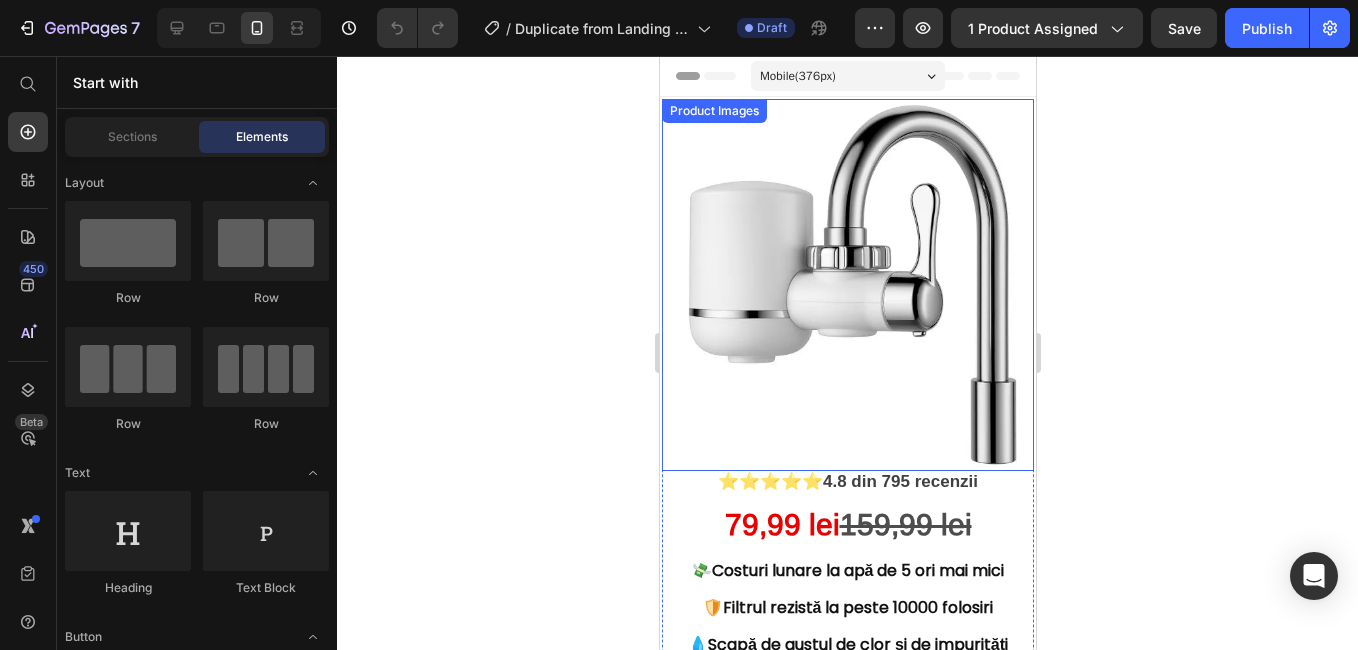 click at bounding box center [847, 285] 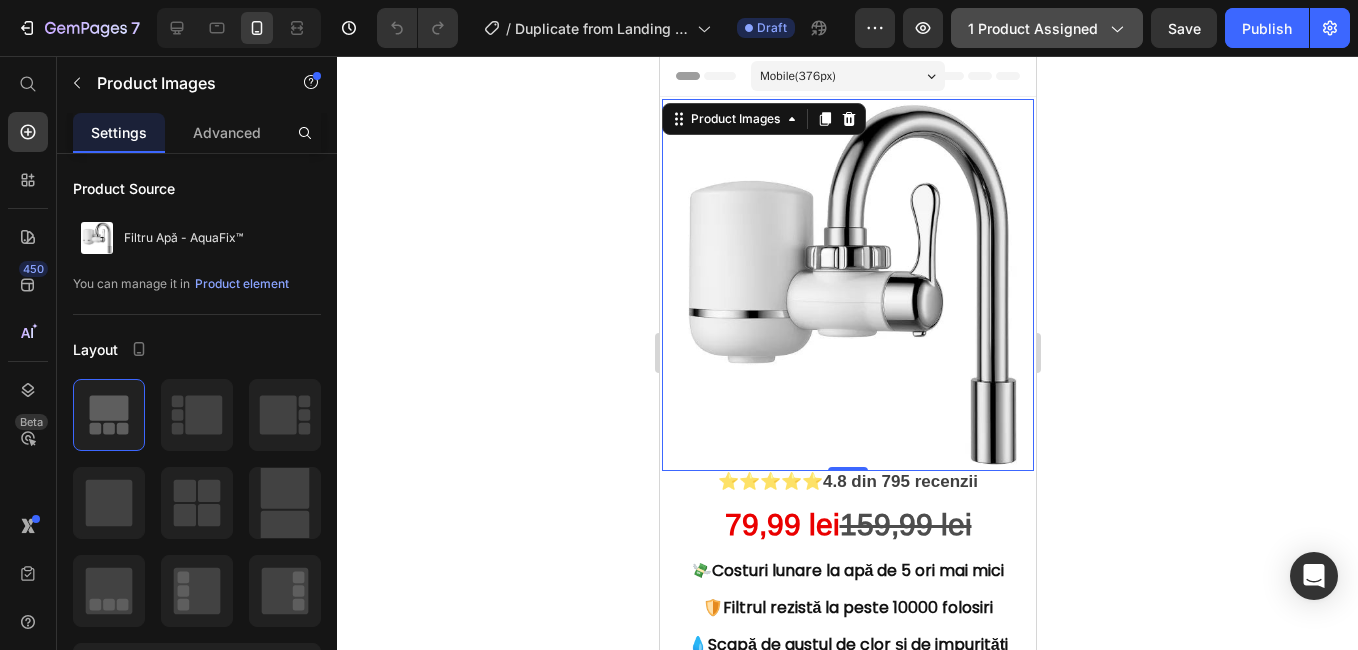click 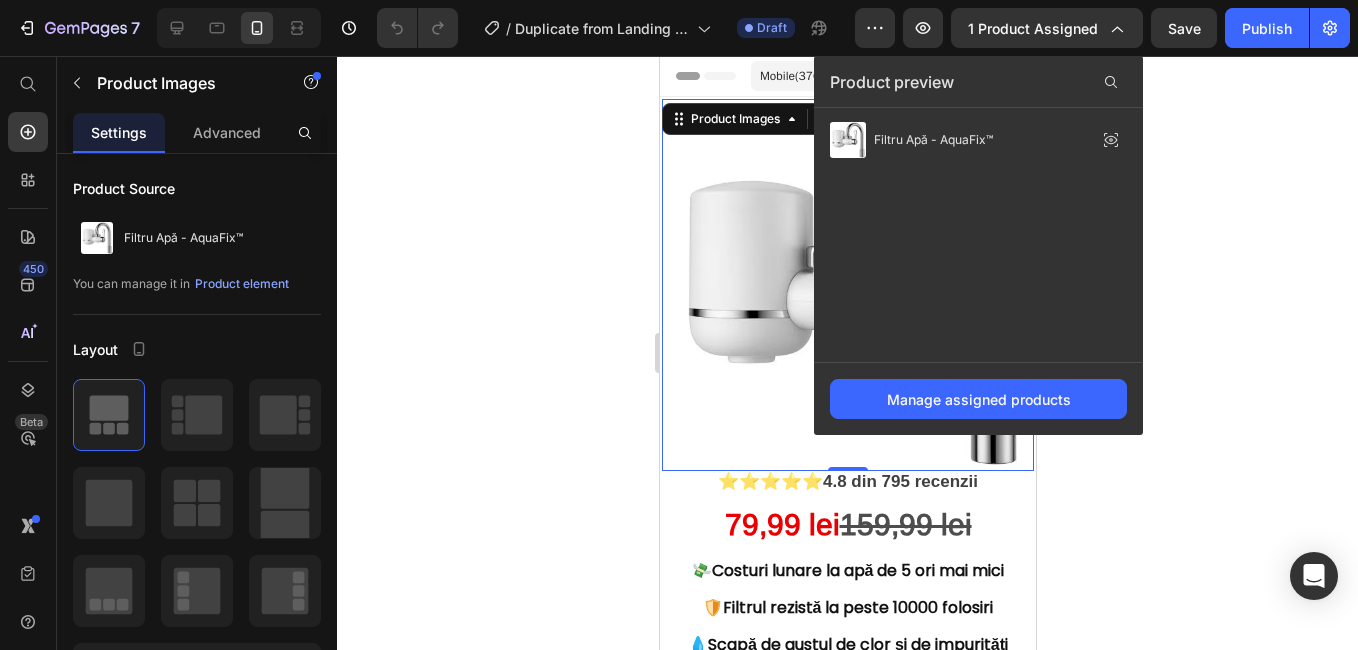 click 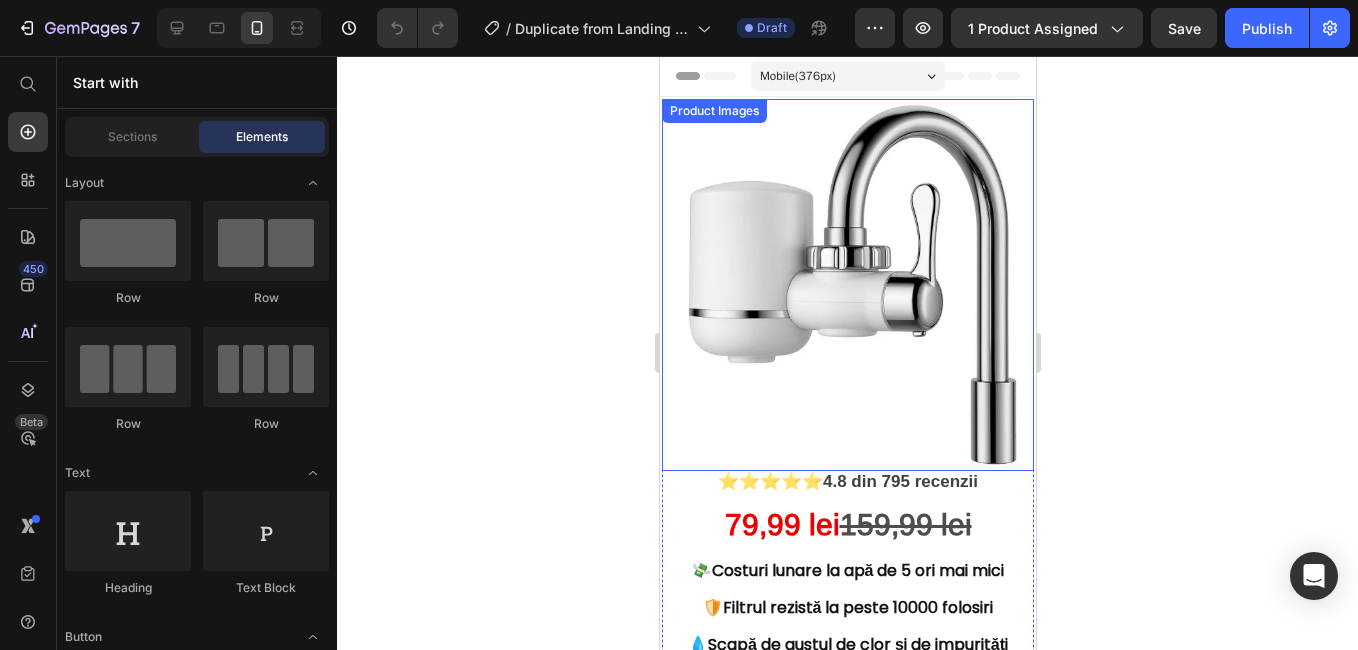 click at bounding box center (847, 285) 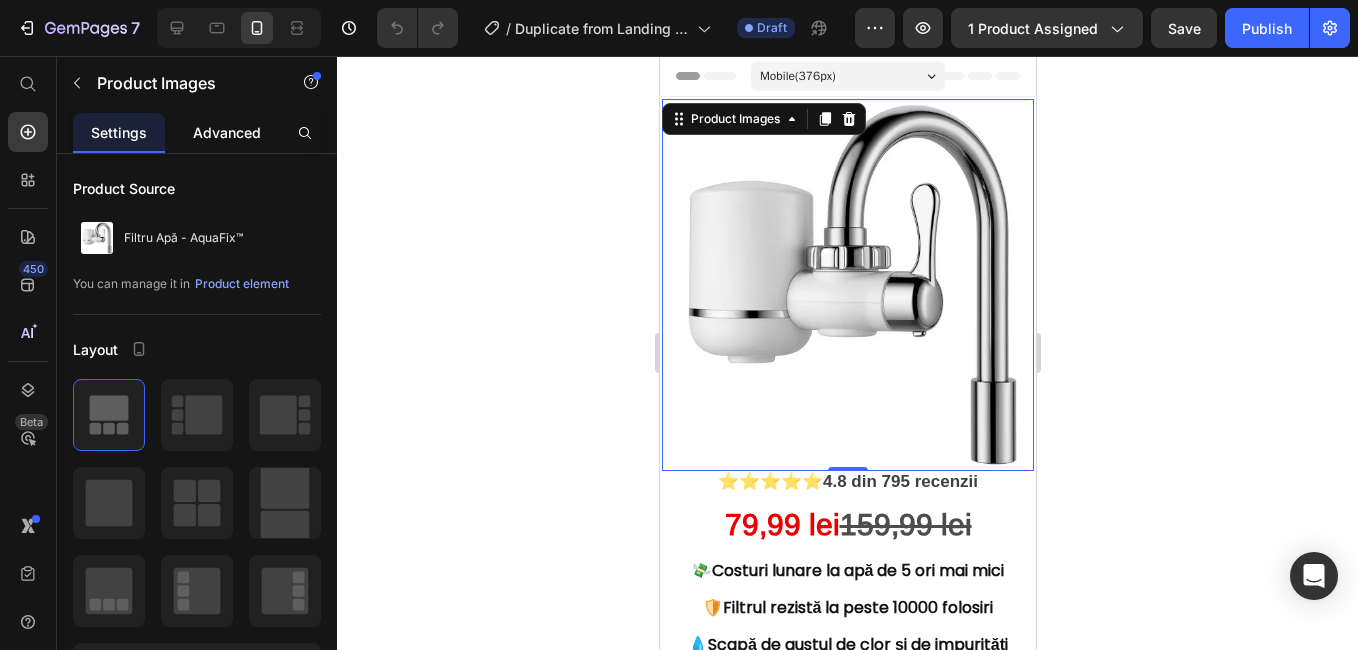 click on "Advanced" at bounding box center [227, 132] 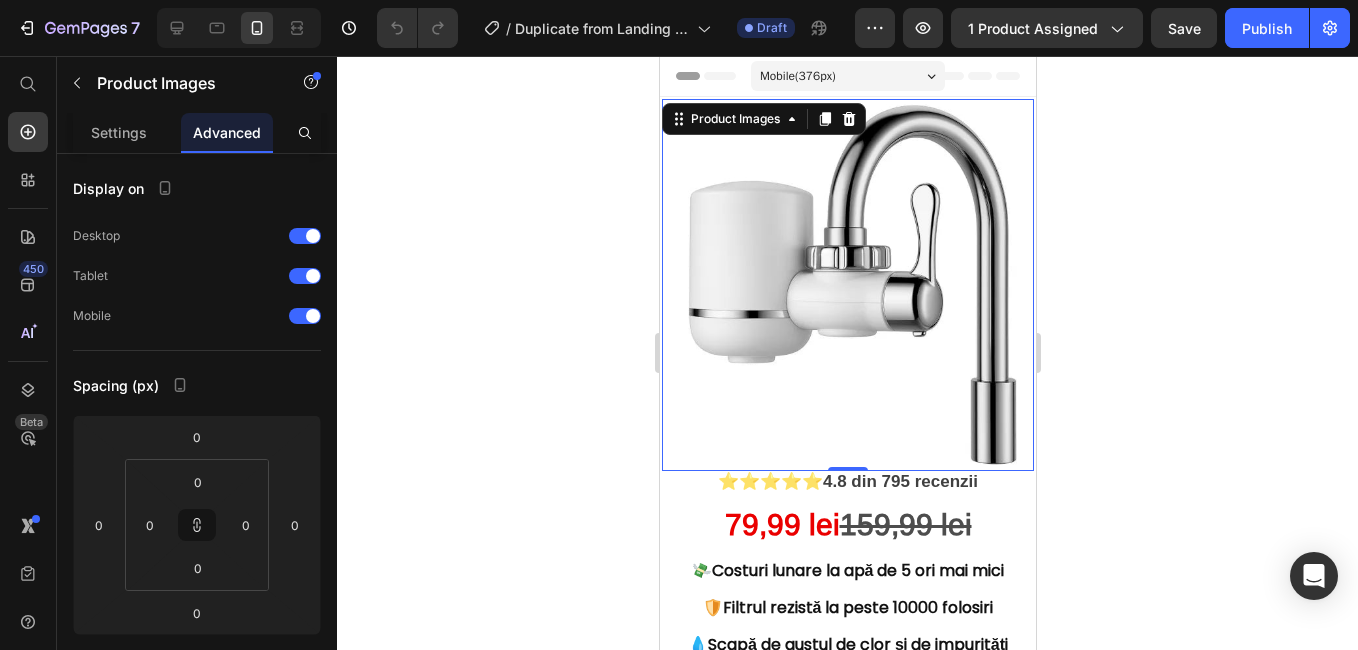 click at bounding box center [847, 285] 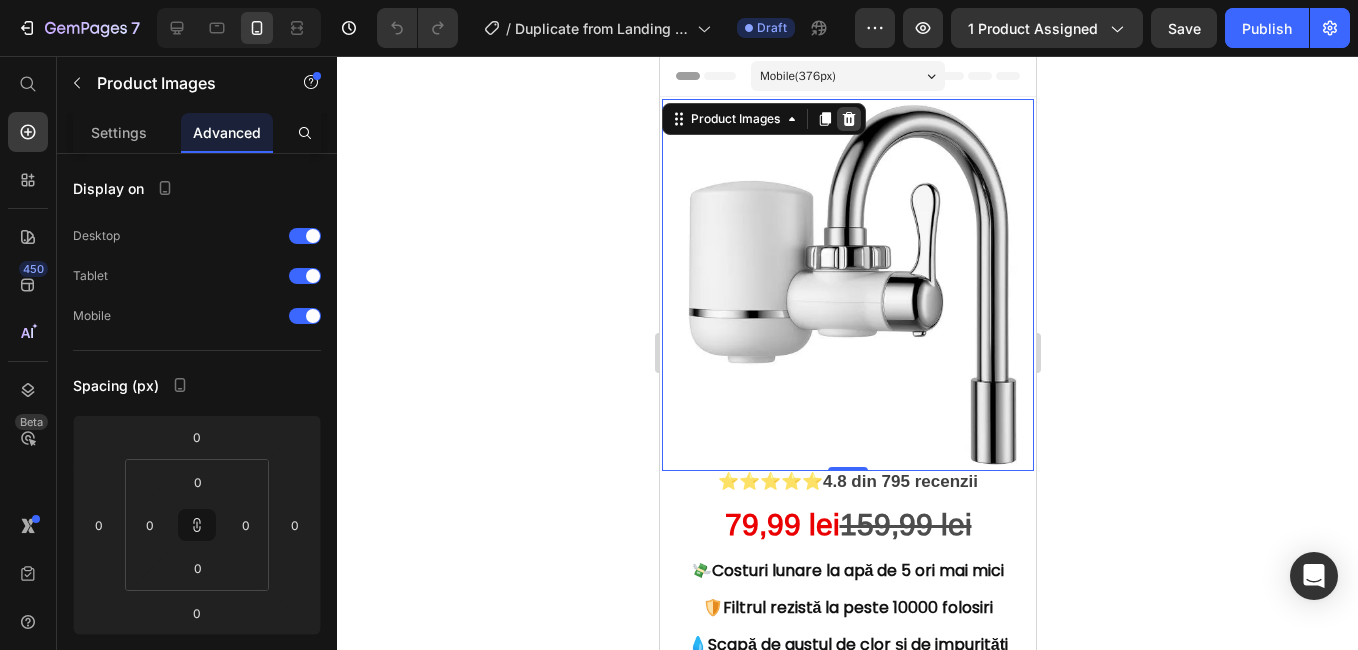 click 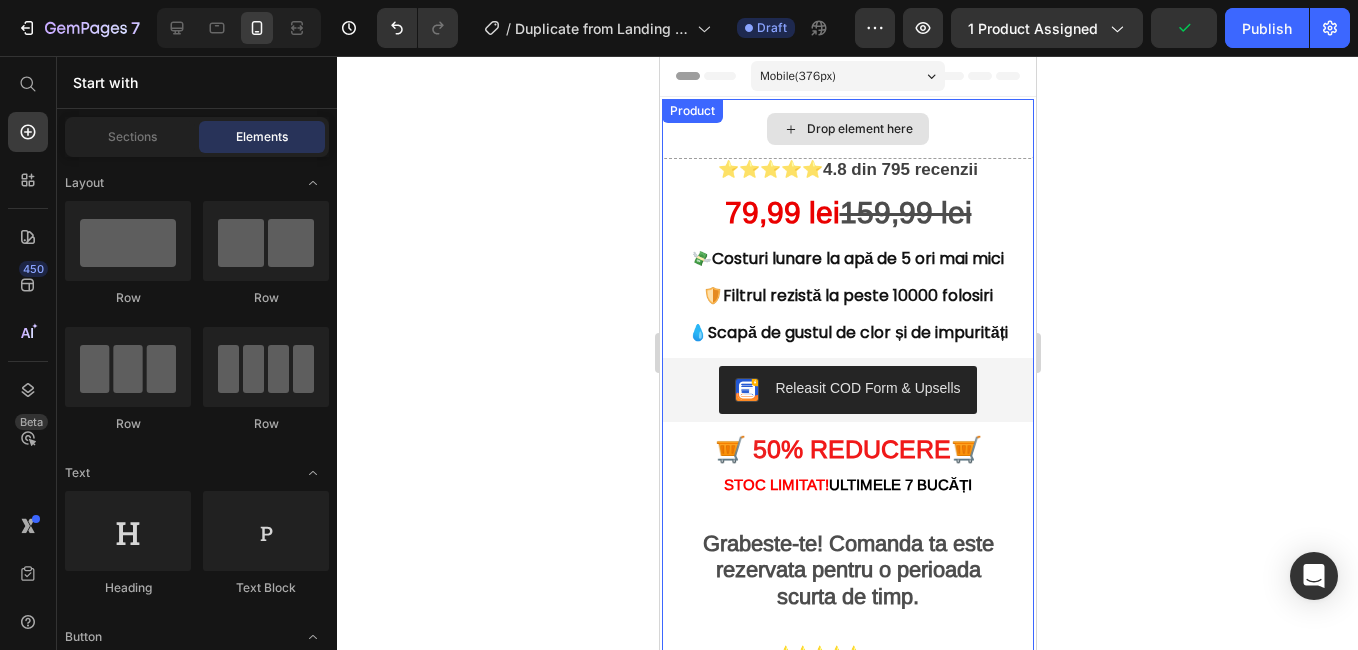 click on "Drop element here" at bounding box center (859, 129) 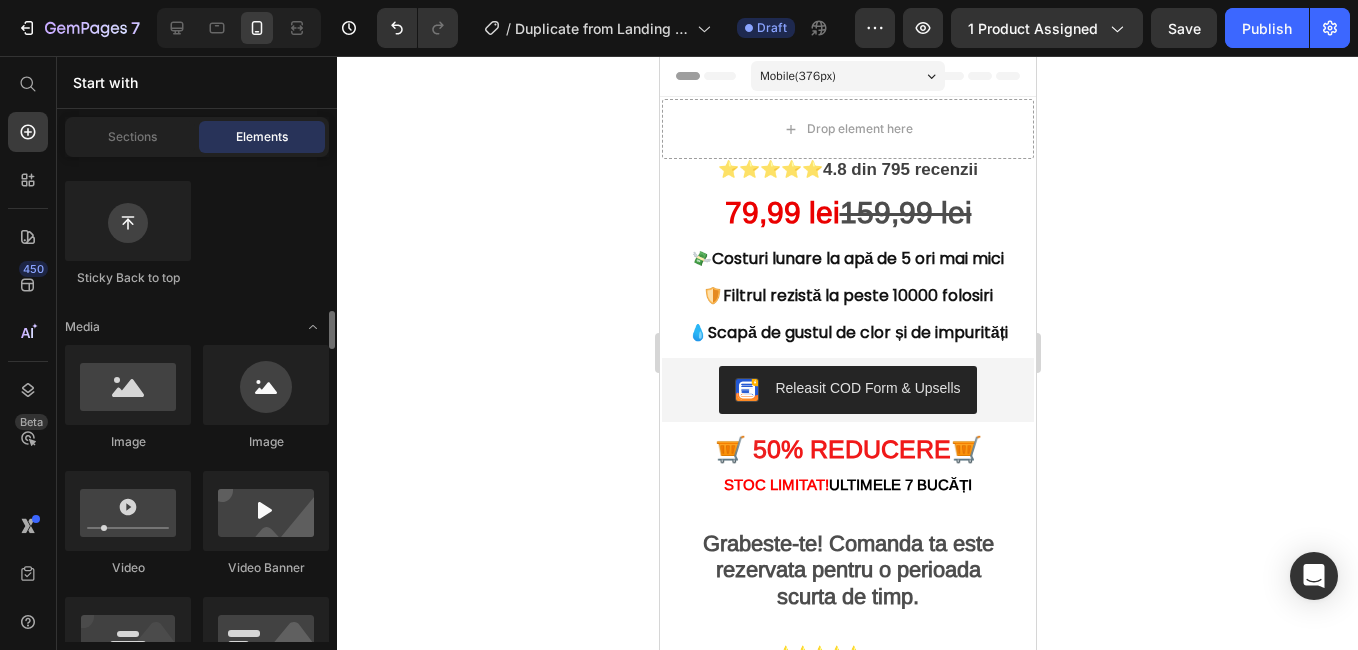 scroll, scrollTop: 700, scrollLeft: 0, axis: vertical 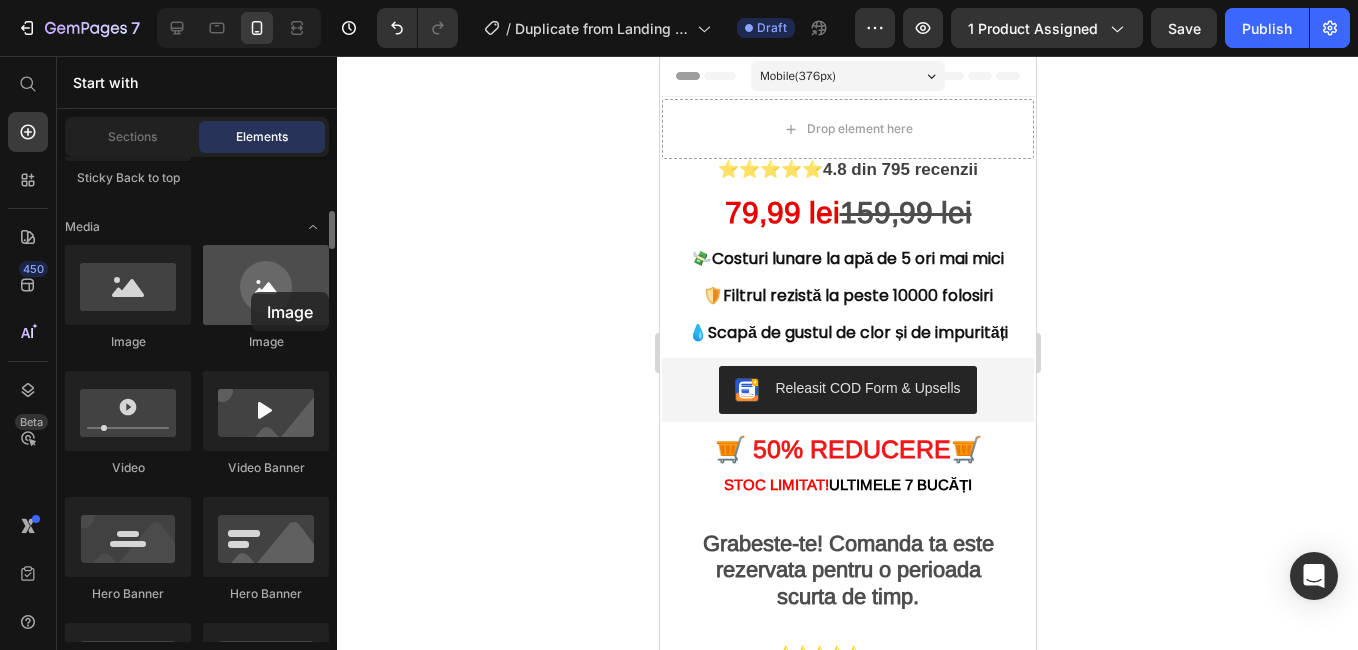 click at bounding box center [266, 285] 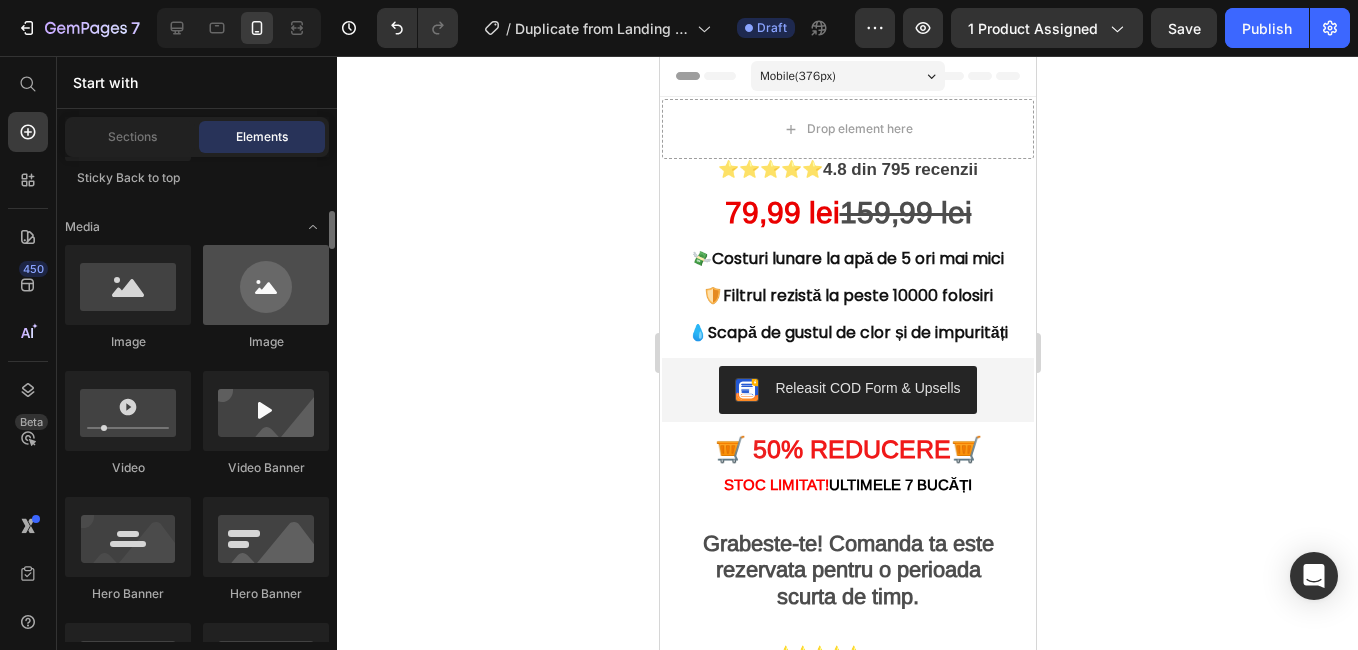 click at bounding box center [266, 285] 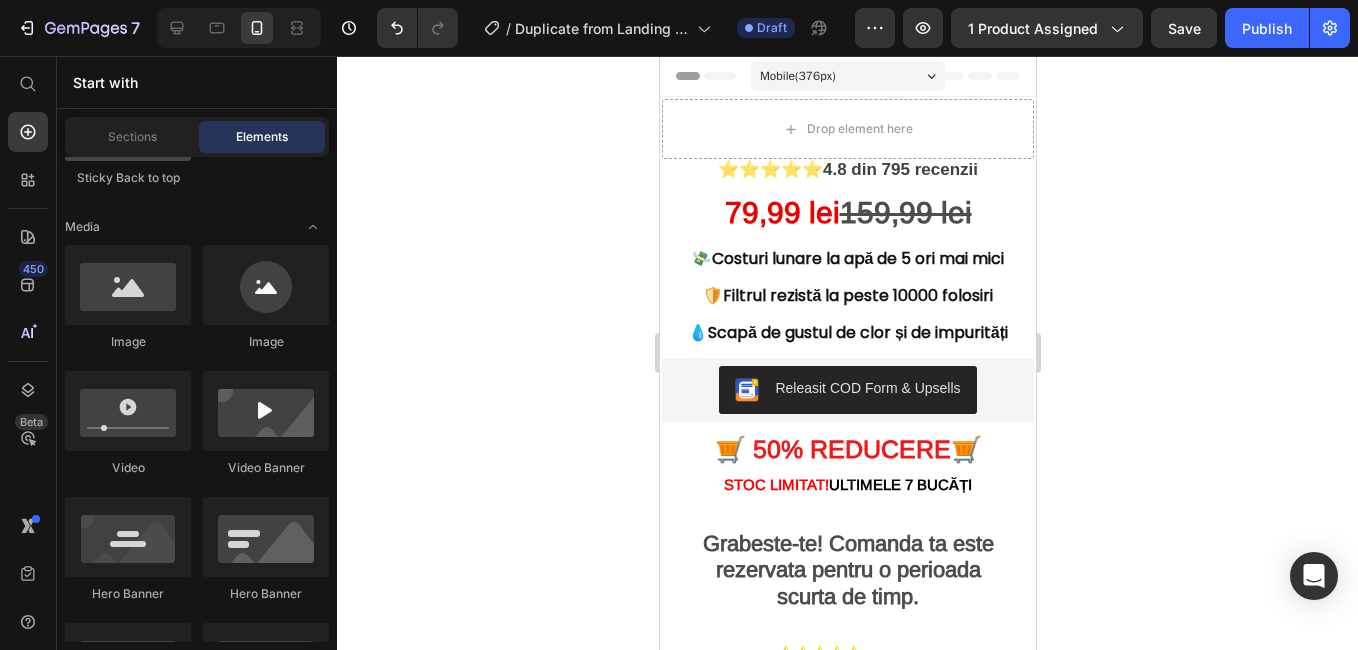scroll, scrollTop: 600, scrollLeft: 0, axis: vertical 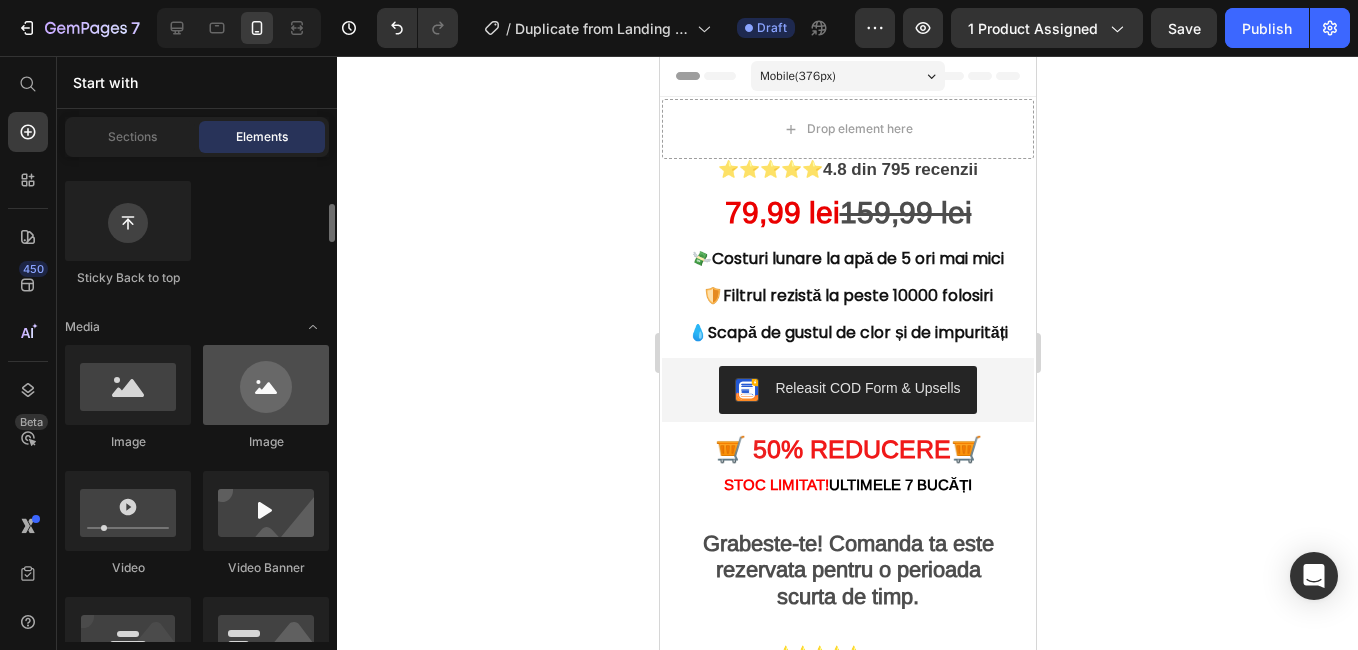 click at bounding box center (266, 385) 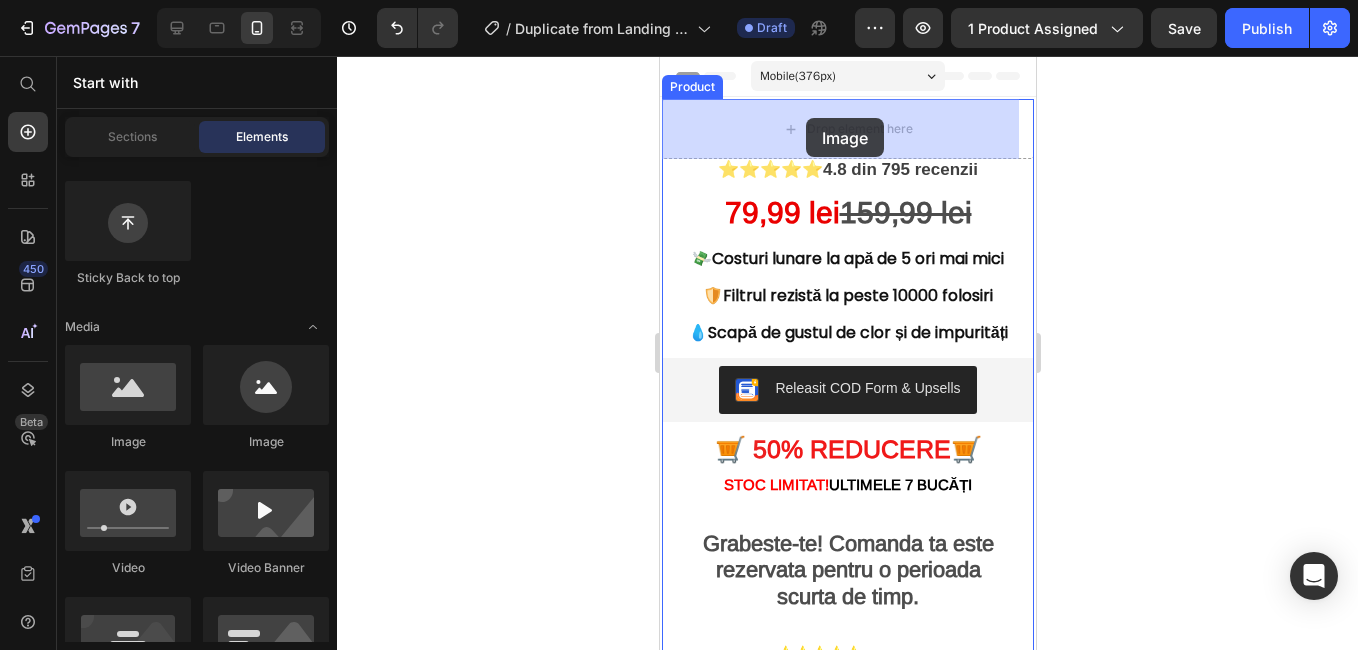 drag, startPoint x: 928, startPoint y: 466, endPoint x: 797, endPoint y: 108, distance: 381.21515 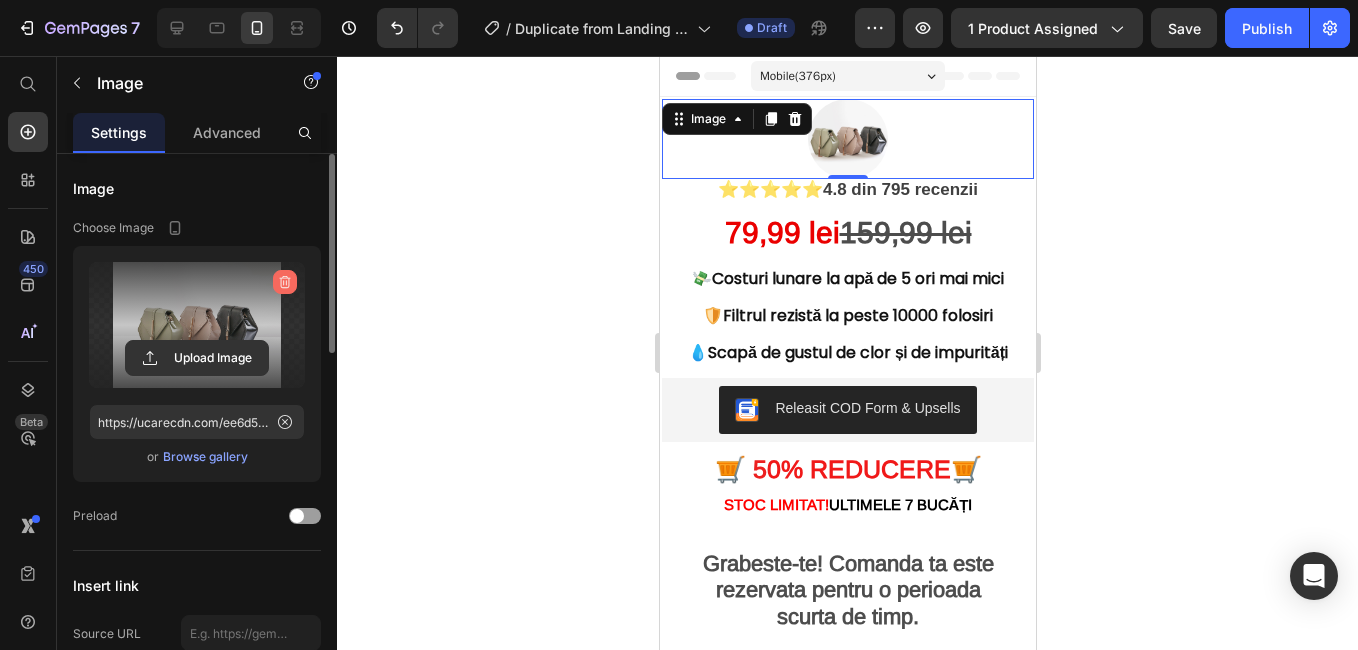click 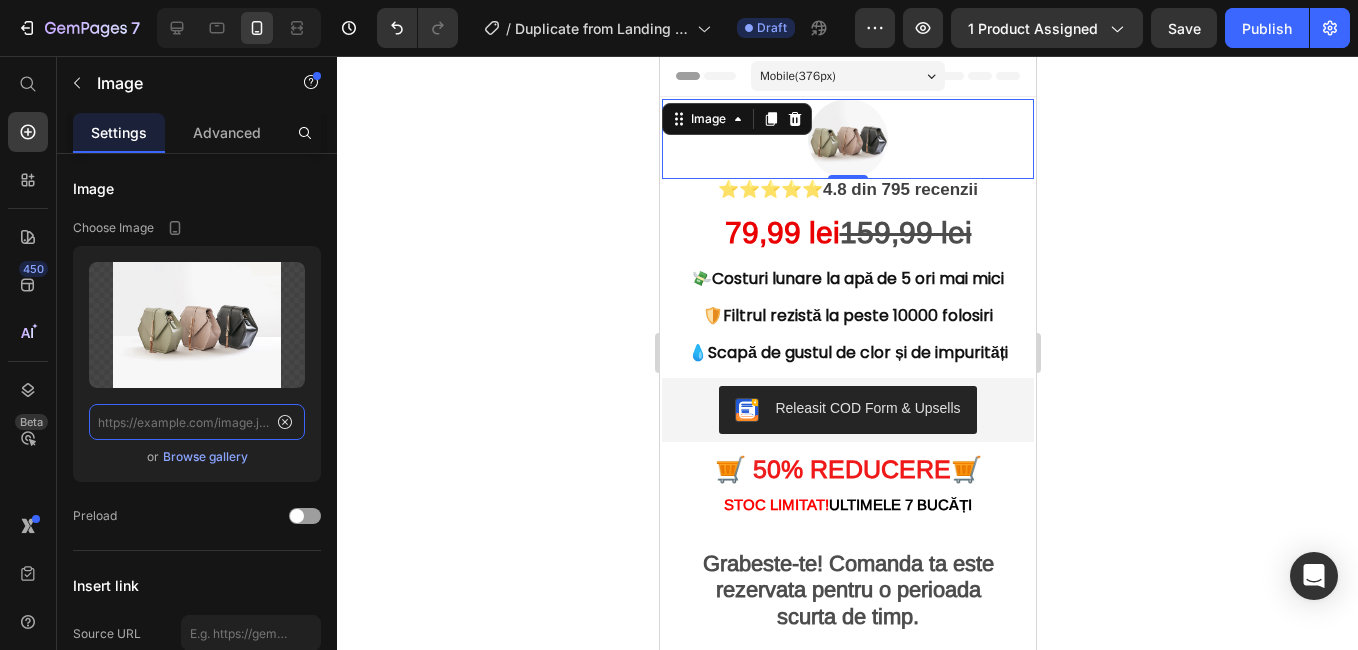 scroll, scrollTop: 0, scrollLeft: 0, axis: both 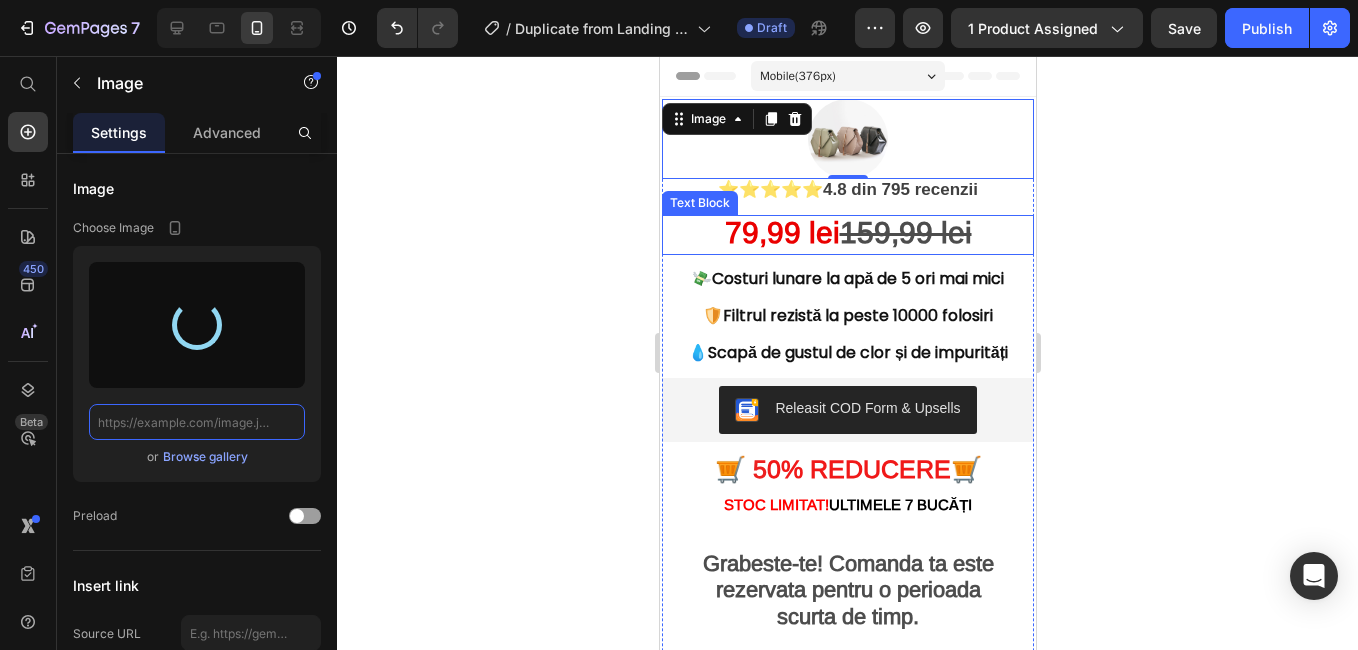 type on "https://cdn.shopify.com/s/files/1/0948/2787/2601/files/gempages_575020250286785765-c5928270-a7f4-46a3-bb48-d7178c64c5e6.png" 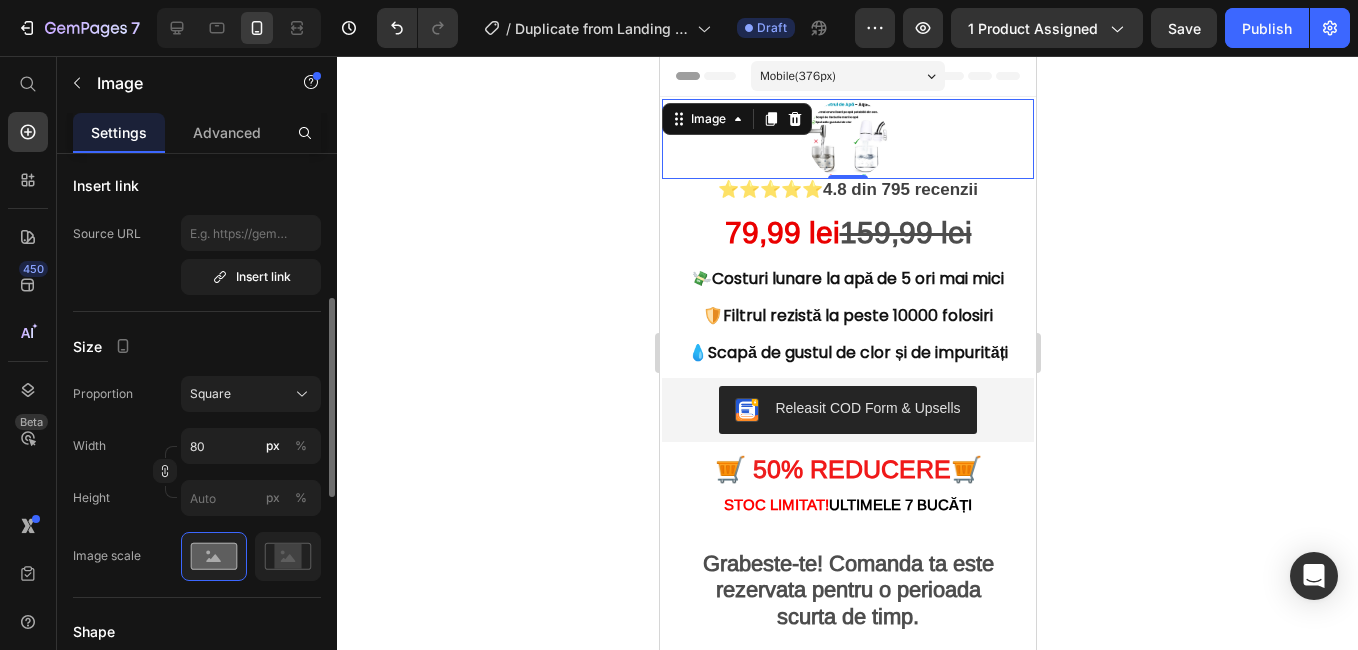 scroll, scrollTop: 500, scrollLeft: 0, axis: vertical 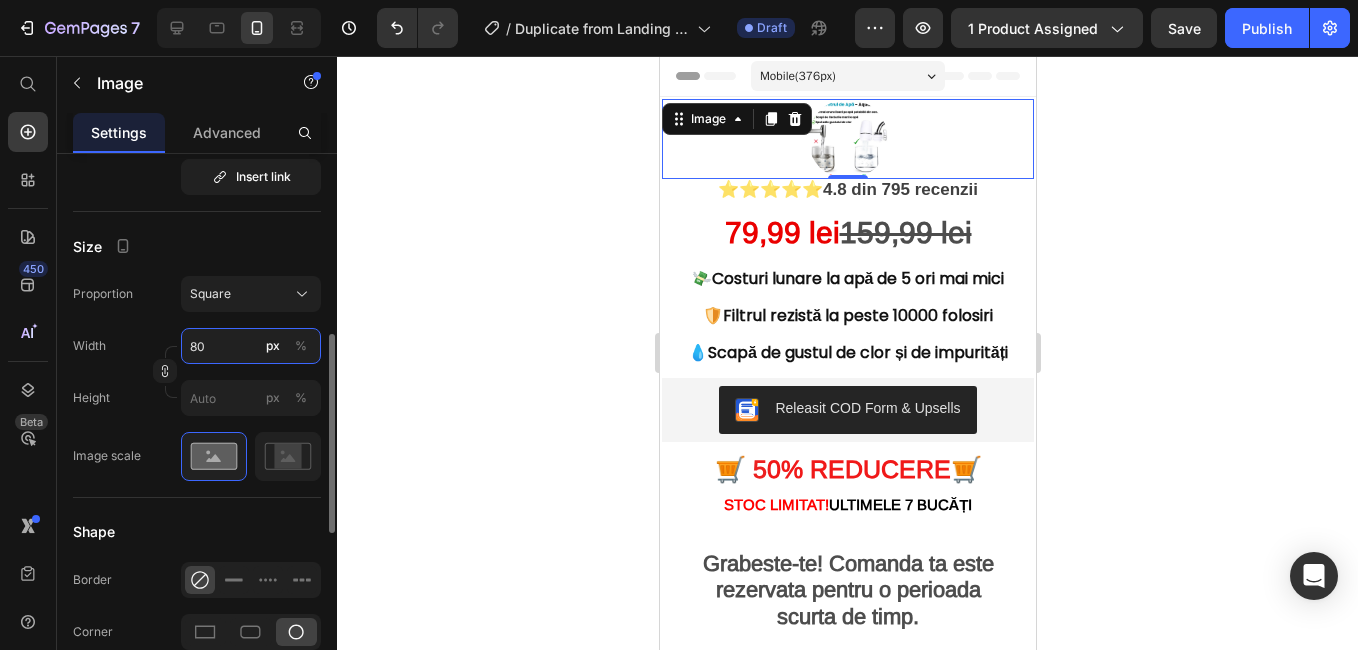 click on "80" at bounding box center [251, 346] 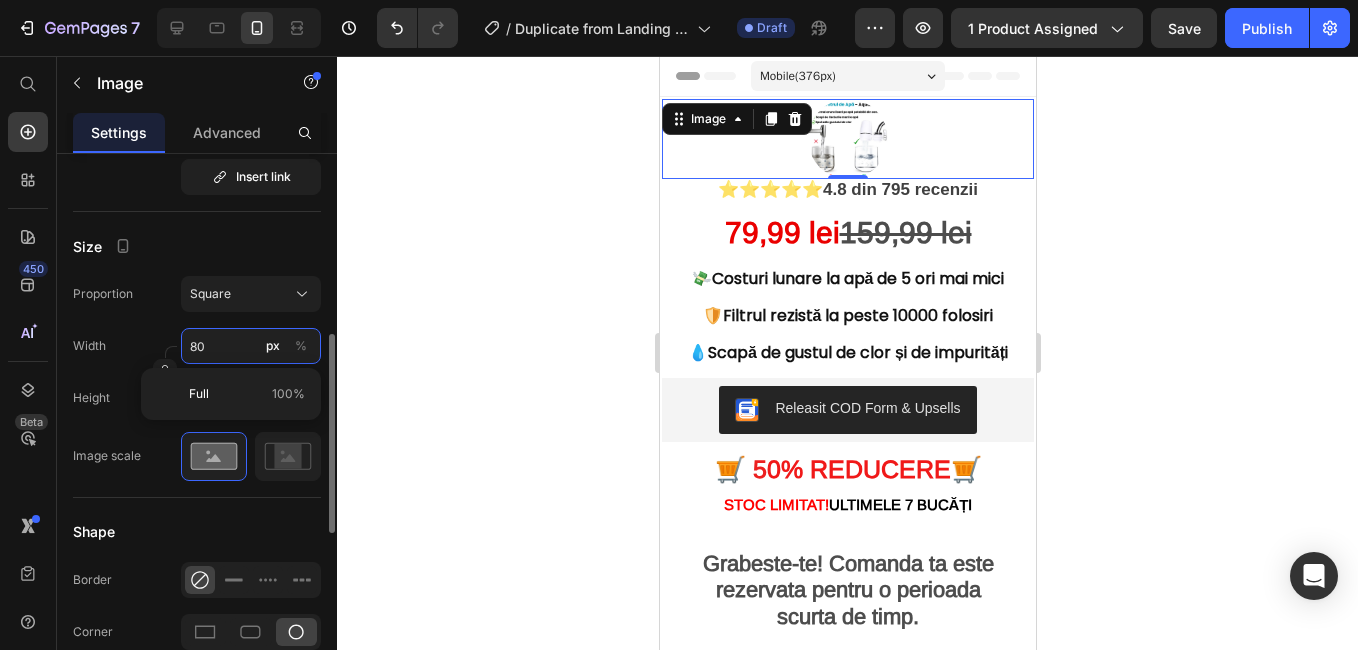 type on "5" 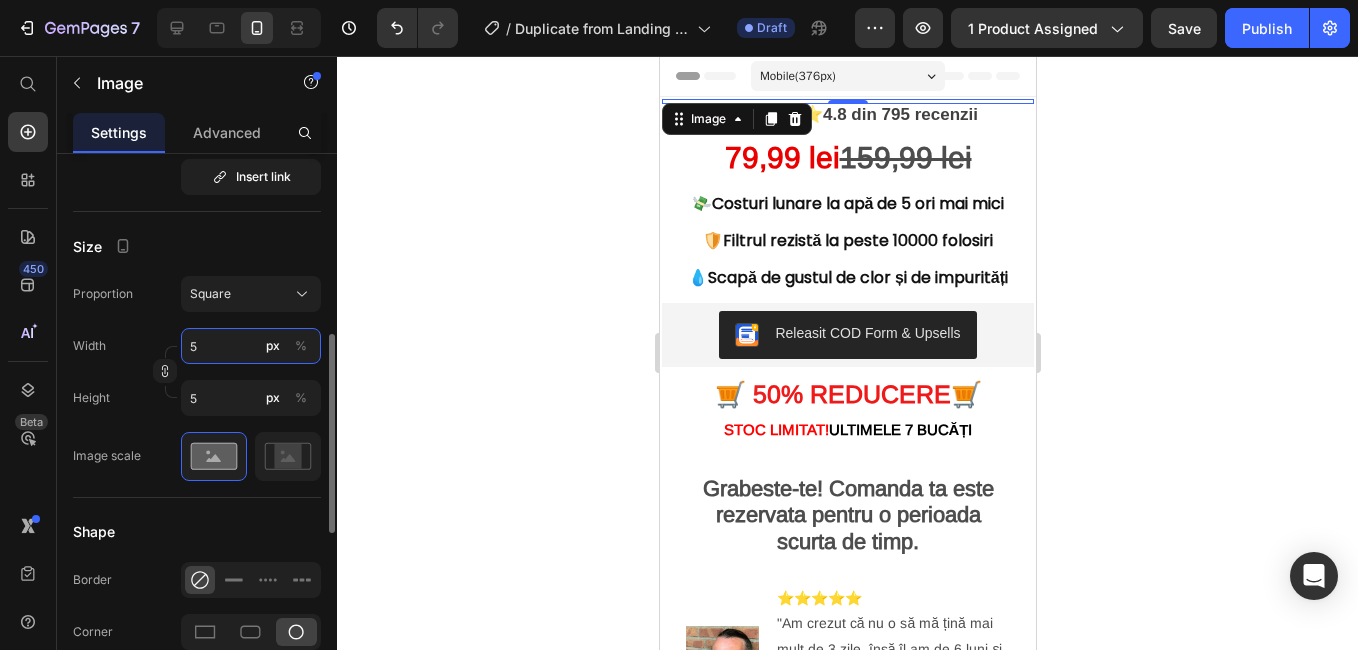 type 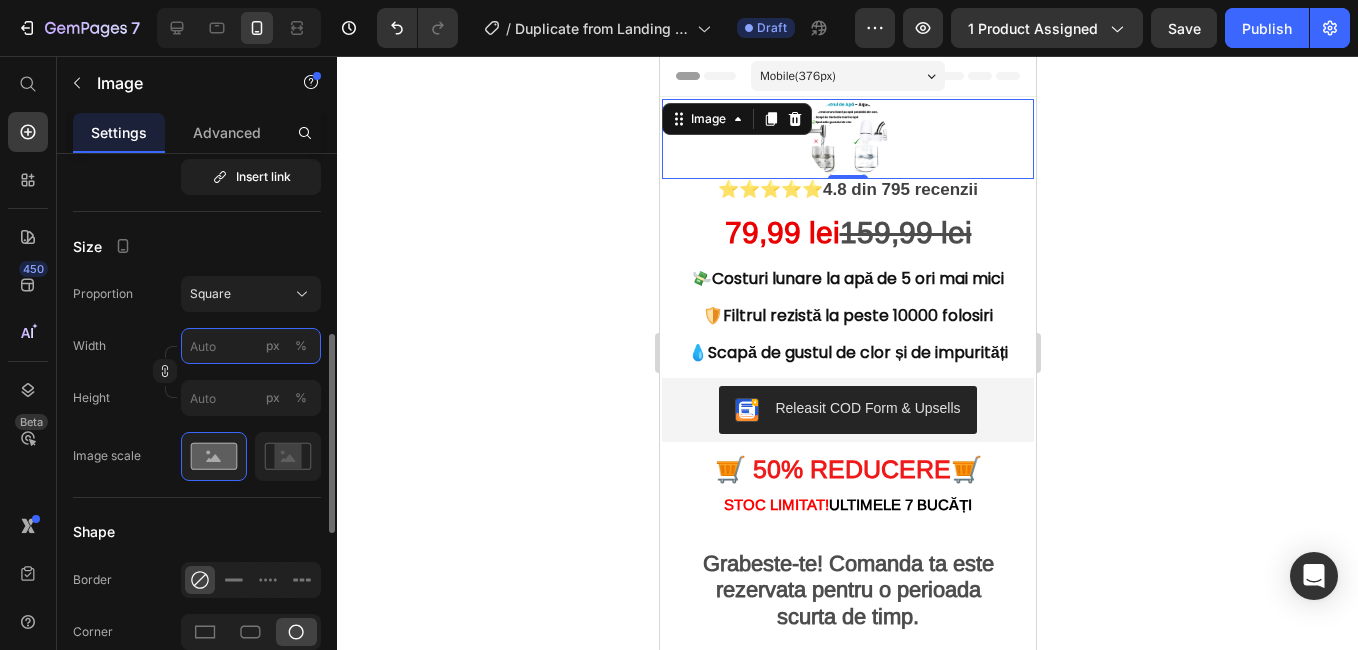 type on "8" 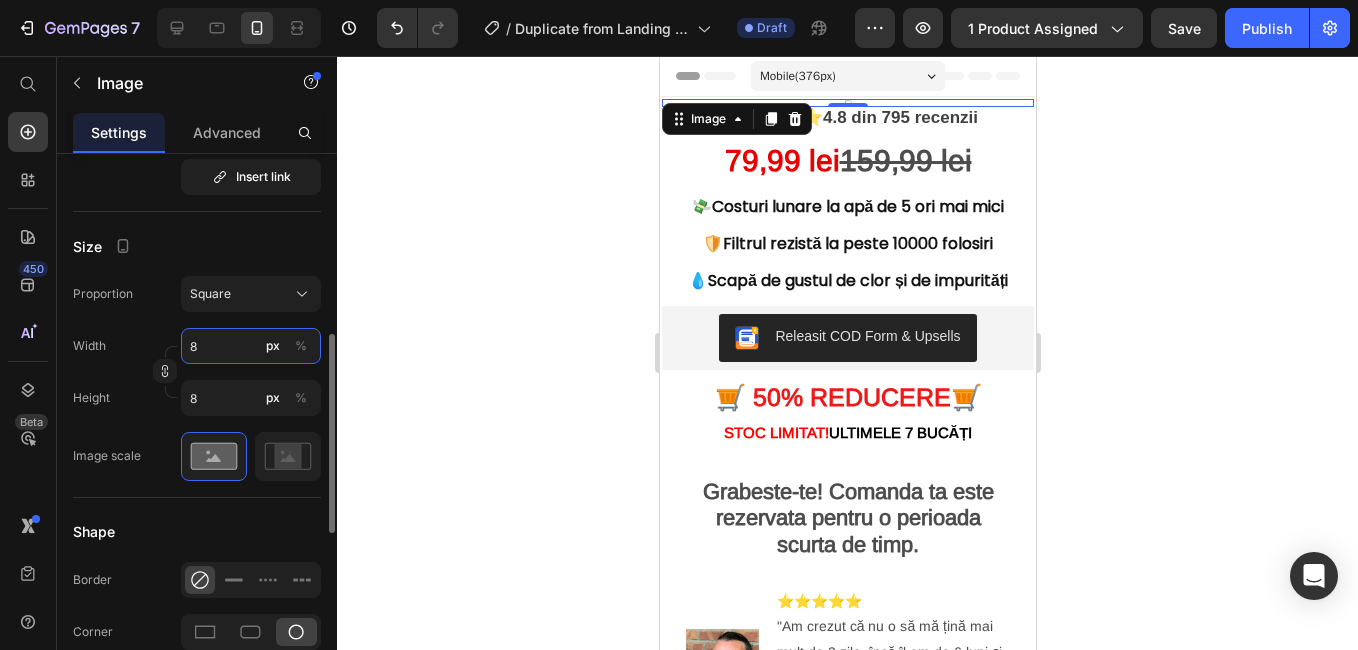 type on "88" 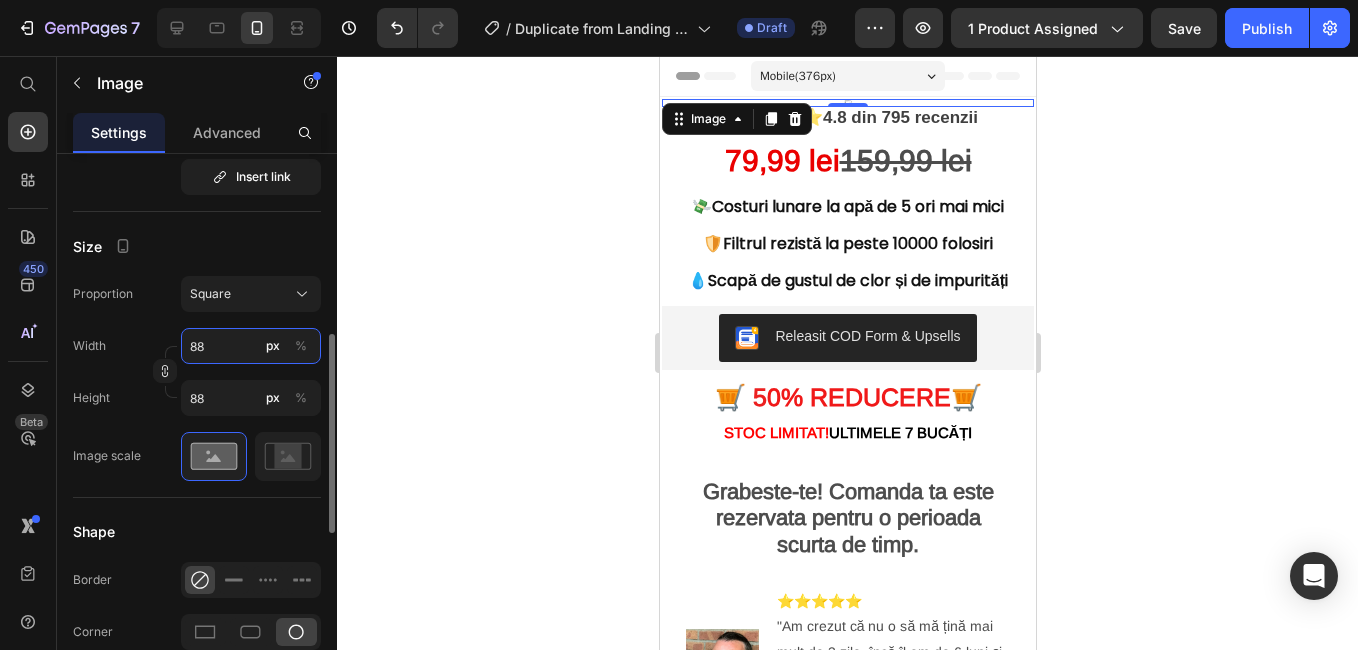 type on "880" 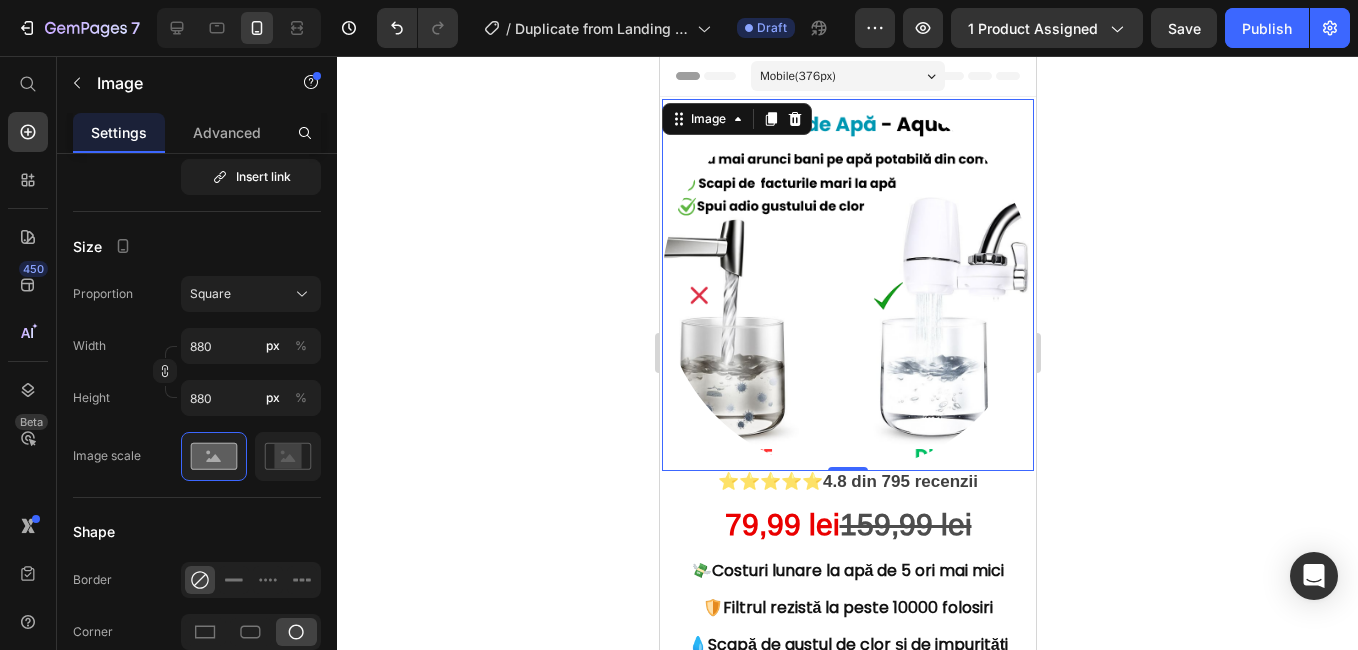 click 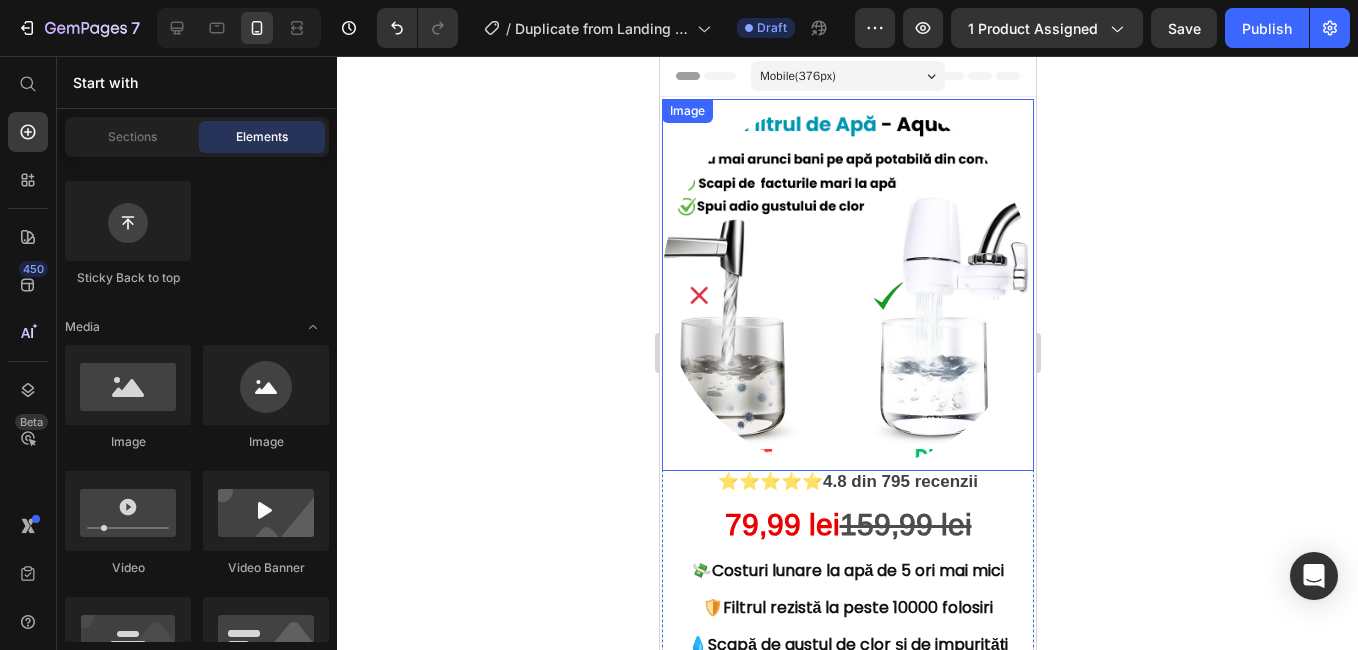 click at bounding box center (847, 285) 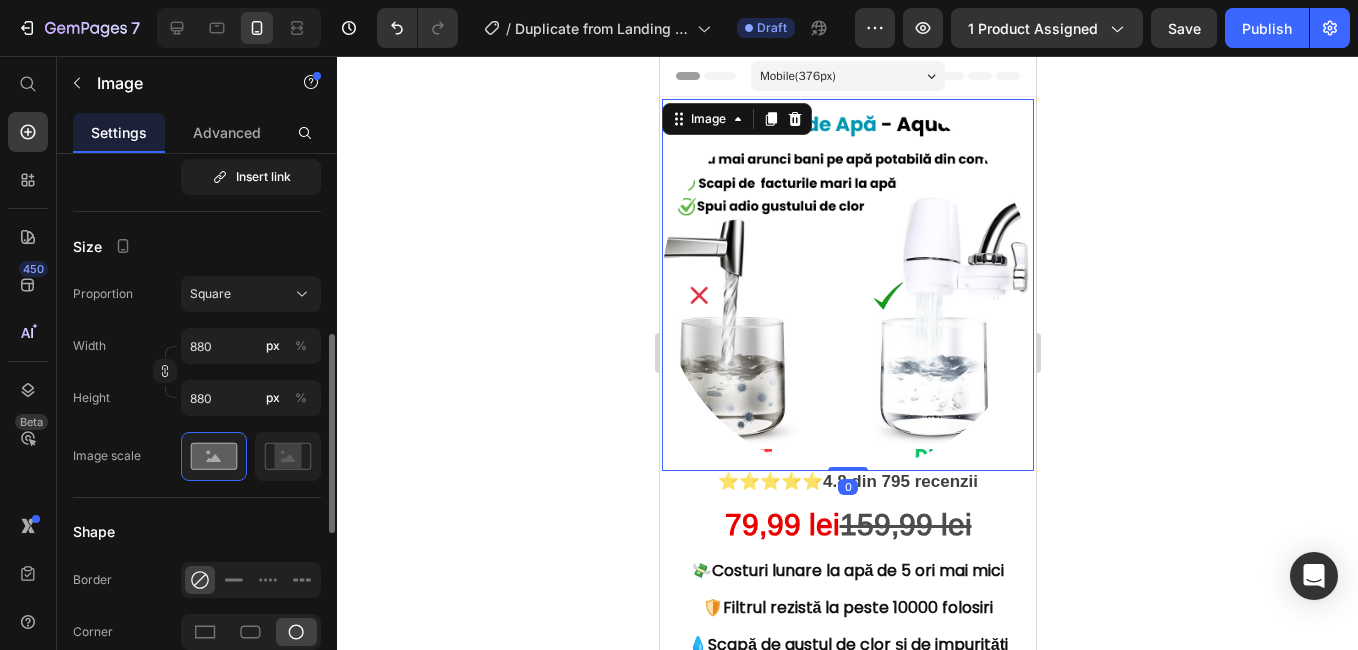 scroll, scrollTop: 600, scrollLeft: 0, axis: vertical 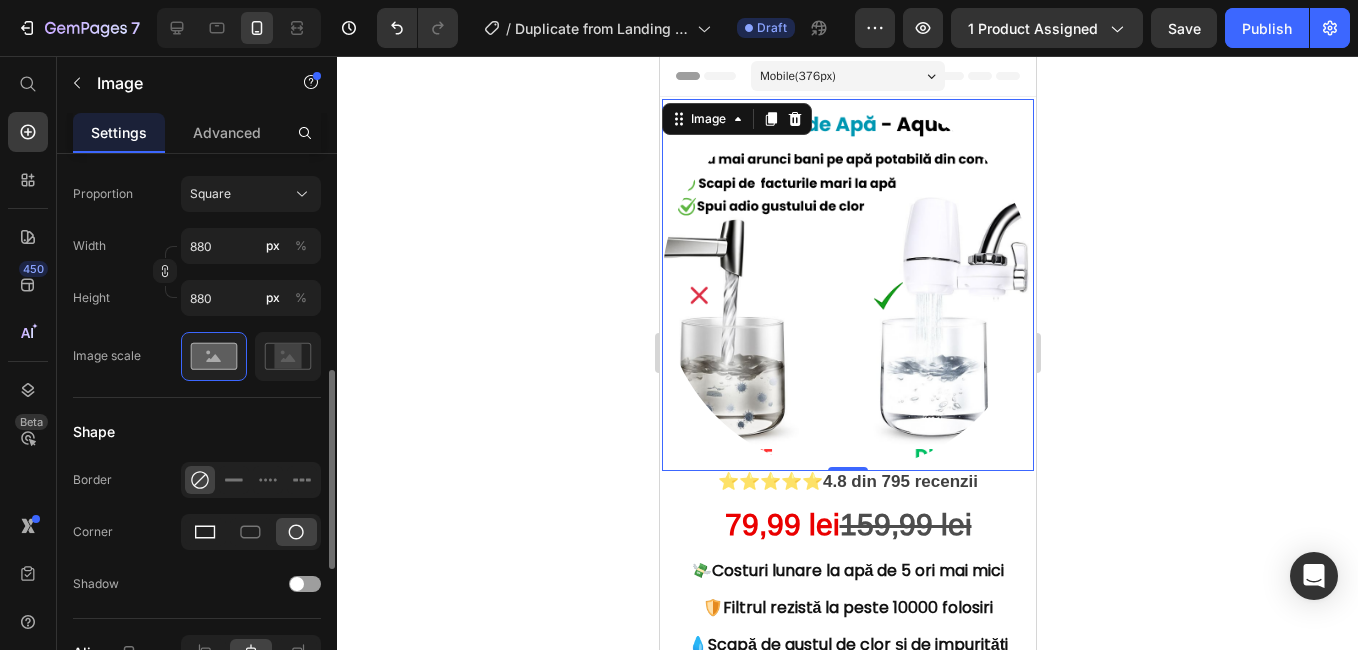 click 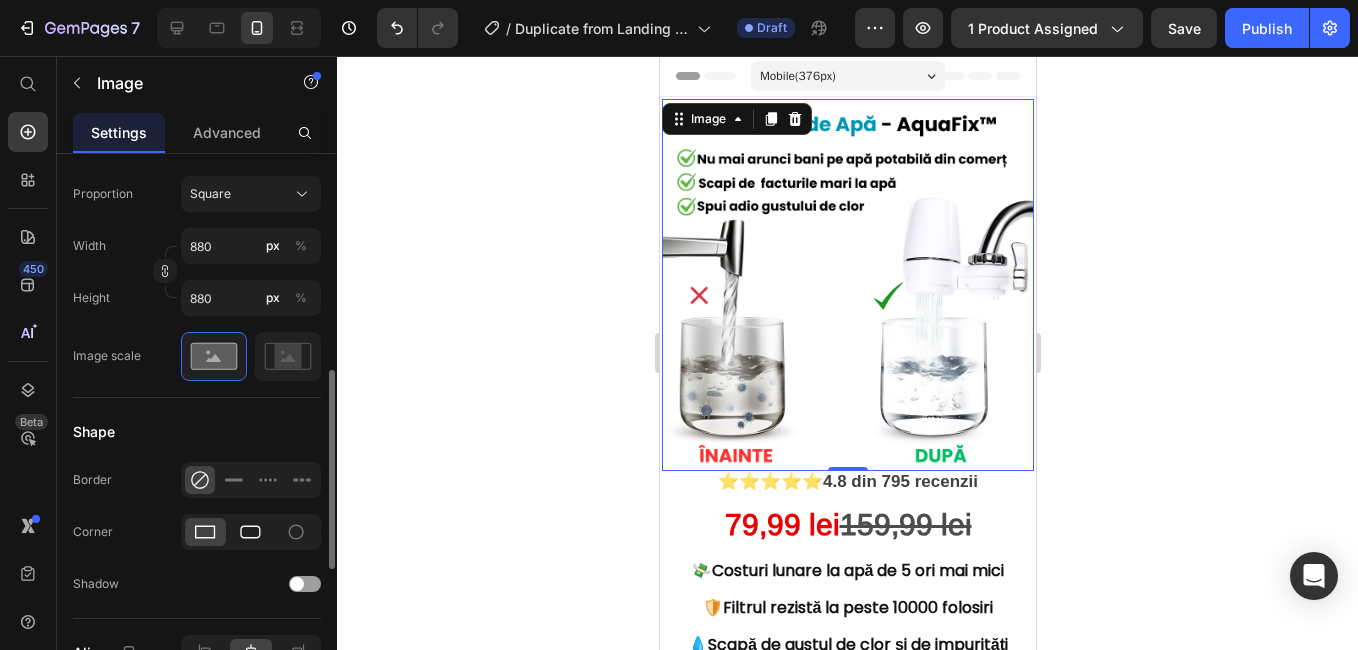click 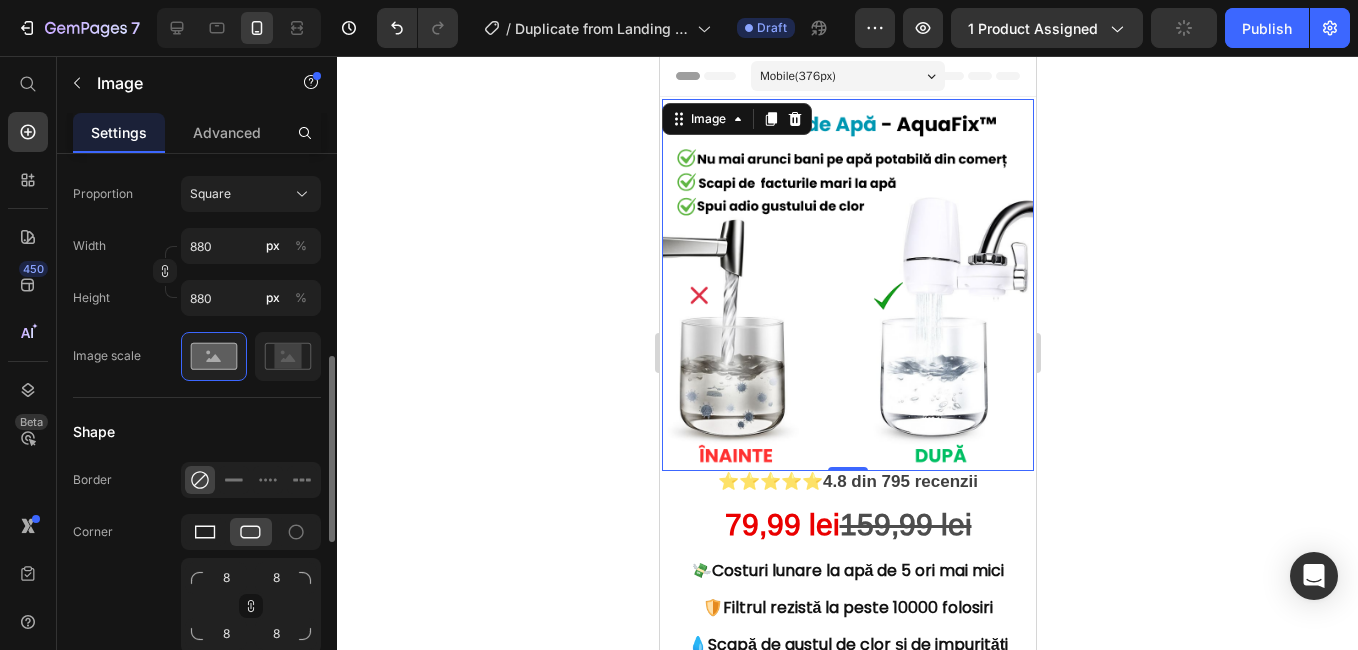 click 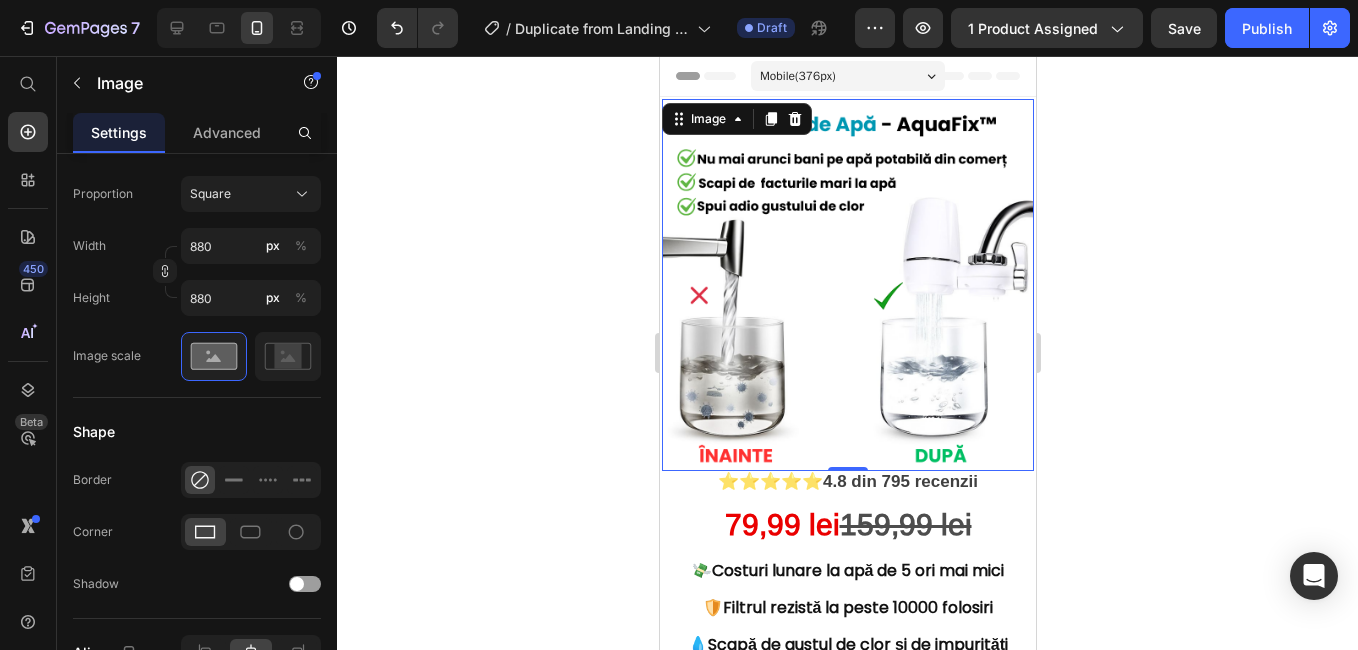 click on "7   /  Duplicate from Landing Page - Apr 25, 16:45:24 Draft Preview 1 product assigned  Save   Publish  450 Beta Start with Sections Elements Hero Section Product Detail Brands Trusted Badges Guarantee Product Breakdown How to use Testimonials Compare Bundle FAQs Social Proof Brand Story Product List Collection Blog List Contact Sticky Add to Cart Custom Footer Browse Library 450 Layout
Row
Row
Row
Row Text
Heading
Text Block Button
Button
Button
Sticky Back to top Media" at bounding box center (679, 0) 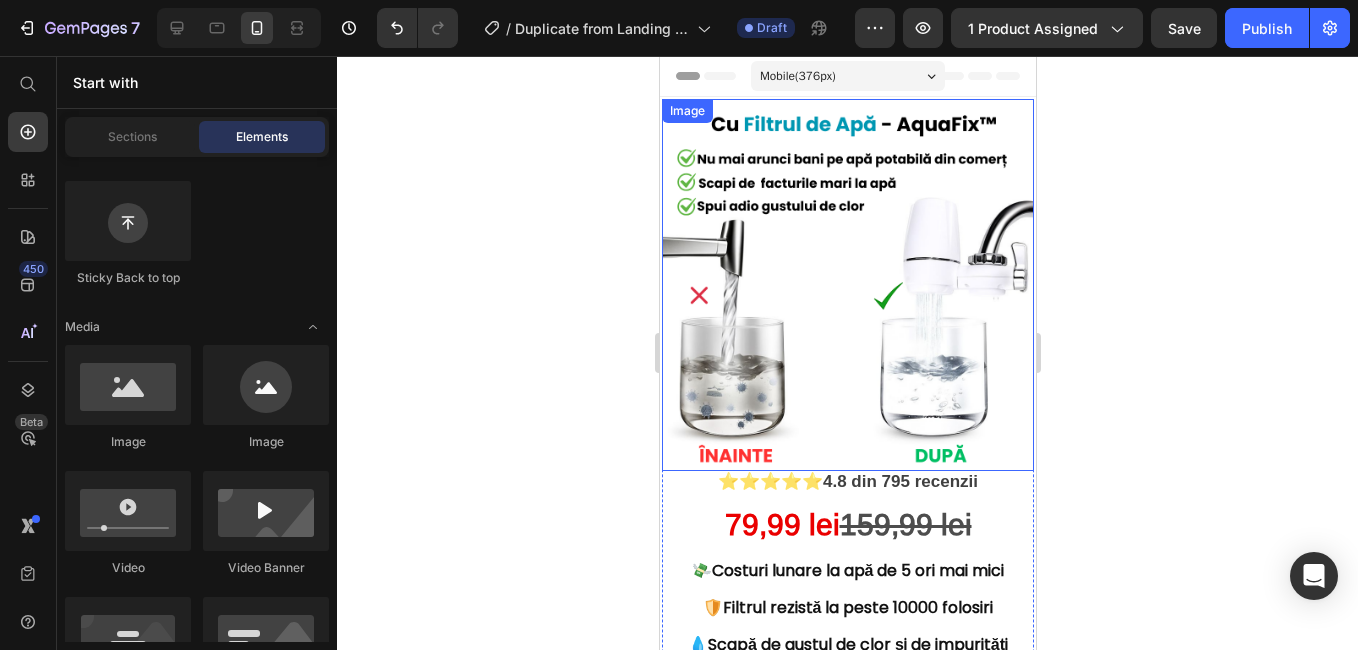 click 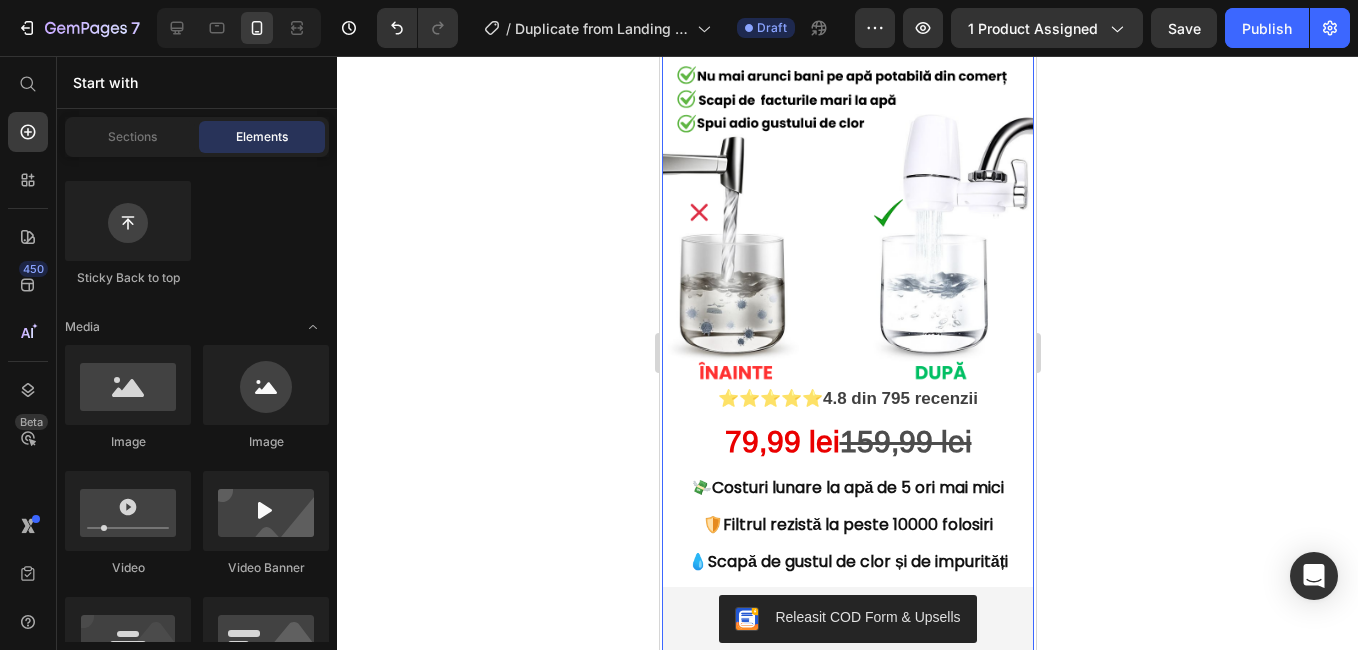 scroll, scrollTop: 0, scrollLeft: 0, axis: both 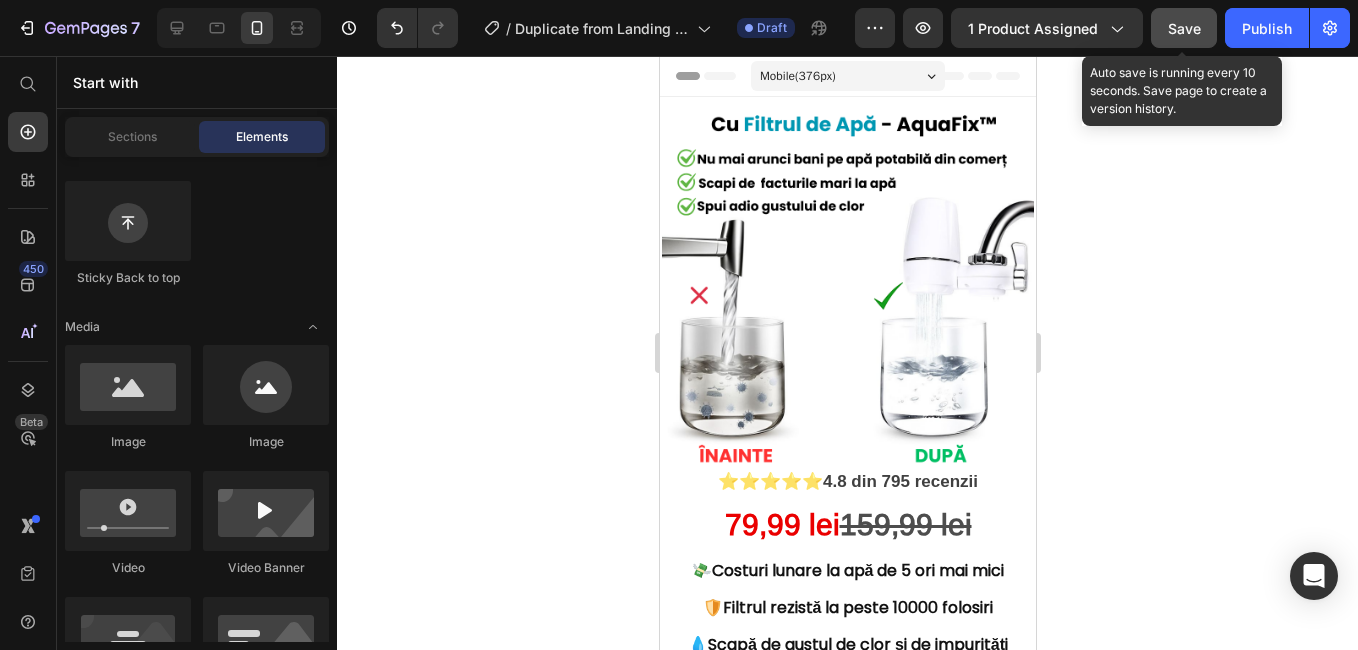 click on "Save" at bounding box center [1184, 28] 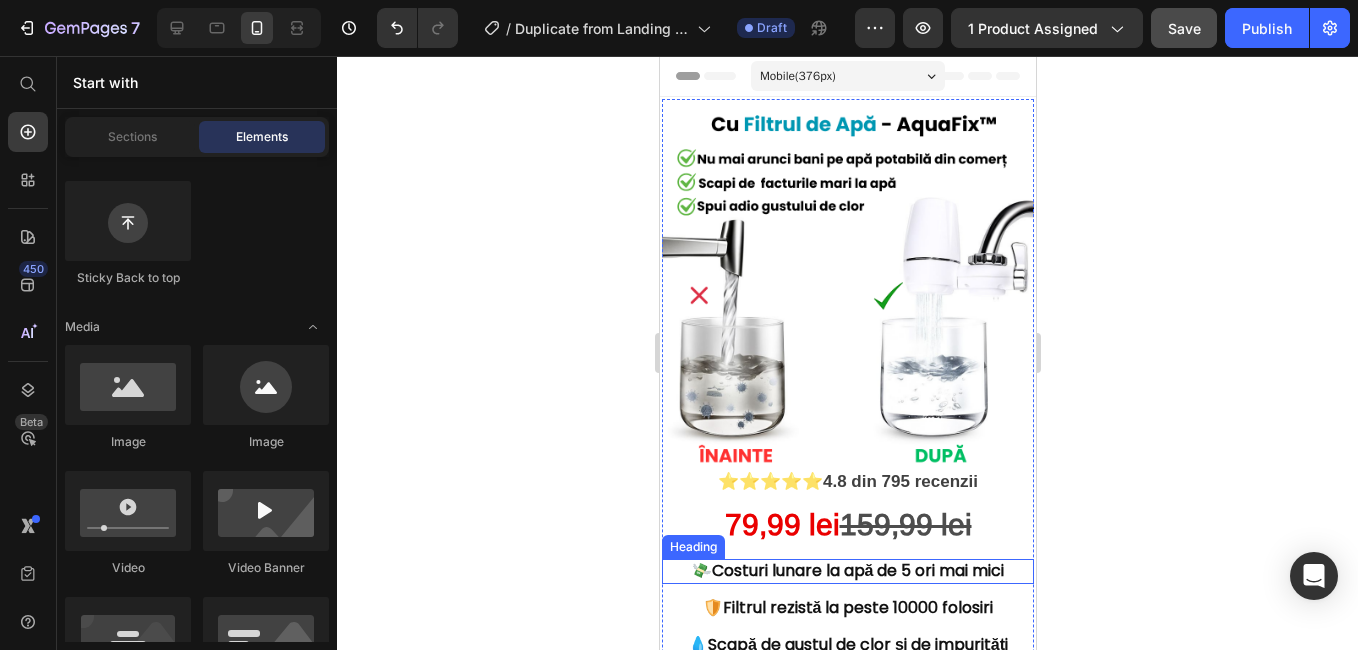scroll, scrollTop: 100, scrollLeft: 0, axis: vertical 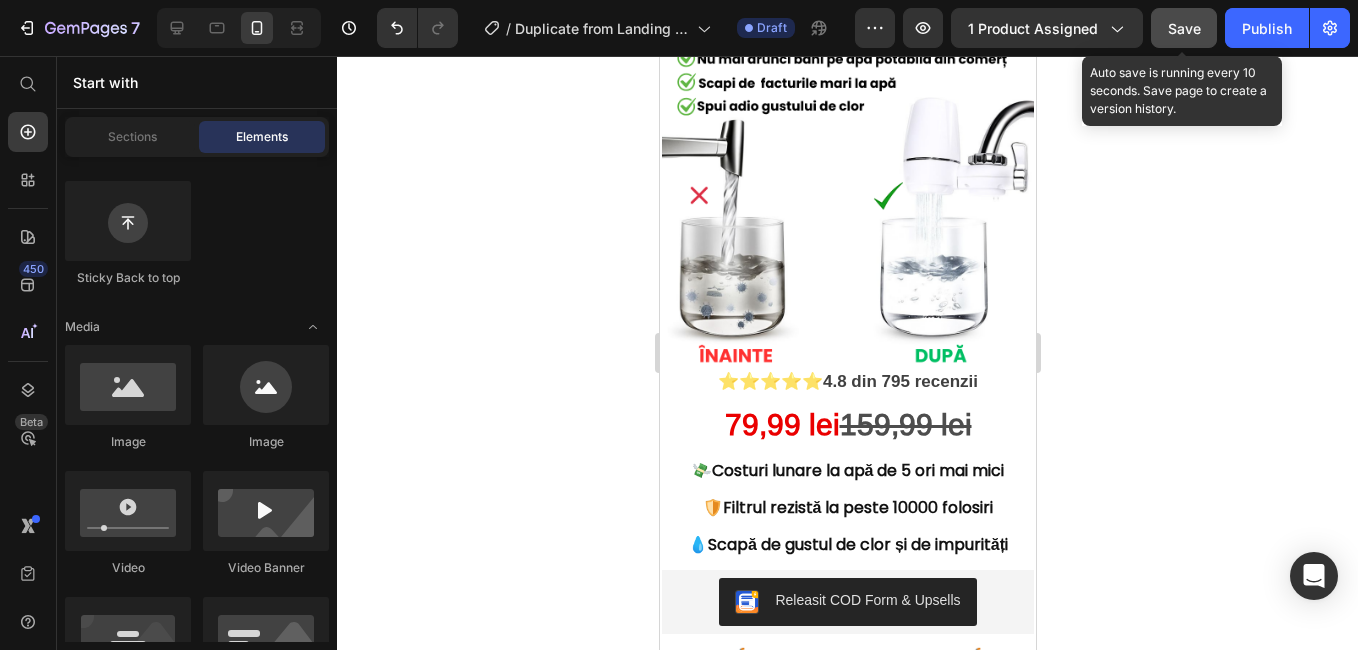click on "Save" 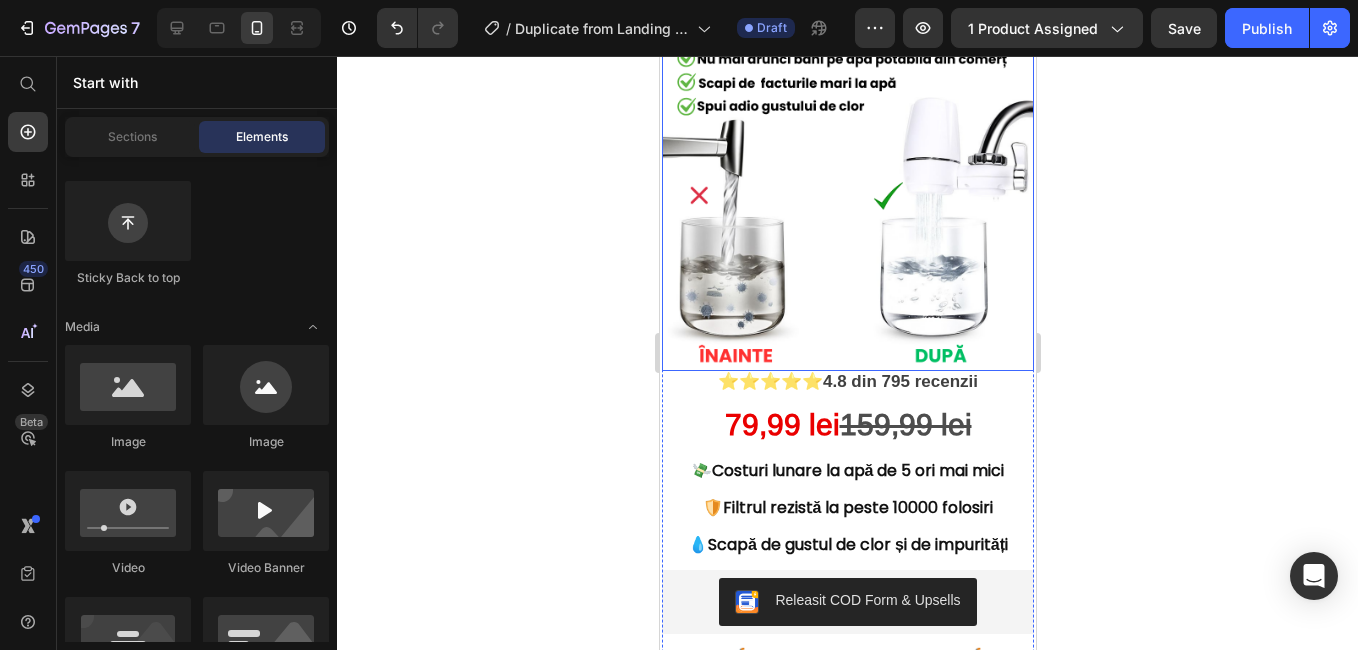 click at bounding box center (847, 185) 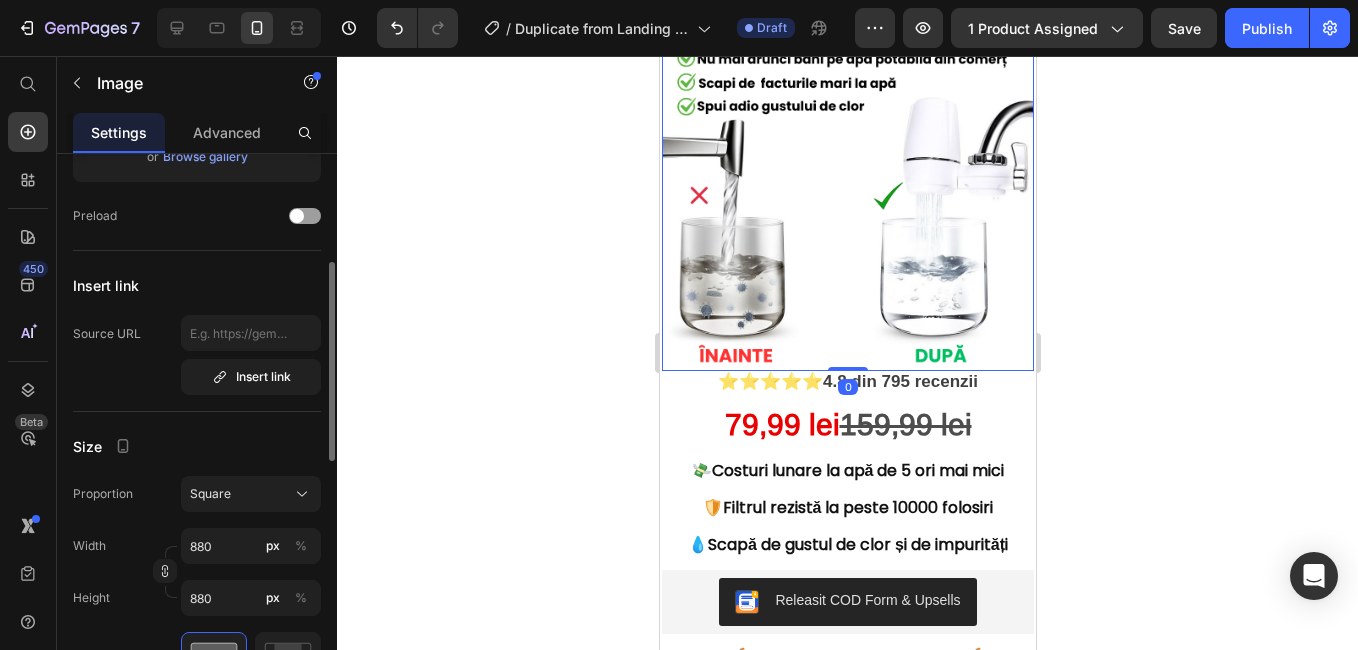 scroll, scrollTop: 0, scrollLeft: 0, axis: both 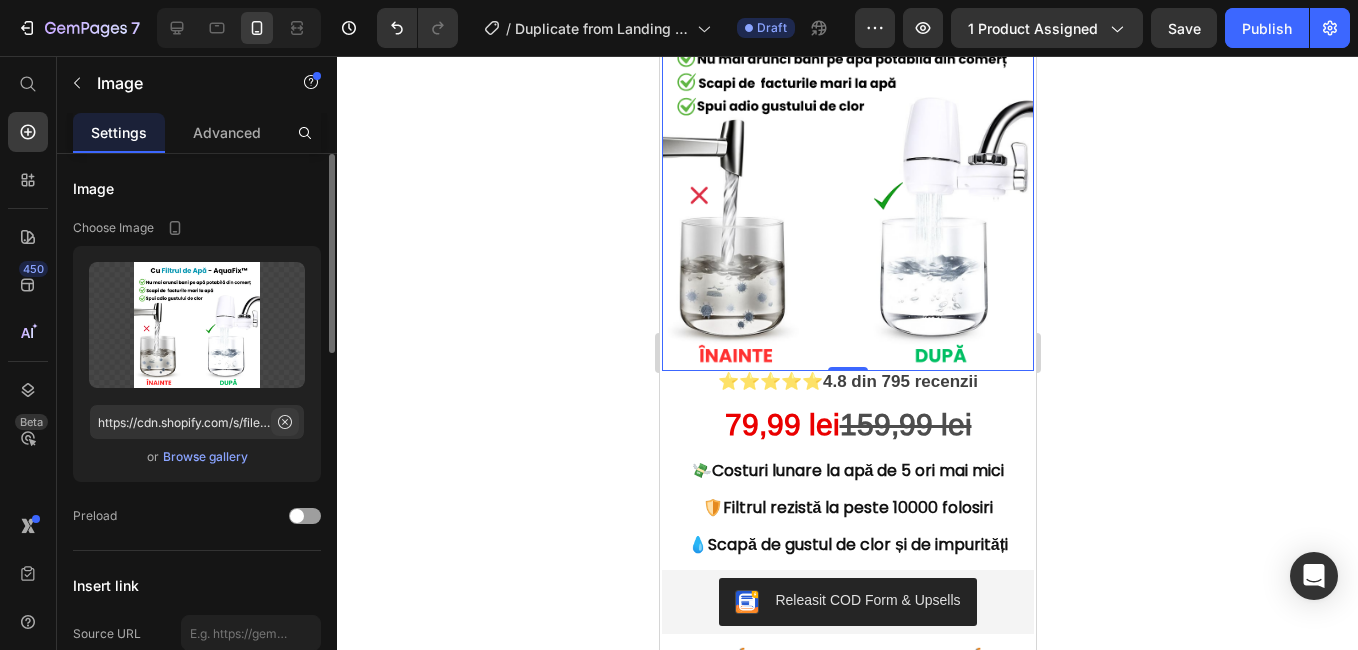 click 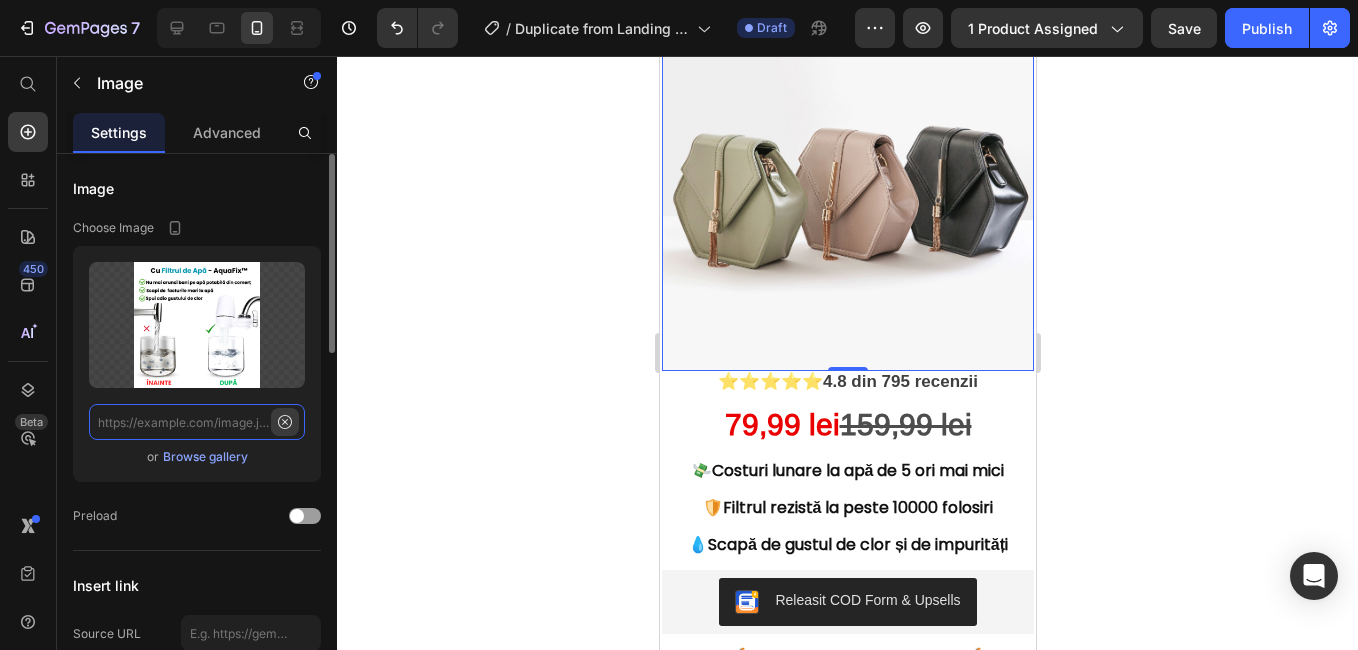 scroll, scrollTop: 0, scrollLeft: 0, axis: both 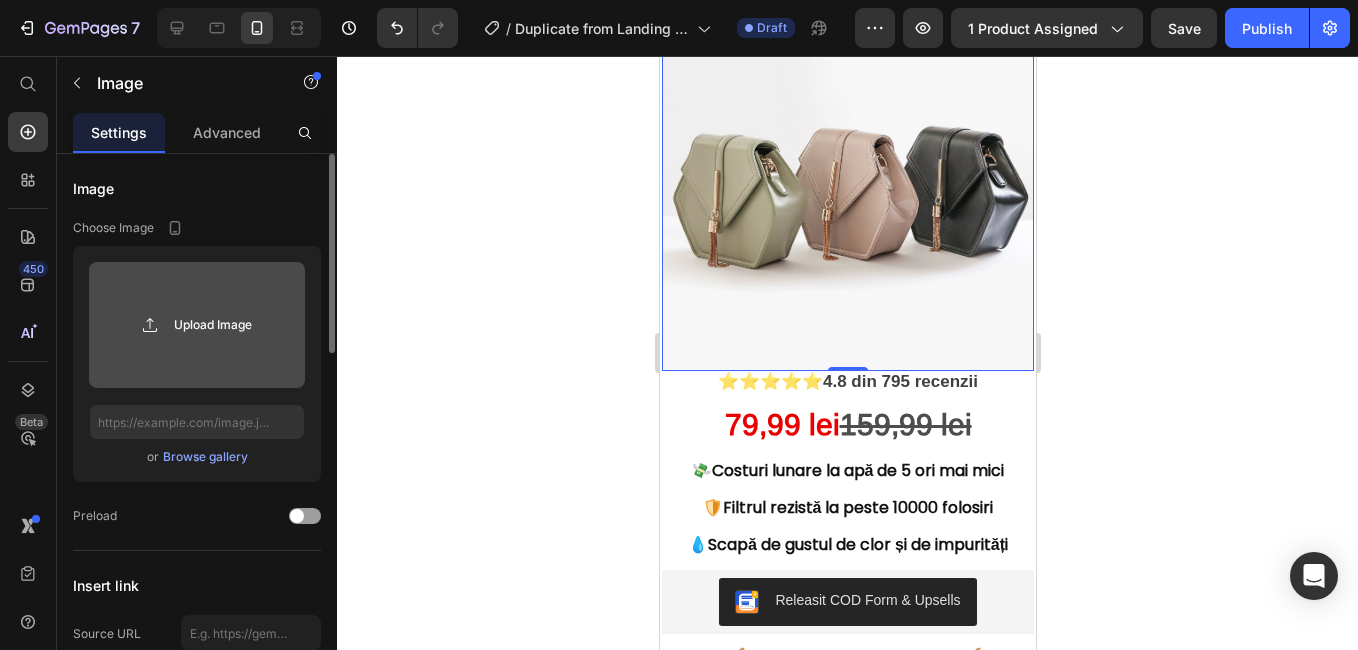 click 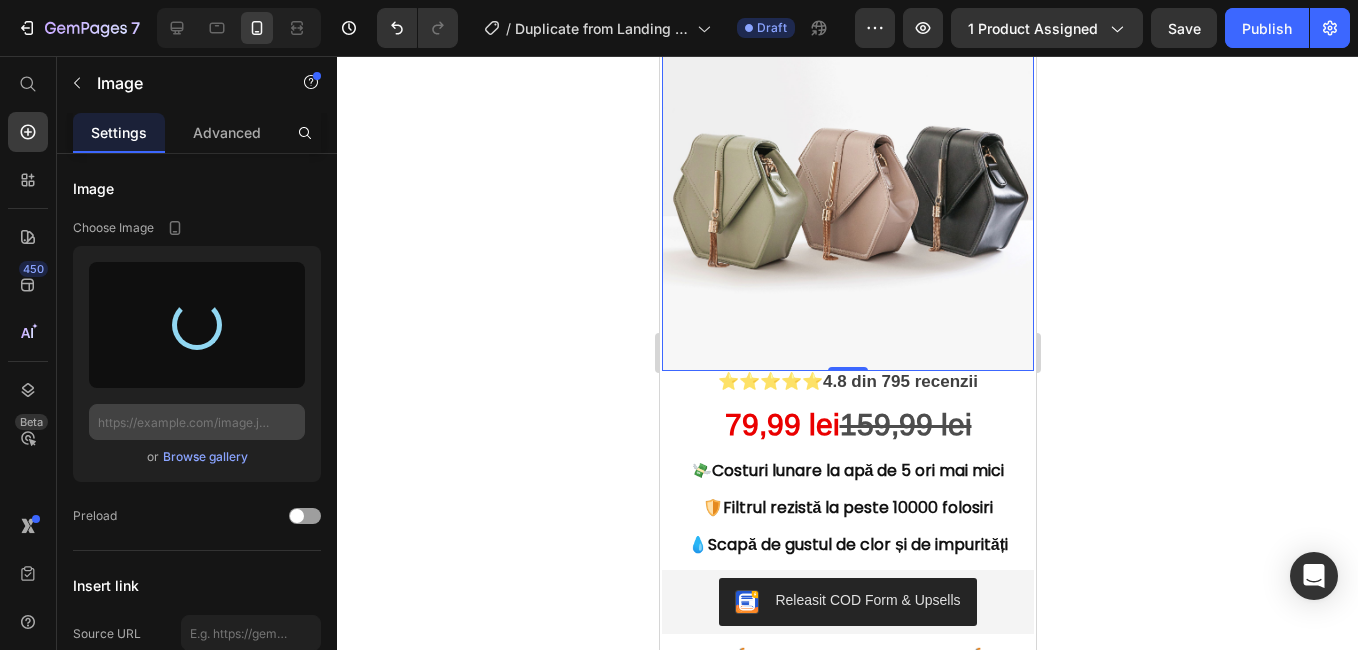 type on "https://cdn.shopify.com/s/files/1/0948/2787/2601/files/gempages_575020250286785765-c5928270-a7f4-46a3-bb48-d7178c64c5e6.png" 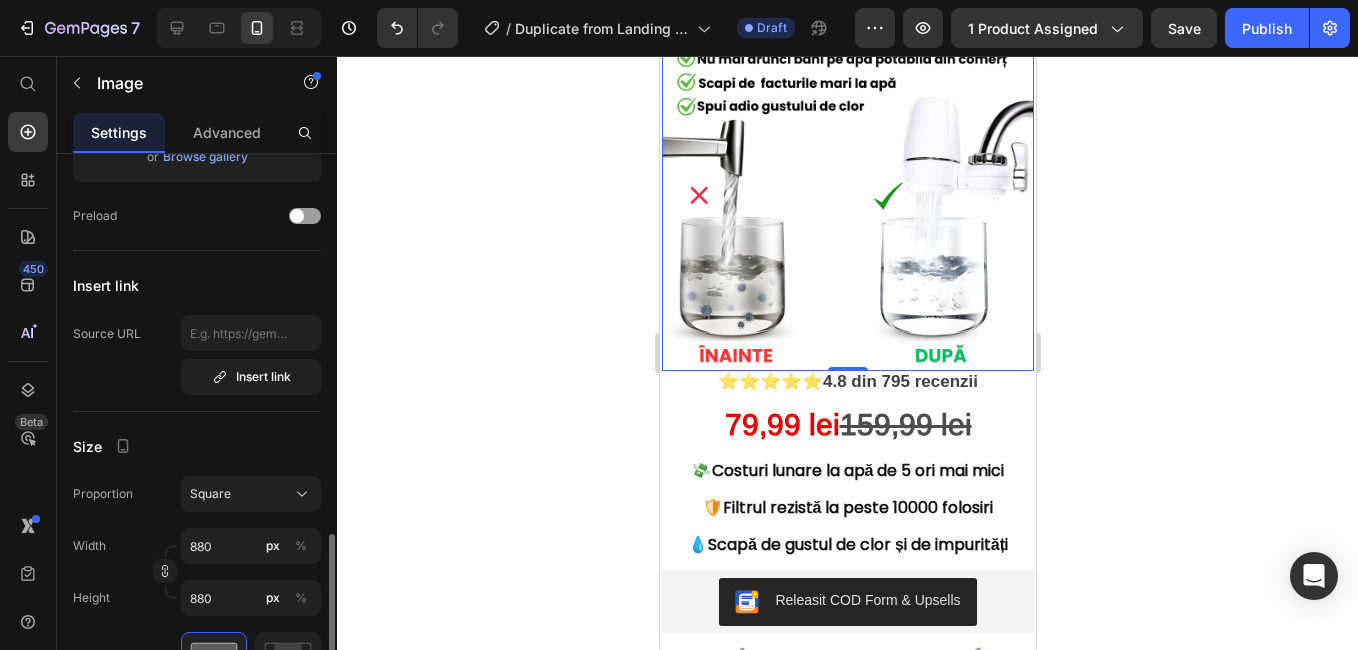 scroll, scrollTop: 500, scrollLeft: 0, axis: vertical 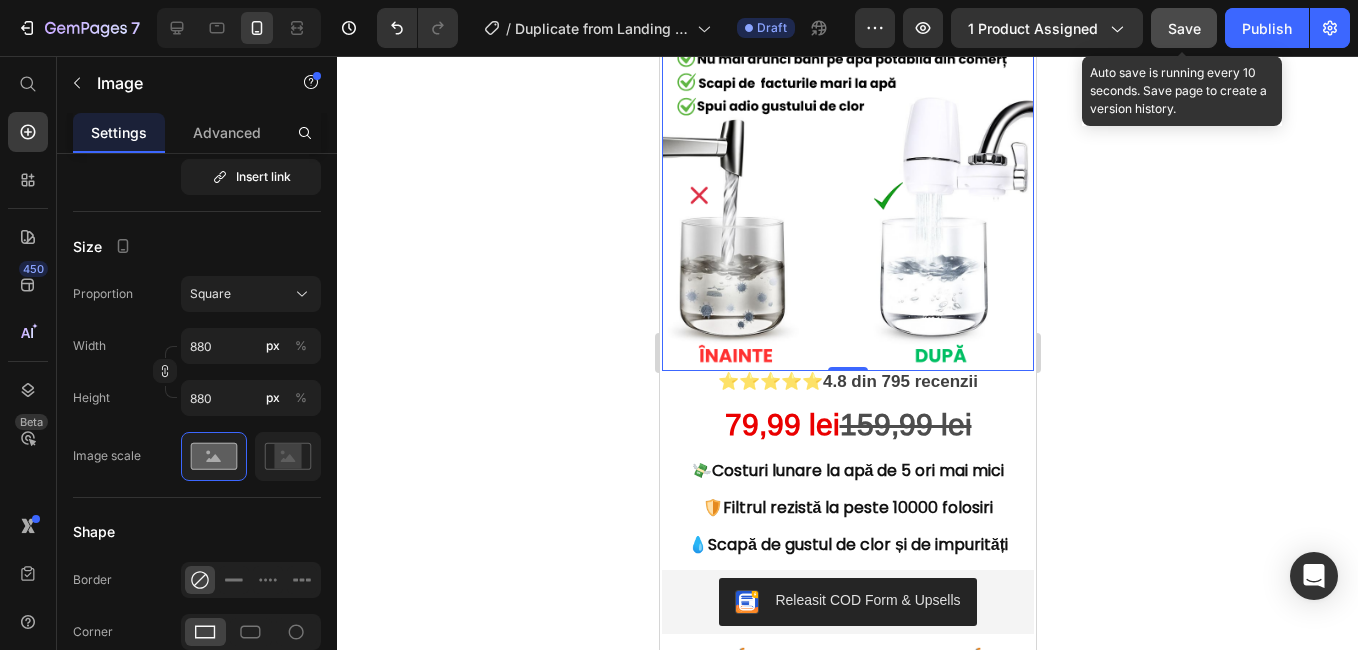 click on "Save" 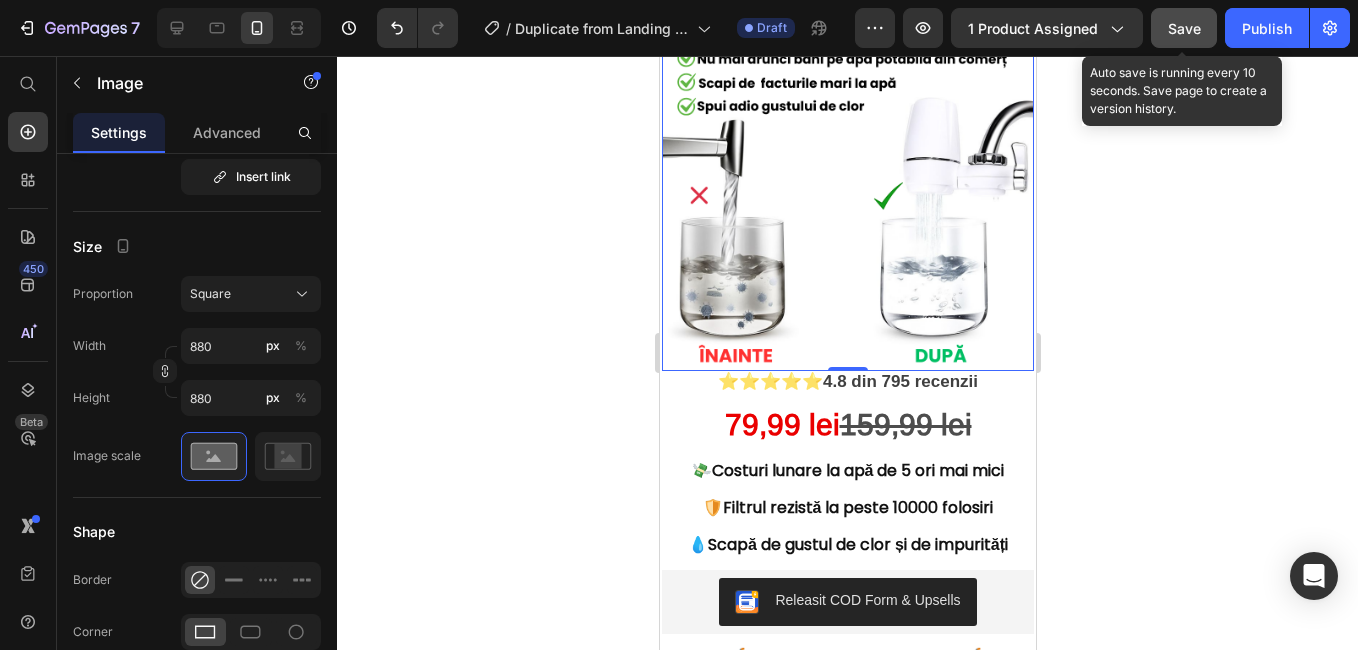 click on "Save" 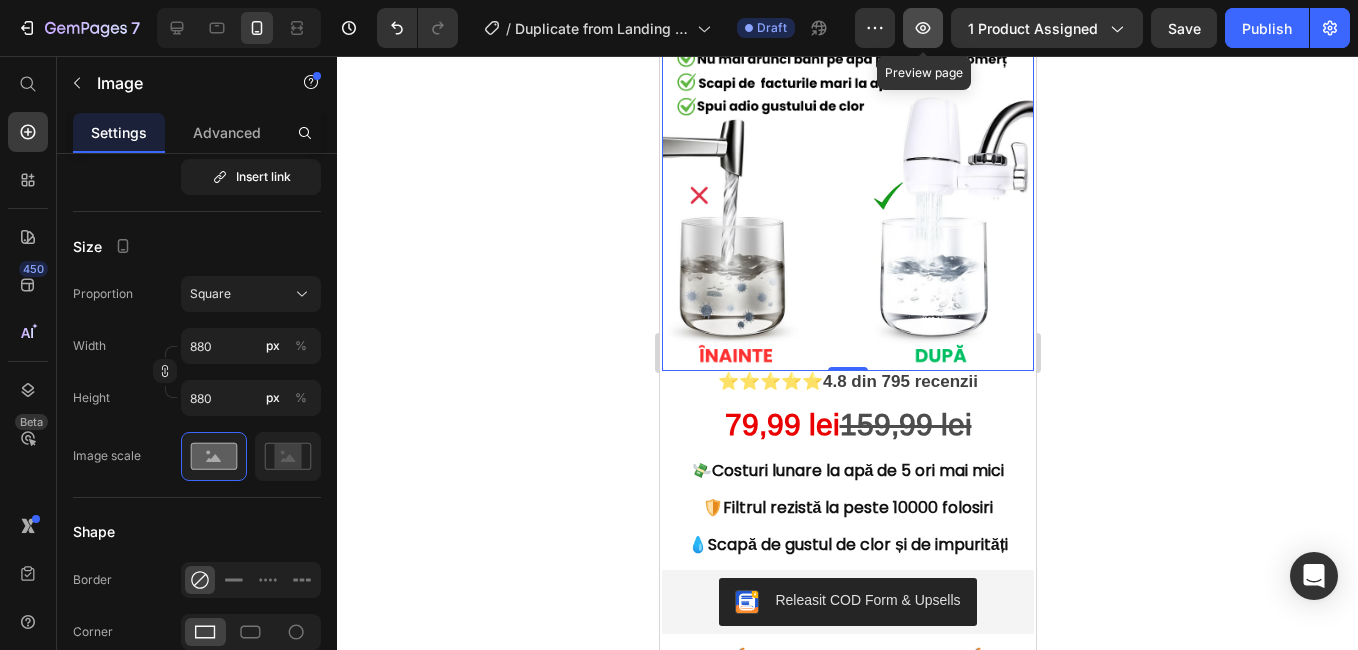 click 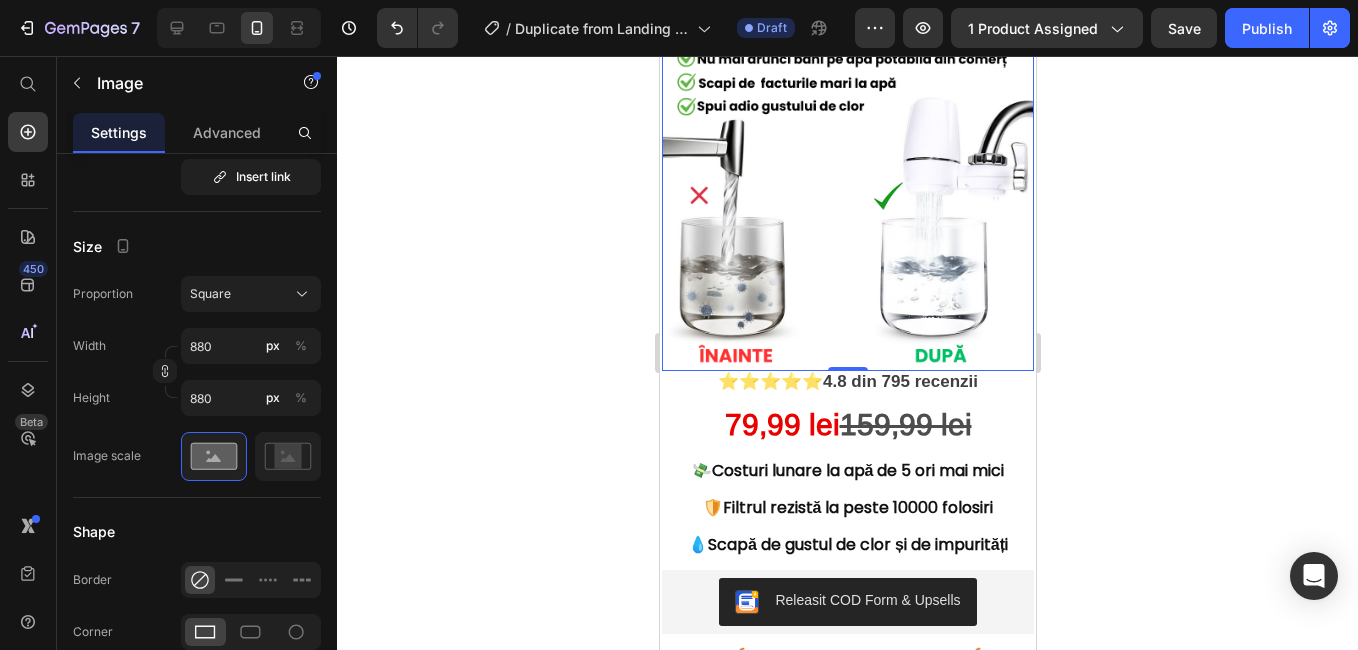 click 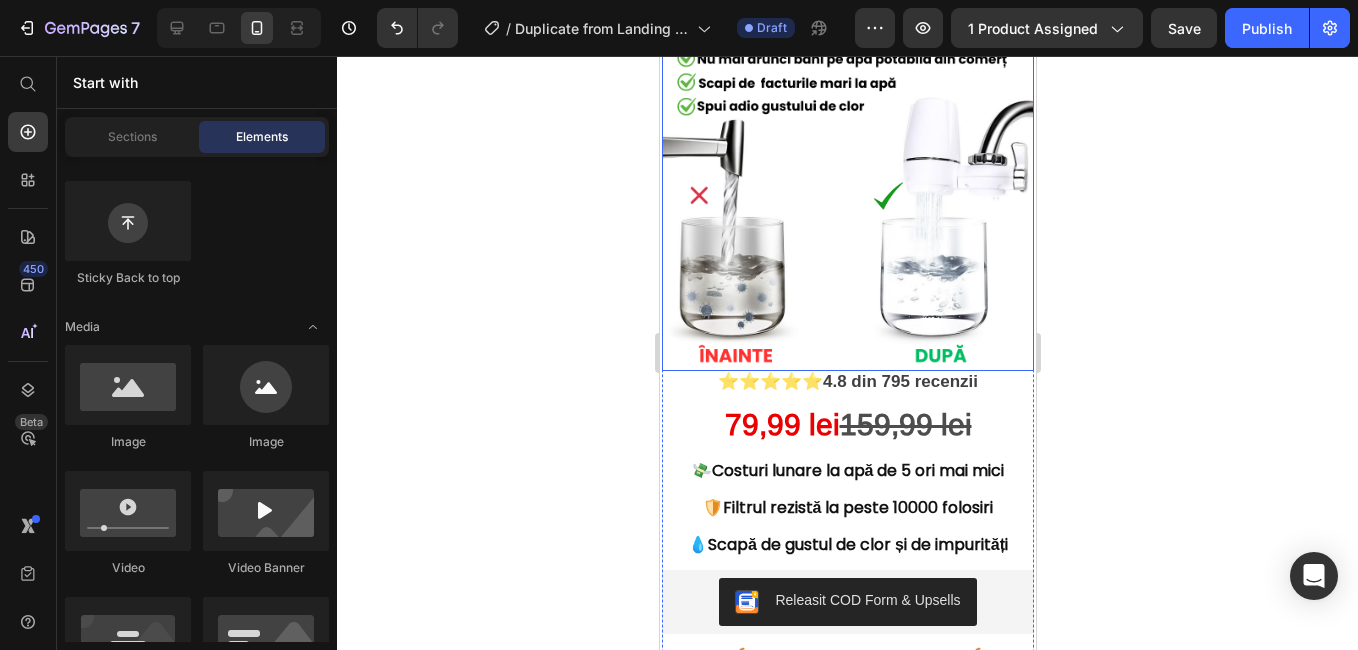 click at bounding box center (847, 185) 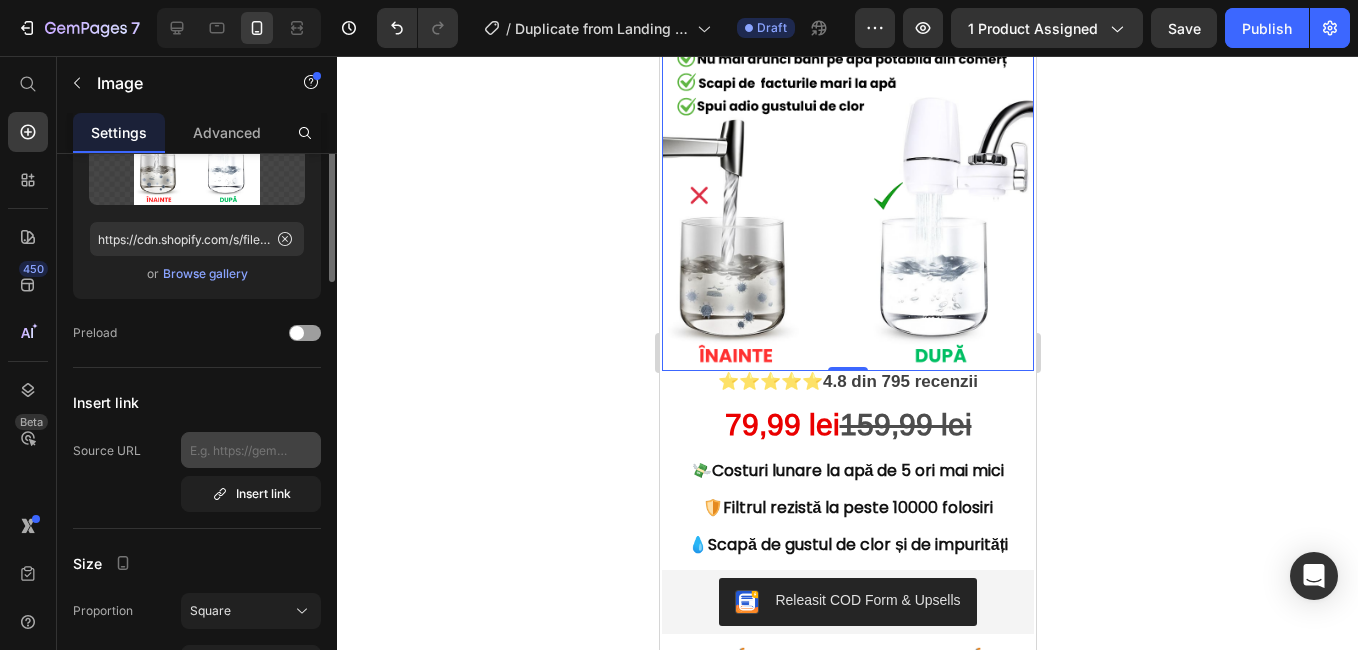 scroll, scrollTop: 83, scrollLeft: 0, axis: vertical 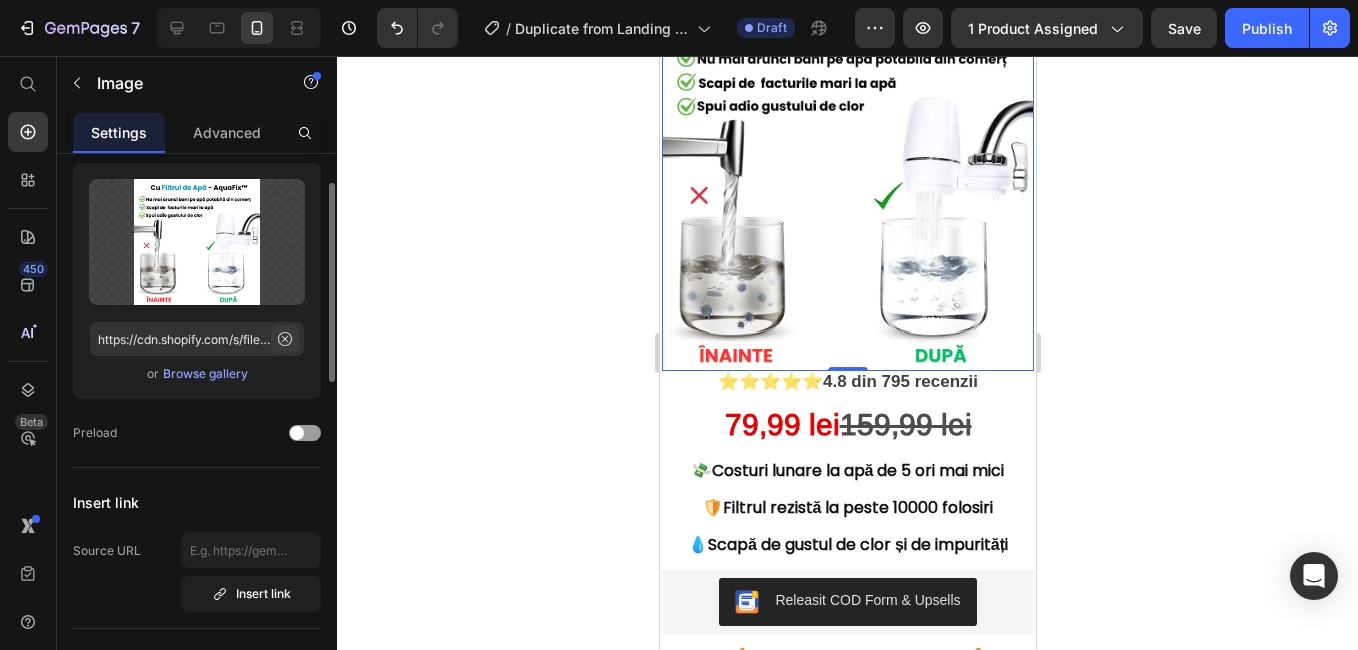 click 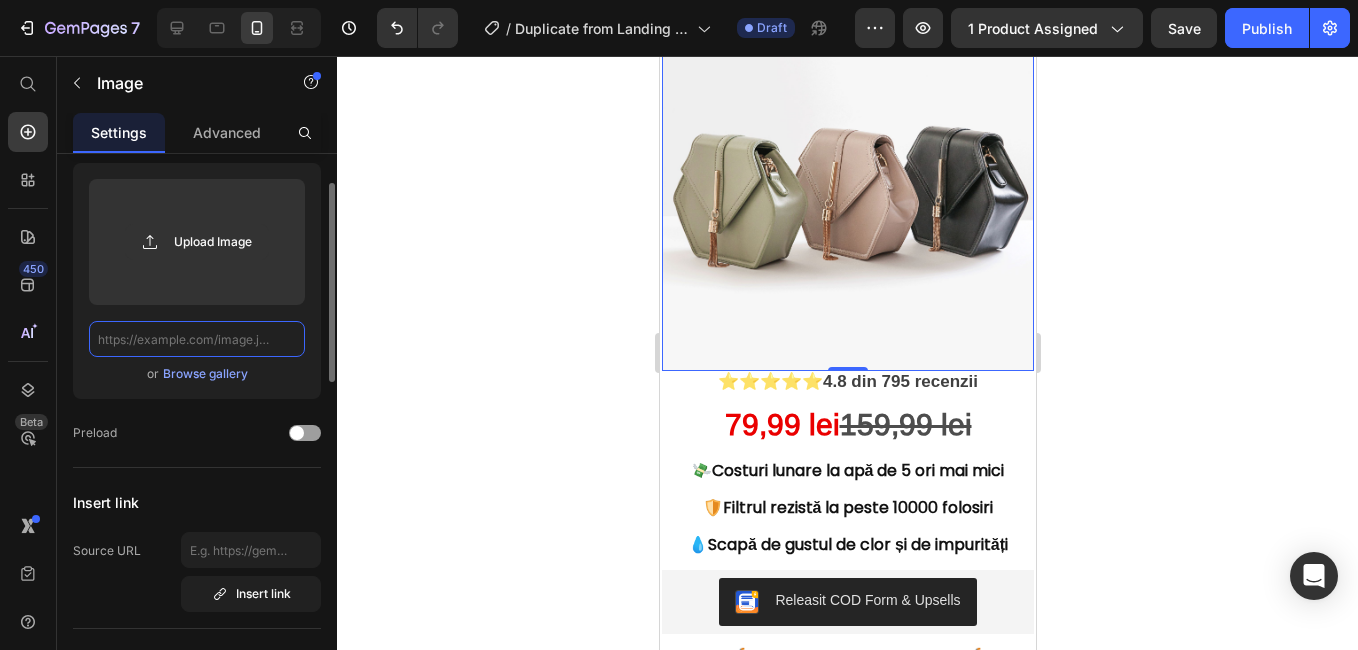 scroll, scrollTop: 0, scrollLeft: 0, axis: both 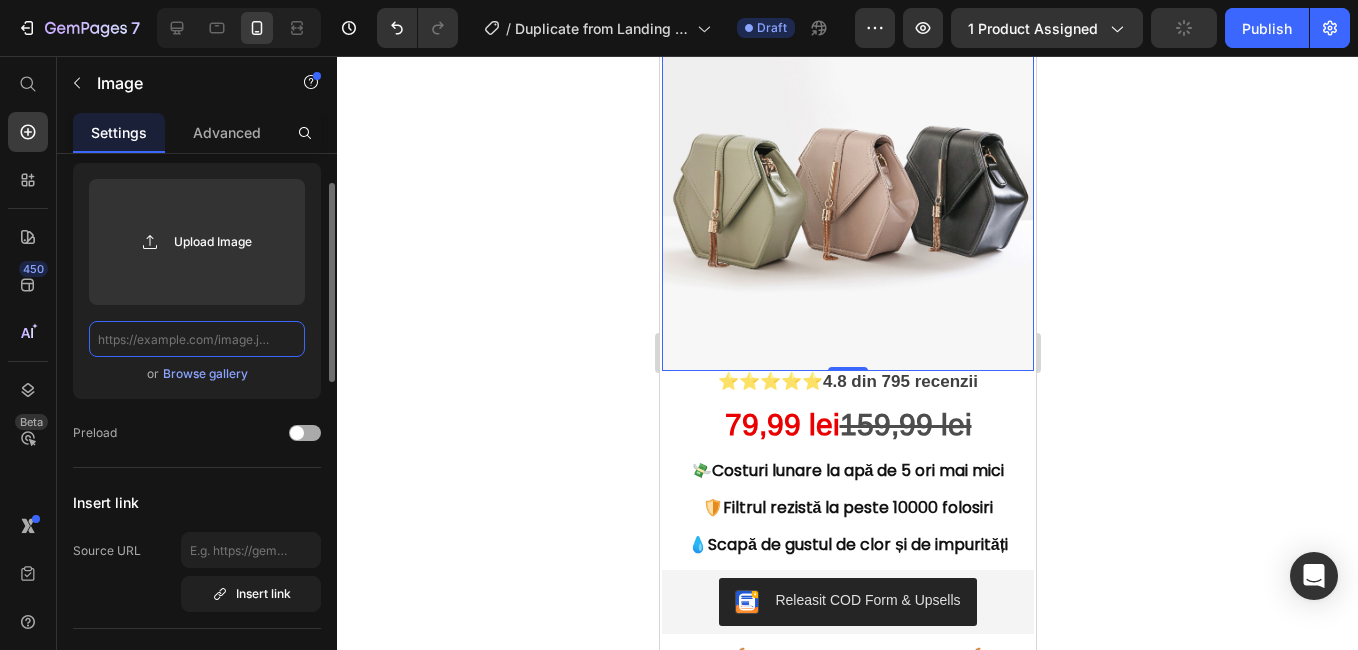 paste on "https://www.canva.com/design/DAGs8bwL-R0/WTW4vbZMsP4RAOnyKK_b-Q/edit" 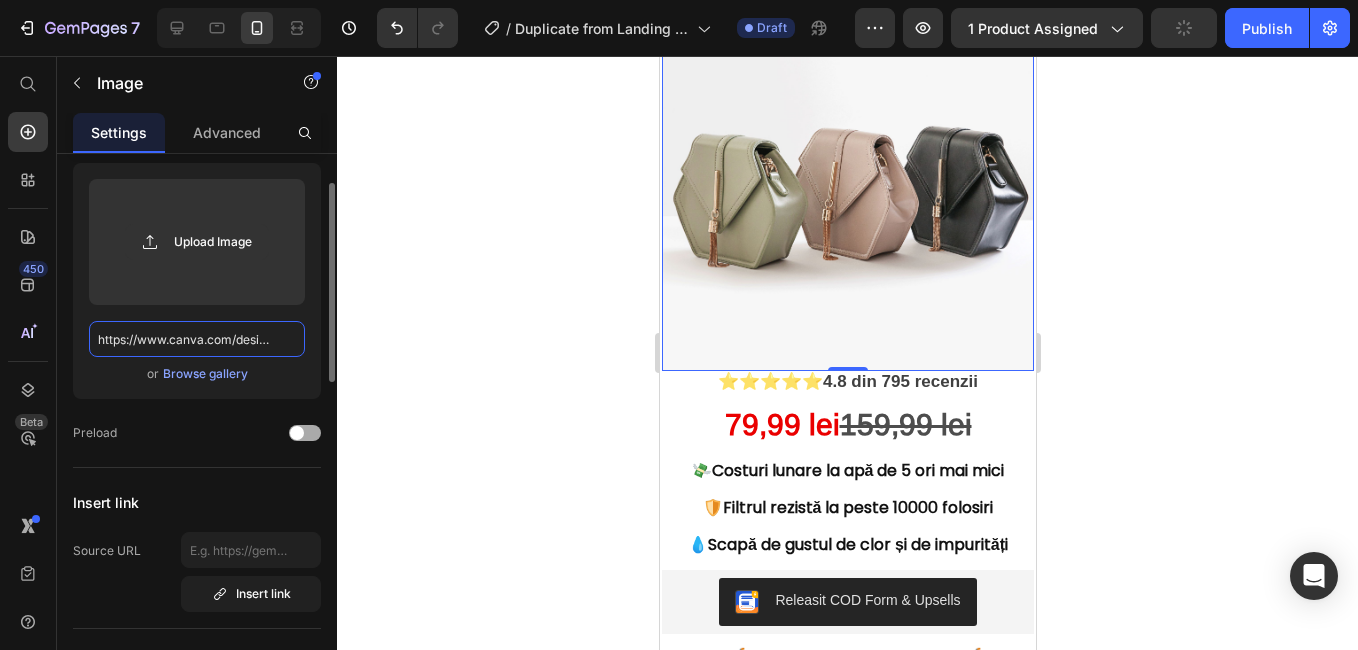 scroll, scrollTop: 0, scrollLeft: 294, axis: horizontal 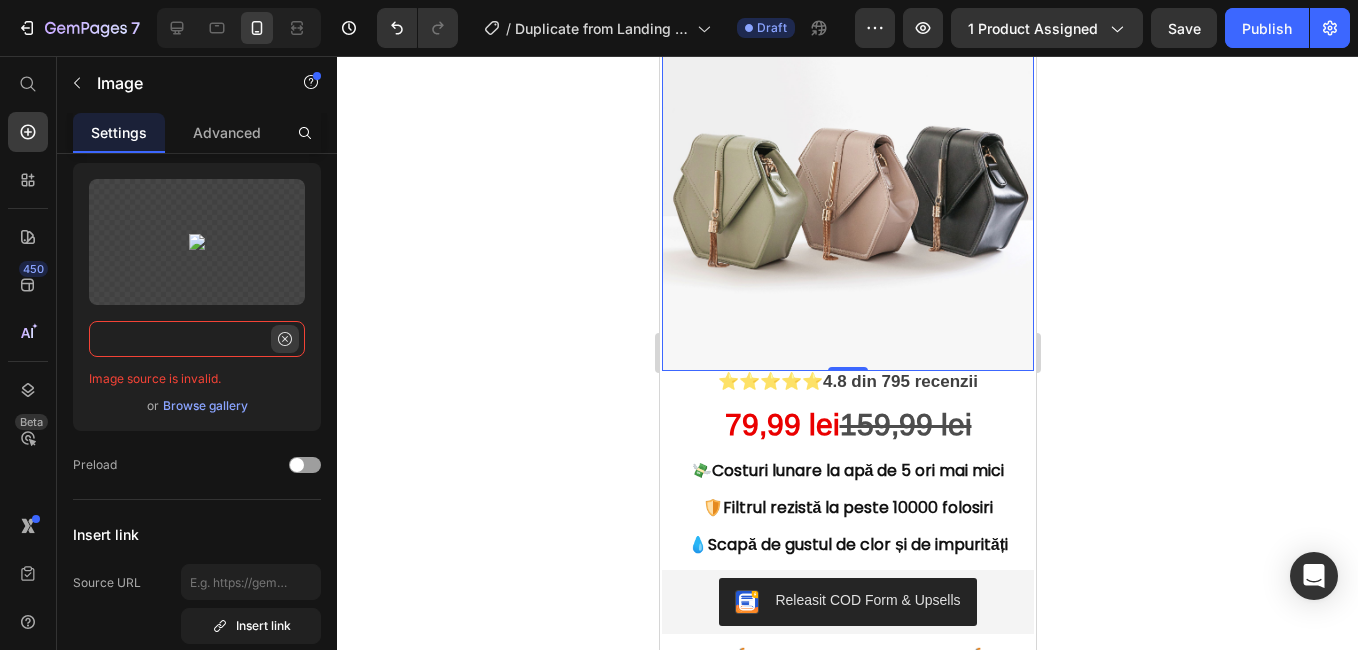 type on "https://www.canva.com/design/DAGs8bwL-R0/WTW4vbZMsP4RAOnyKK_b-Q/edit" 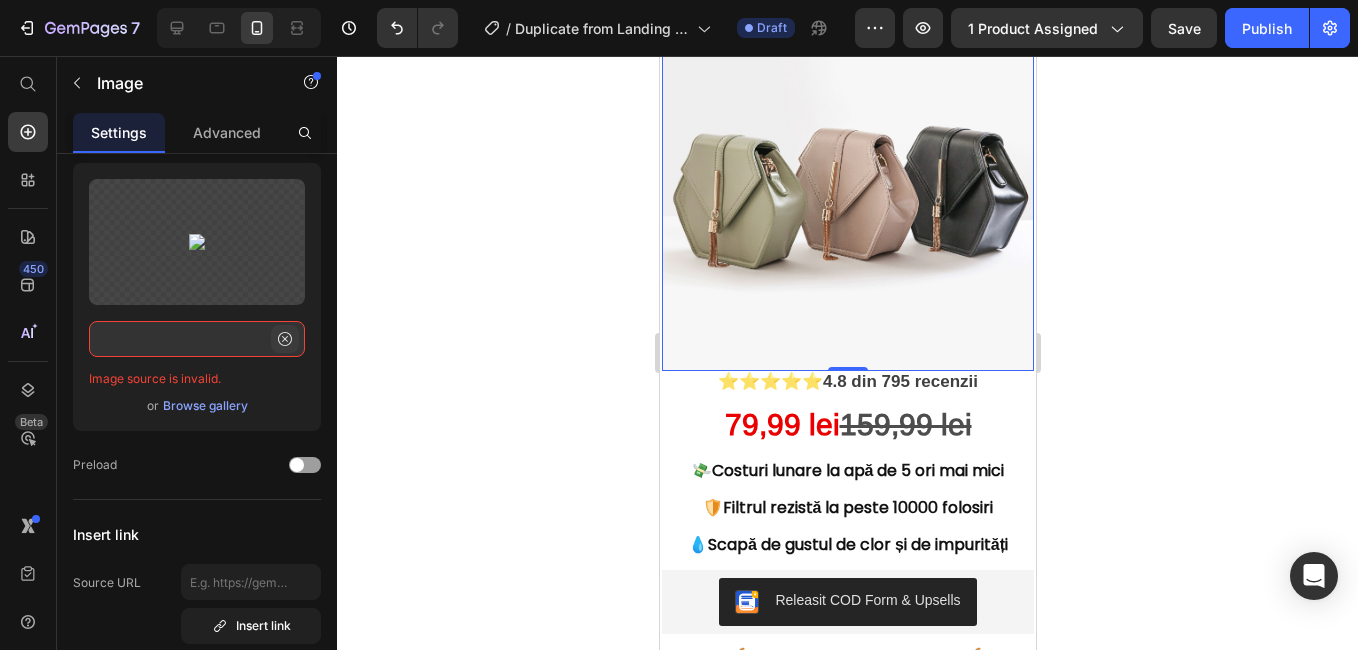 click 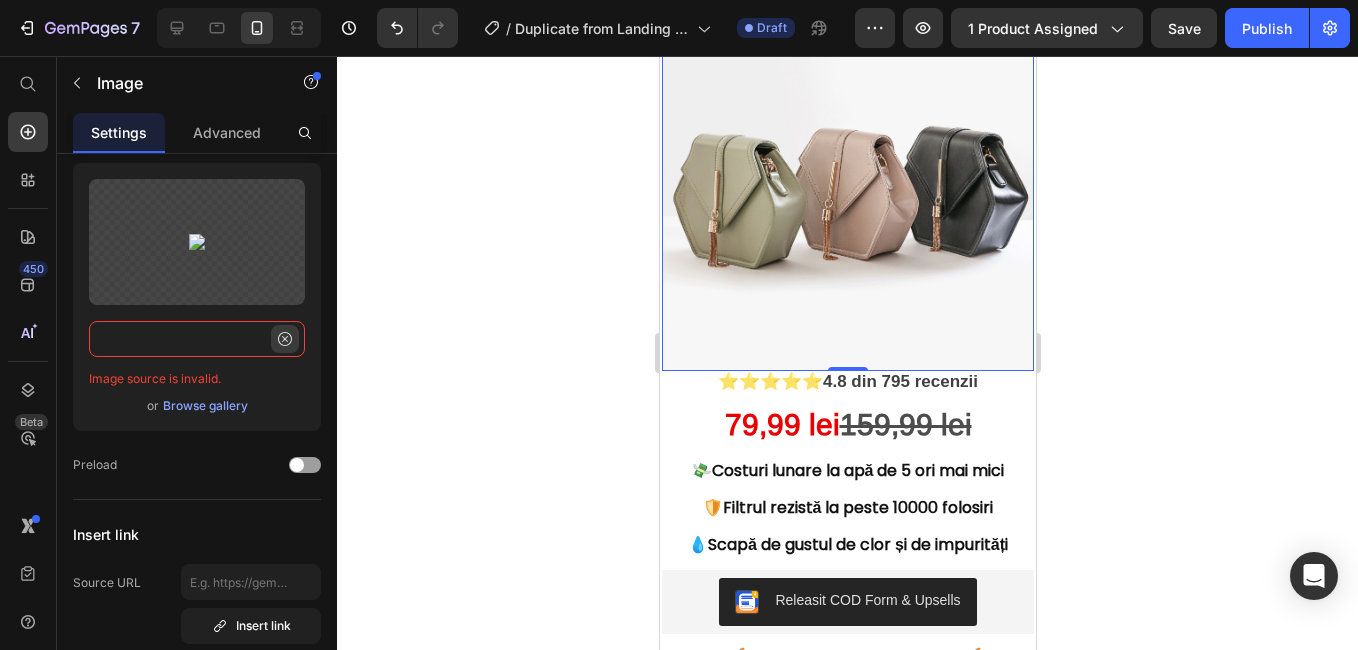 scroll, scrollTop: 0, scrollLeft: 0, axis: both 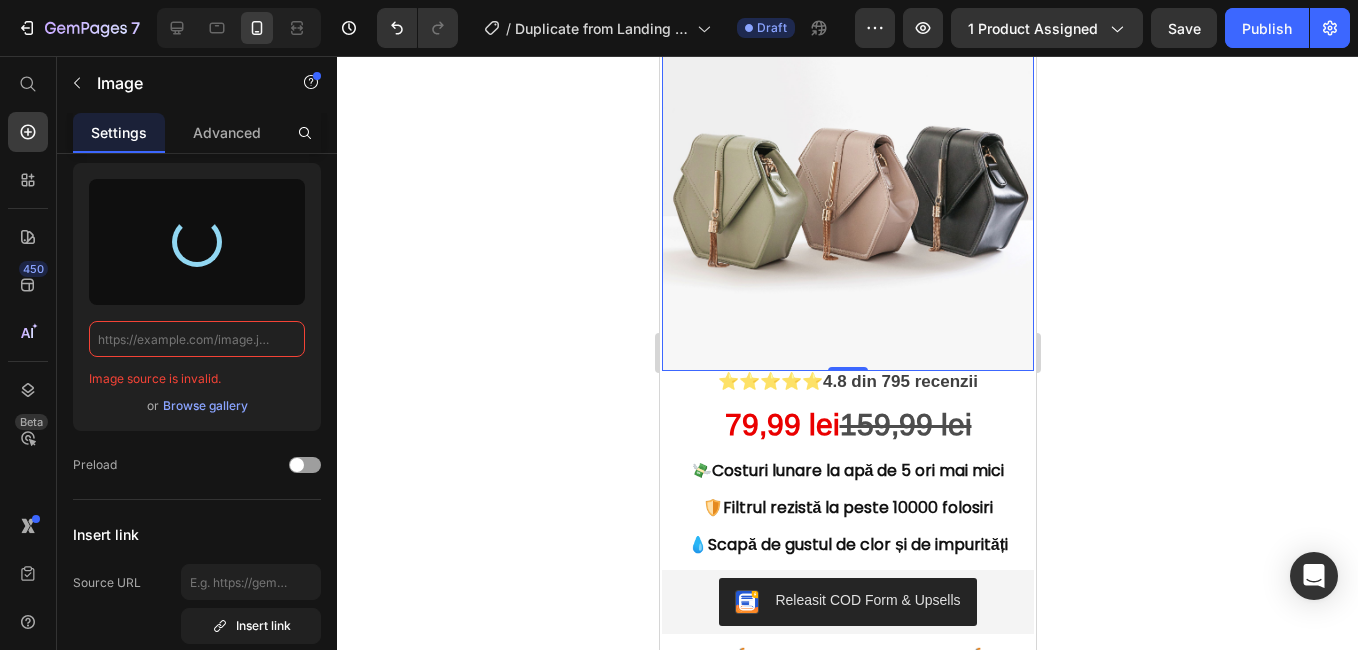 type on "https://cdn.shopify.com/s/files/1/0948/2787/2601/files/gempages_575020250286785765-c5928270-a7f4-46a3-bb48-d7178c64c5e6.png" 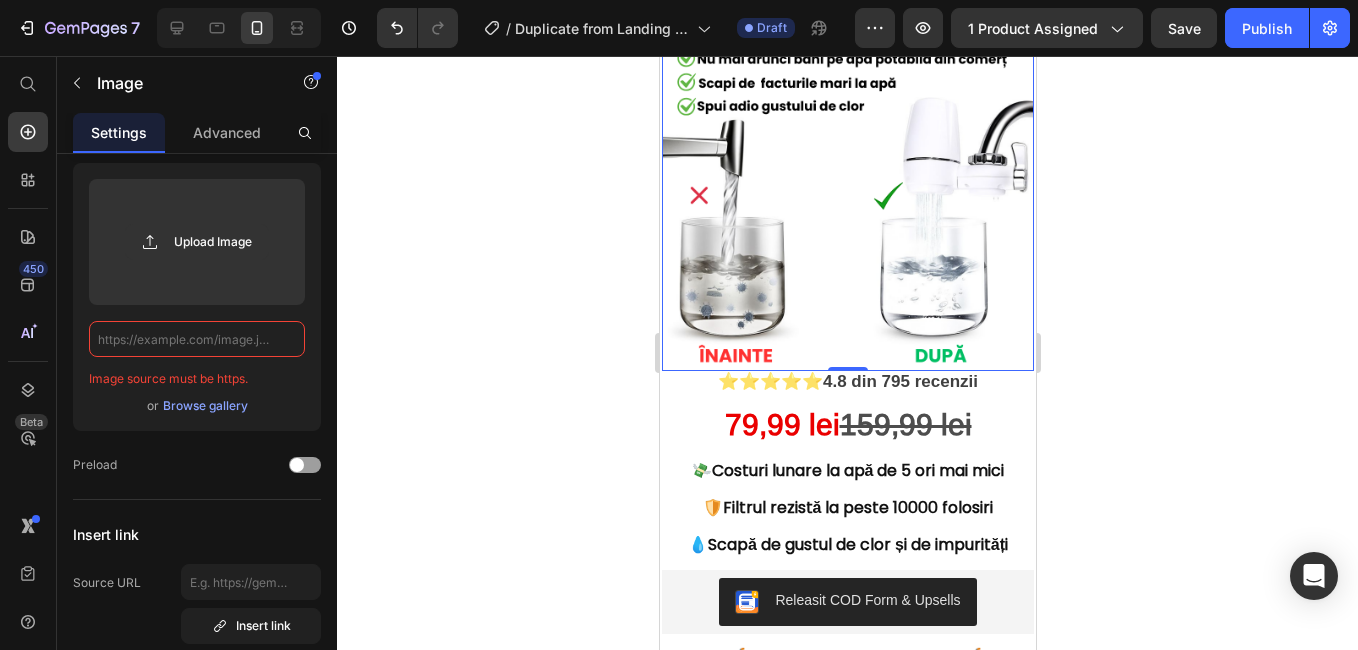 paste on "https://cdn.shopify.com/s/files/1/0948/2787/2601/files/INAINTE_3.png?v=1752313539" 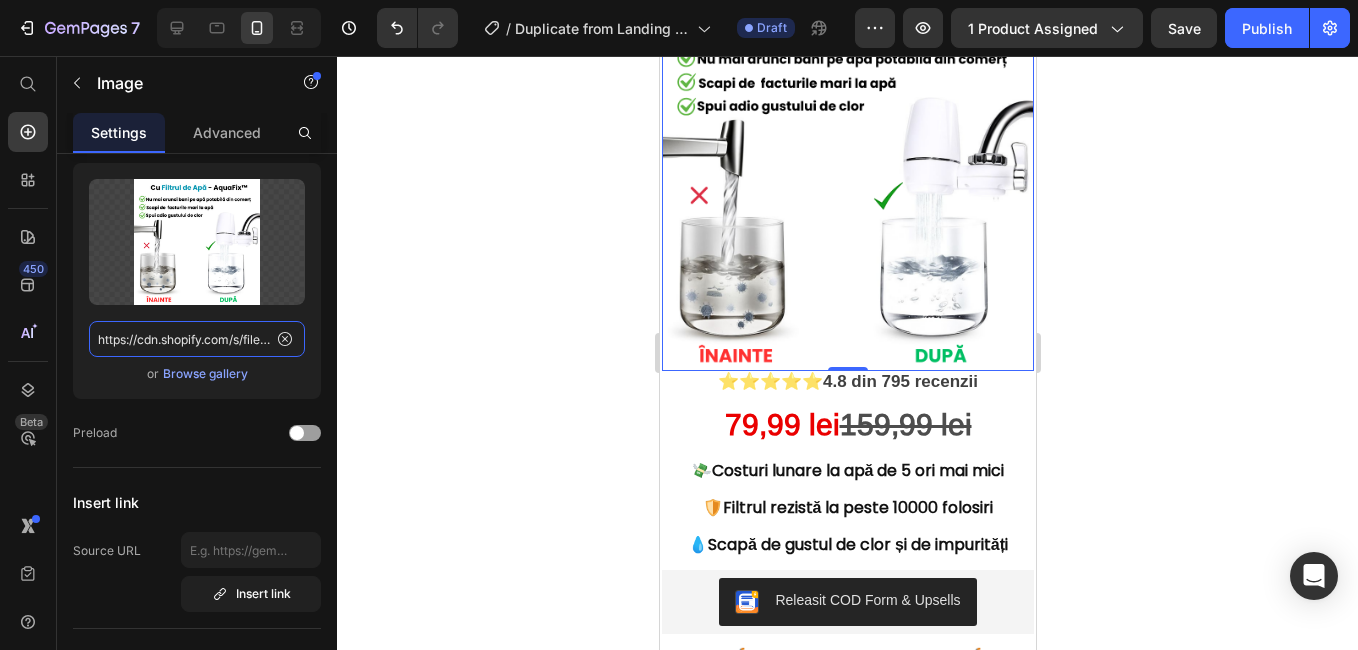 scroll, scrollTop: 0, scrollLeft: 312, axis: horizontal 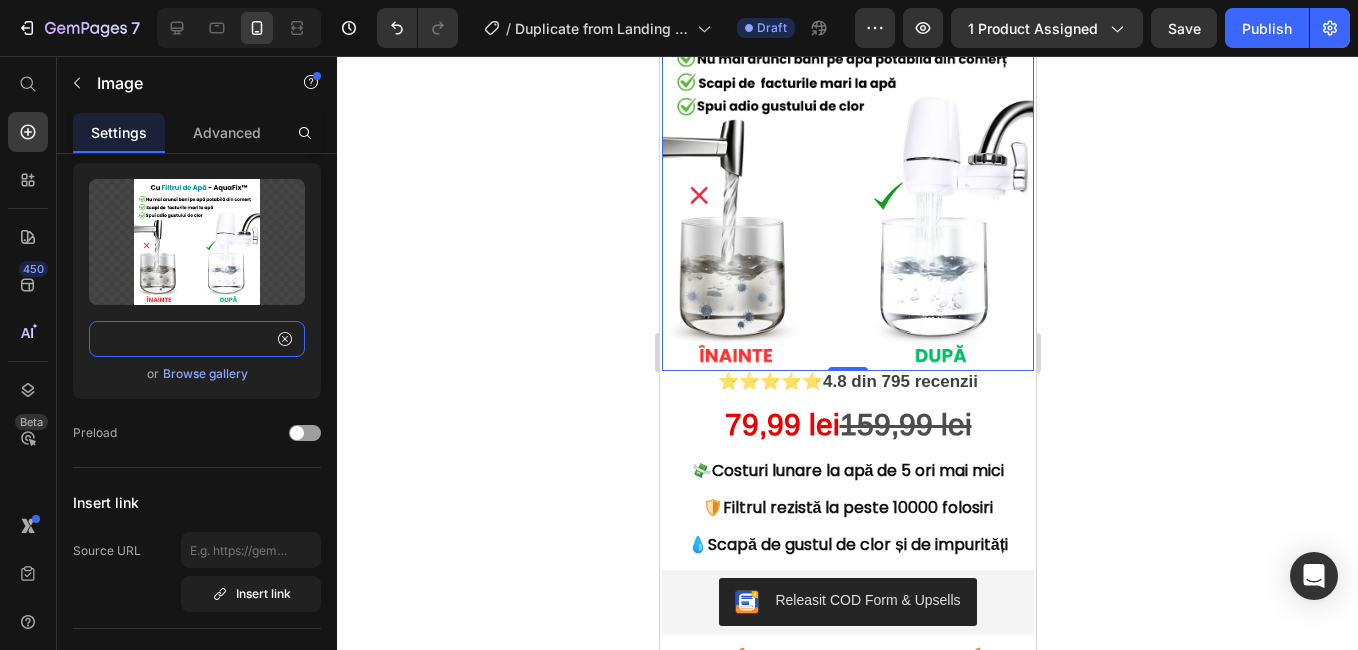 type on "https://cdn.shopify.com/s/files/1/0948/2787/2601/files/INAINTE_3.png?v=1752313539" 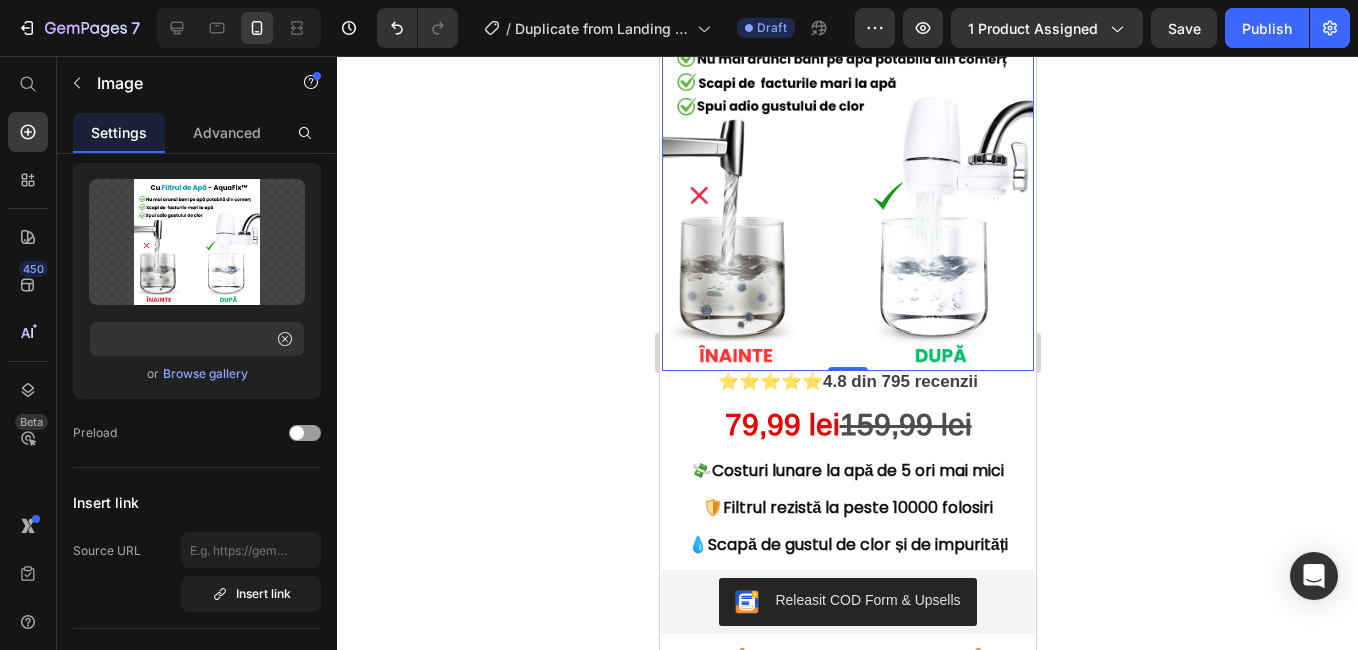 click 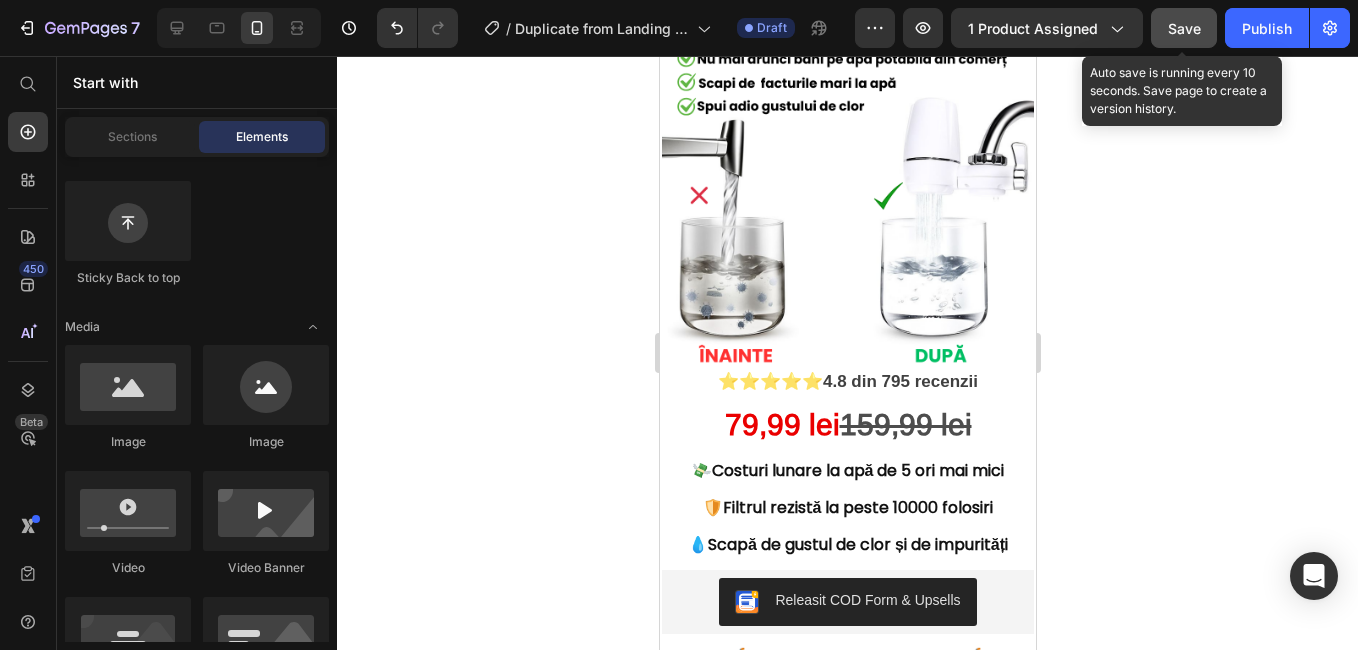 click on "Save" at bounding box center (1184, 28) 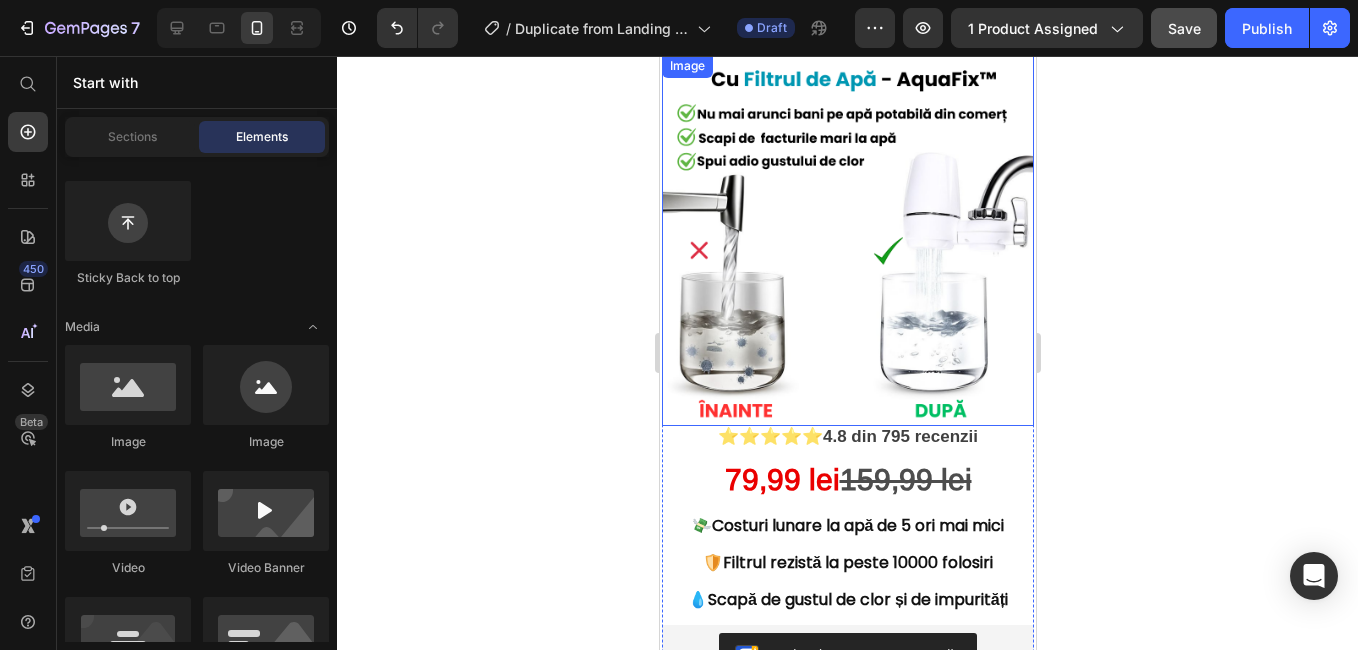 scroll, scrollTop: 0, scrollLeft: 0, axis: both 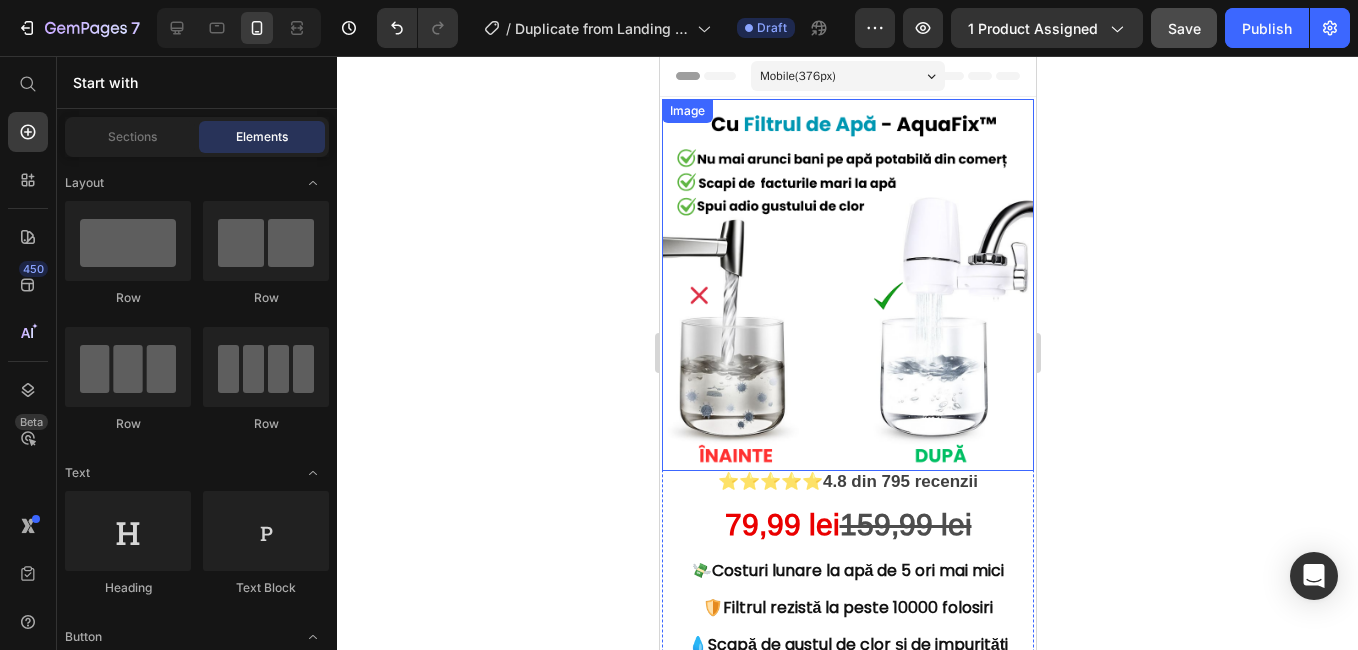 click at bounding box center (847, 285) 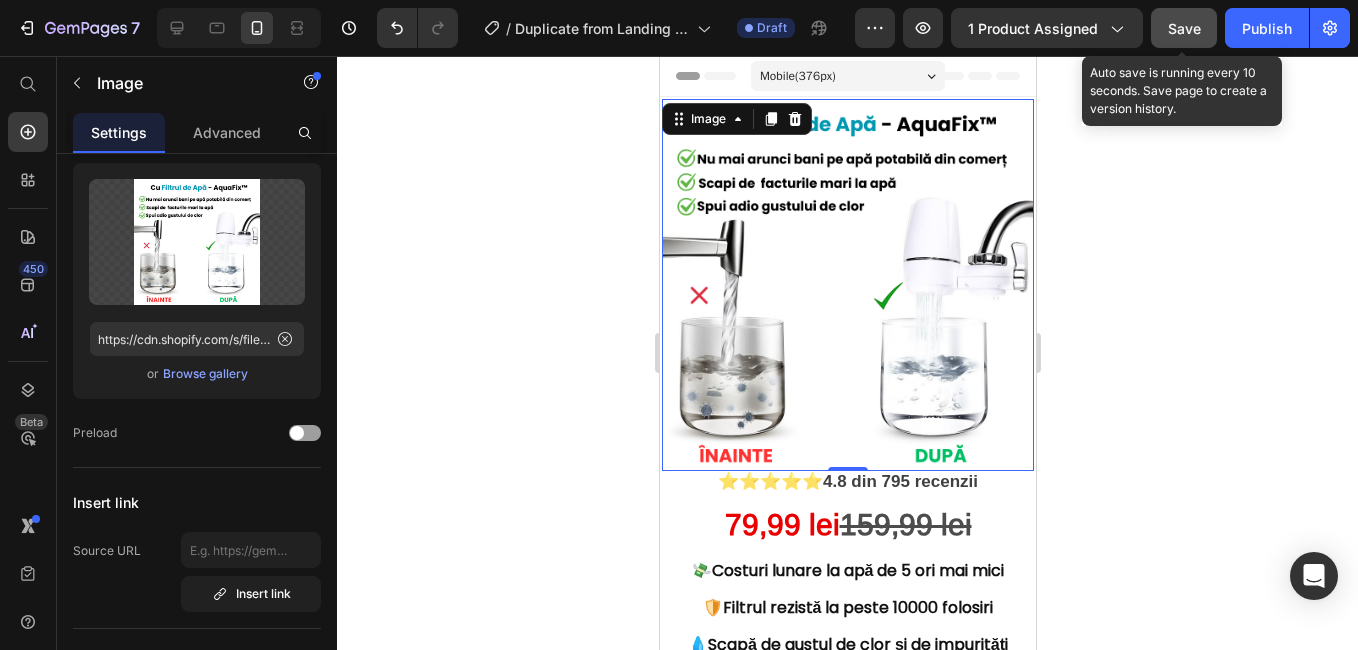 click on "Save" at bounding box center [1184, 28] 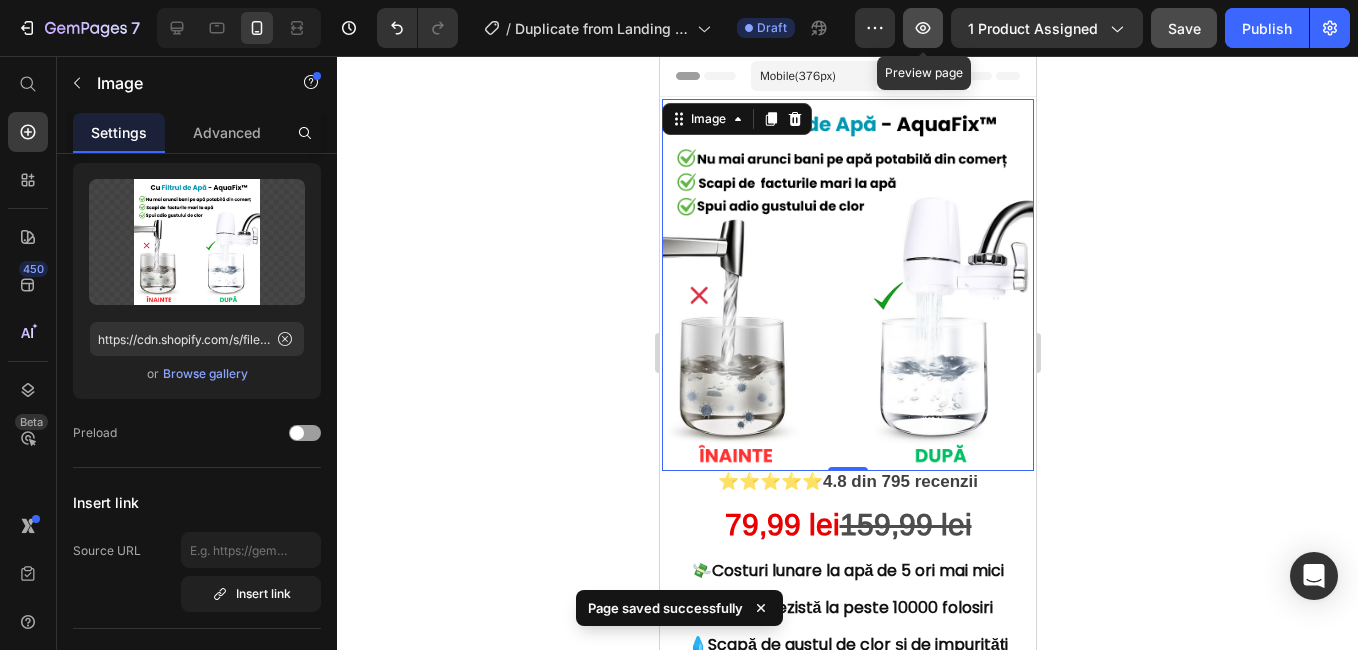 click 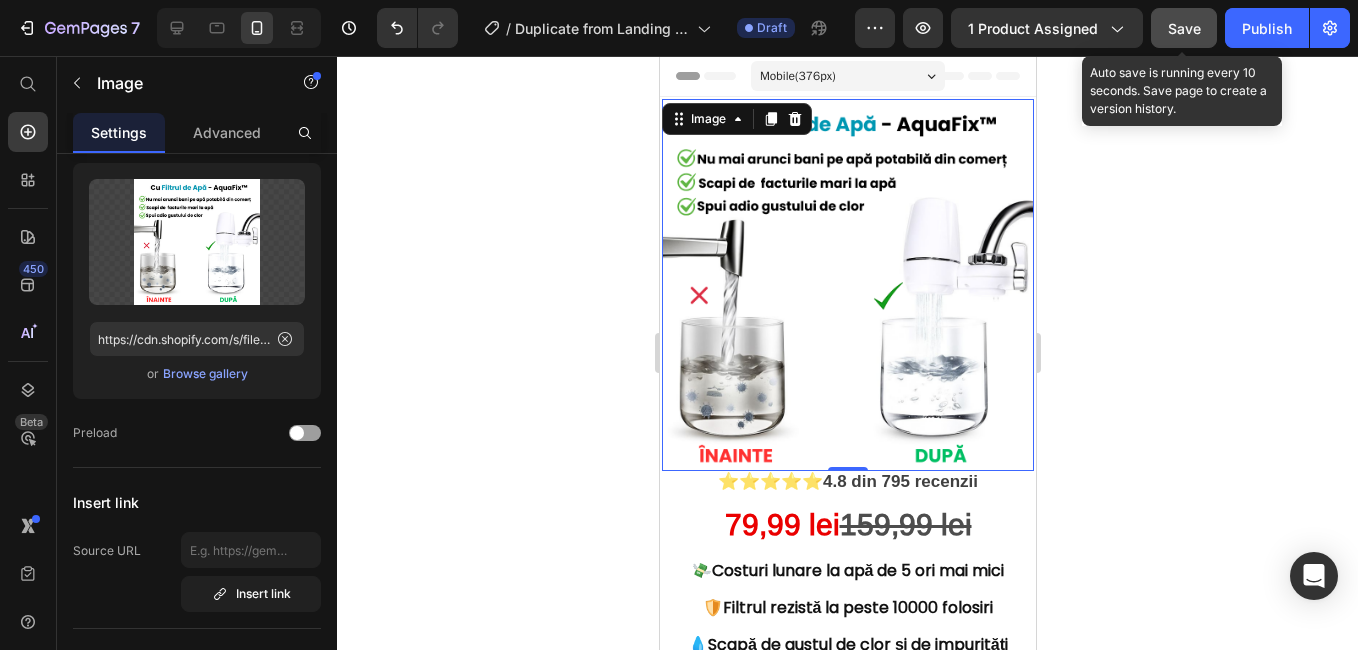 click on "Save" at bounding box center [1184, 28] 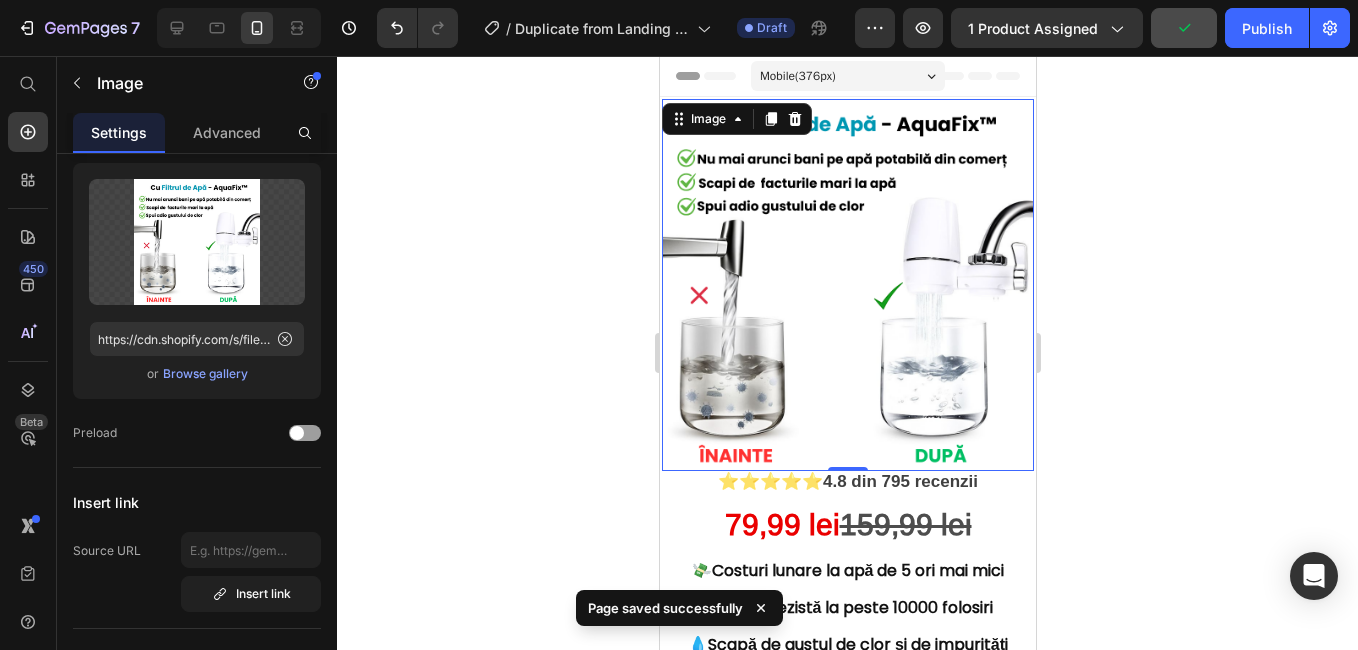 click 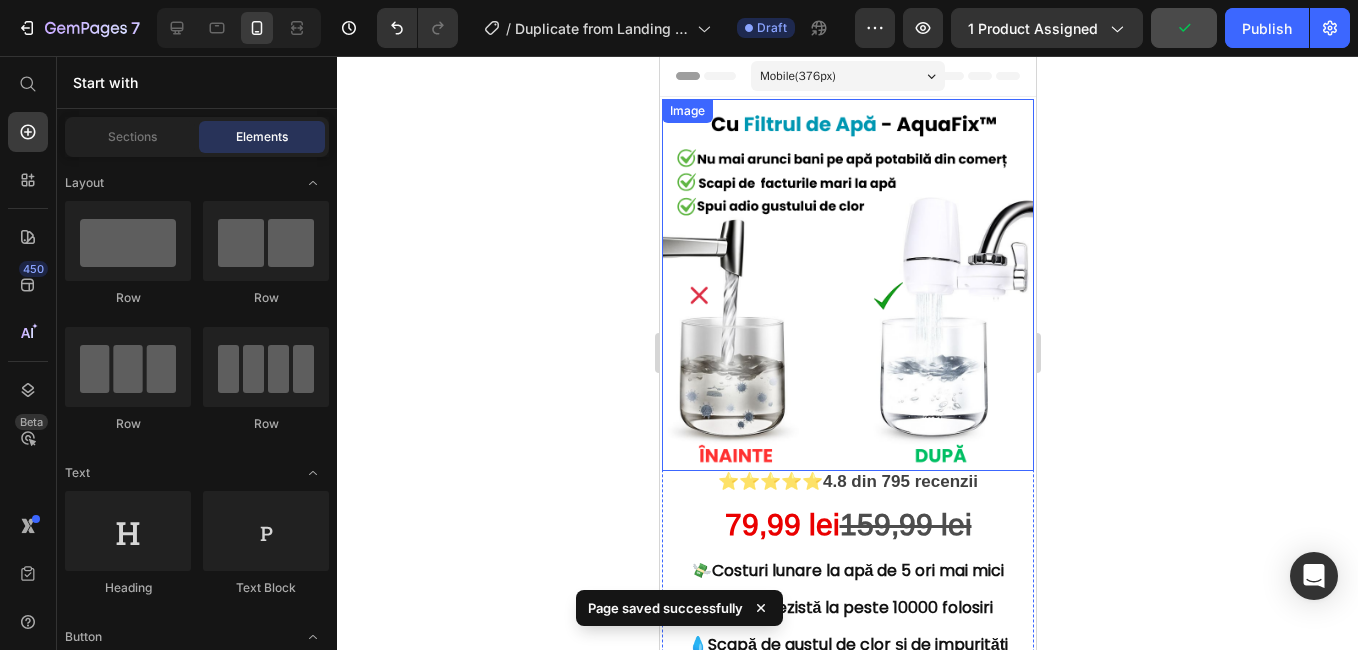 click at bounding box center [847, 285] 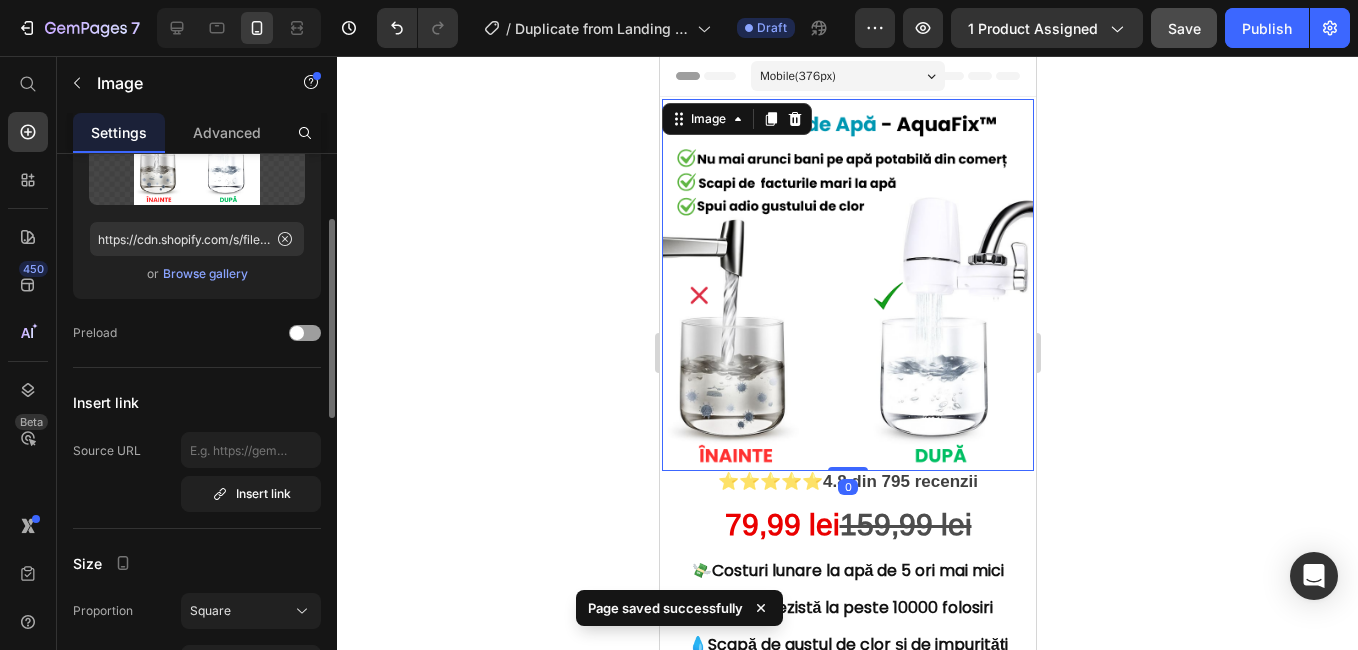 scroll, scrollTop: 83, scrollLeft: 0, axis: vertical 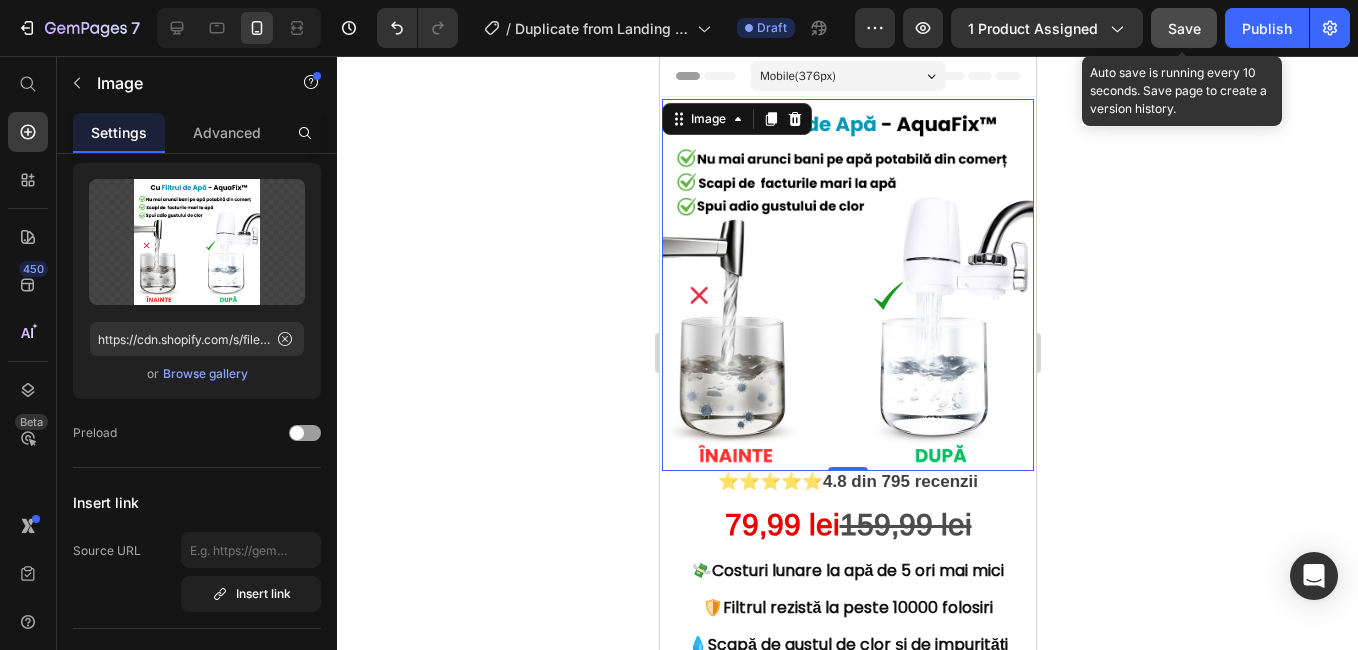 click on "Save" at bounding box center [1184, 28] 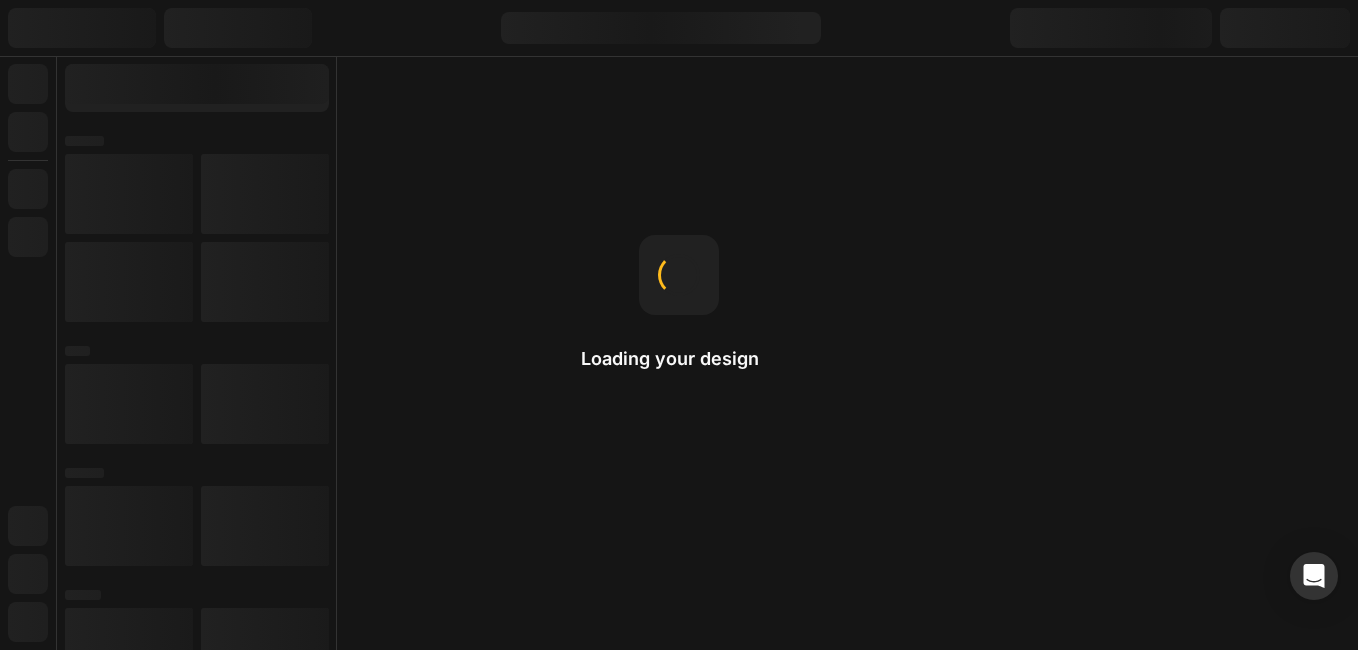 scroll, scrollTop: 0, scrollLeft: 0, axis: both 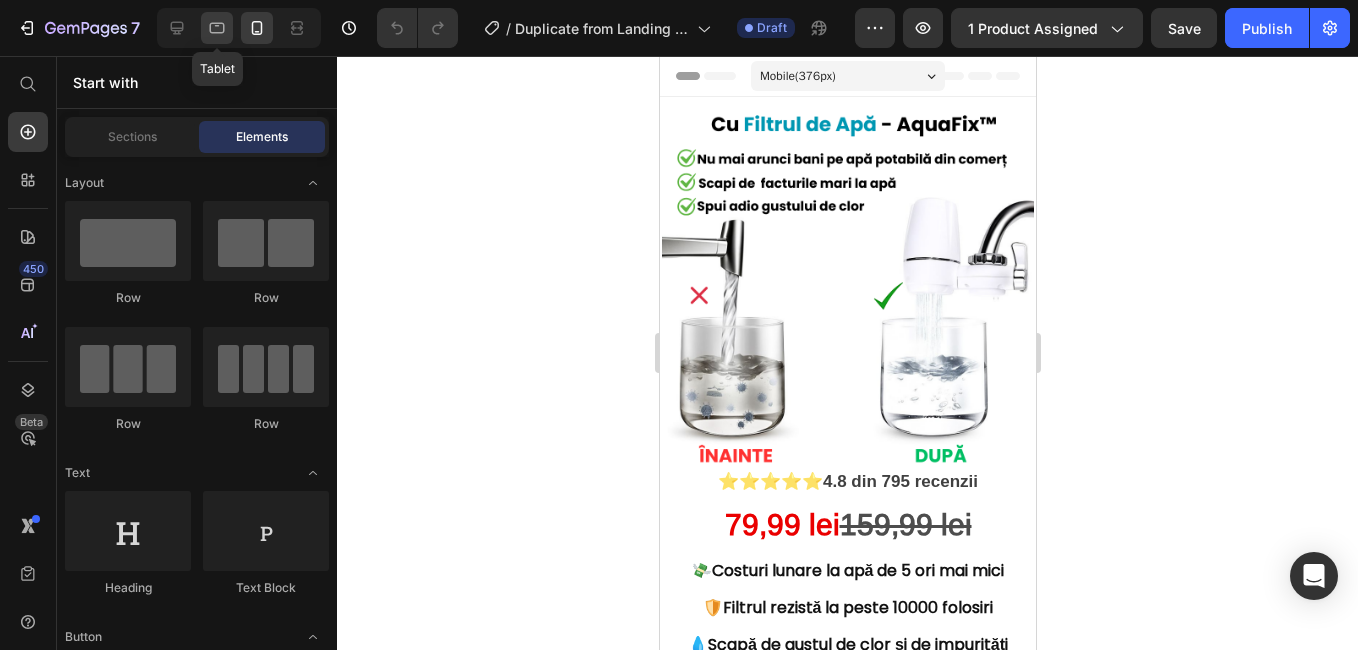 click 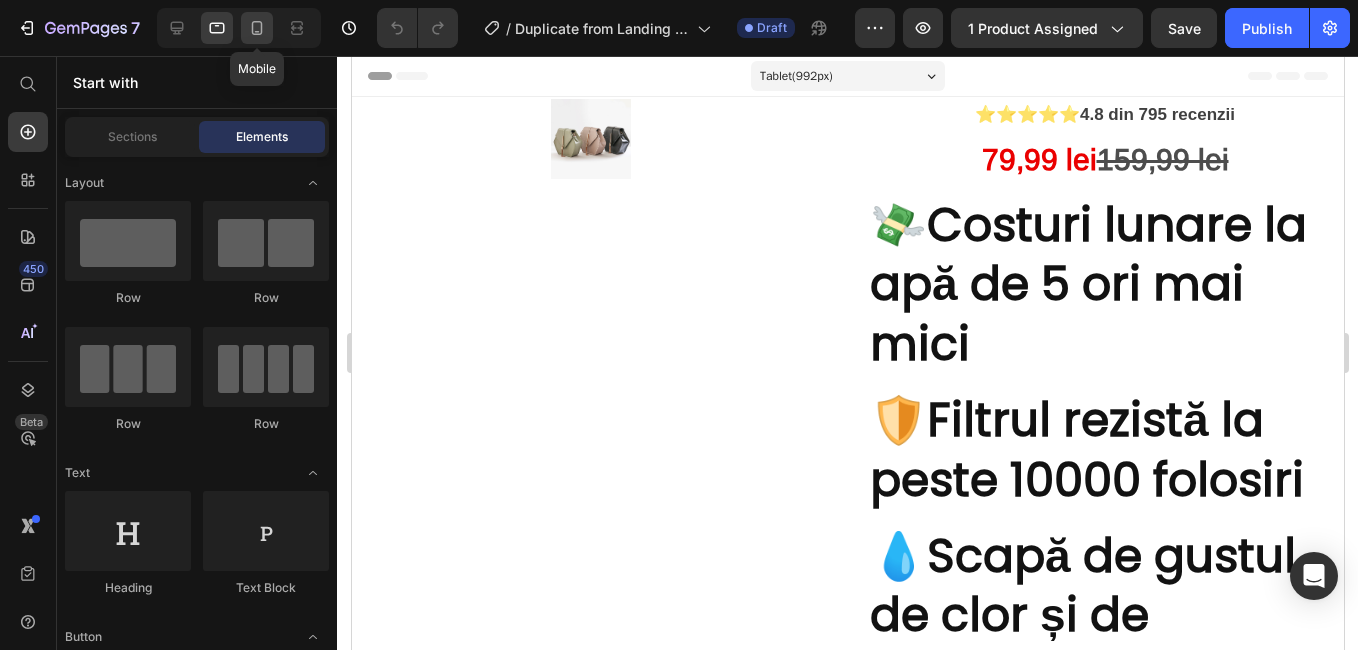 click 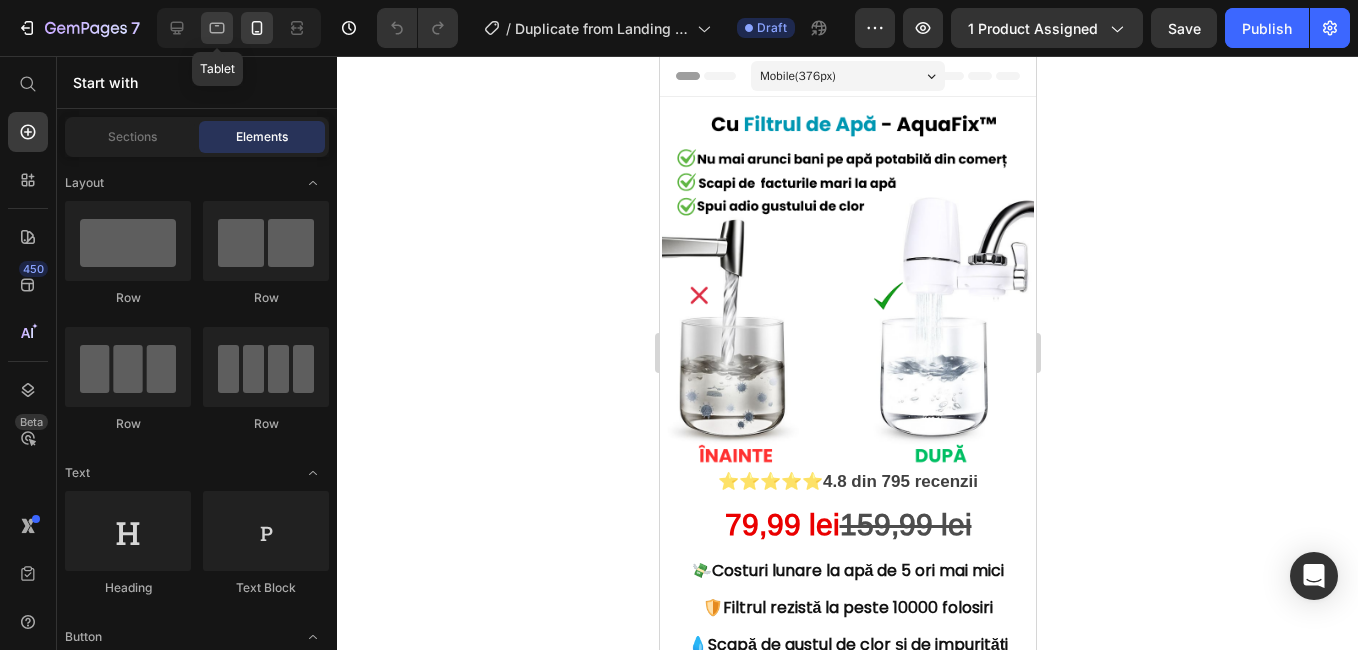 click 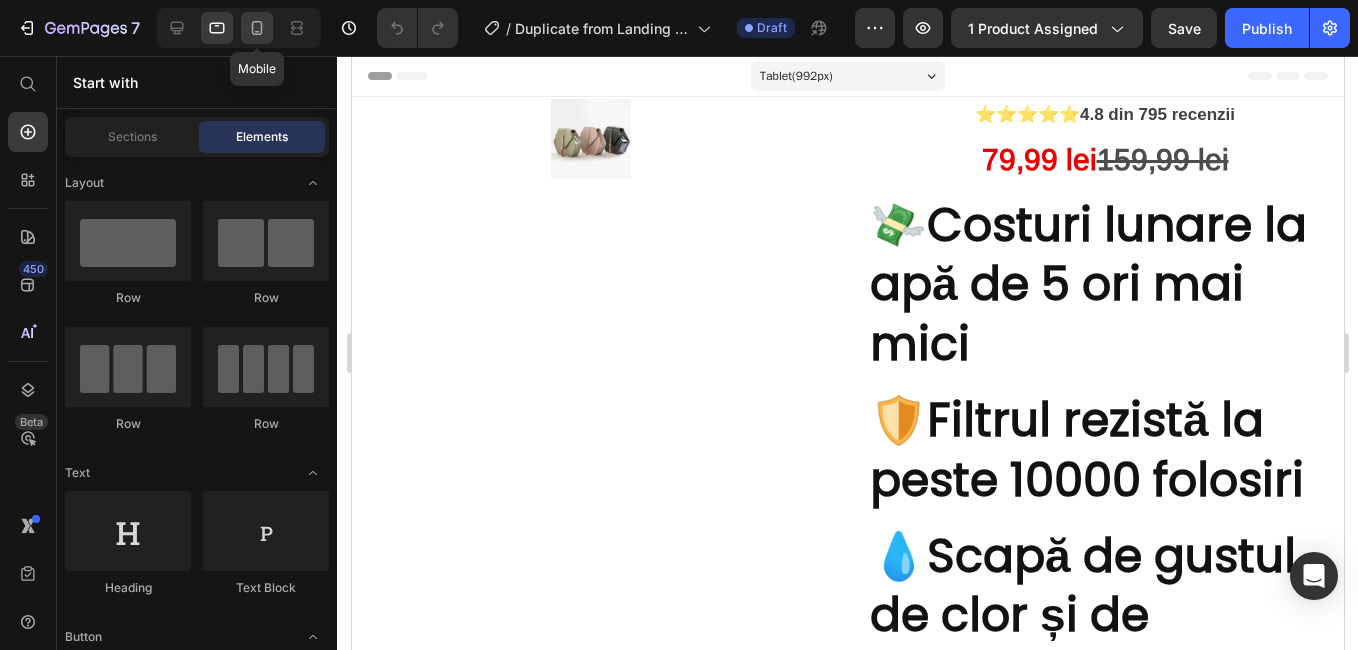 click 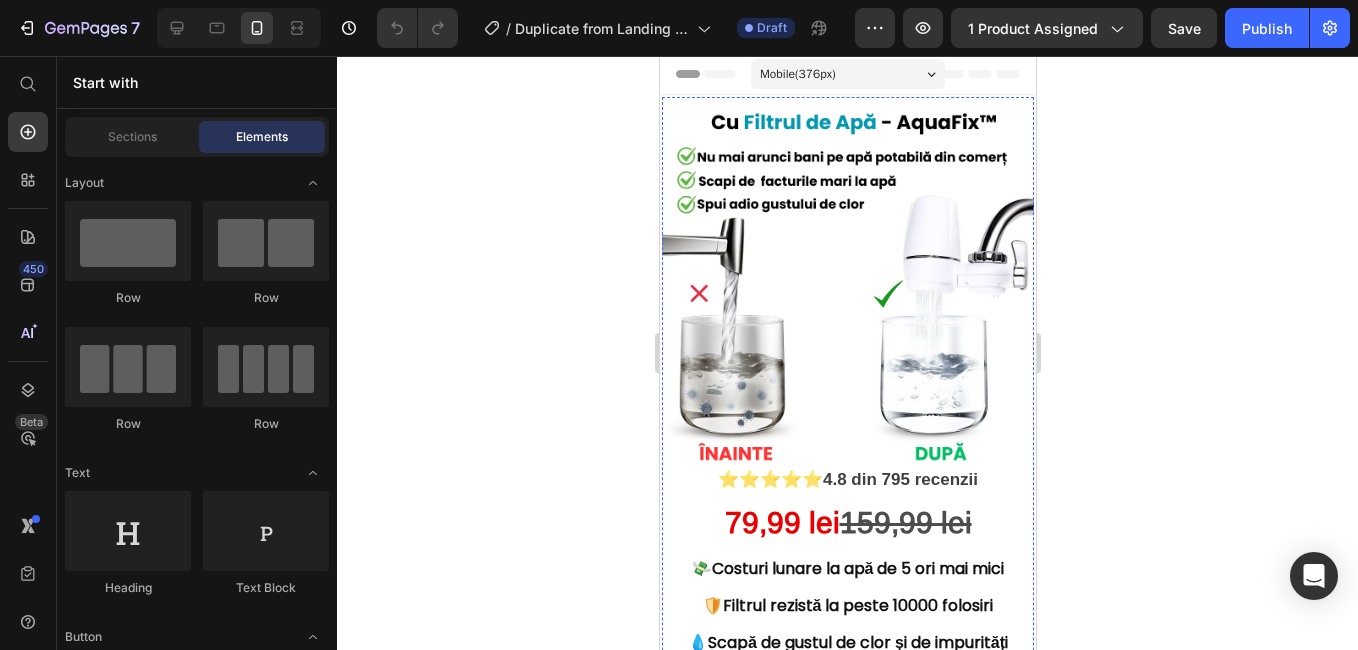 scroll, scrollTop: 0, scrollLeft: 0, axis: both 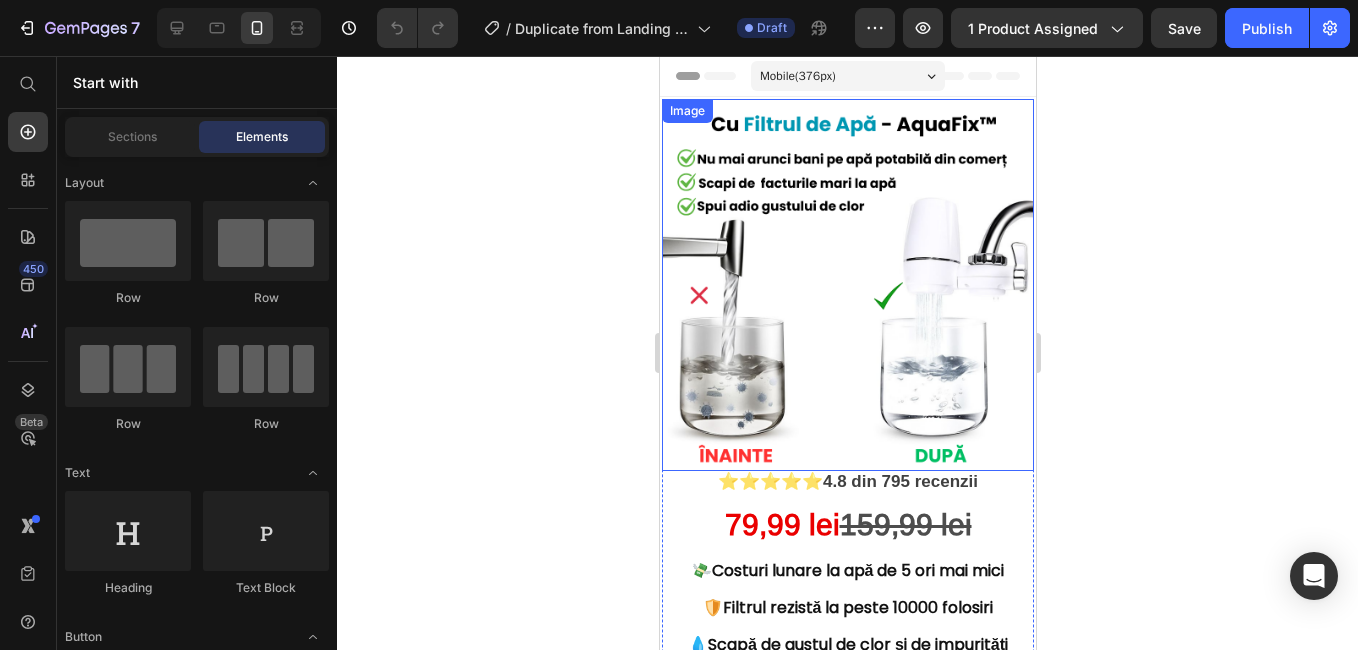 click at bounding box center [847, 285] 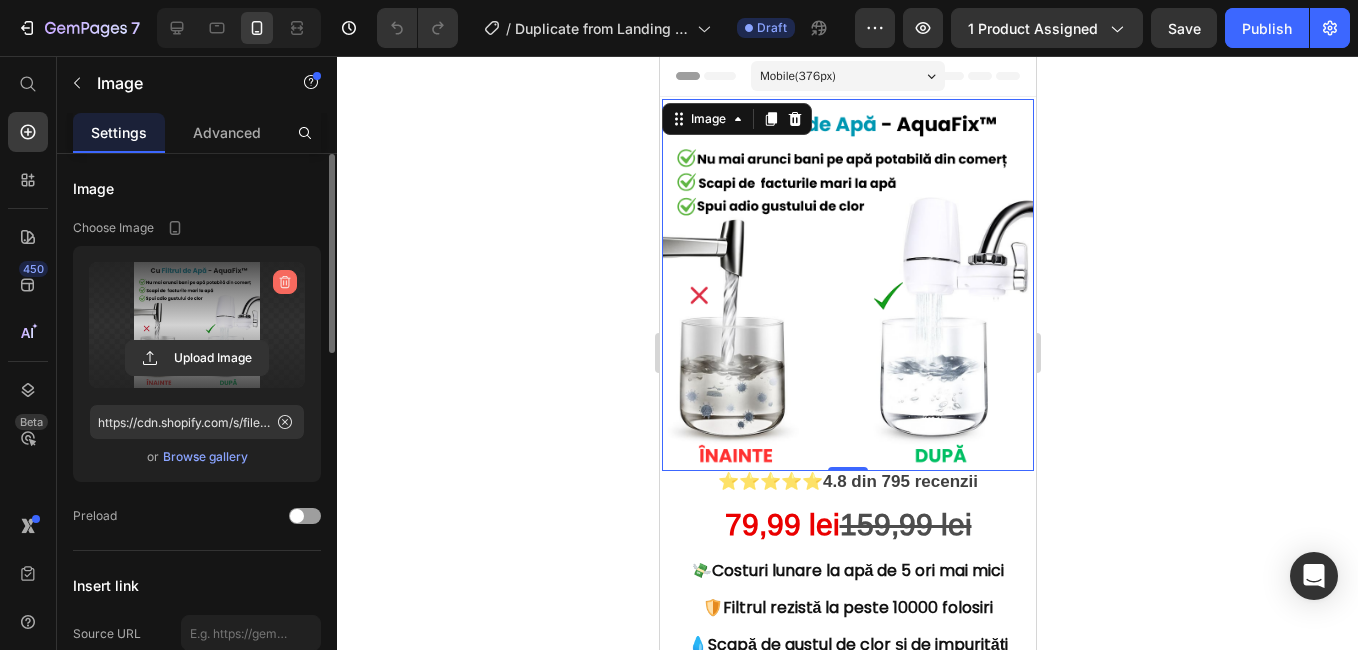 click 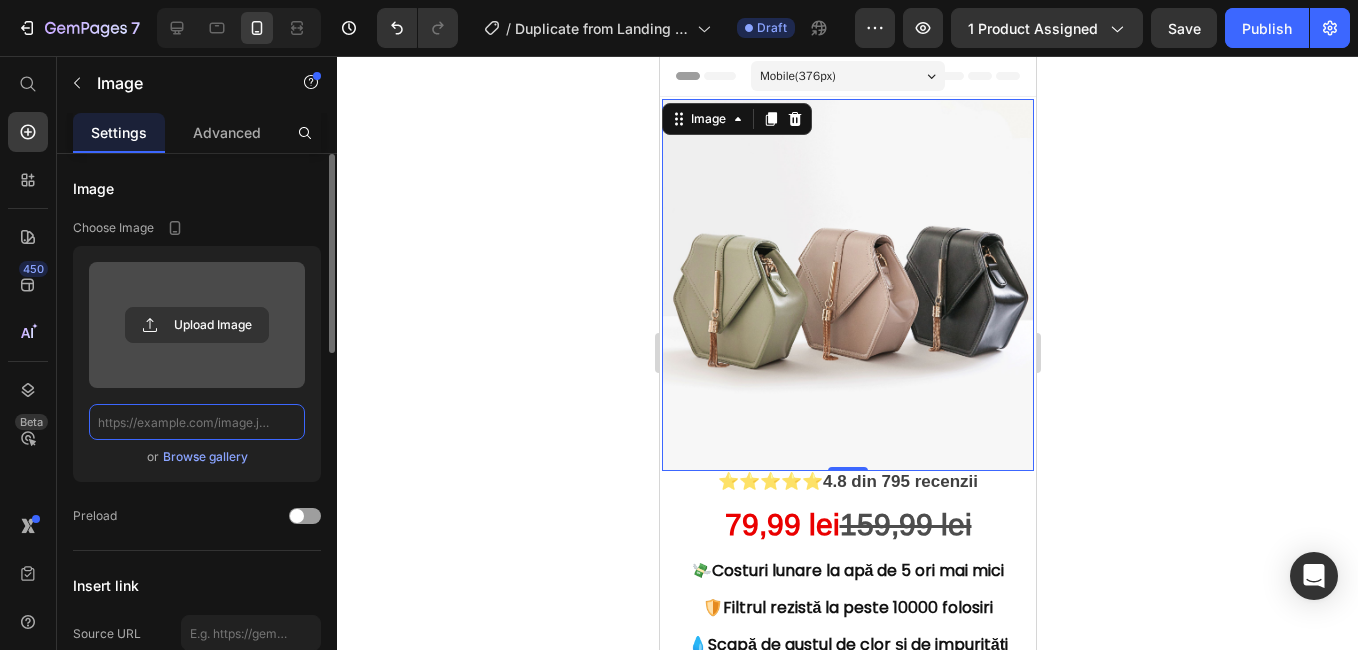 scroll, scrollTop: 0, scrollLeft: 0, axis: both 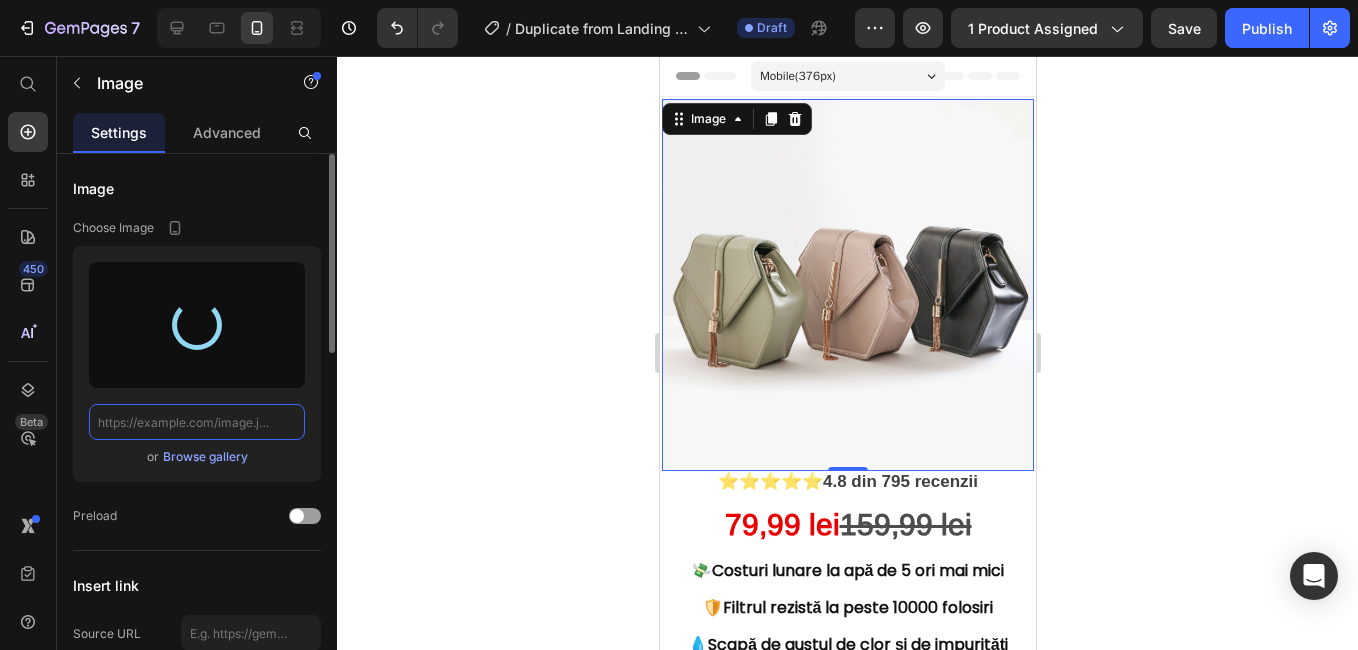 type on "https://cdn.shopify.com/s/files/1/0948/2787/2601/files/gempages_575020250286785765-c5928270-a7f4-46a3-bb48-d7178c64c5e6.png" 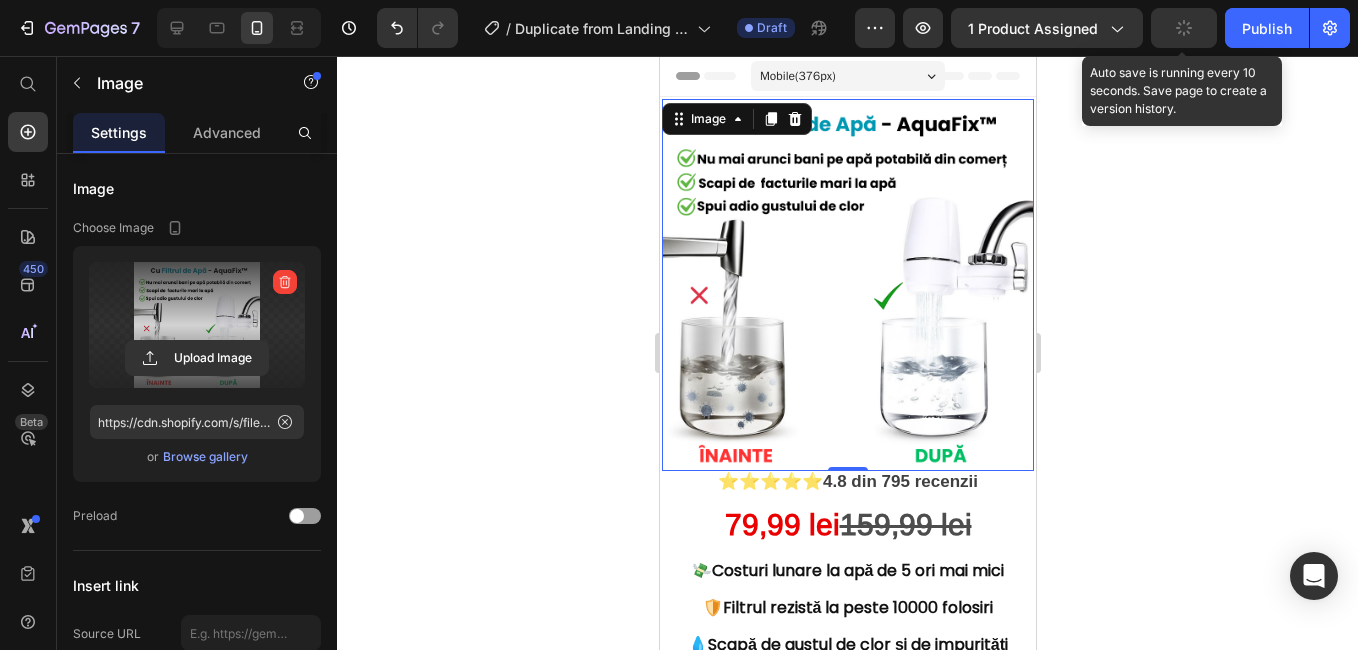 click 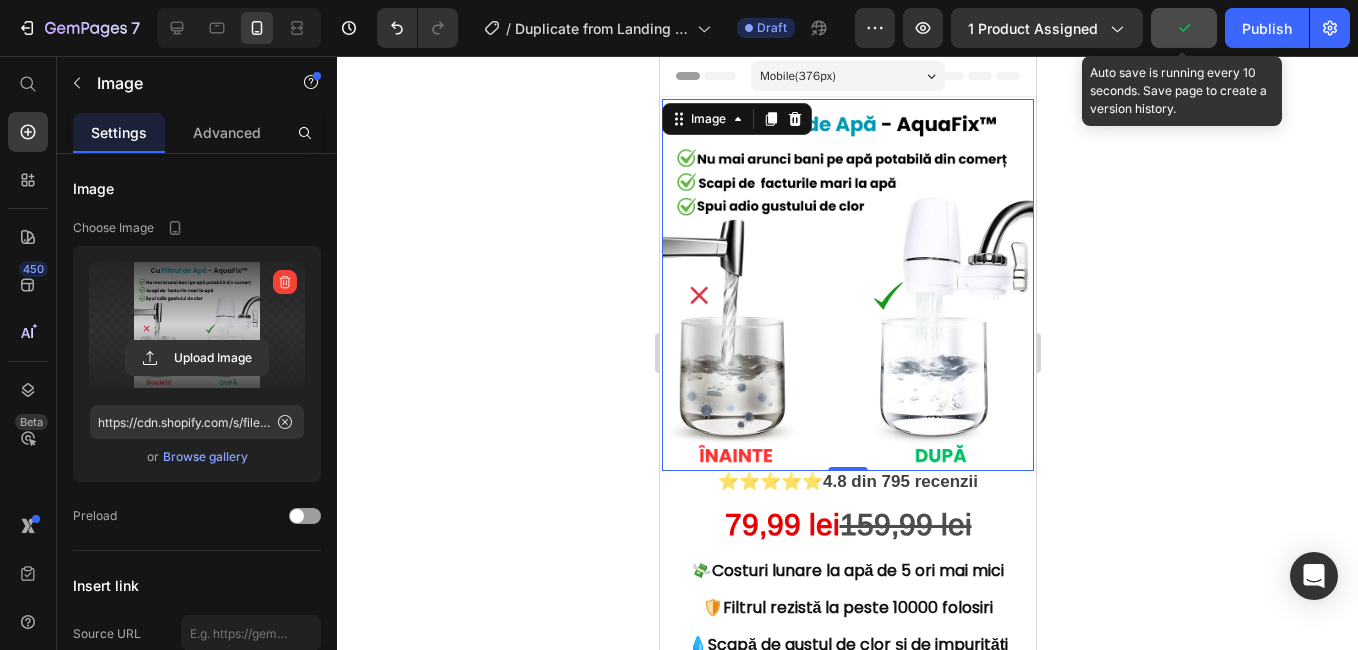 click 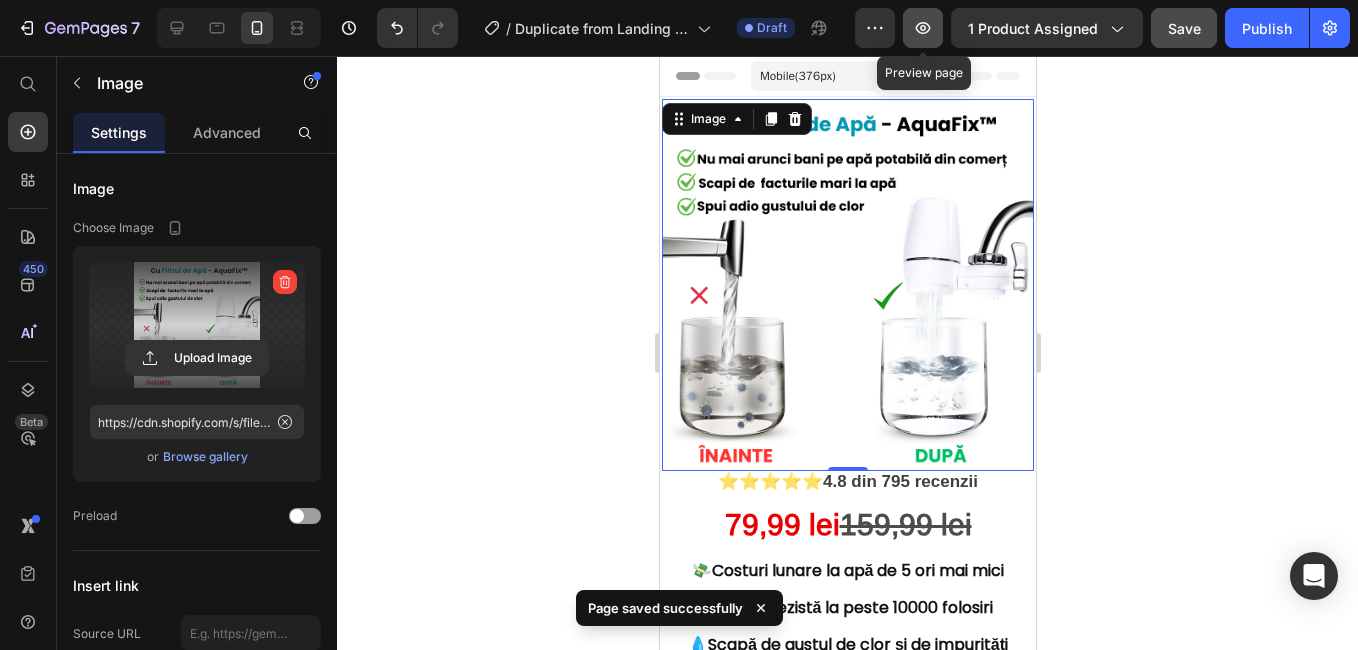 click 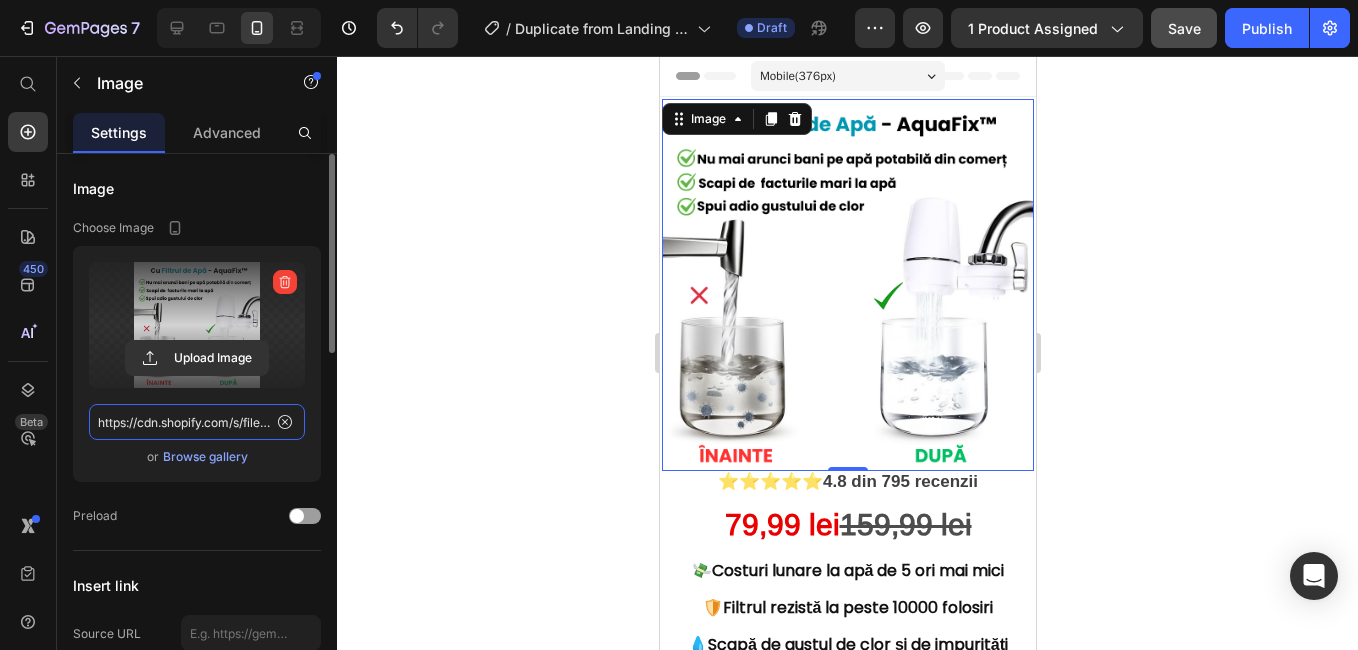 click on "https://cdn.shopify.com/s/files/1/0948/2787/2601/files/gempages_575020250286785765-c5928270-a7f4-46a3-bb48-d7178c64c5e6.png" 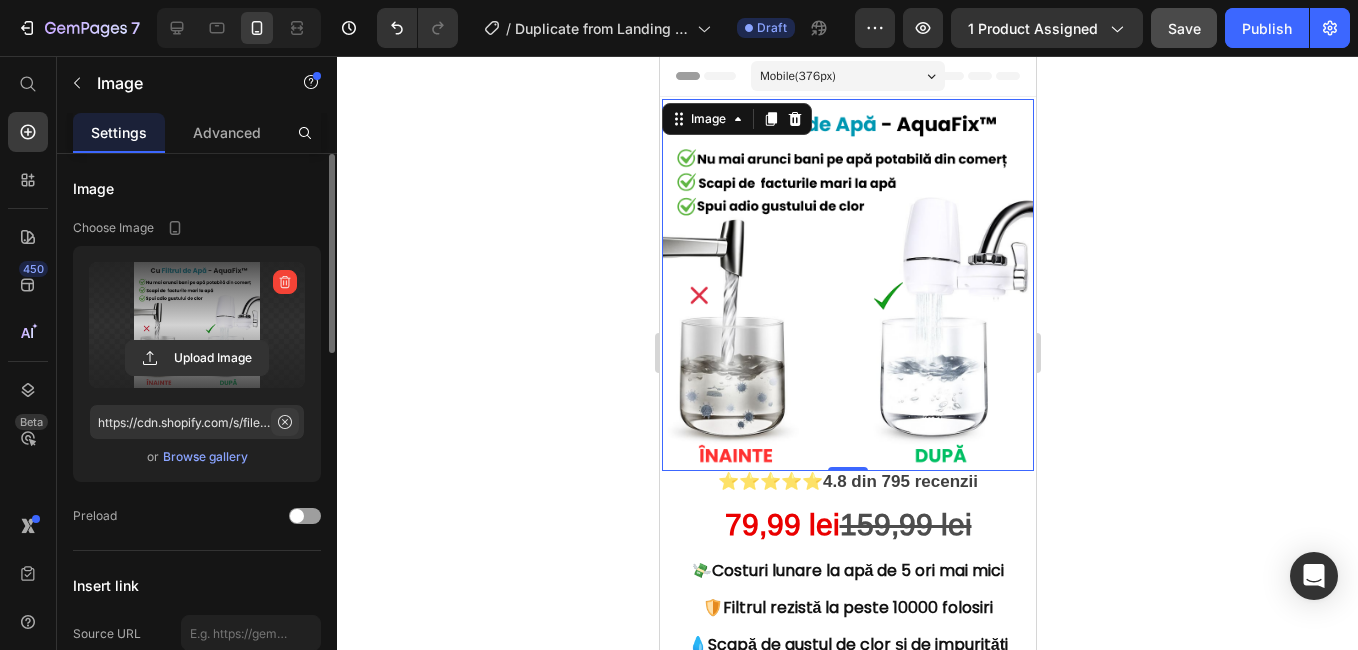 click 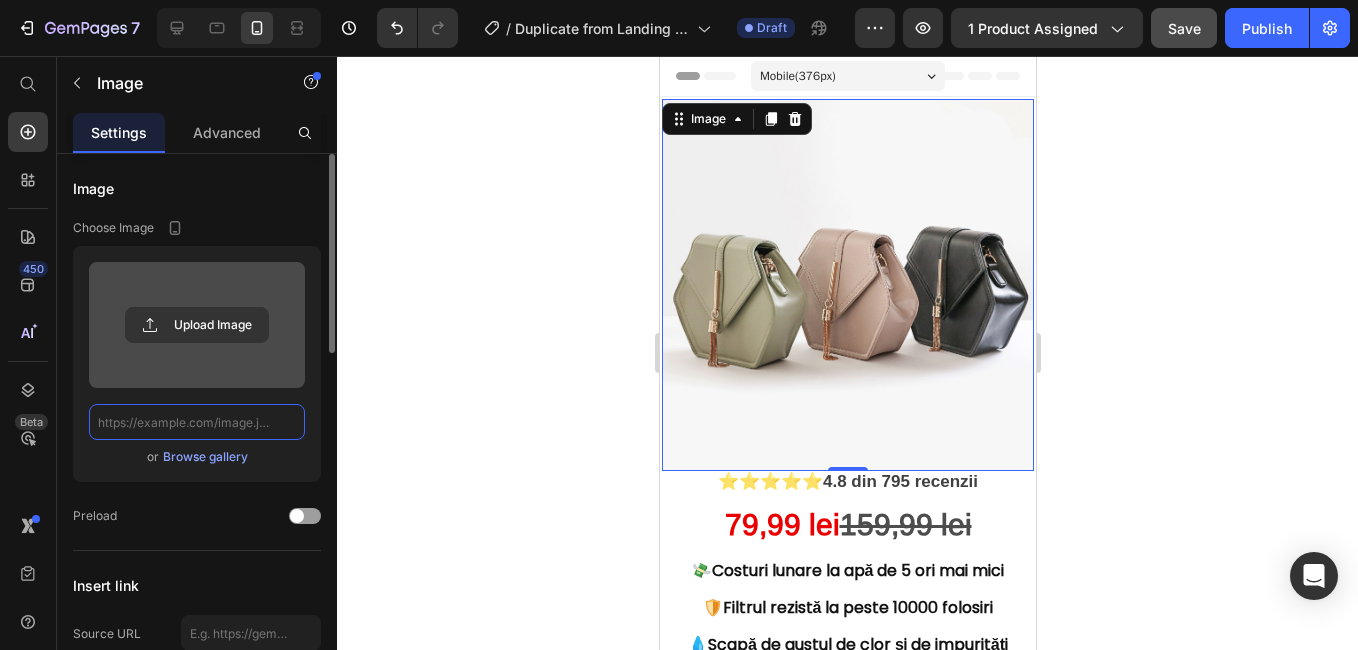 paste on "https://cdn.shopify.com/s/files/1/0948/2787/2601/files/INAINTE_3.png?v=1752313539" 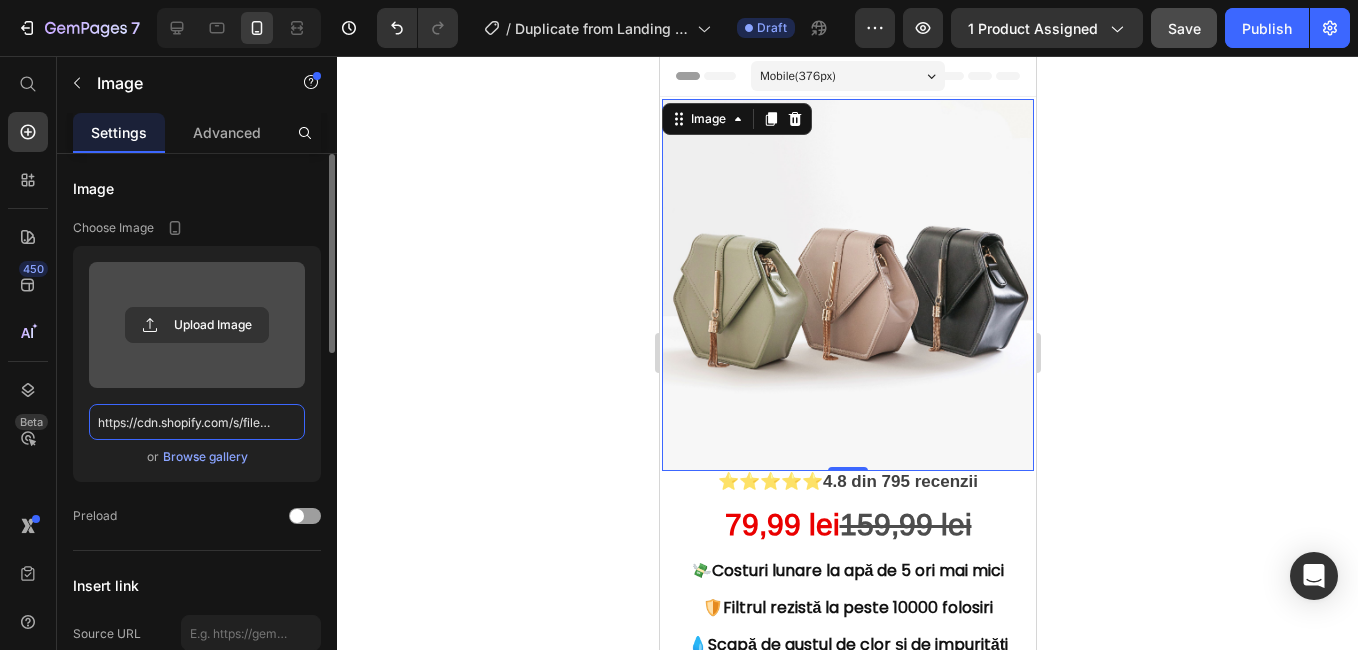 scroll, scrollTop: 0, scrollLeft: 312, axis: horizontal 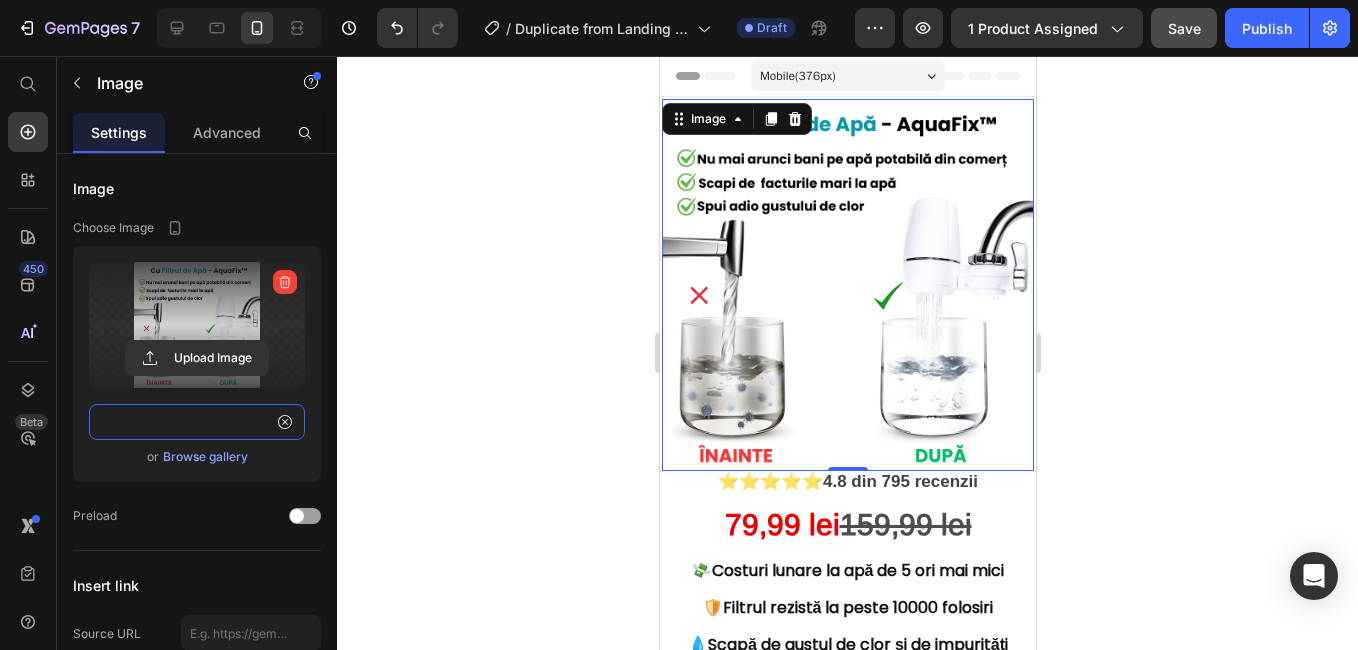 type on "https://cdn.shopify.com/s/files/1/0948/2787/2601/files/INAINTE_3.png?v=1752313539" 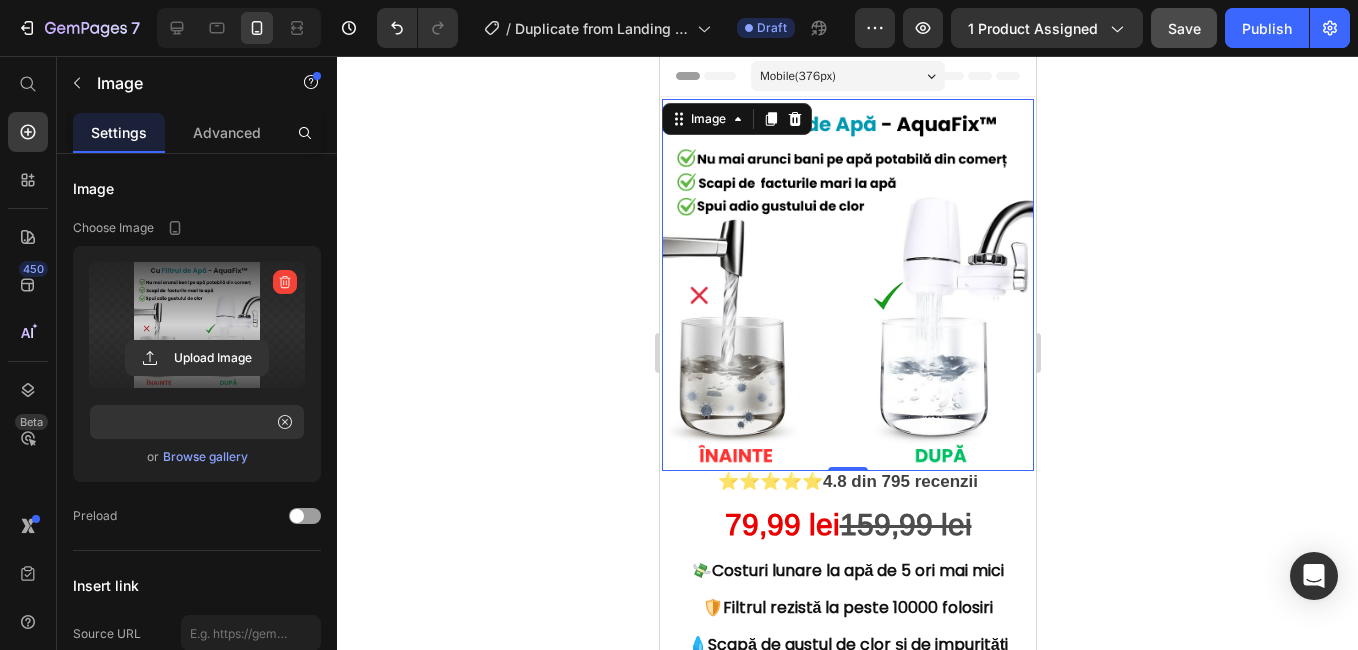 click 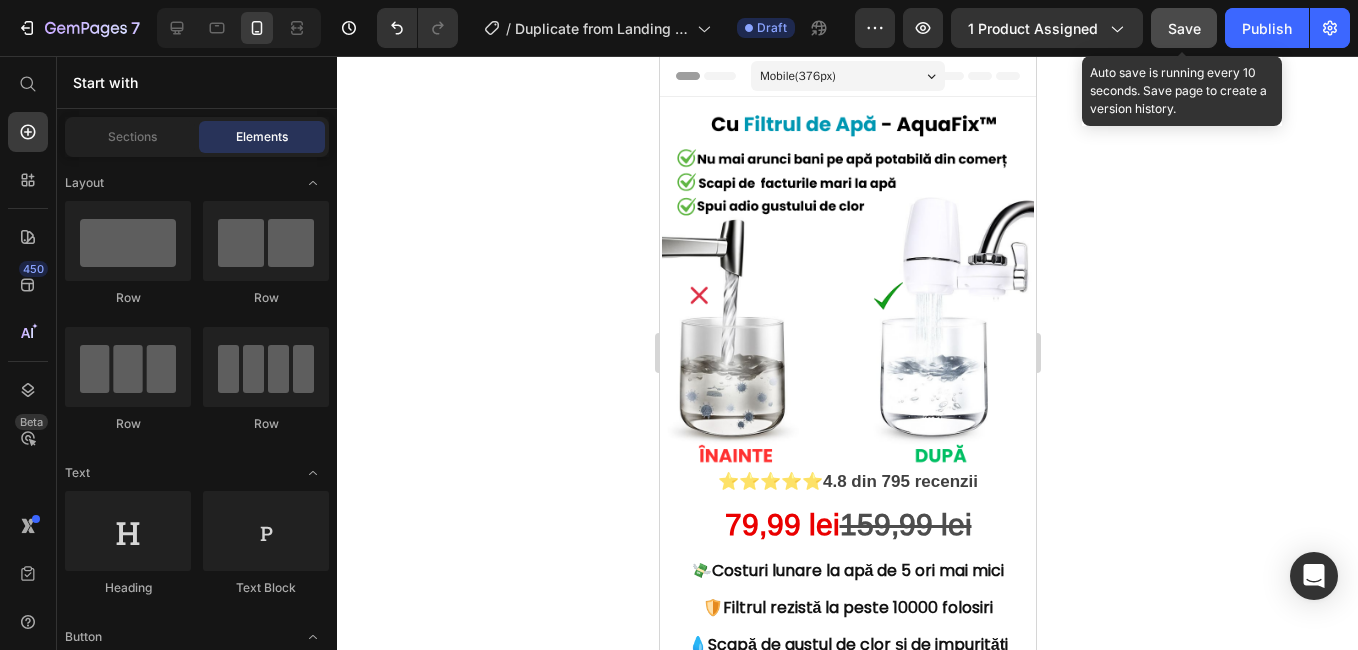 click on "Save" 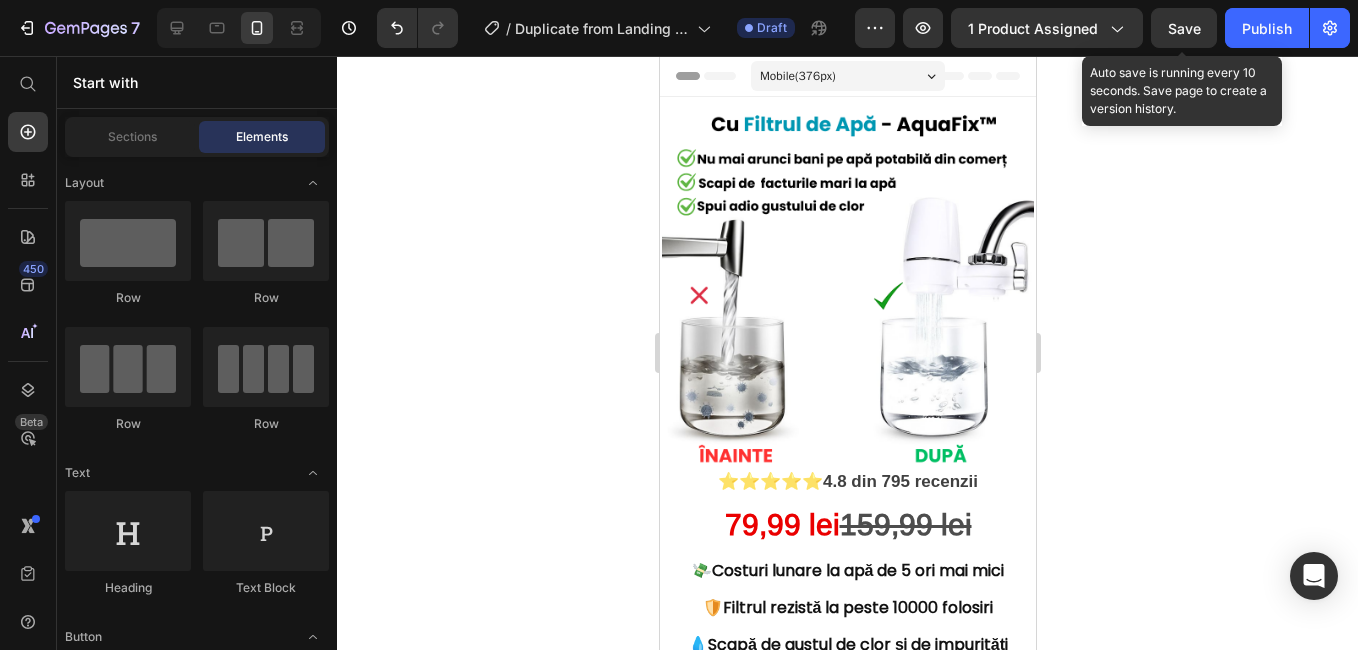 click on "Save" at bounding box center [1184, 28] 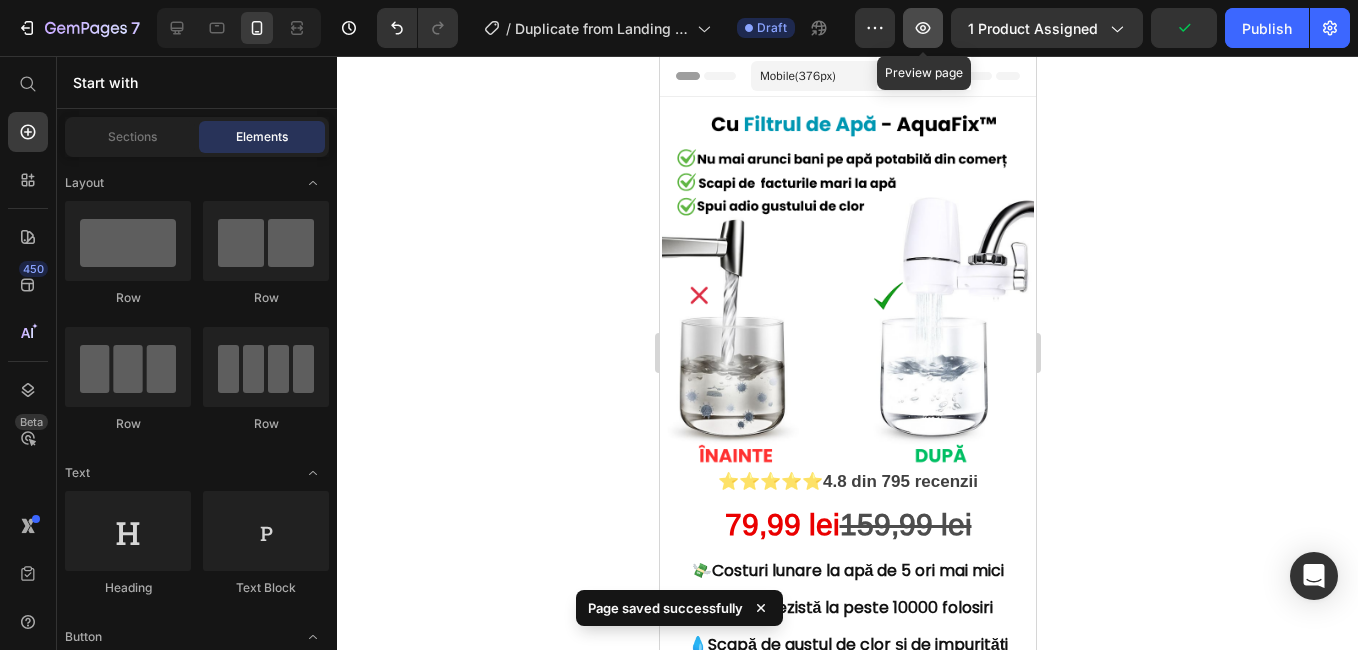 click 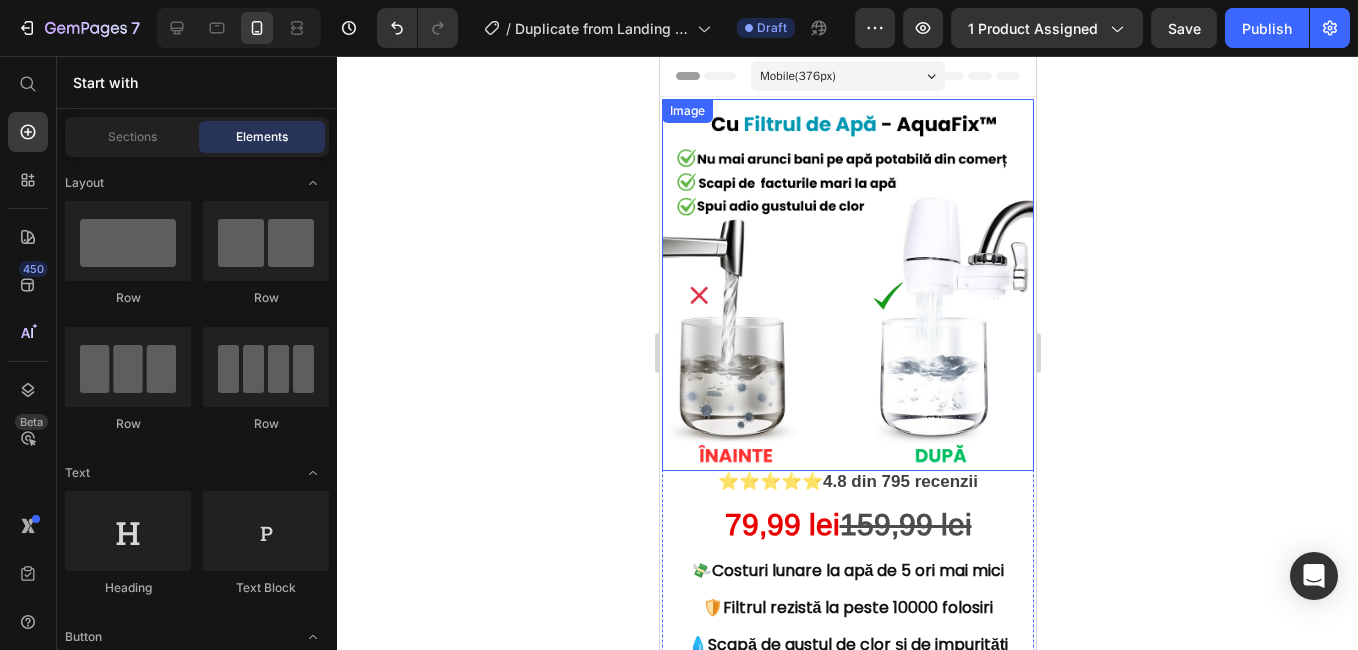 click at bounding box center (847, 285) 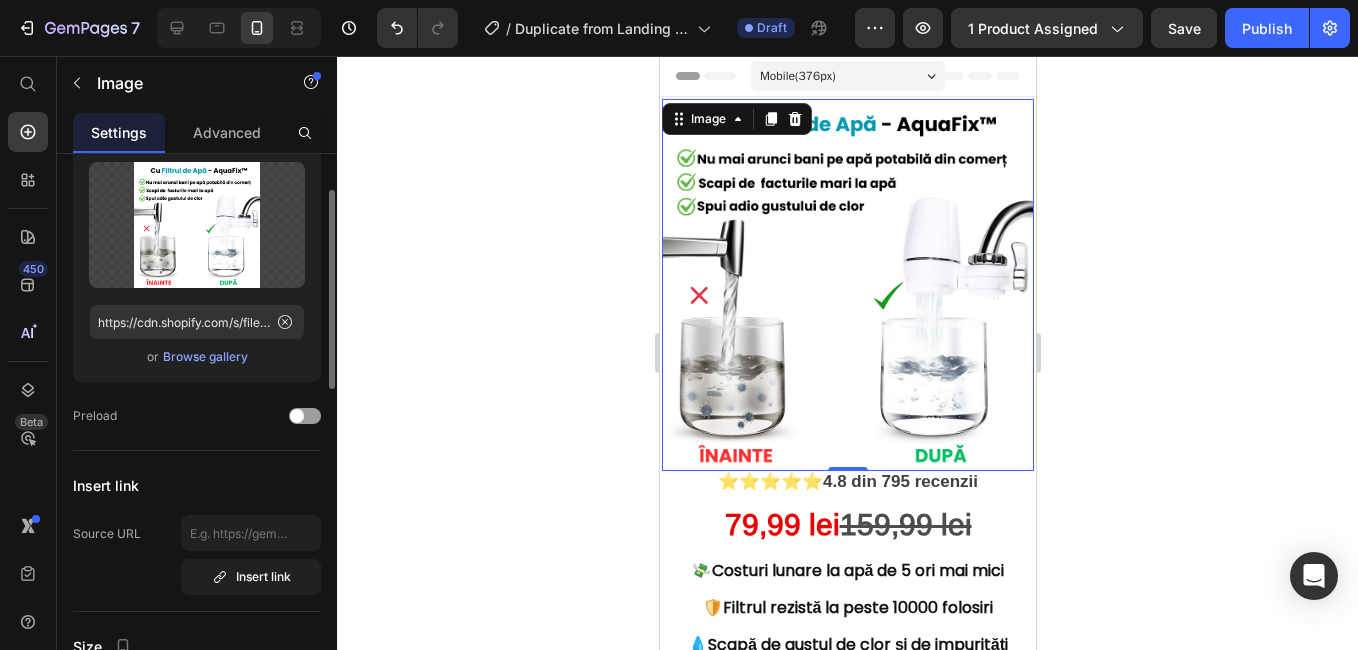 scroll, scrollTop: 200, scrollLeft: 0, axis: vertical 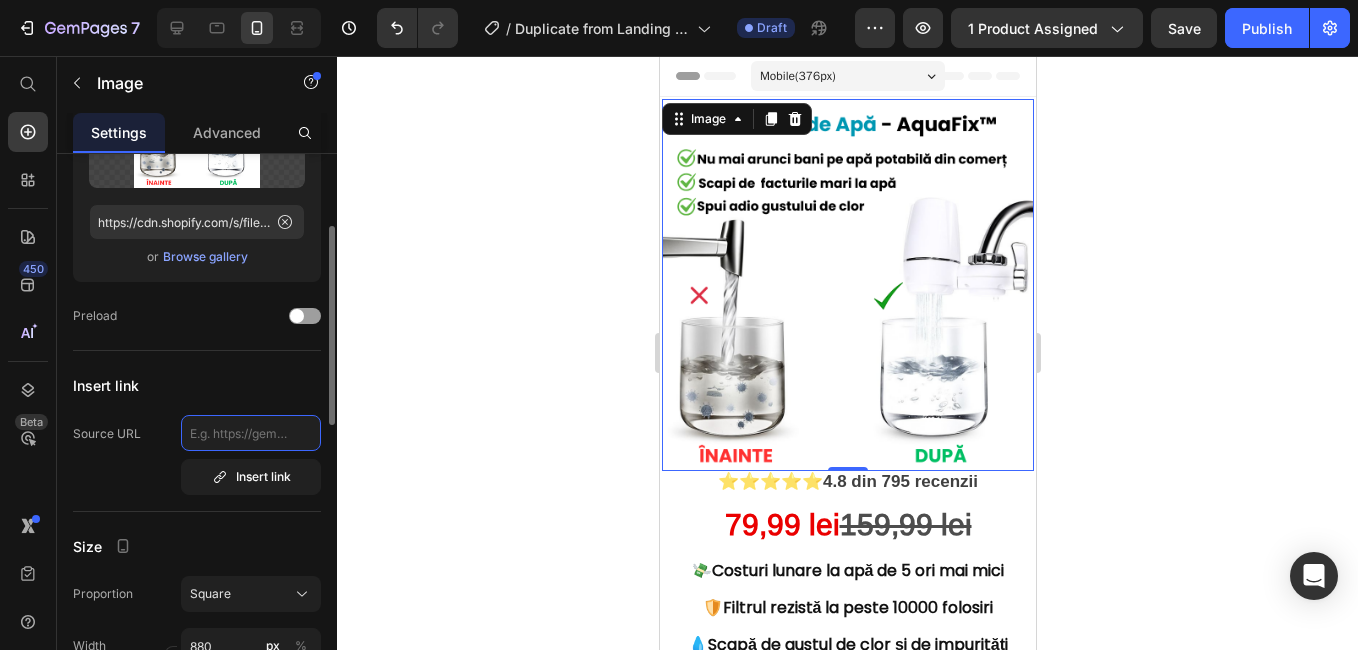 click 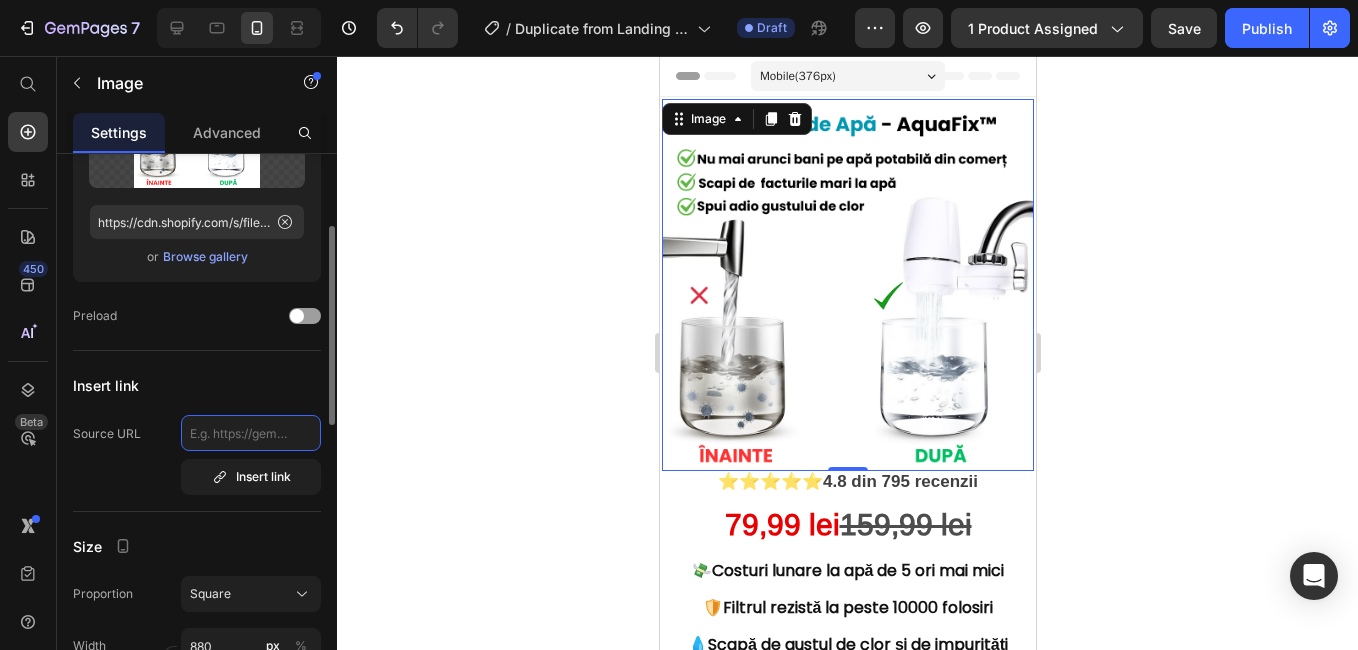 paste on "https://cdn.shopify.com/s/files/1/0948/2787/2601/files/INAINTE_3.png?v=1752313539" 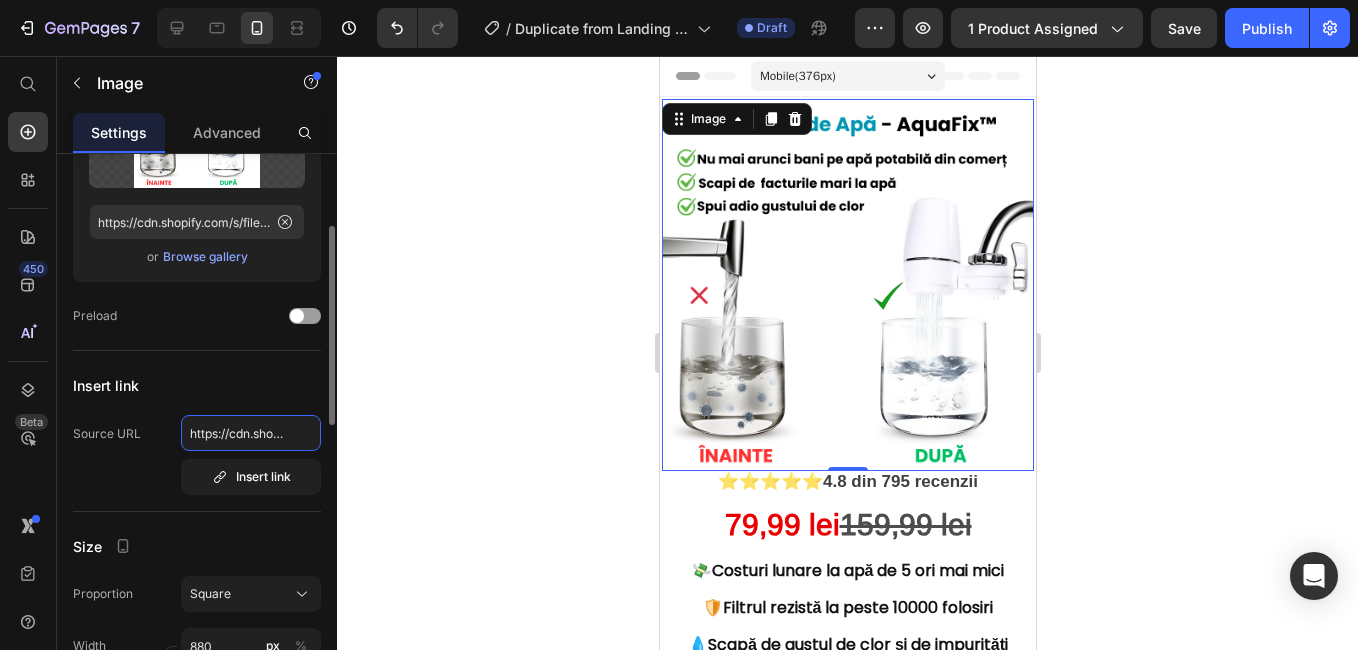 scroll, scrollTop: 0, scrollLeft: 388, axis: horizontal 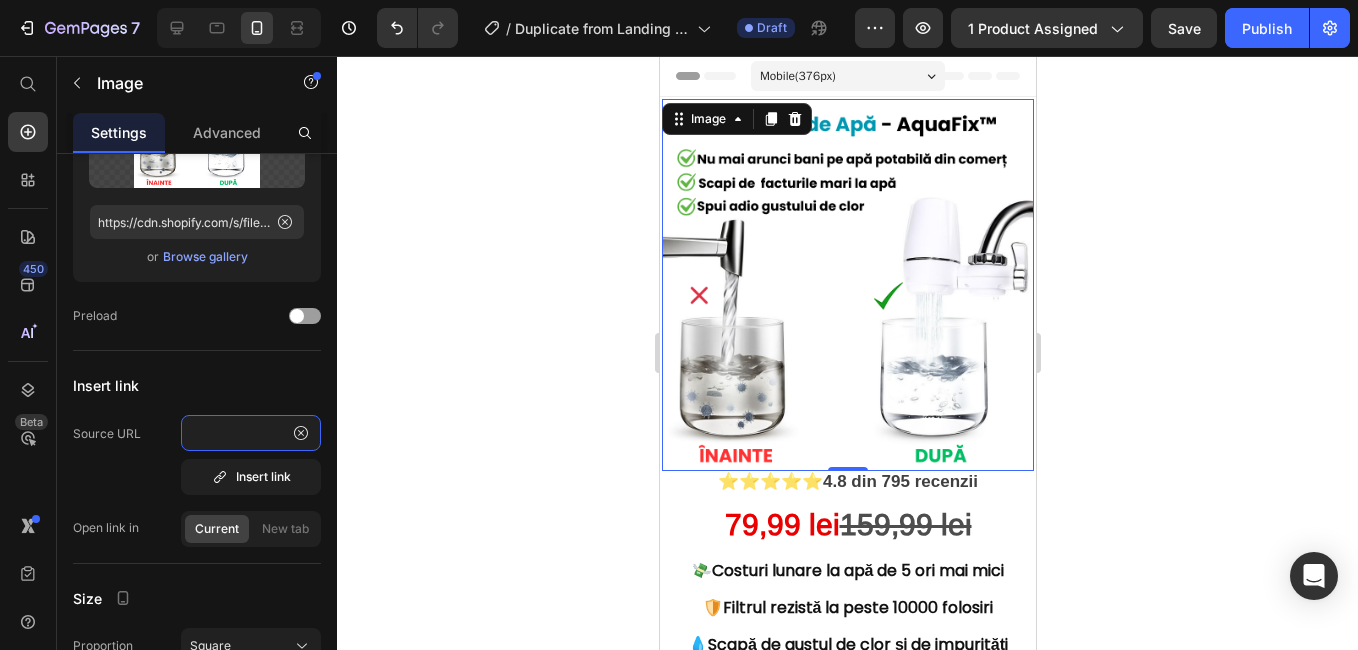 type on "https://cdn.shopify.com/s/files/1/0948/2787/2601/files/INAINTE_3.png?v=1752313539" 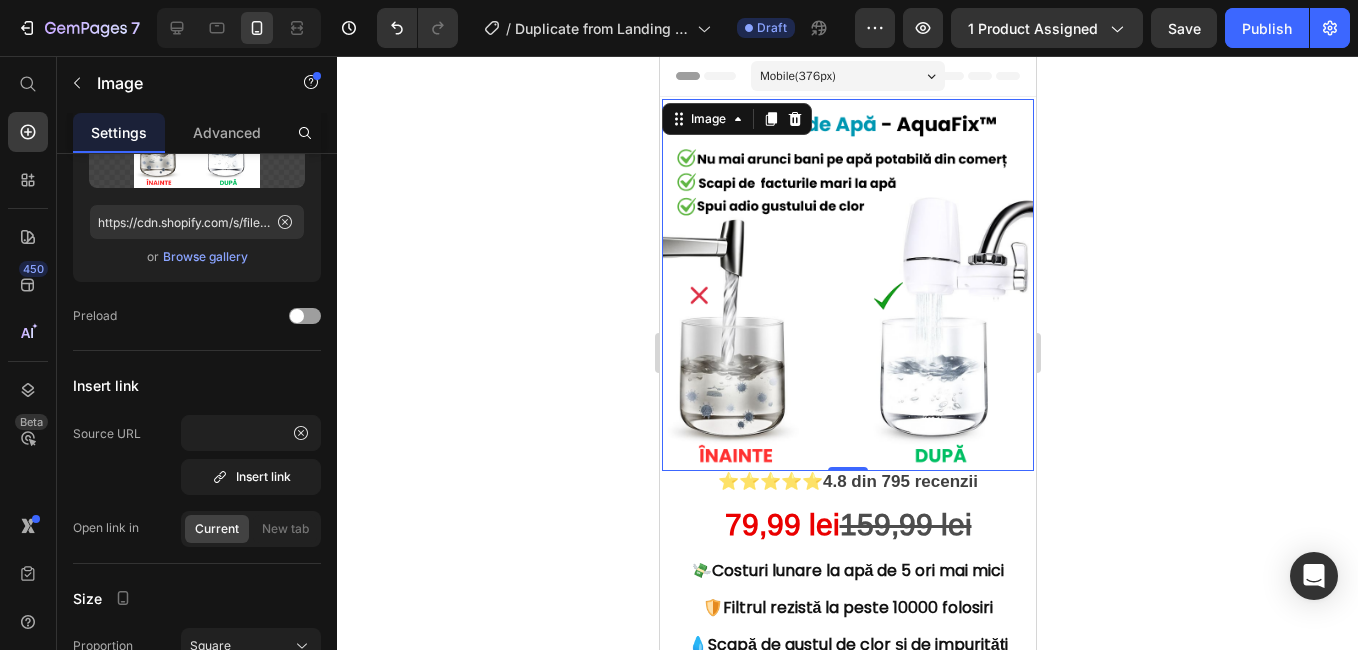 scroll, scrollTop: 0, scrollLeft: 0, axis: both 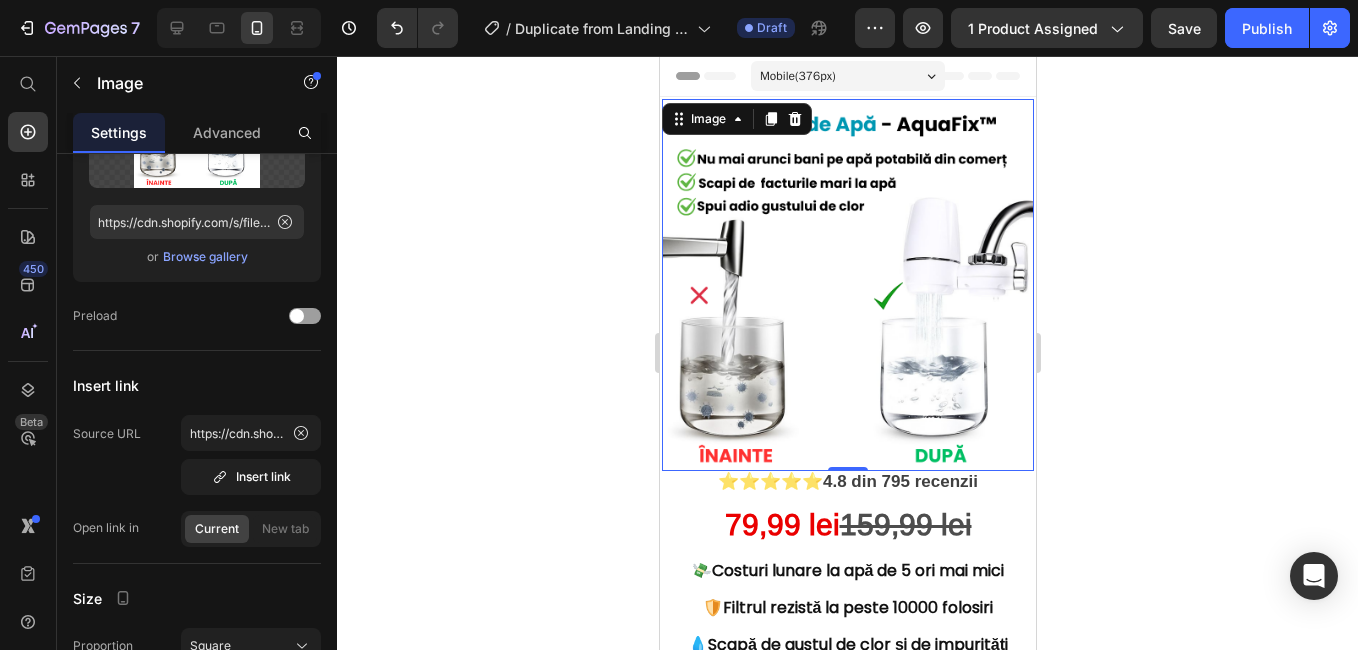click 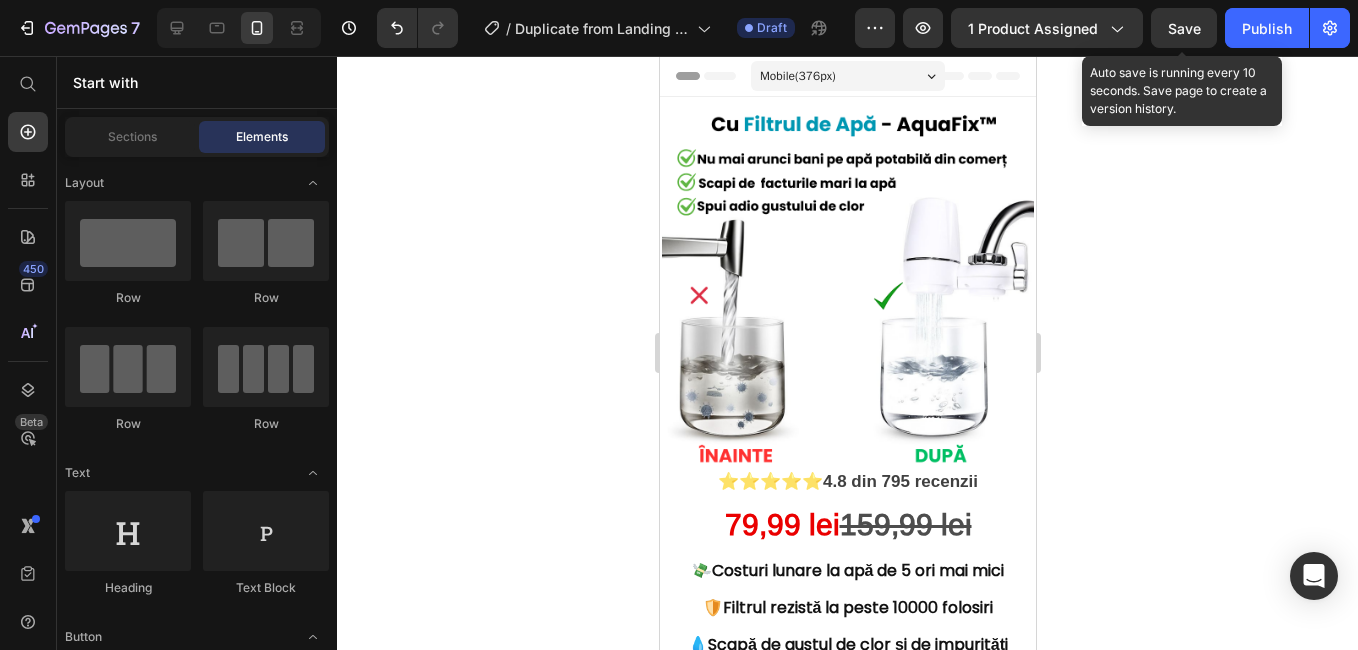click on "Save" at bounding box center (1184, 28) 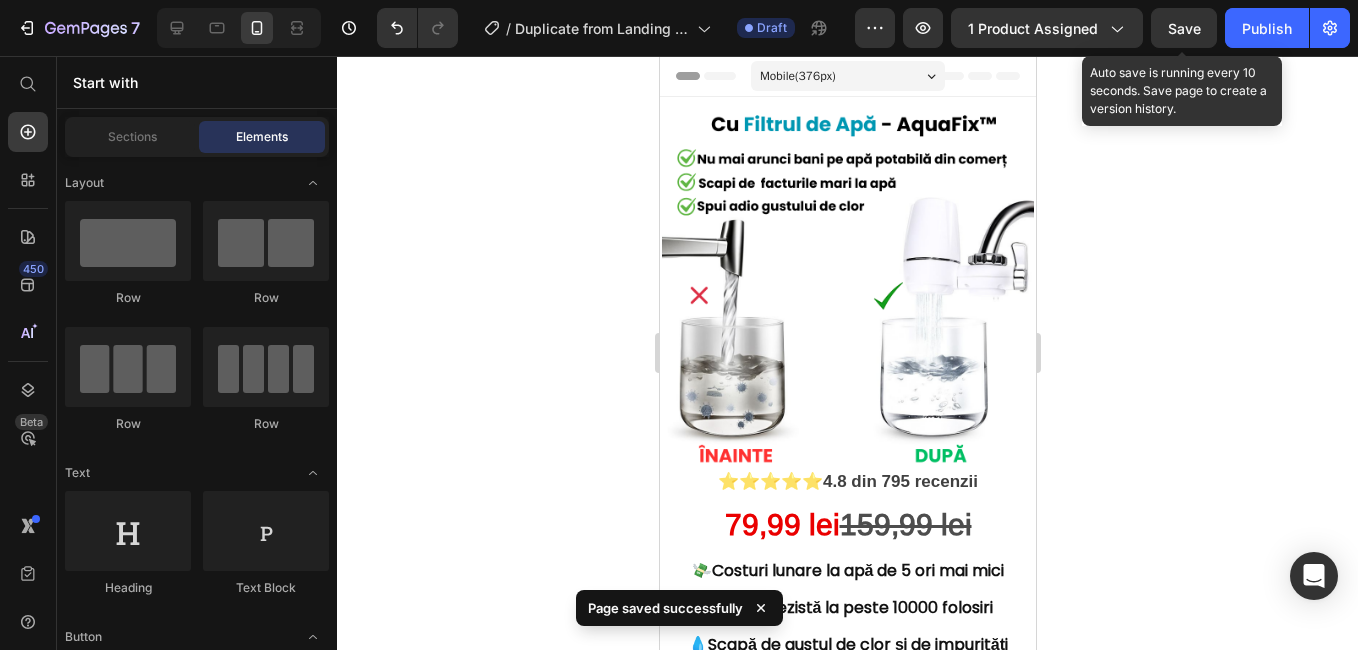 drag, startPoint x: 1182, startPoint y: 29, endPoint x: 1155, endPoint y: 30, distance: 27.018513 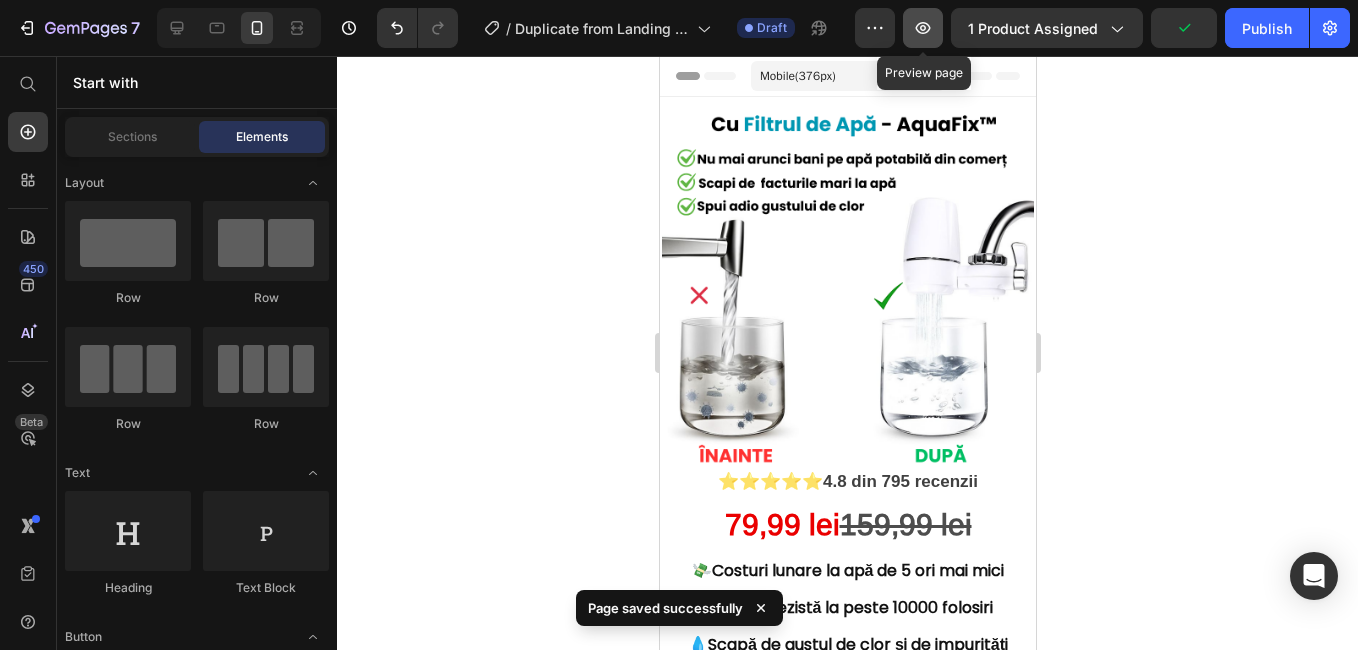 click 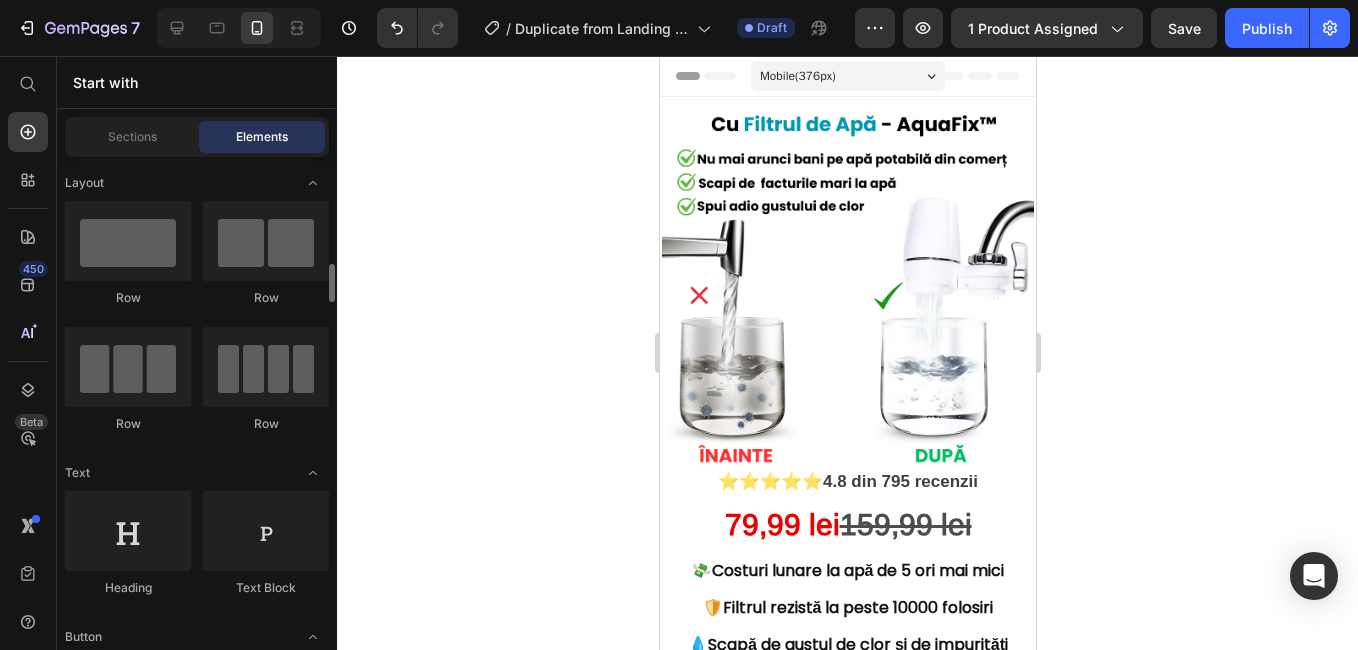 scroll, scrollTop: 100, scrollLeft: 0, axis: vertical 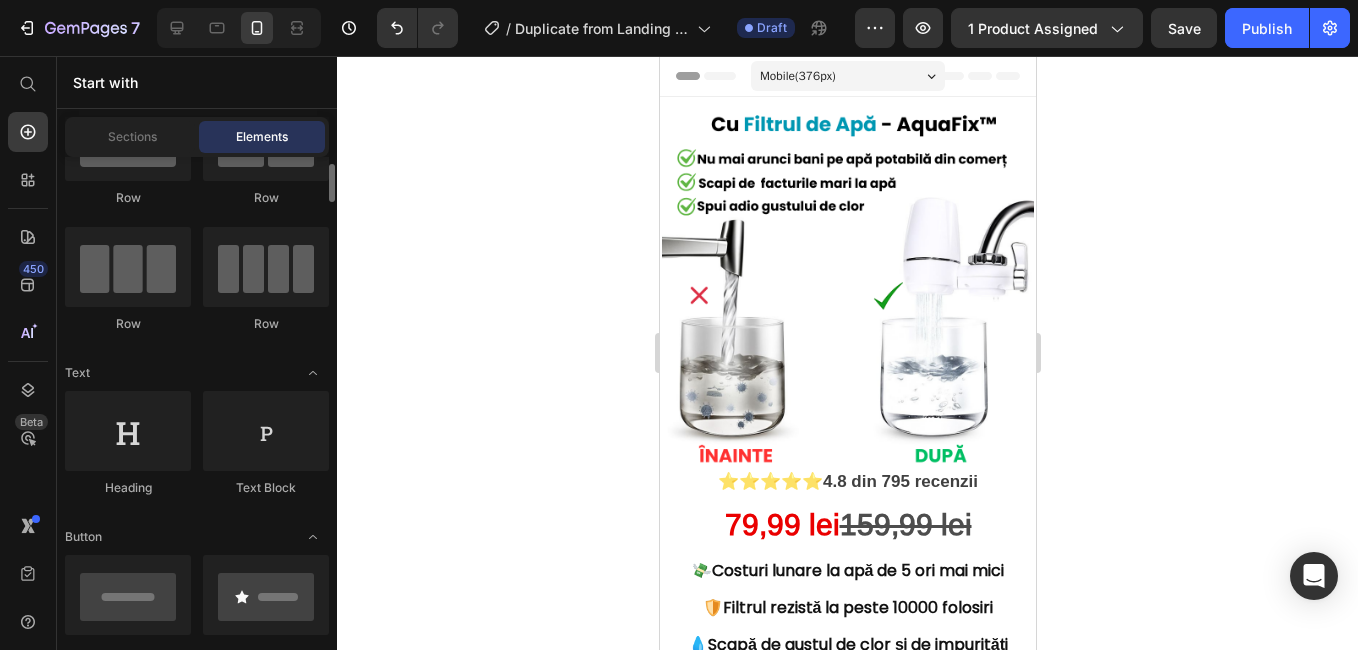 click at bounding box center (847, 285) 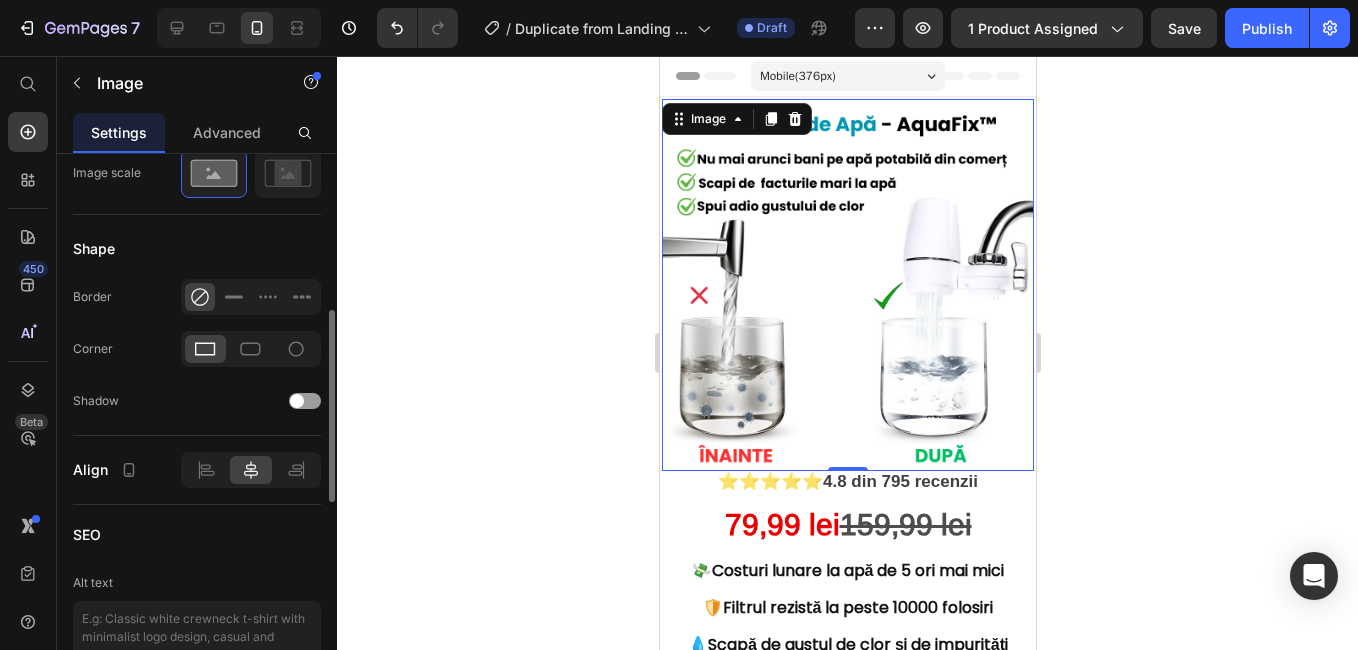 scroll, scrollTop: 735, scrollLeft: 0, axis: vertical 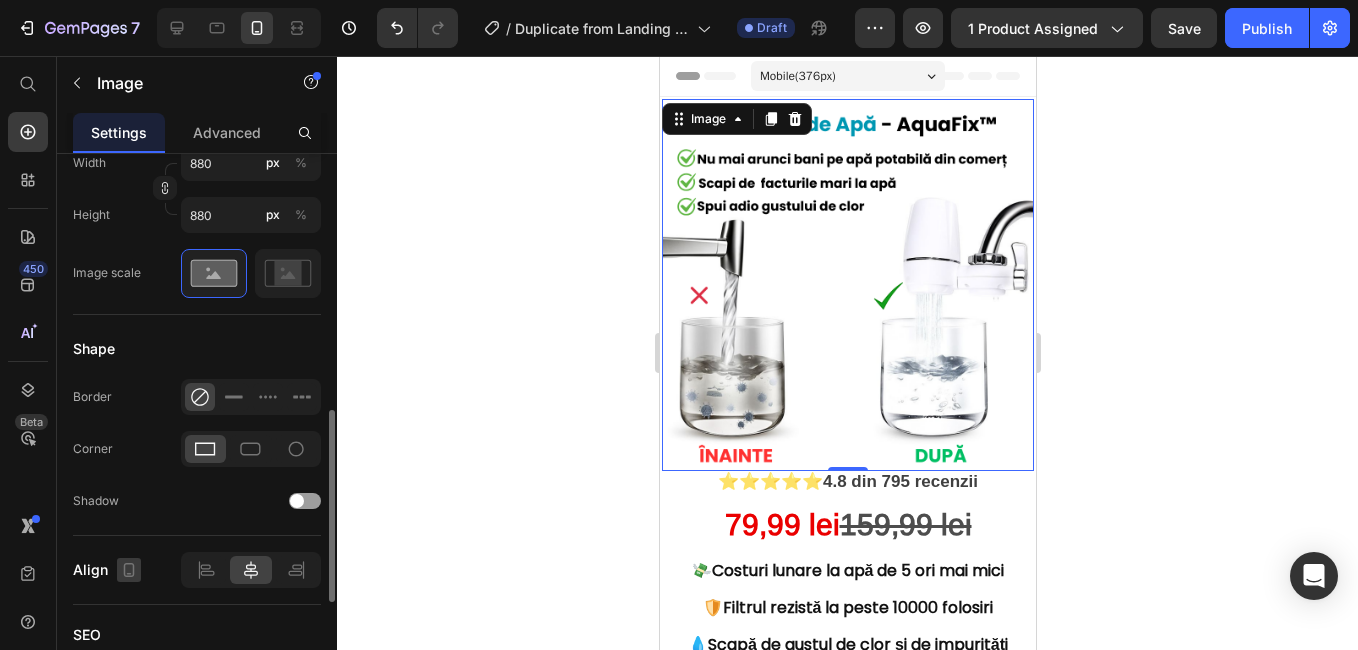 click 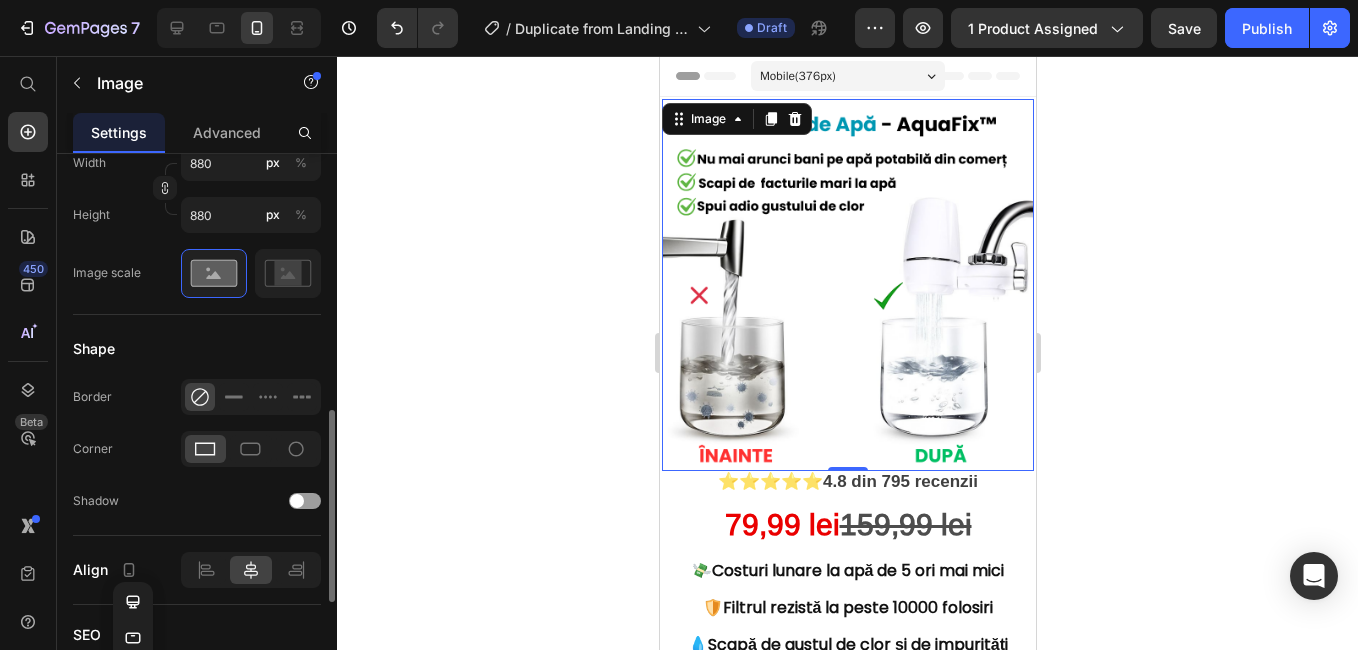scroll, scrollTop: 935, scrollLeft: 0, axis: vertical 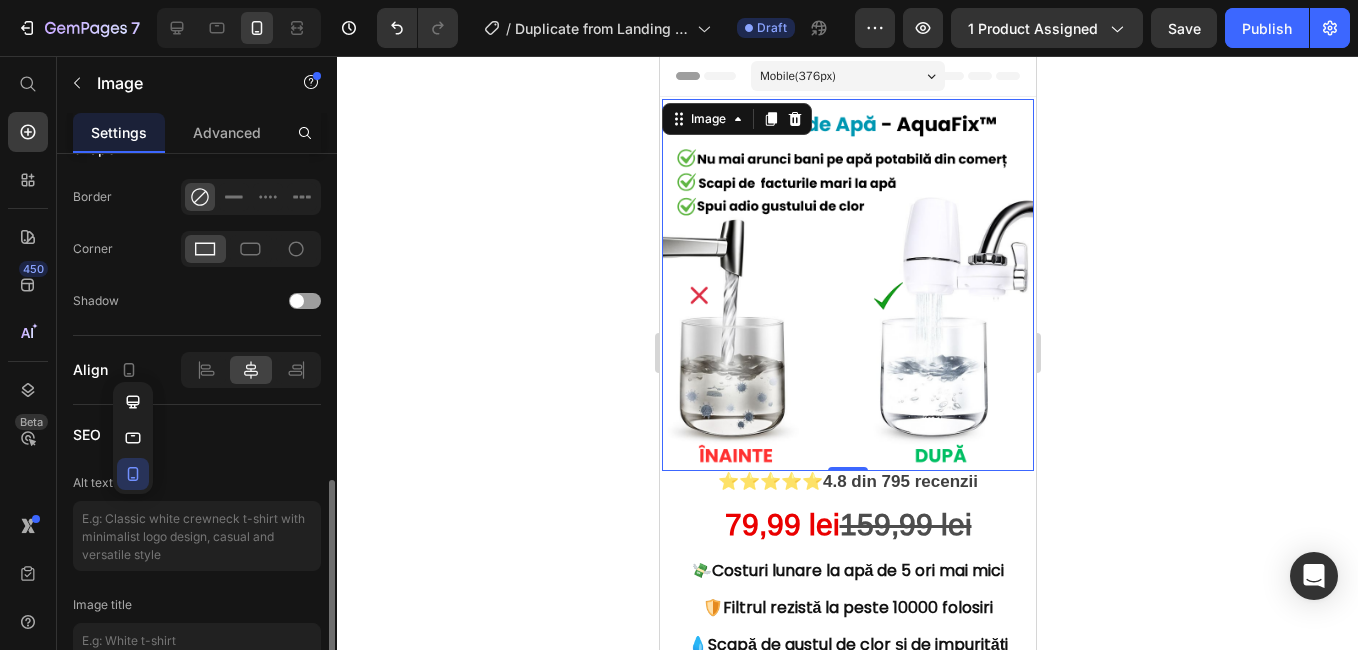click on "SEO" at bounding box center [197, 435] 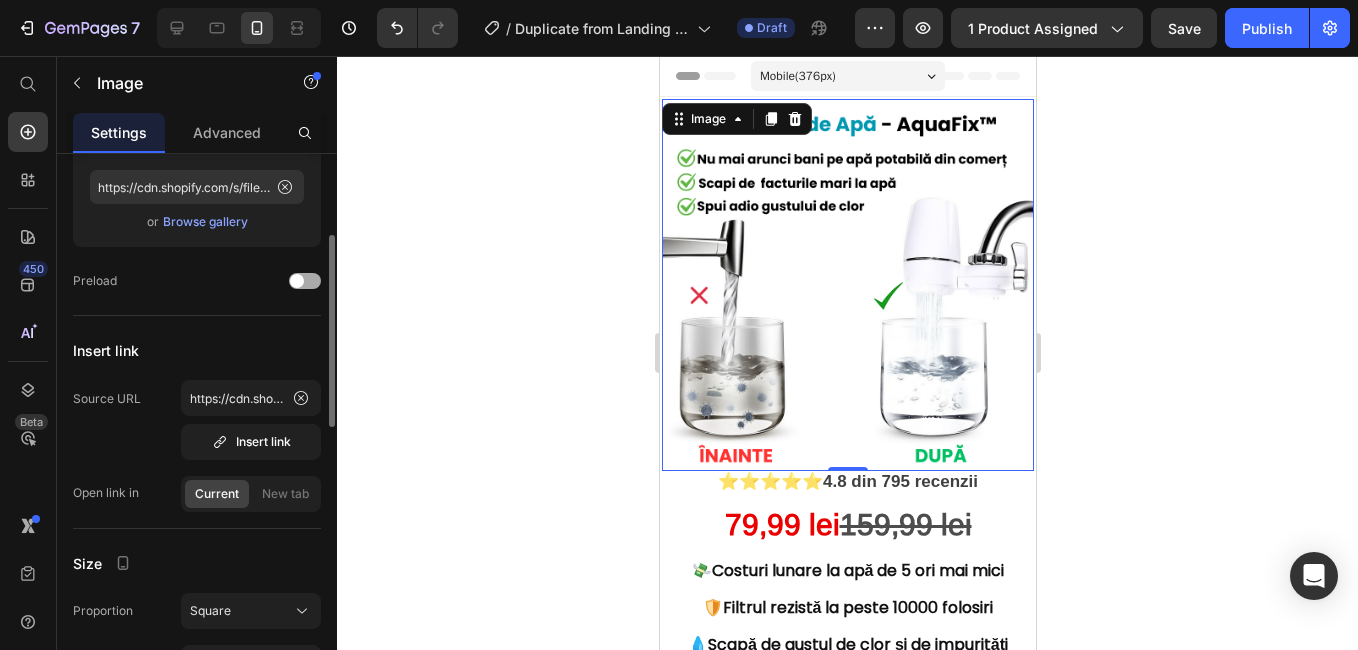 scroll, scrollTop: 135, scrollLeft: 0, axis: vertical 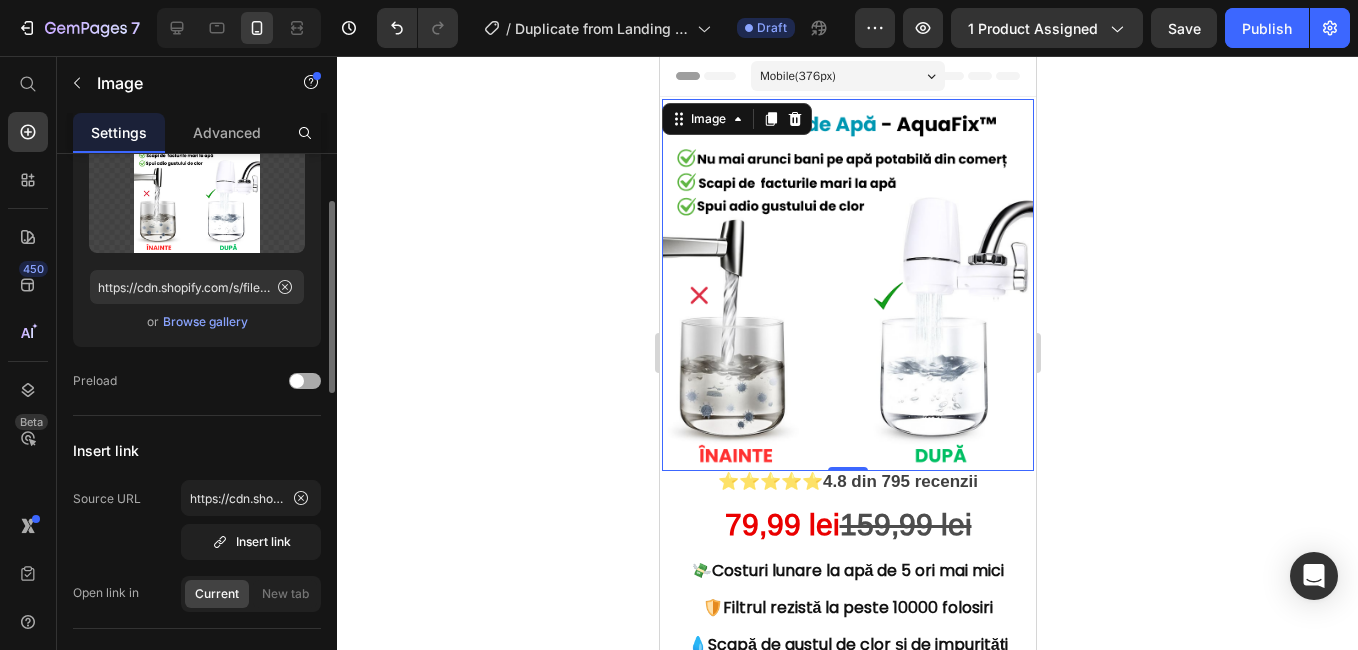 click at bounding box center [297, 381] 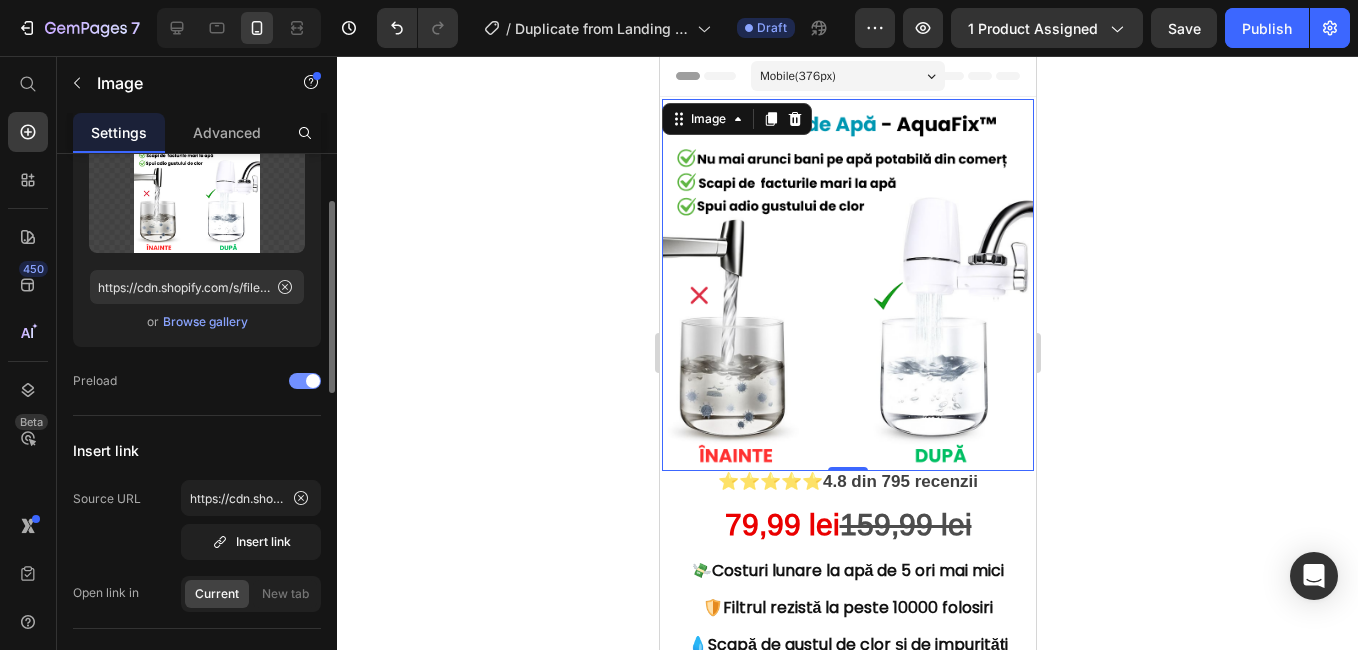 click at bounding box center [313, 381] 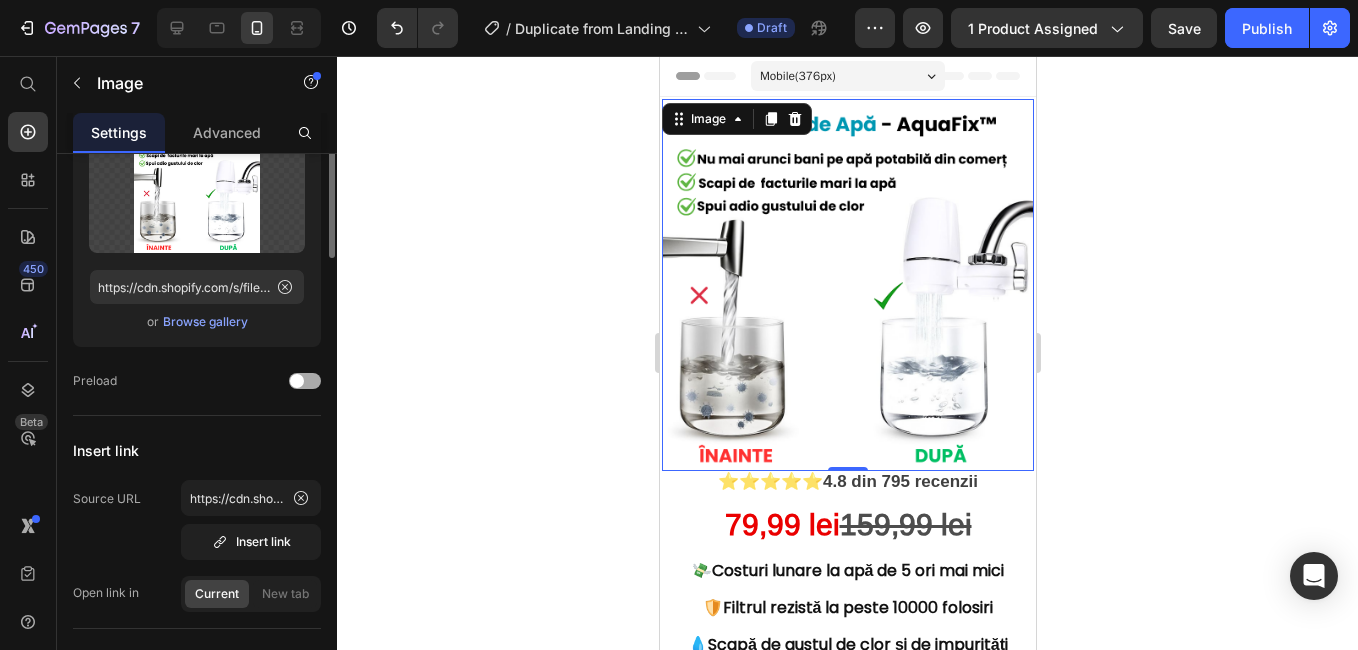 scroll, scrollTop: 35, scrollLeft: 0, axis: vertical 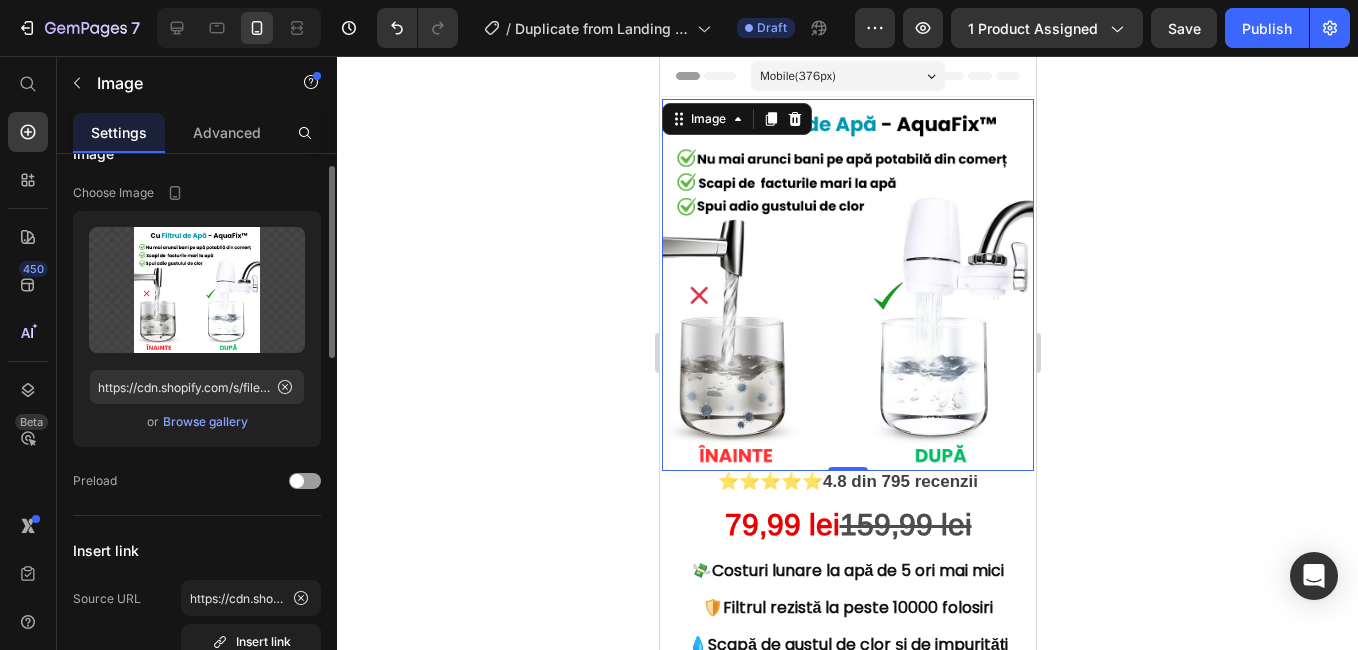 click on "Browse gallery" at bounding box center (205, 422) 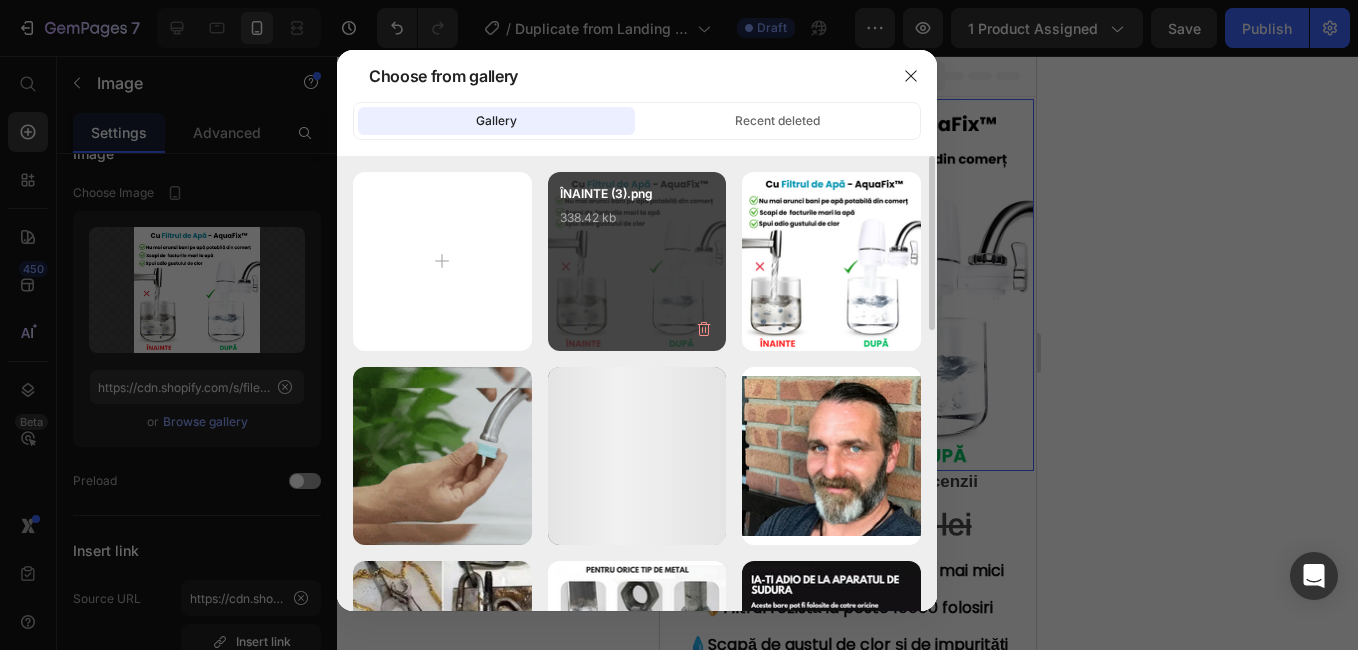click on "ÎNAINTE (3).png 338.42 kb" at bounding box center (637, 224) 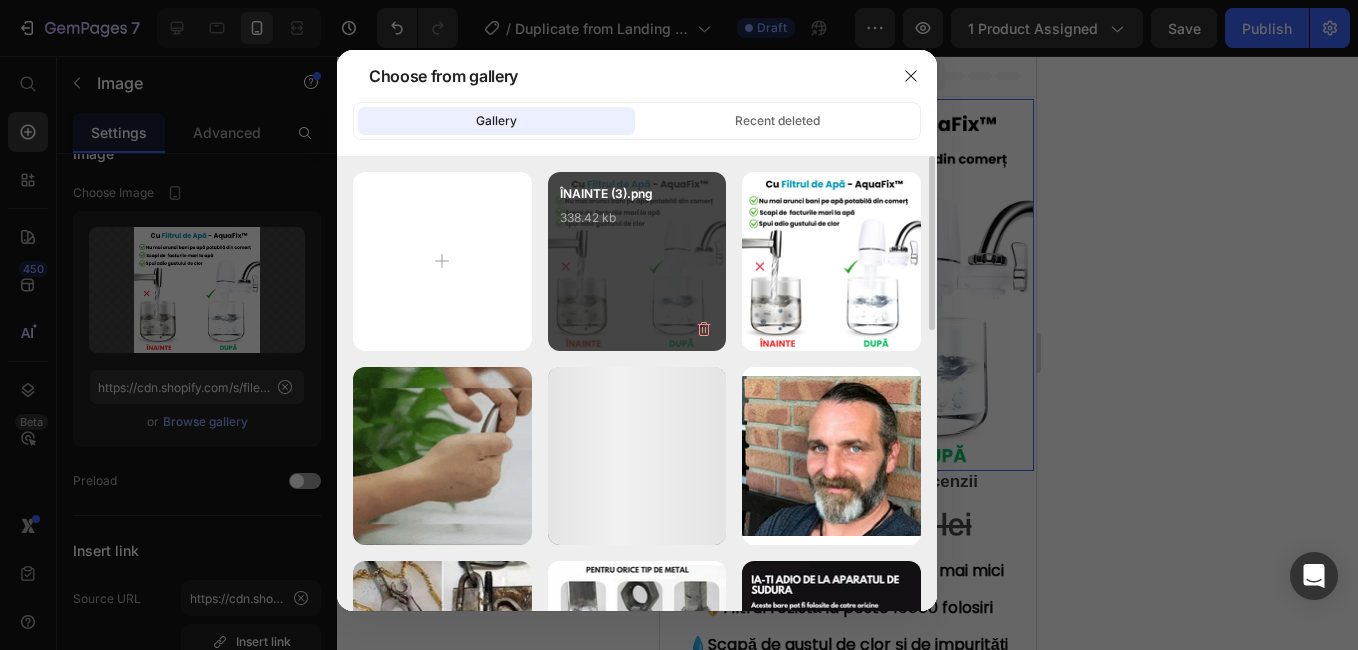 type on "https://cdn.shopify.com/s/files/1/0948/2787/2601/files/gempages_575020250286785765-c5928270-a7f4-46a3-bb48-d7178c64c5e6.png" 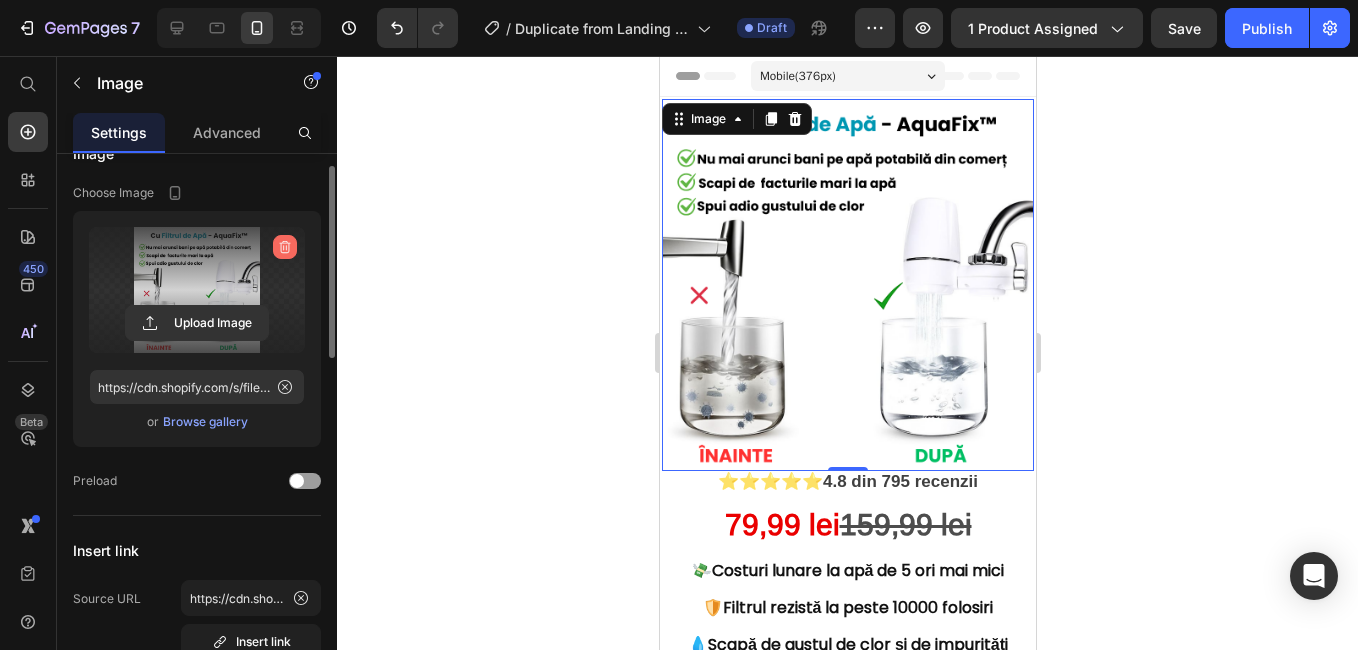 click 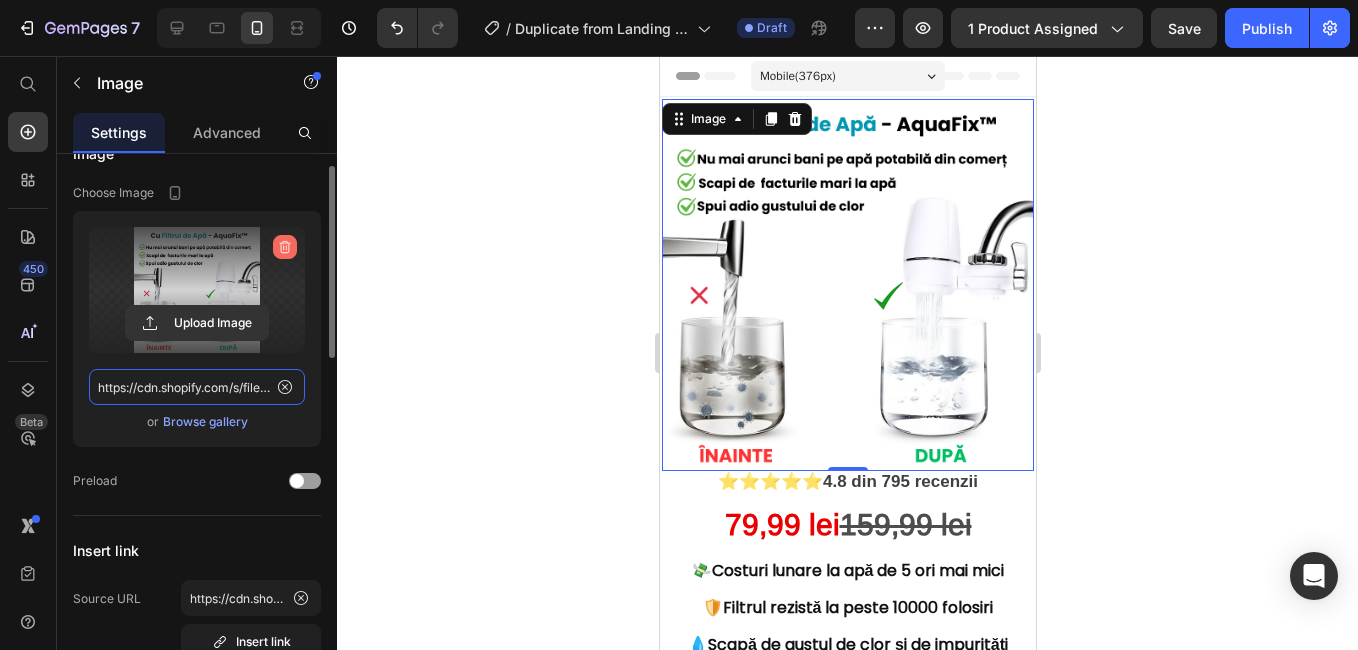 type 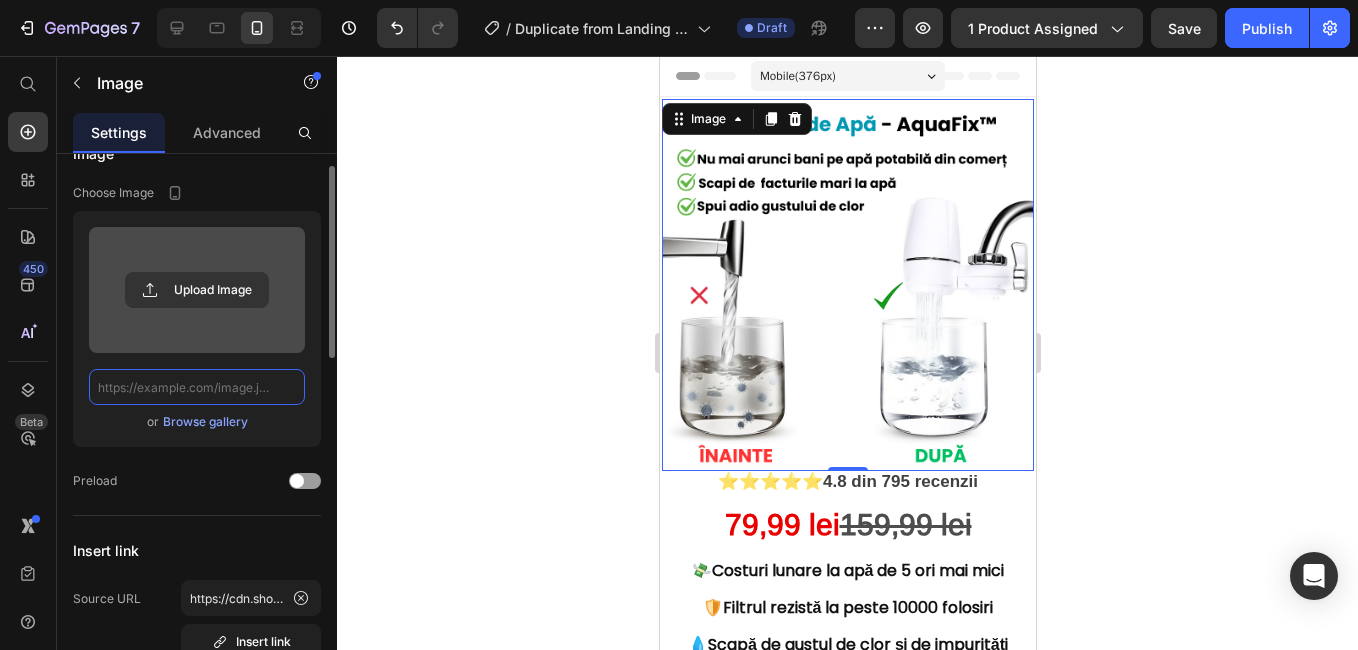 scroll, scrollTop: 0, scrollLeft: 0, axis: both 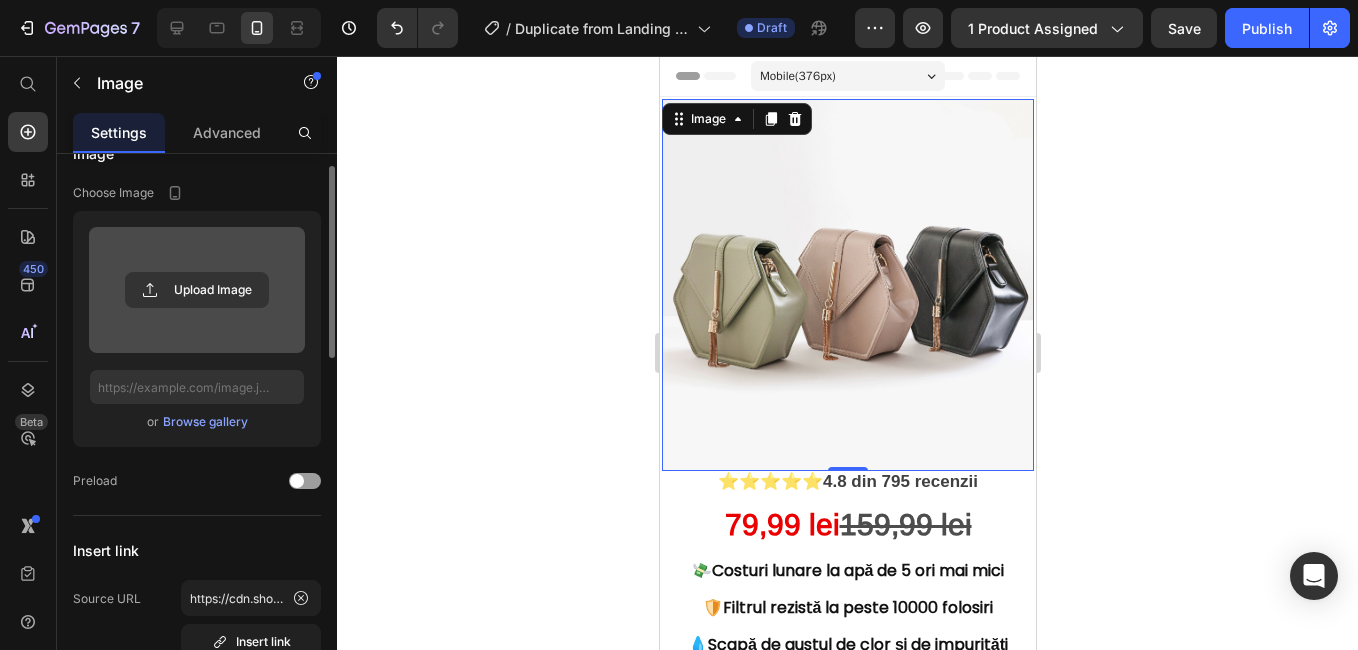 click on "Browse gallery" at bounding box center (205, 422) 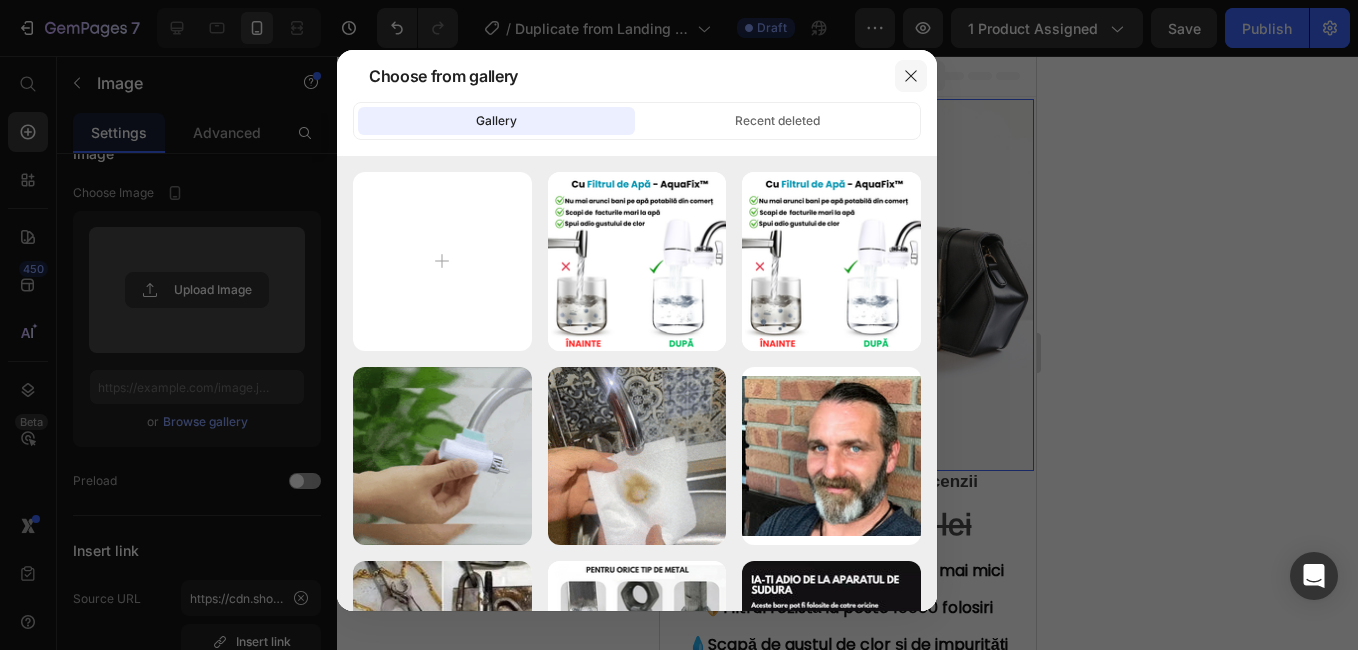 click 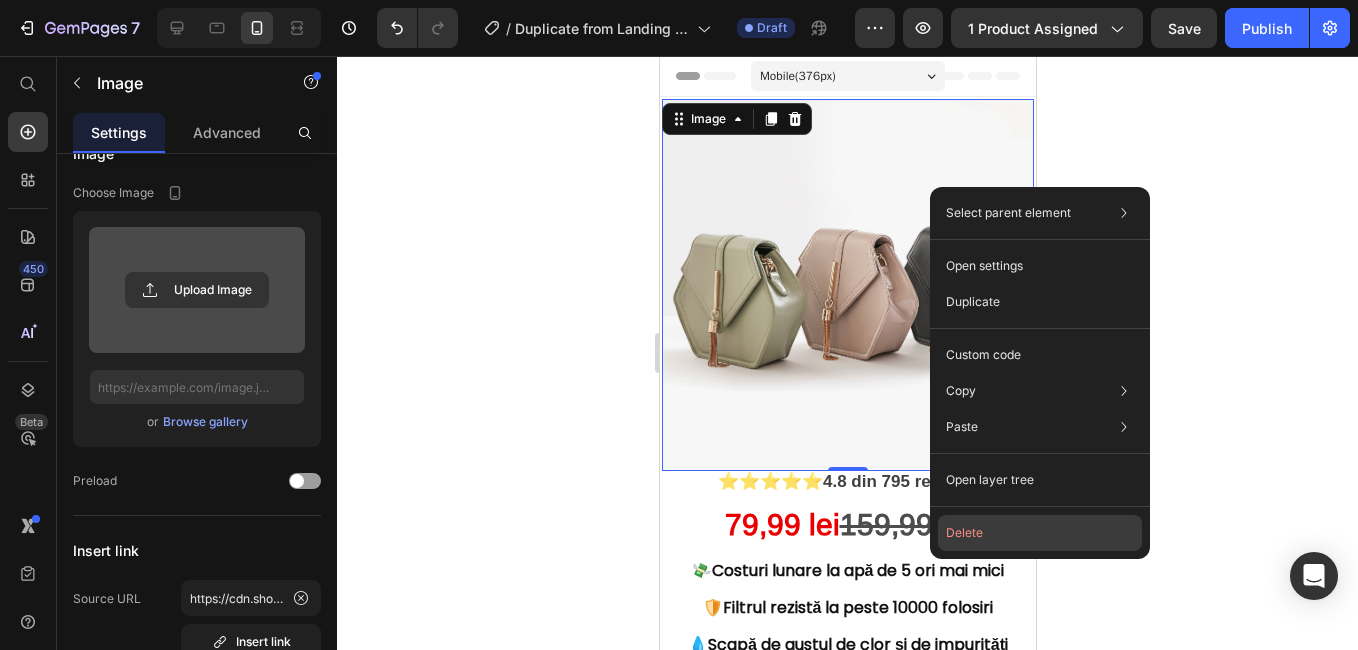 click on "Delete" 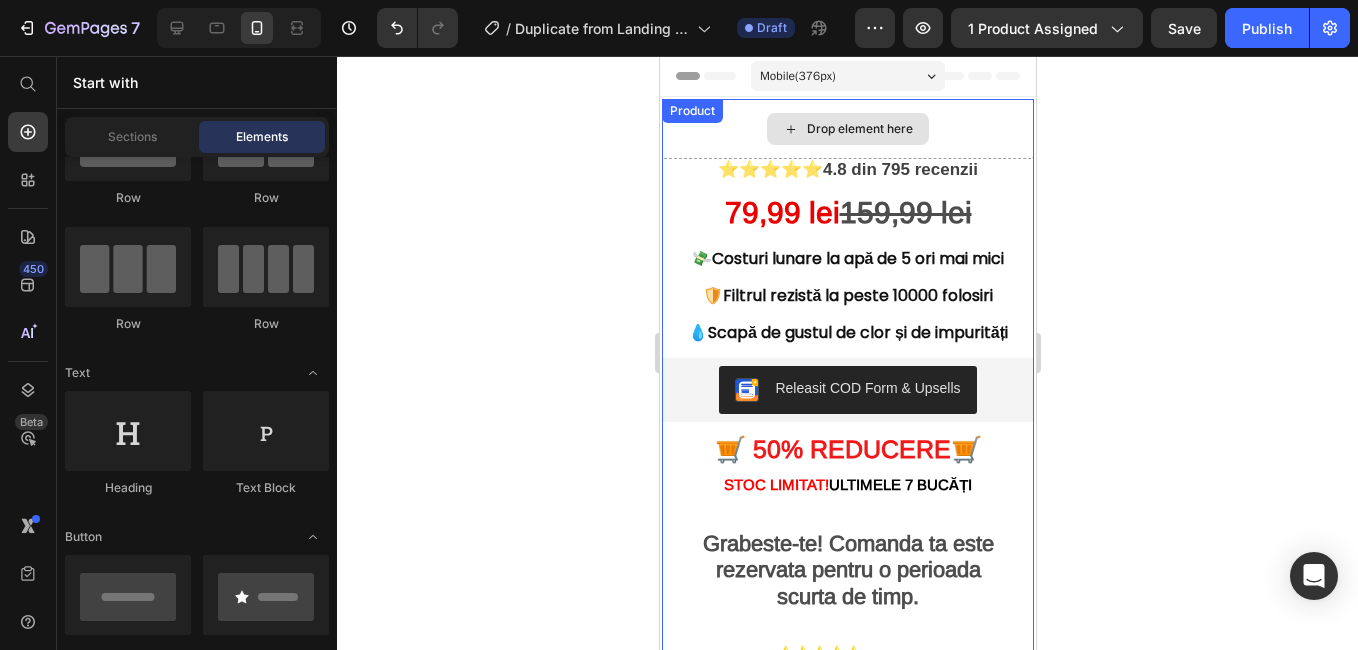 click on "Drop element here" at bounding box center [847, 129] 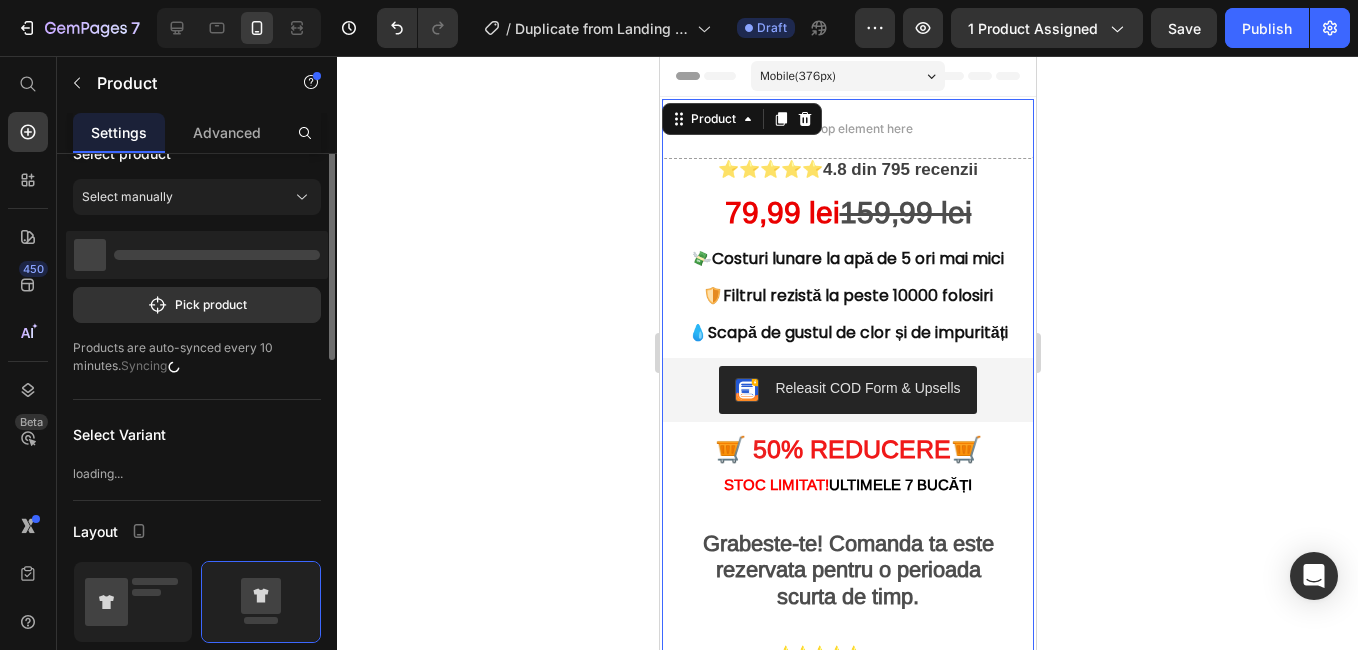 scroll, scrollTop: 0, scrollLeft: 0, axis: both 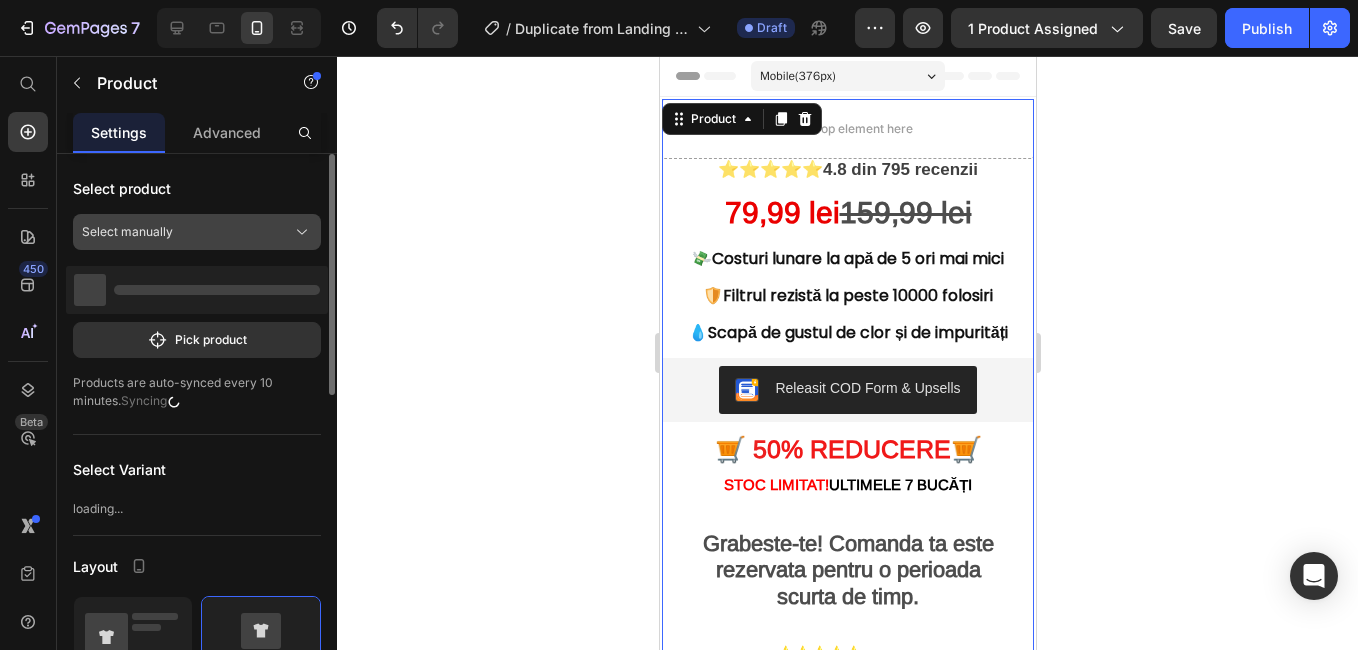 click on "Select manually" at bounding box center (197, 232) 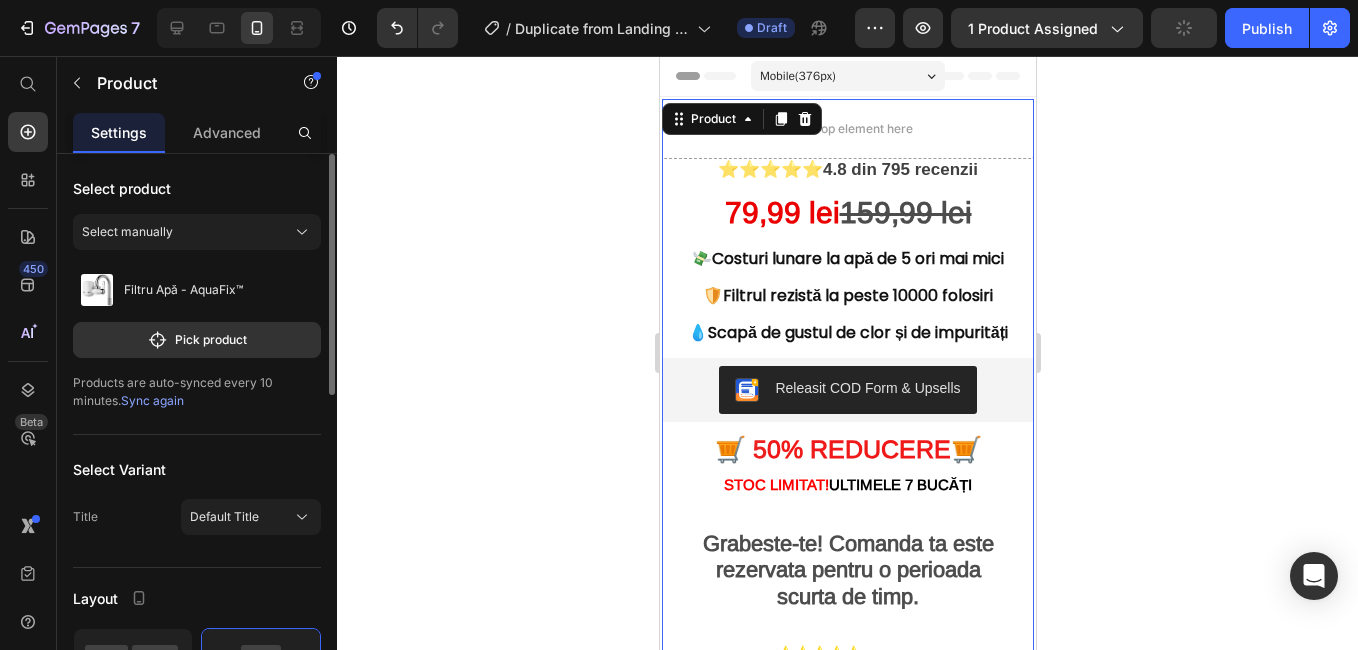 click on "Products are auto-synced every 10 minutes.  Sync again" at bounding box center (197, 392) 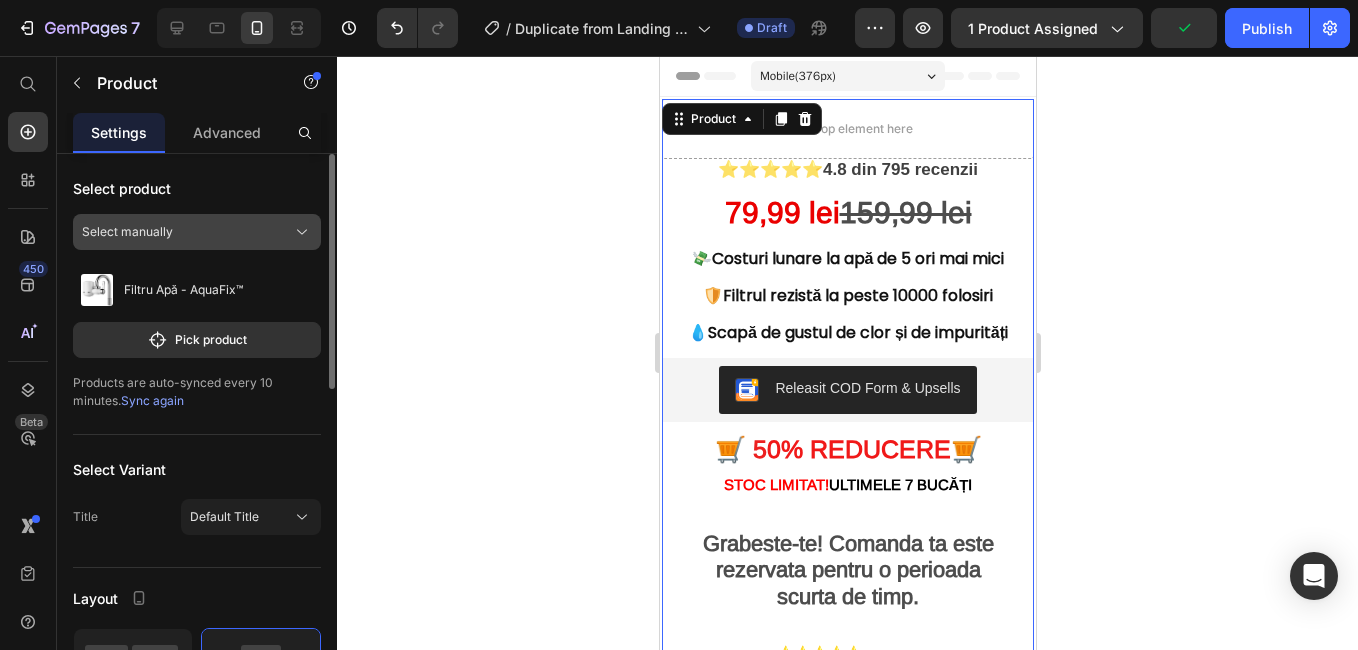 click 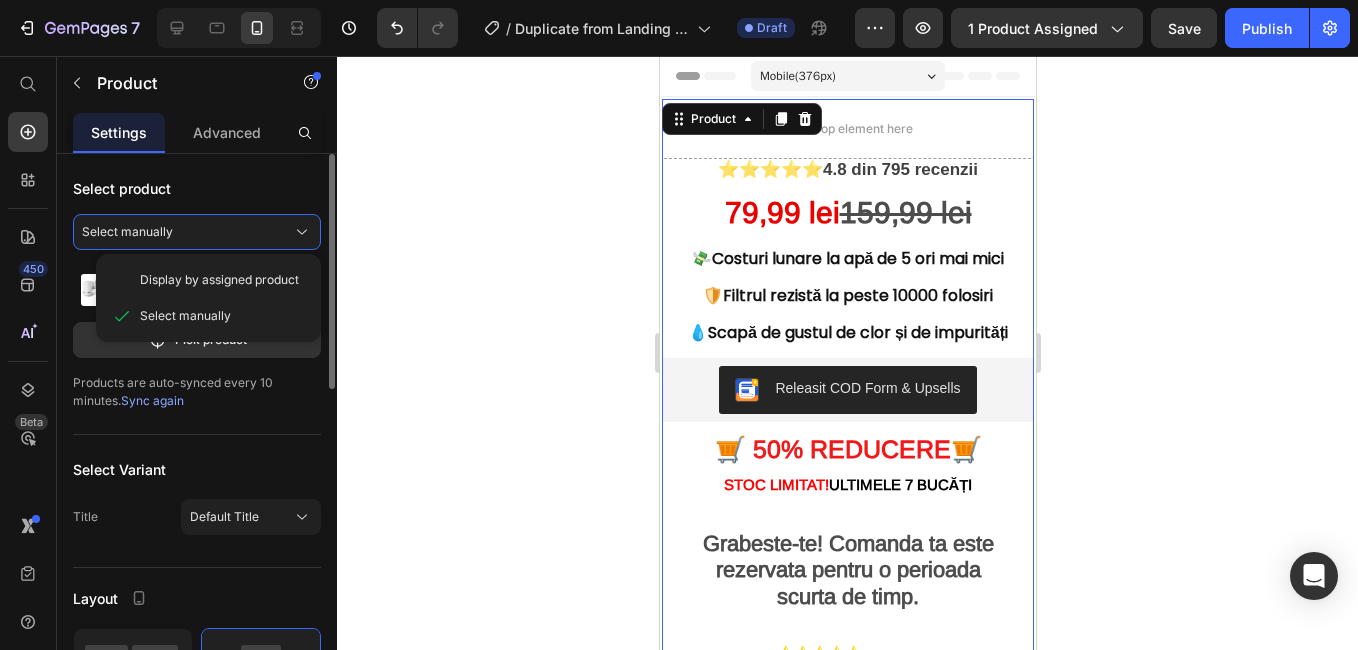 click on "Select product Select manually Display by assigned product Select manually Filtru Apă - AquaFix™ Pick product Products are auto-synced every 10 minutes. Sync again" 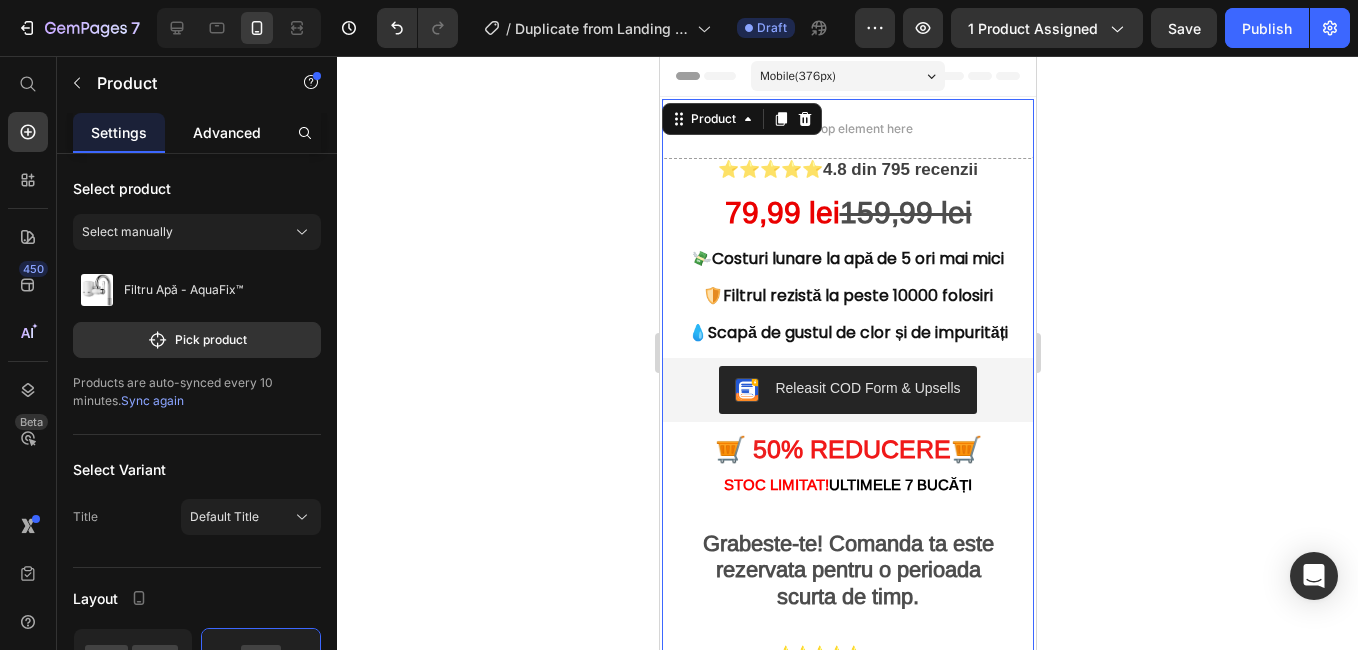 click on "Advanced" at bounding box center [227, 132] 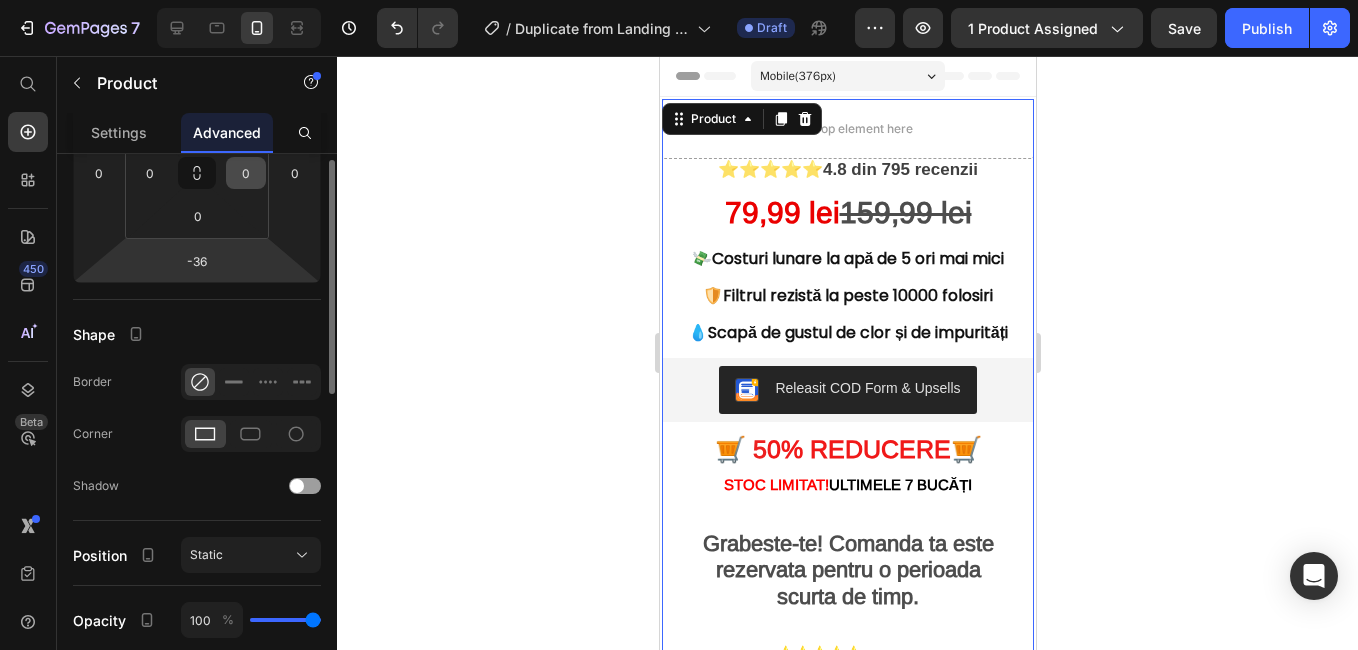 scroll, scrollTop: 252, scrollLeft: 0, axis: vertical 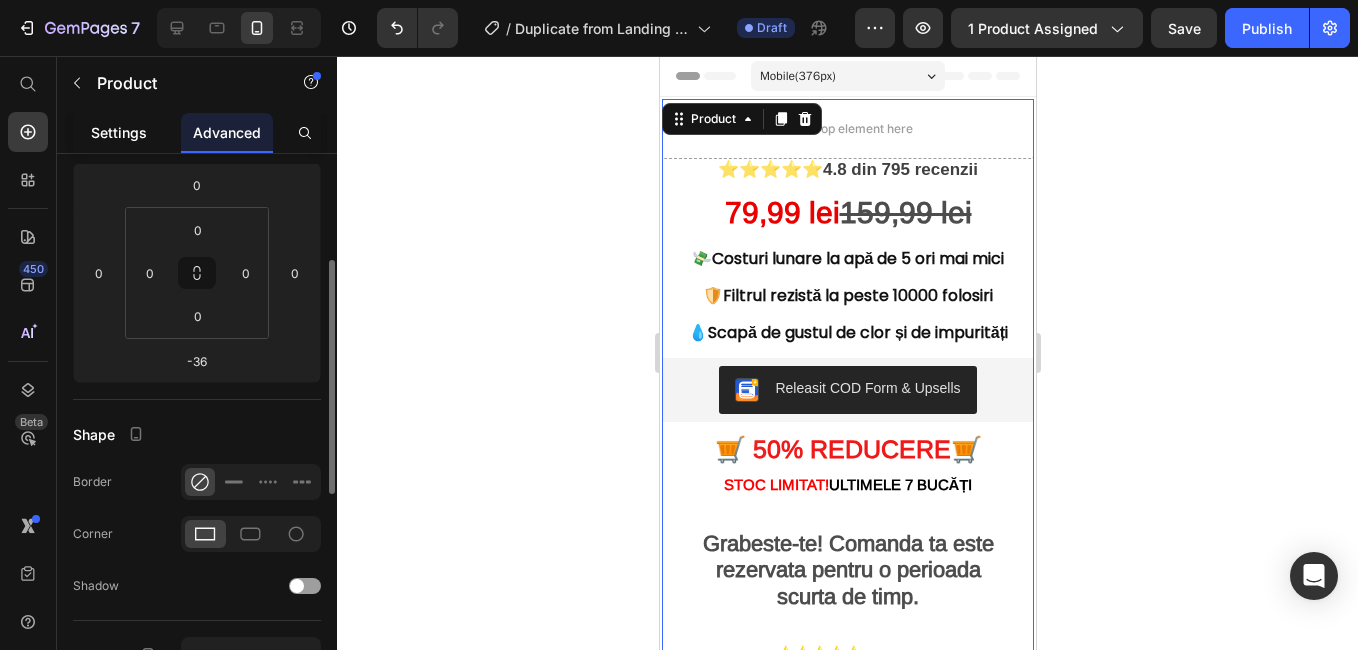 click on "Settings" at bounding box center (119, 132) 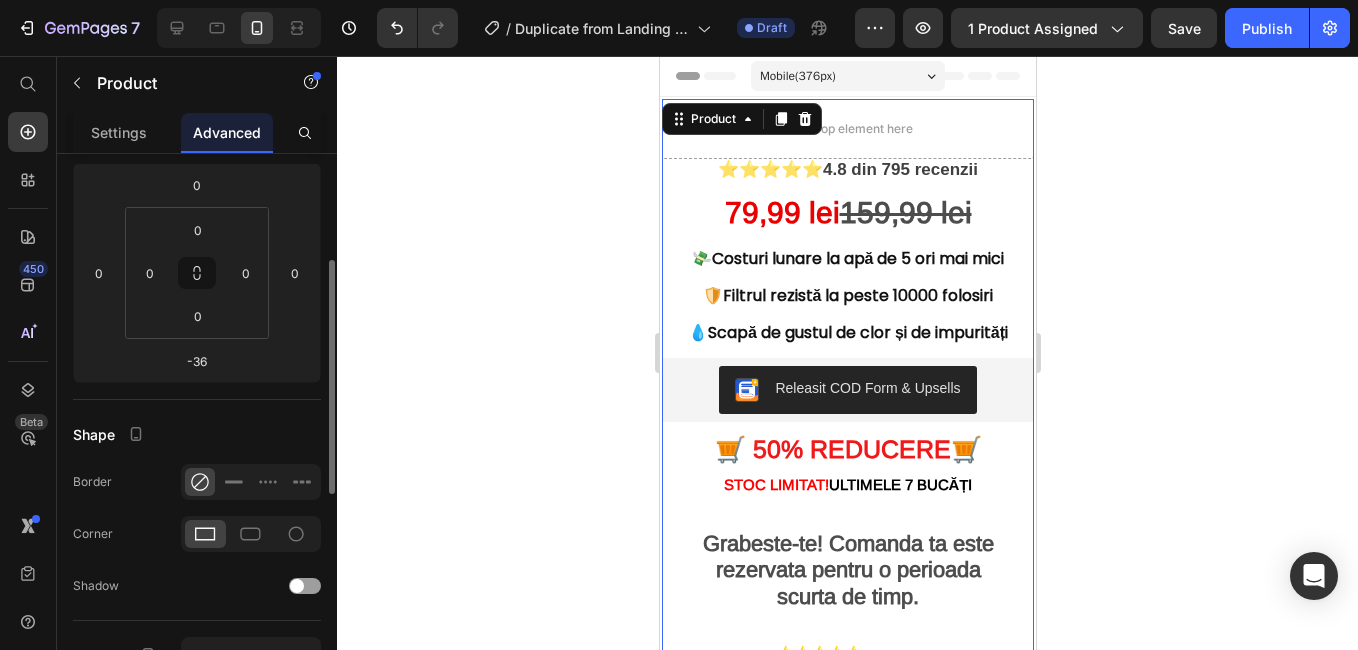 scroll, scrollTop: 0, scrollLeft: 0, axis: both 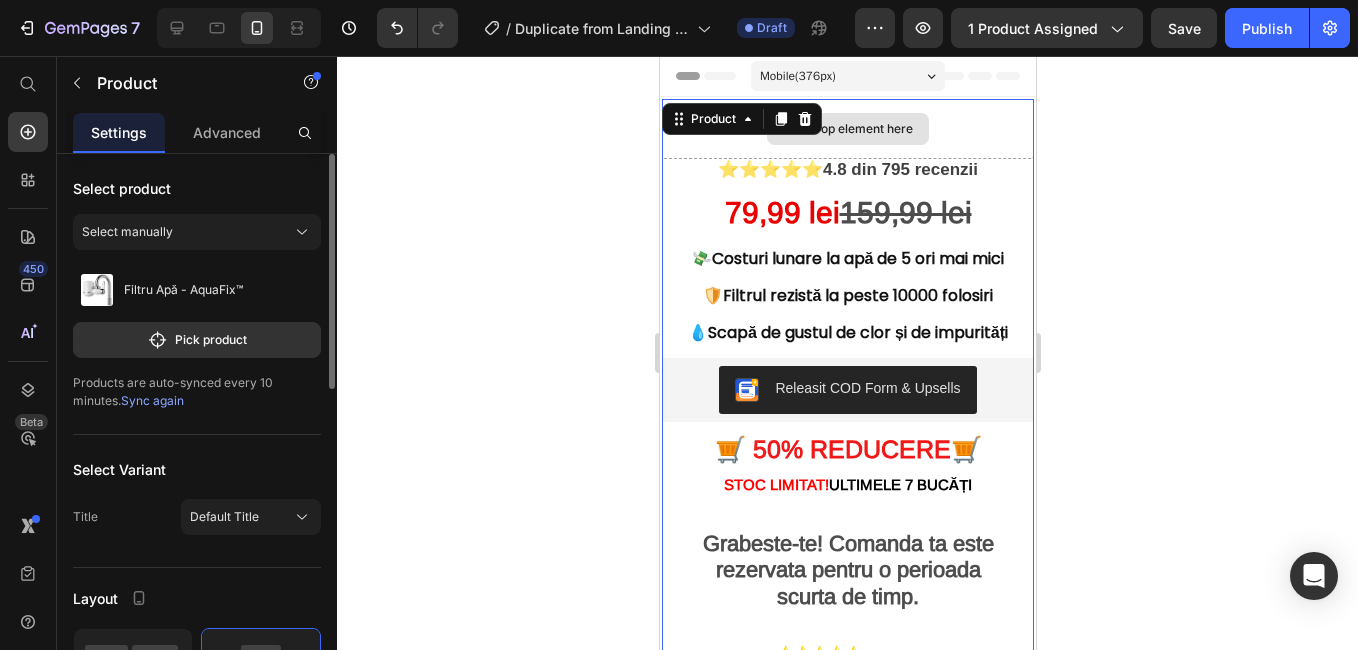 click on "Drop element here" at bounding box center [847, 129] 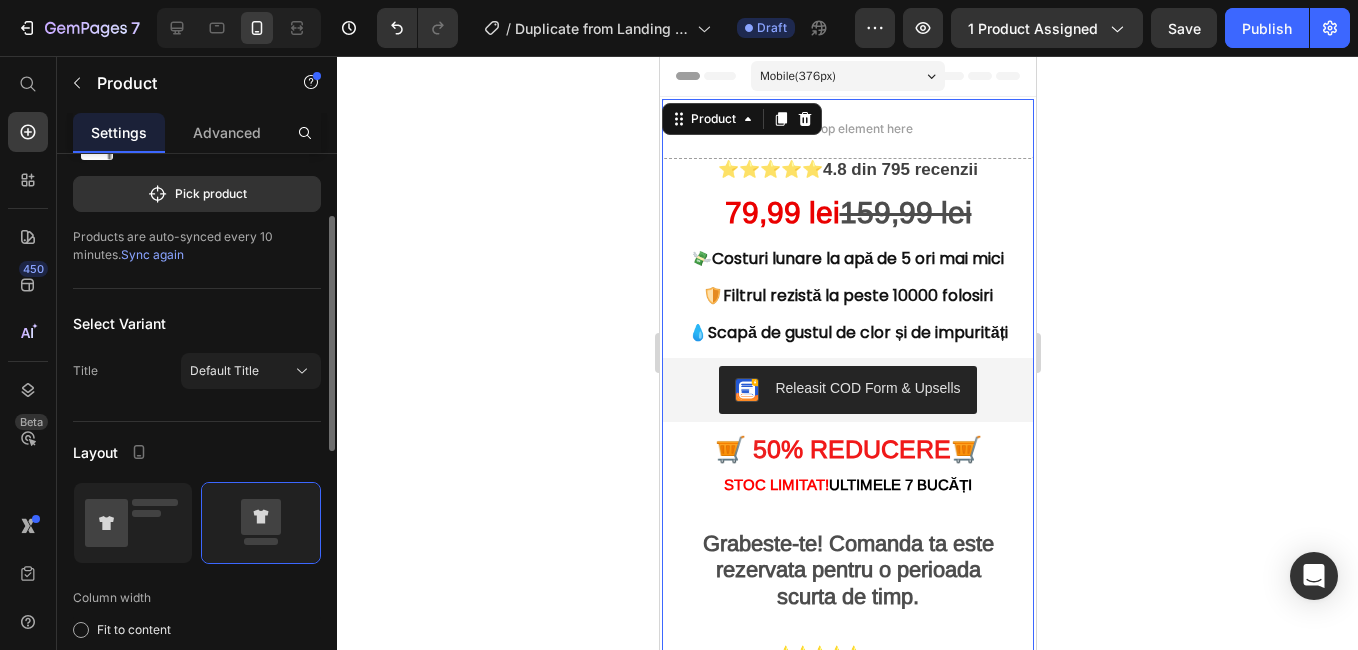 scroll, scrollTop: 0, scrollLeft: 0, axis: both 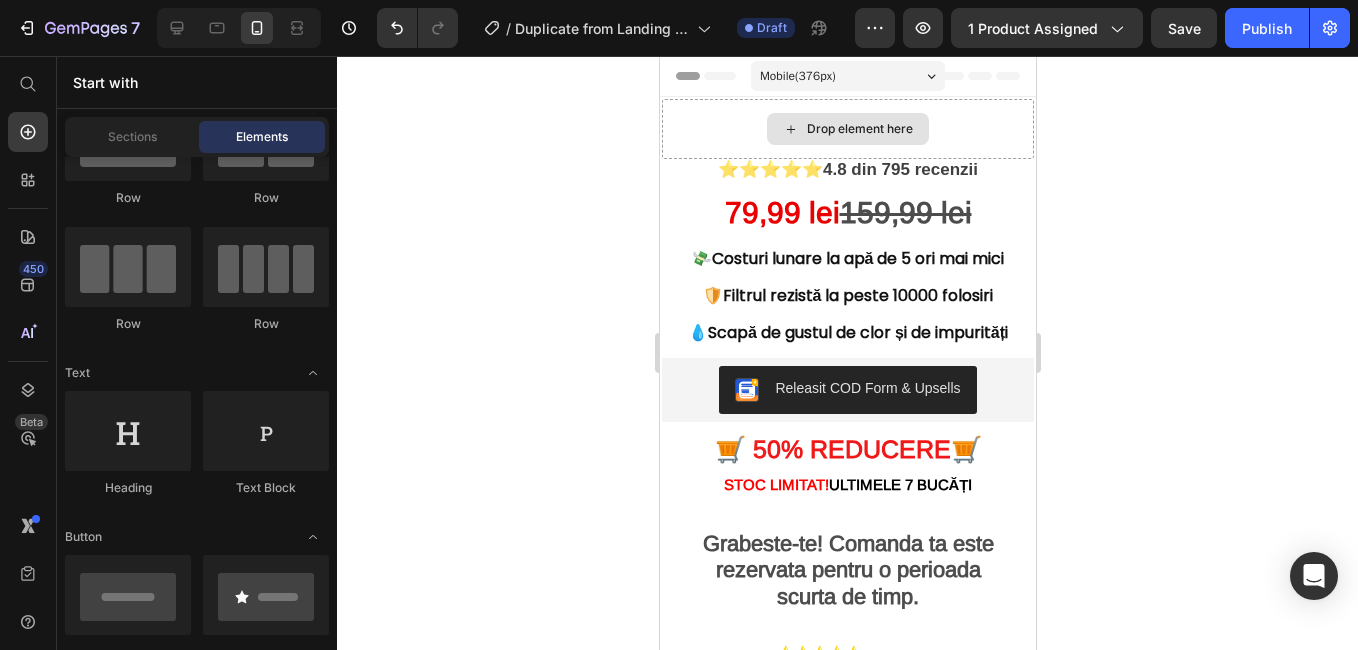 click on "Drop element here" at bounding box center (859, 129) 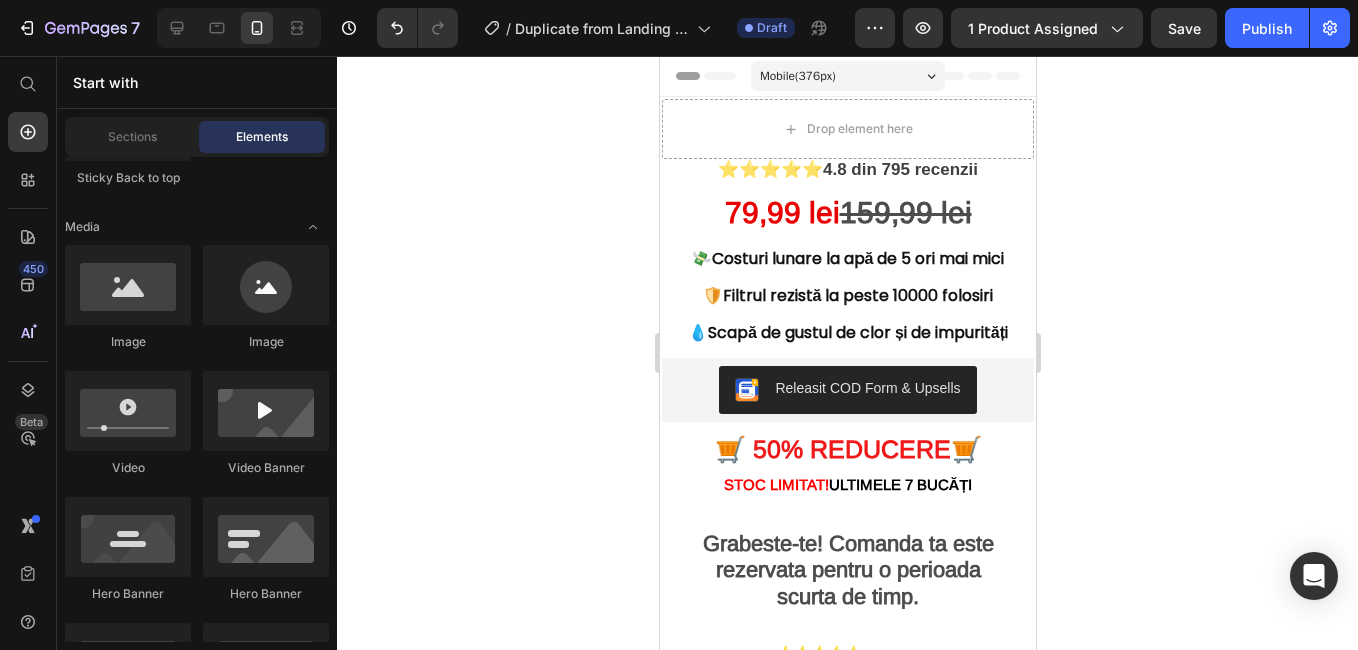 scroll, scrollTop: 600, scrollLeft: 0, axis: vertical 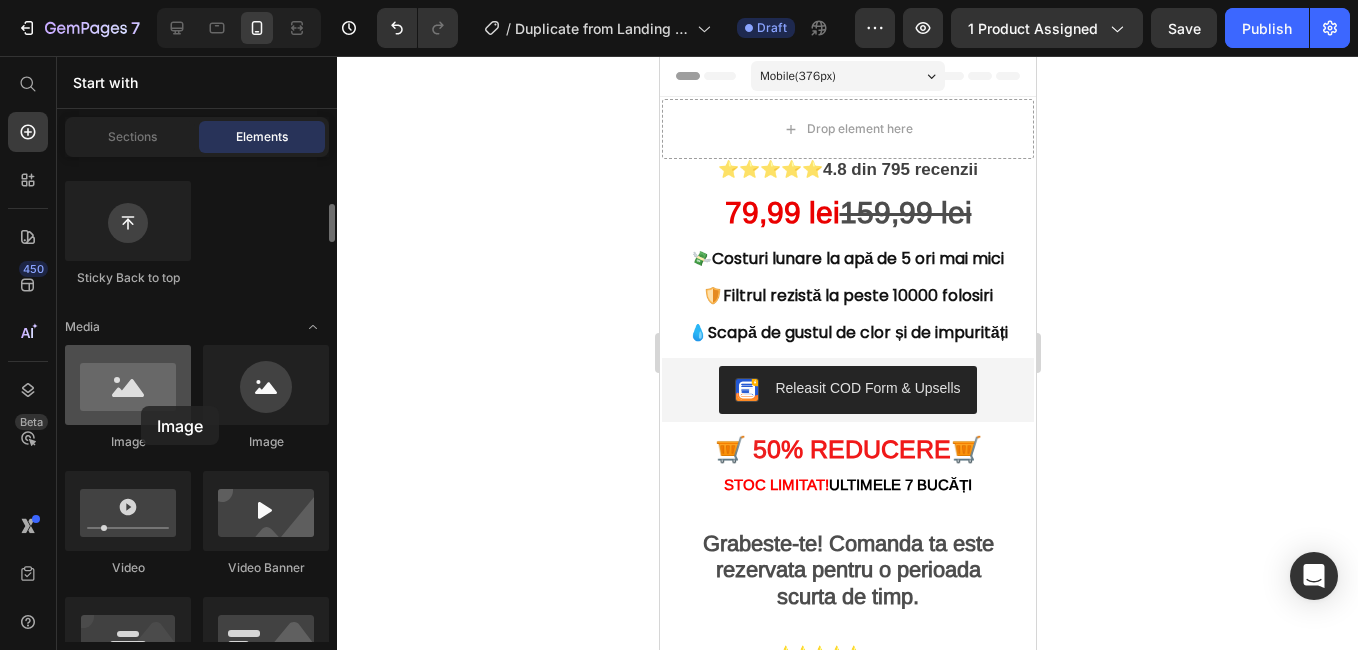 click at bounding box center [128, 385] 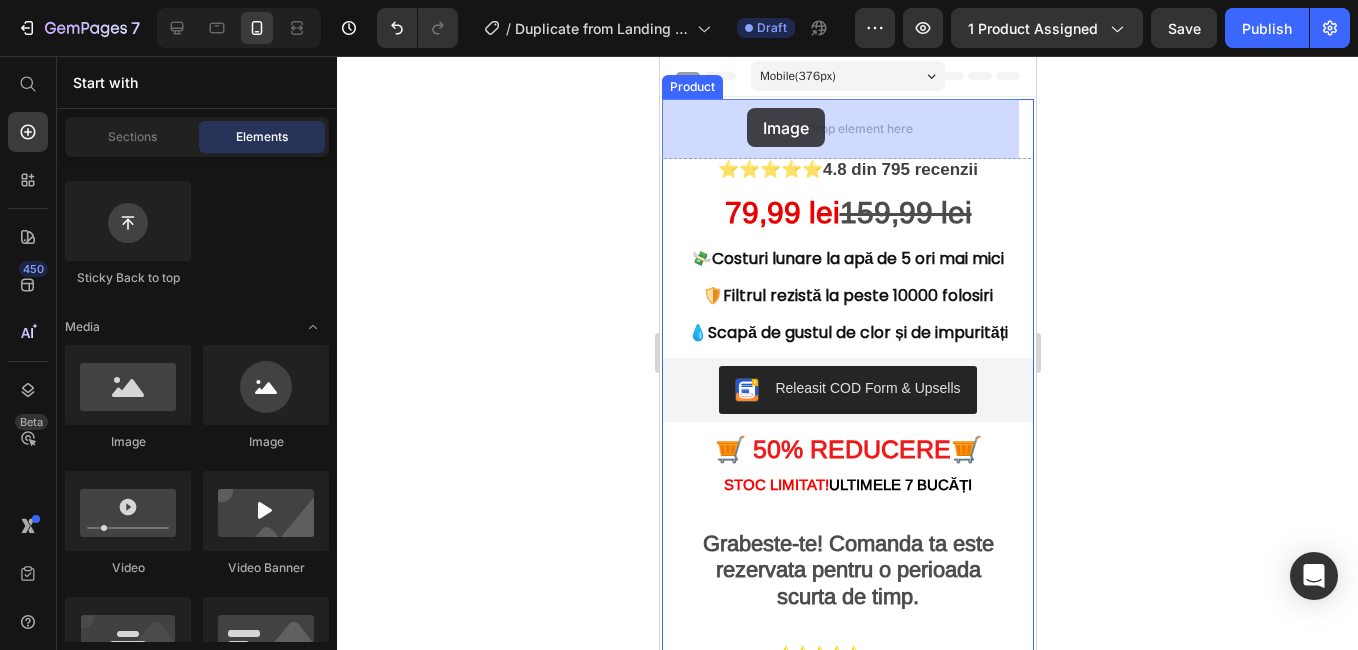 drag, startPoint x: 800, startPoint y: 462, endPoint x: 746, endPoint y: 108, distance: 358.09497 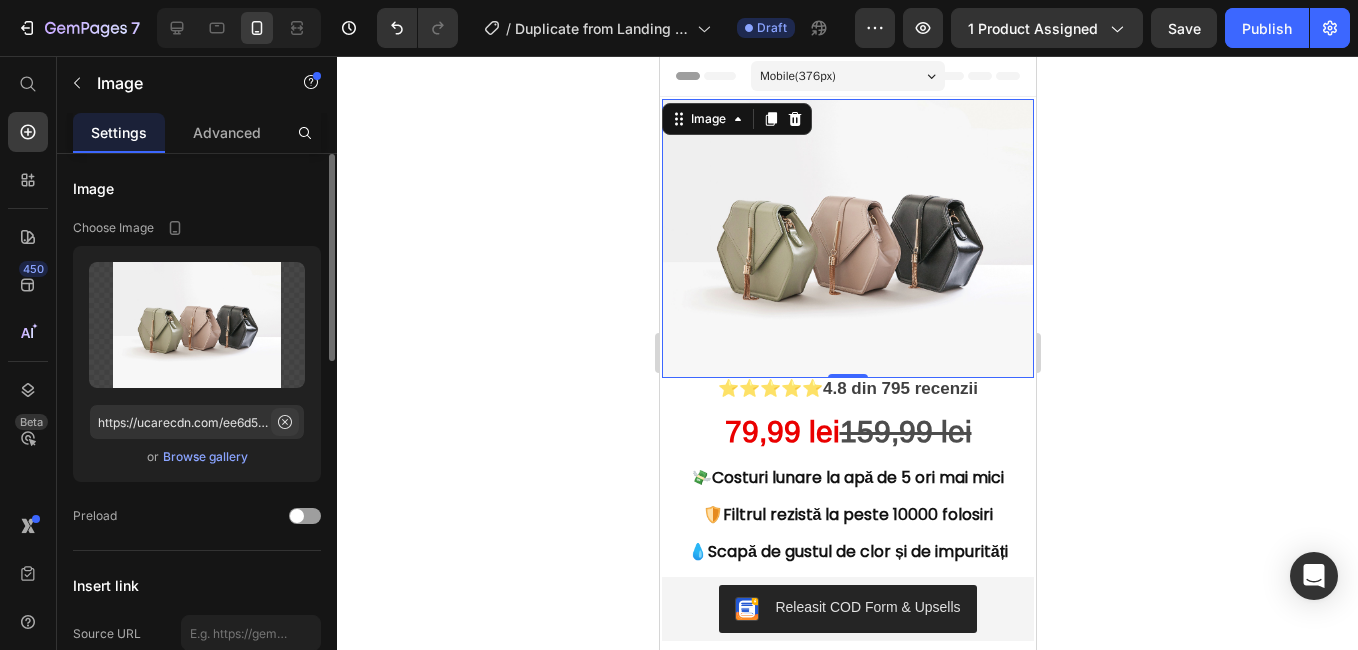 click 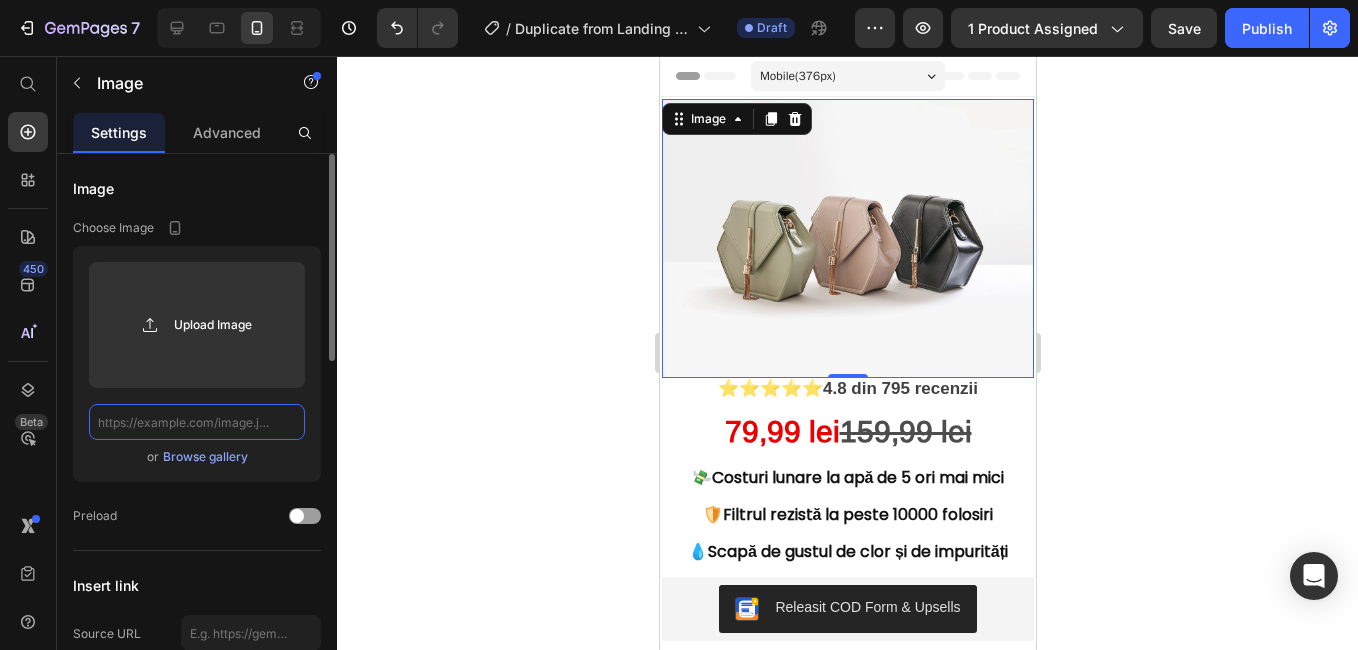 scroll, scrollTop: 0, scrollLeft: 0, axis: both 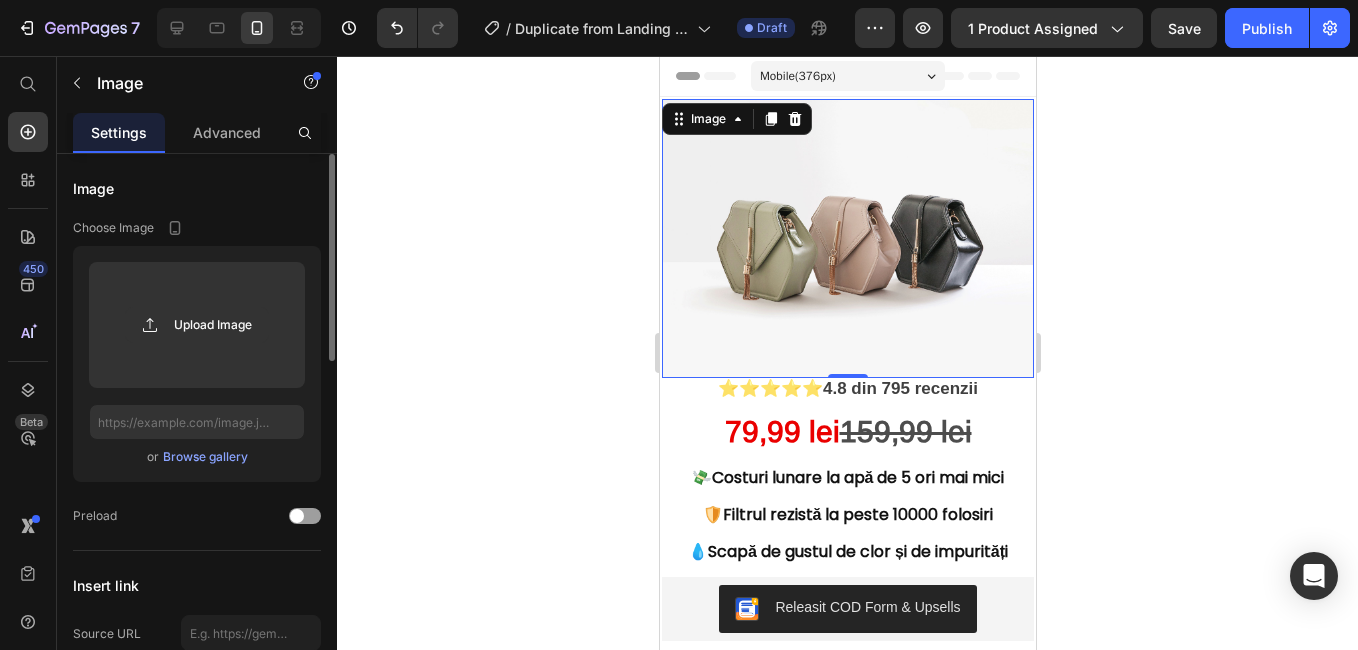 click on "Browse gallery" at bounding box center [205, 457] 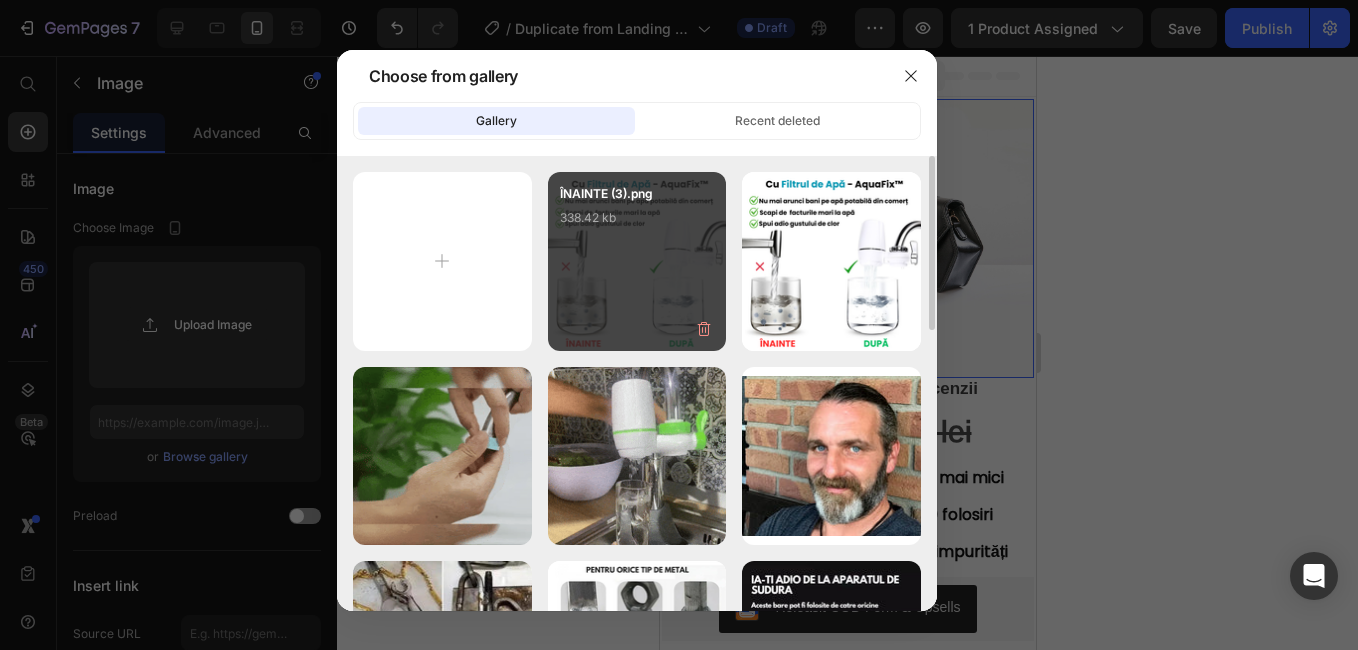 click on "ÎNAINTE (3).png 338.42 kb" at bounding box center (637, 224) 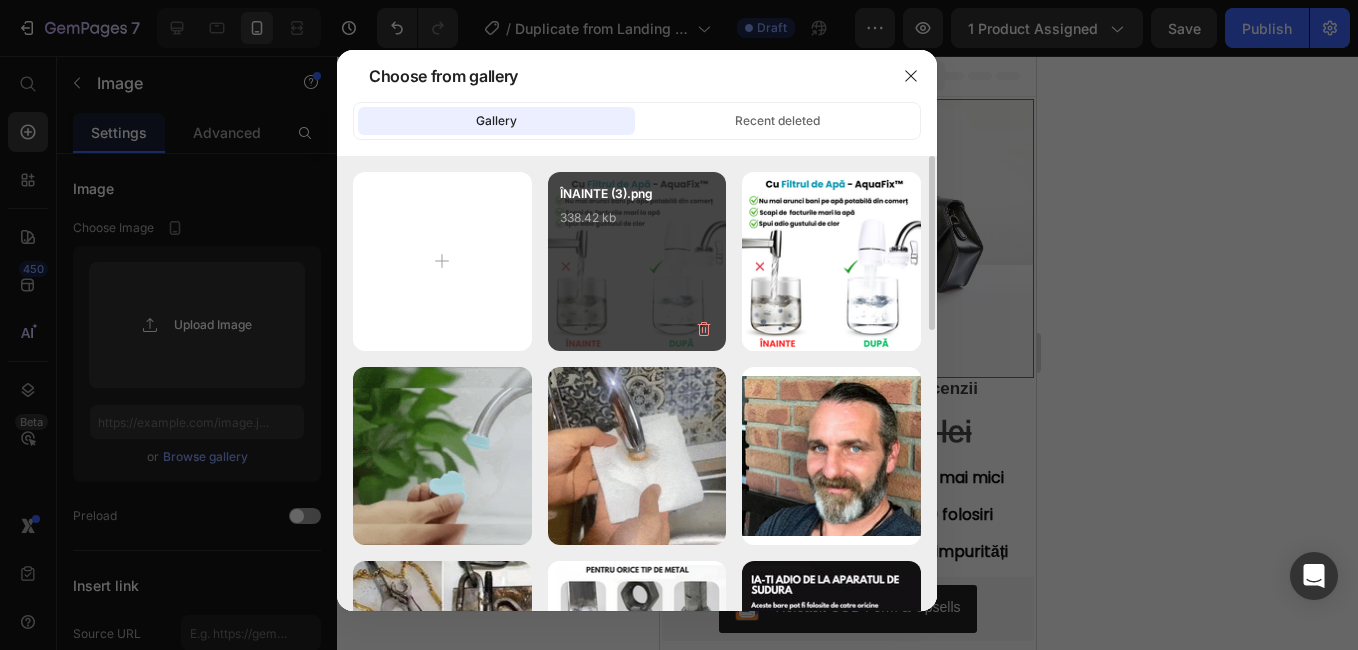 type on "https://cdn.shopify.com/s/files/1/0948/2787/2601/files/gempages_575020250286785765-c5928270-a7f4-46a3-bb48-d7178c64c5e6.png" 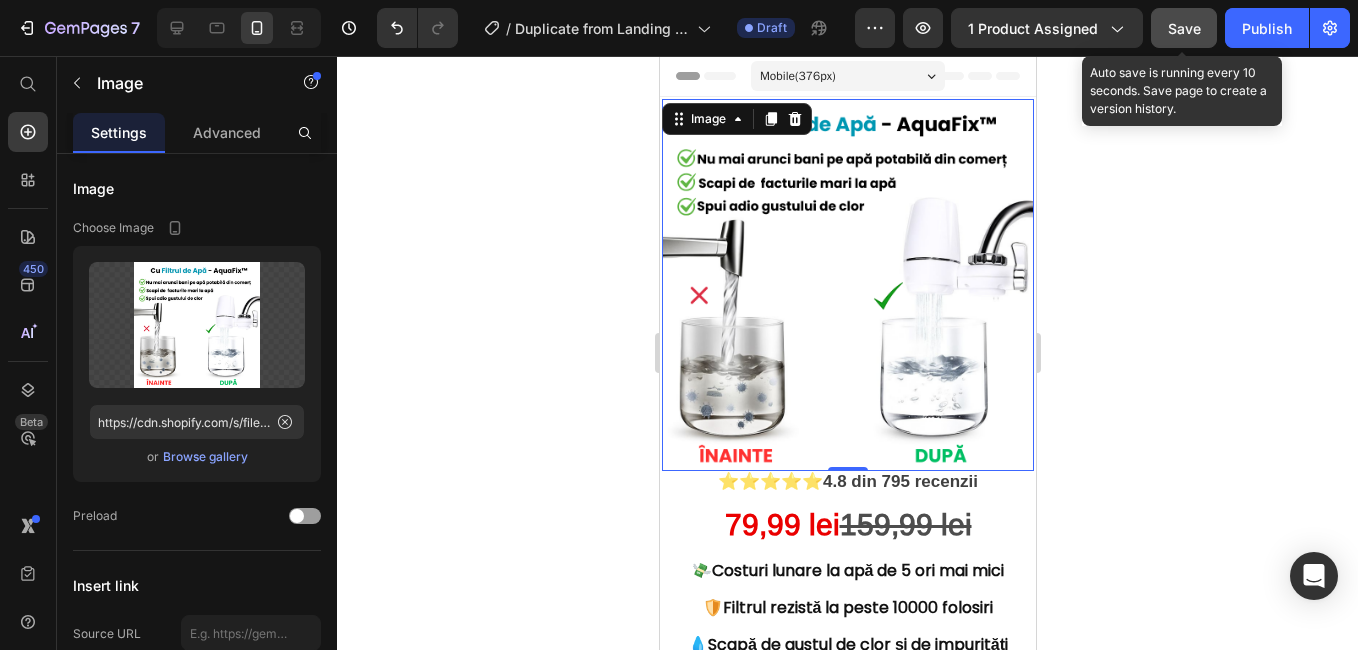 click on "Save" at bounding box center [1184, 28] 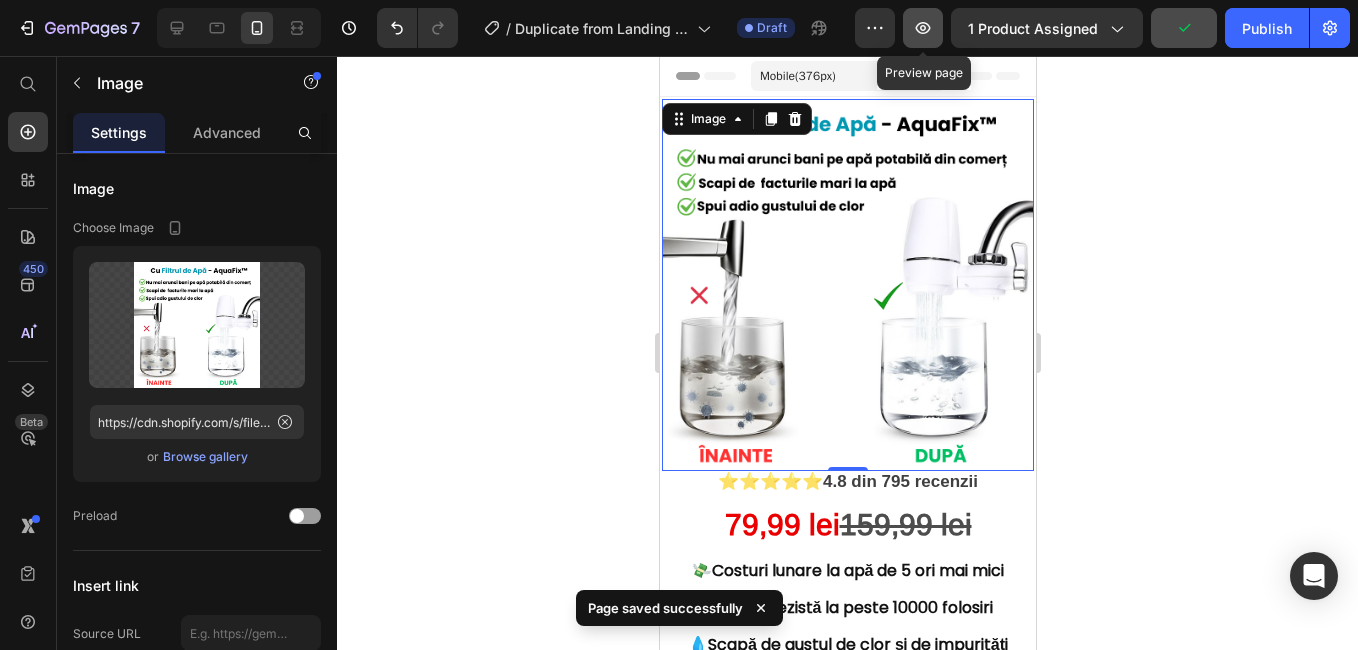 click 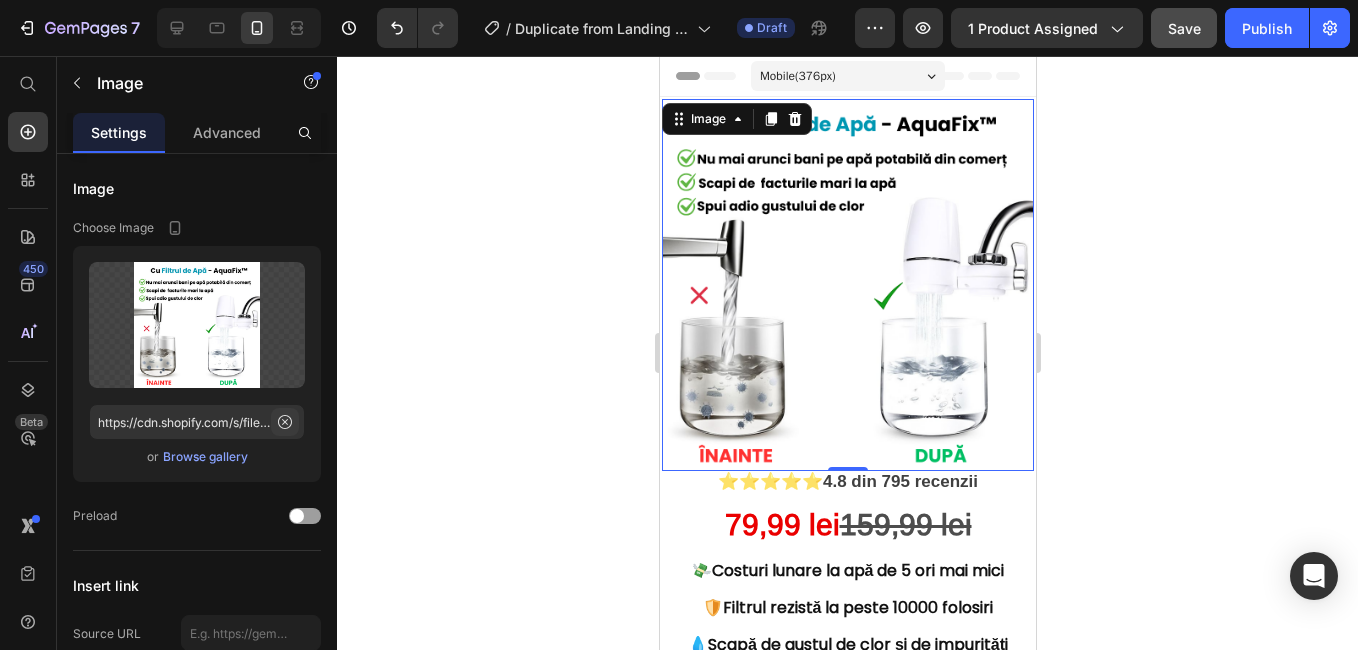 click 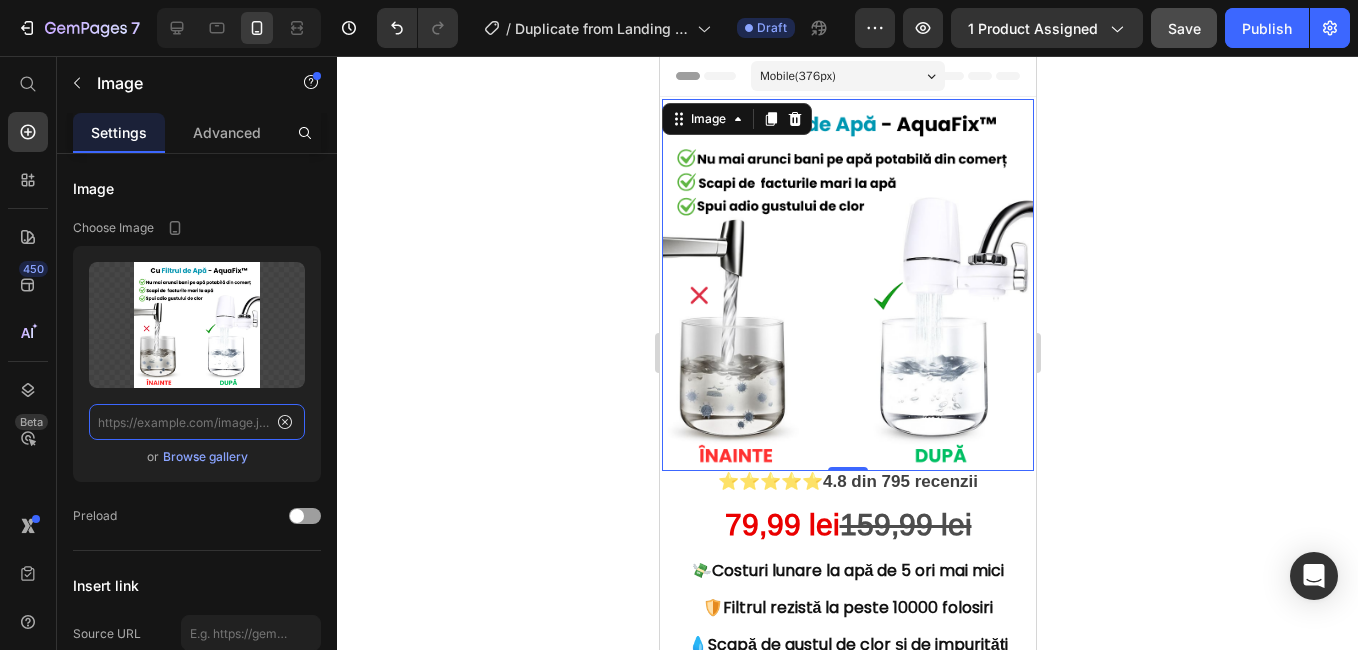 scroll, scrollTop: 0, scrollLeft: 0, axis: both 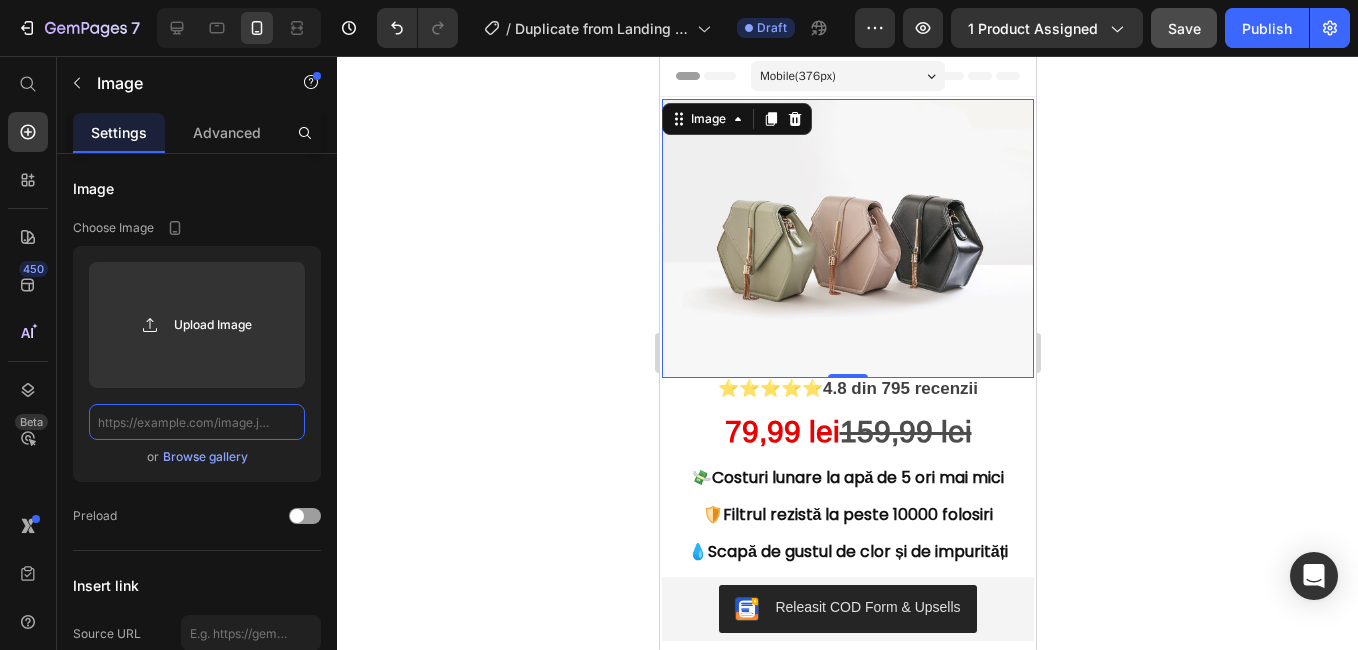 paste on "https://cdn.shopify.com/s/files/1/0948/2787/2601/files/INAINTE_3.png?v=1752313539" 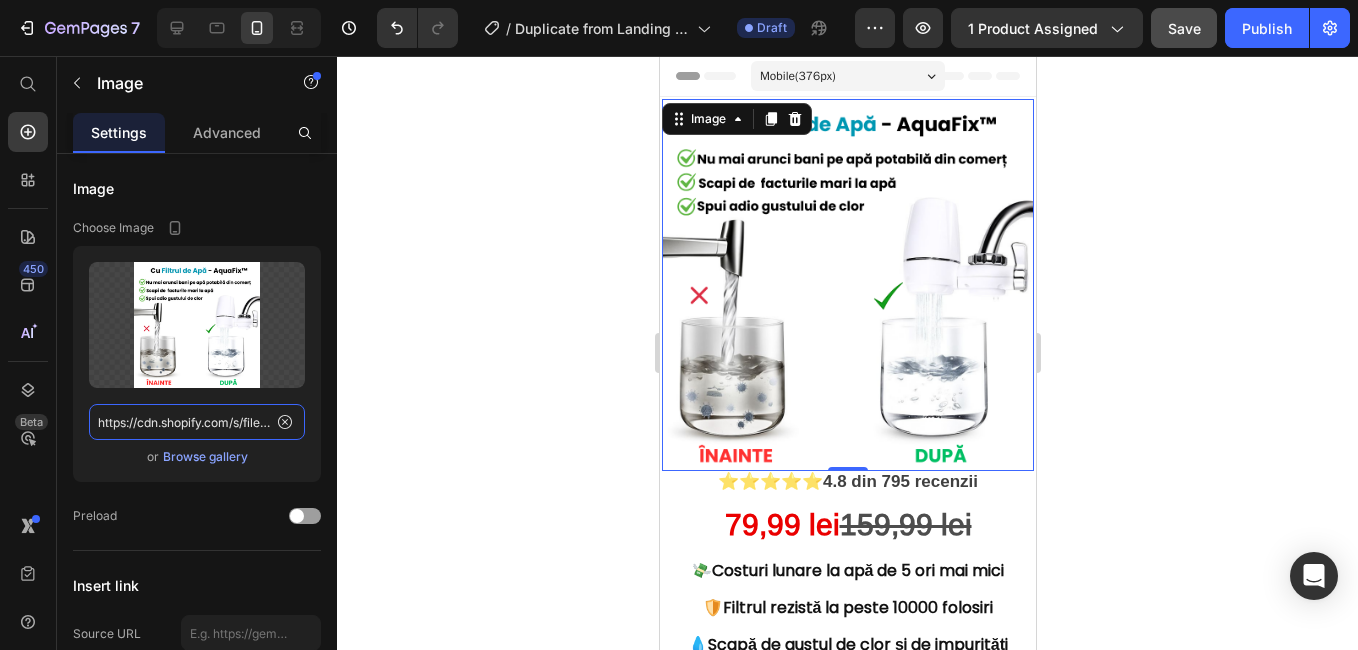 scroll, scrollTop: 0, scrollLeft: 312, axis: horizontal 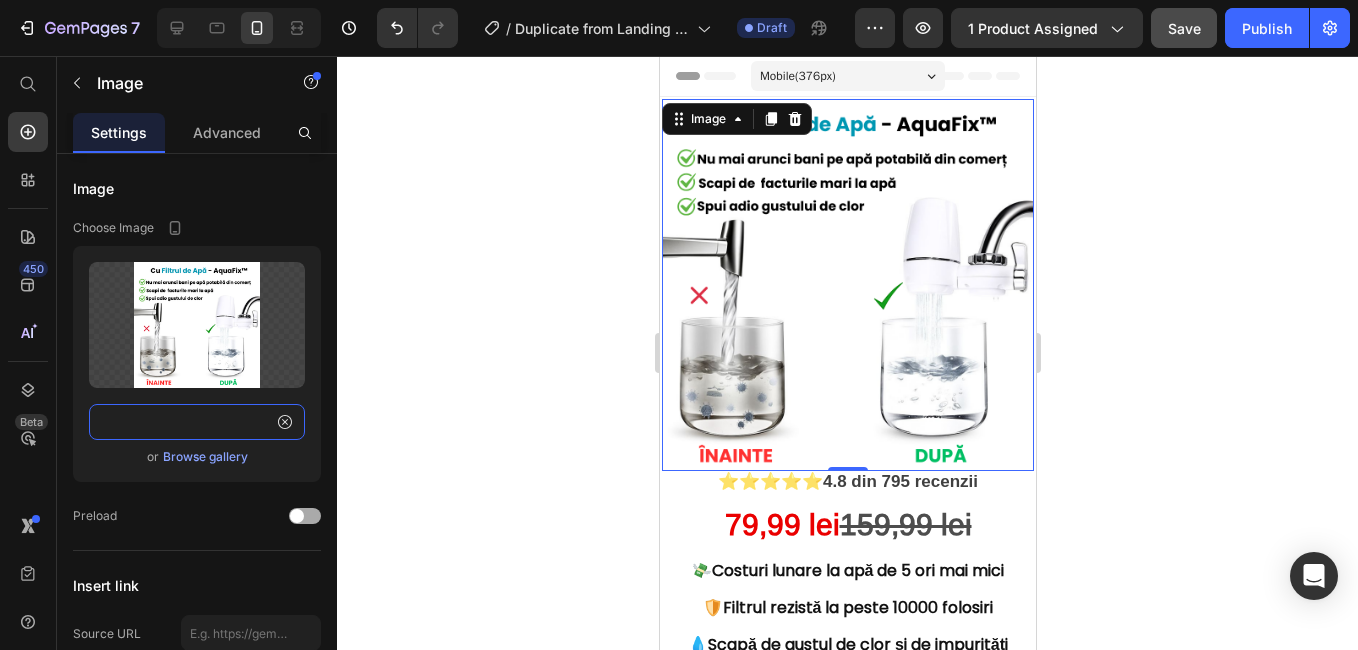 type on "https://cdn.shopify.com/s/files/1/0948/2787/2601/files/INAINTE_3.png?v=1752313539" 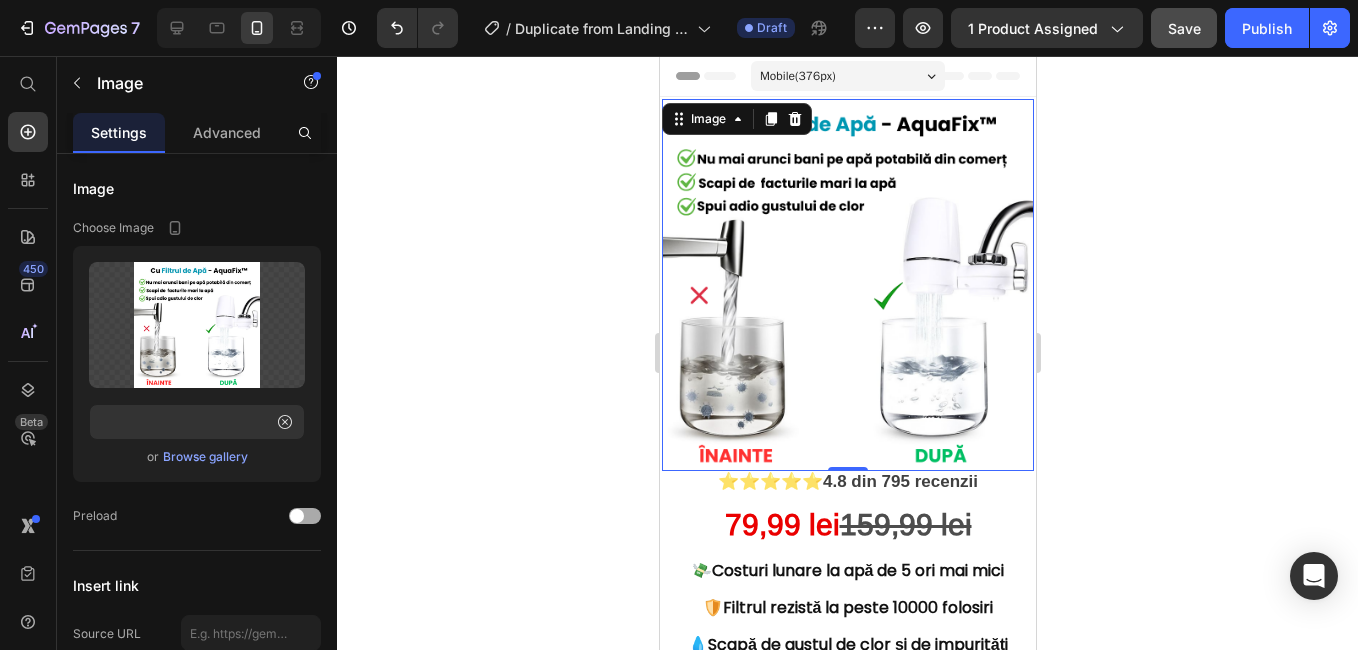 click on "Preload" 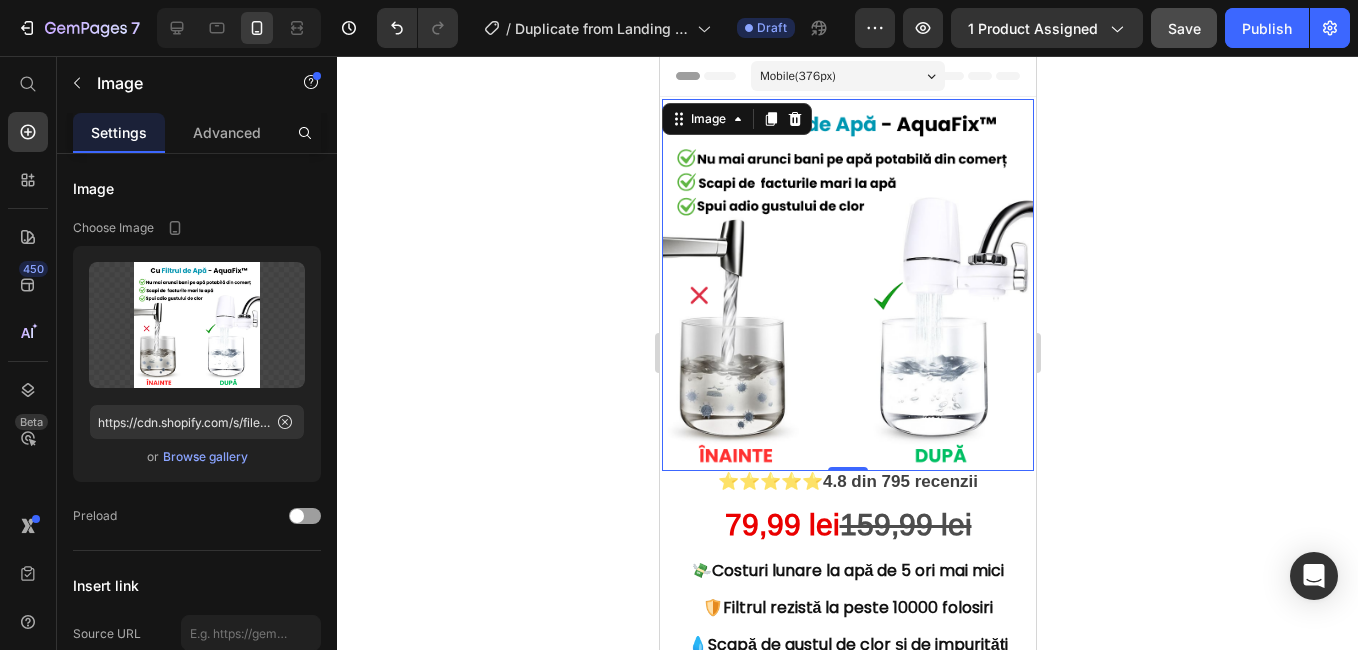 scroll, scrollTop: 100, scrollLeft: 0, axis: vertical 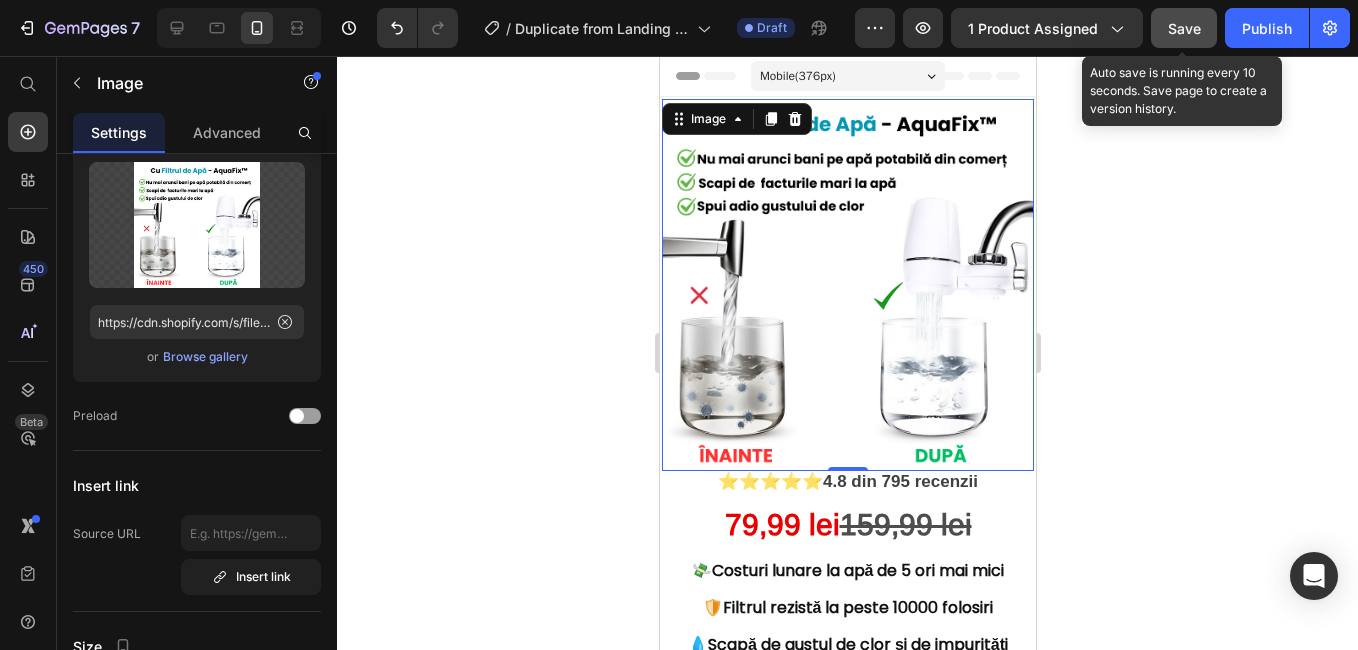 click on "Save" at bounding box center [1184, 28] 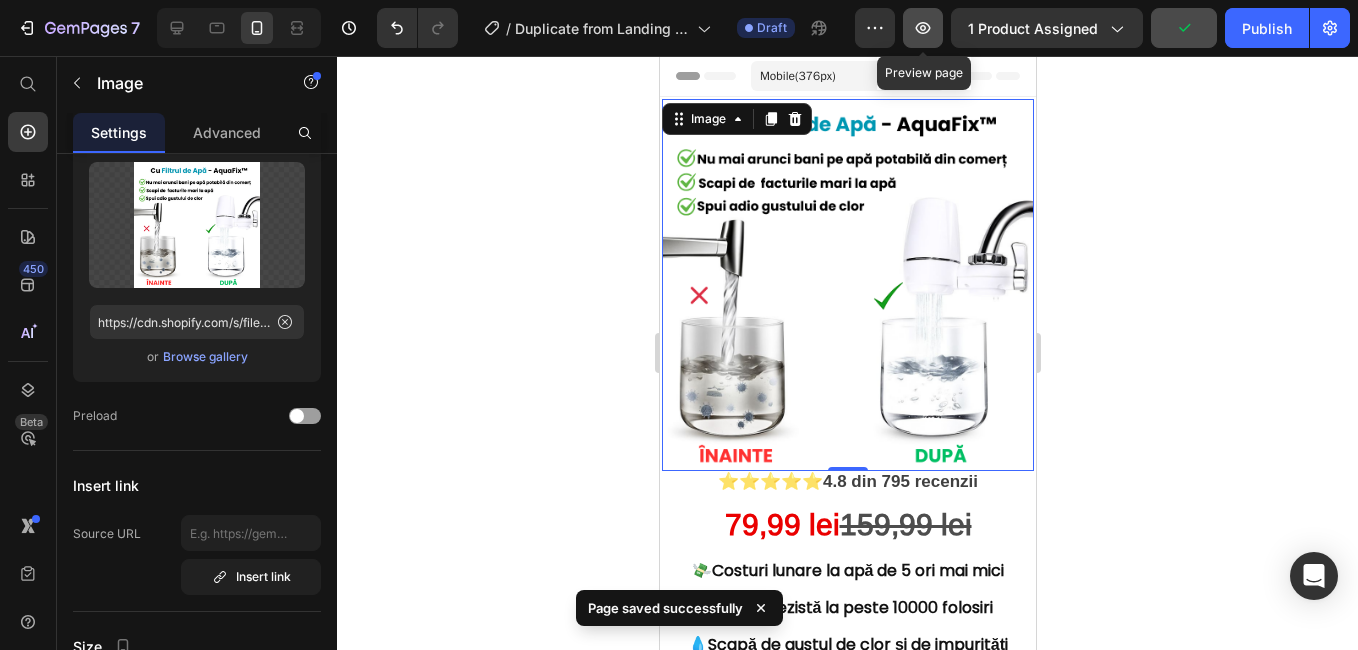 click 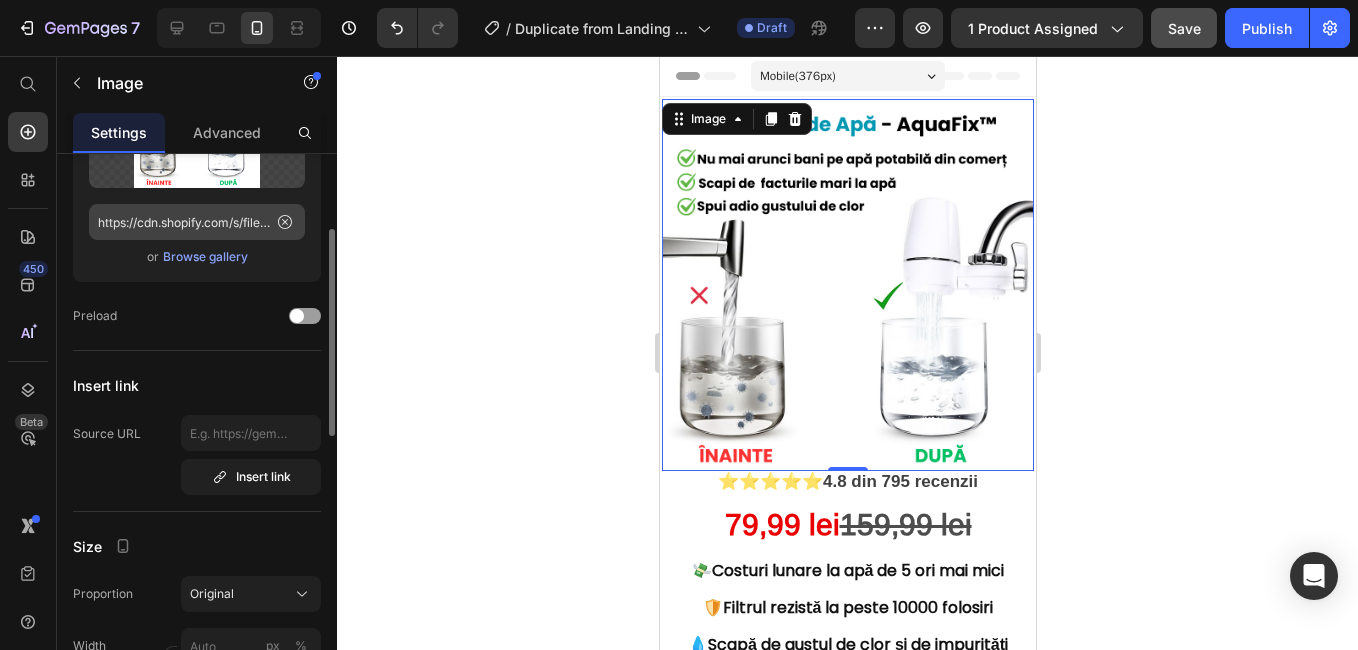 scroll, scrollTop: 300, scrollLeft: 0, axis: vertical 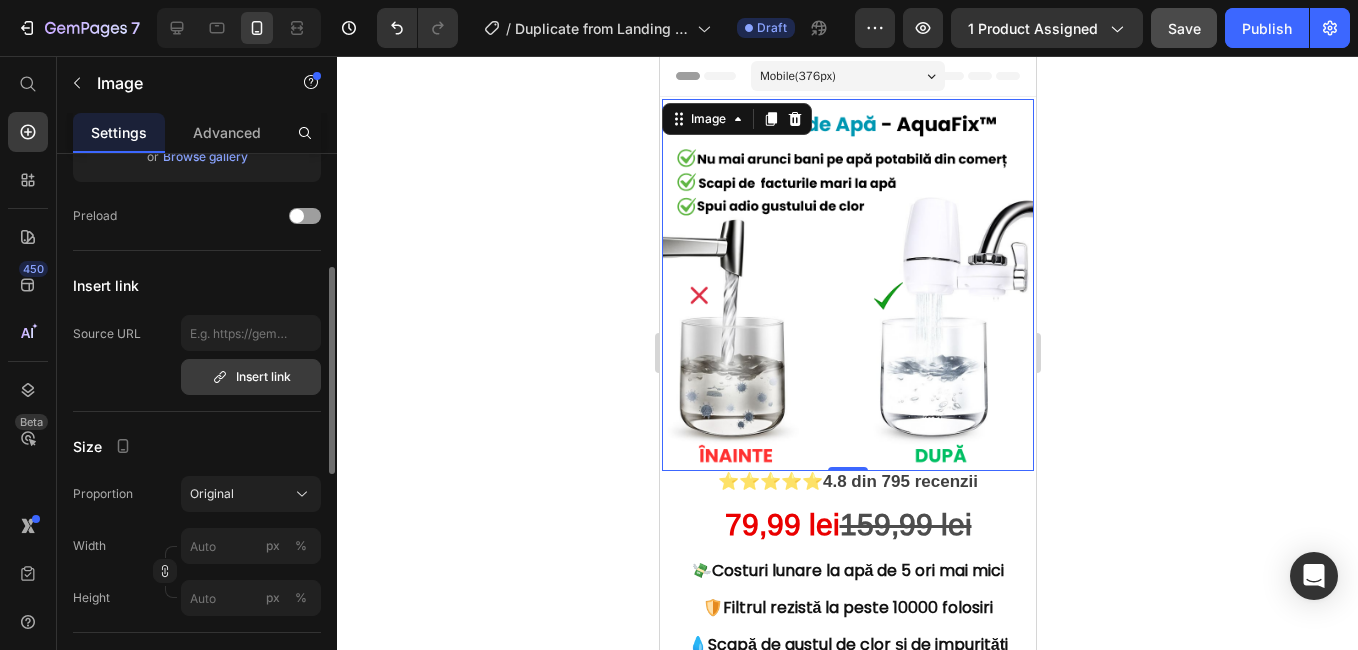 click on "Insert link" at bounding box center [251, 377] 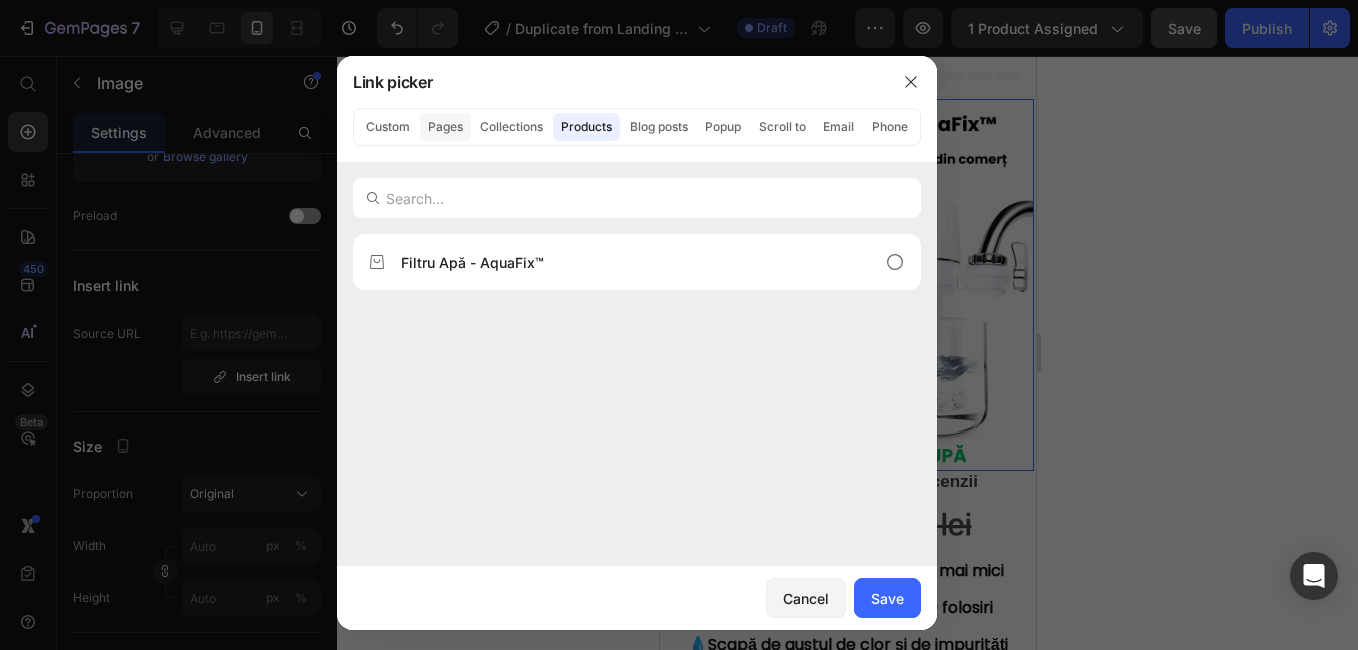 click on "Pages" 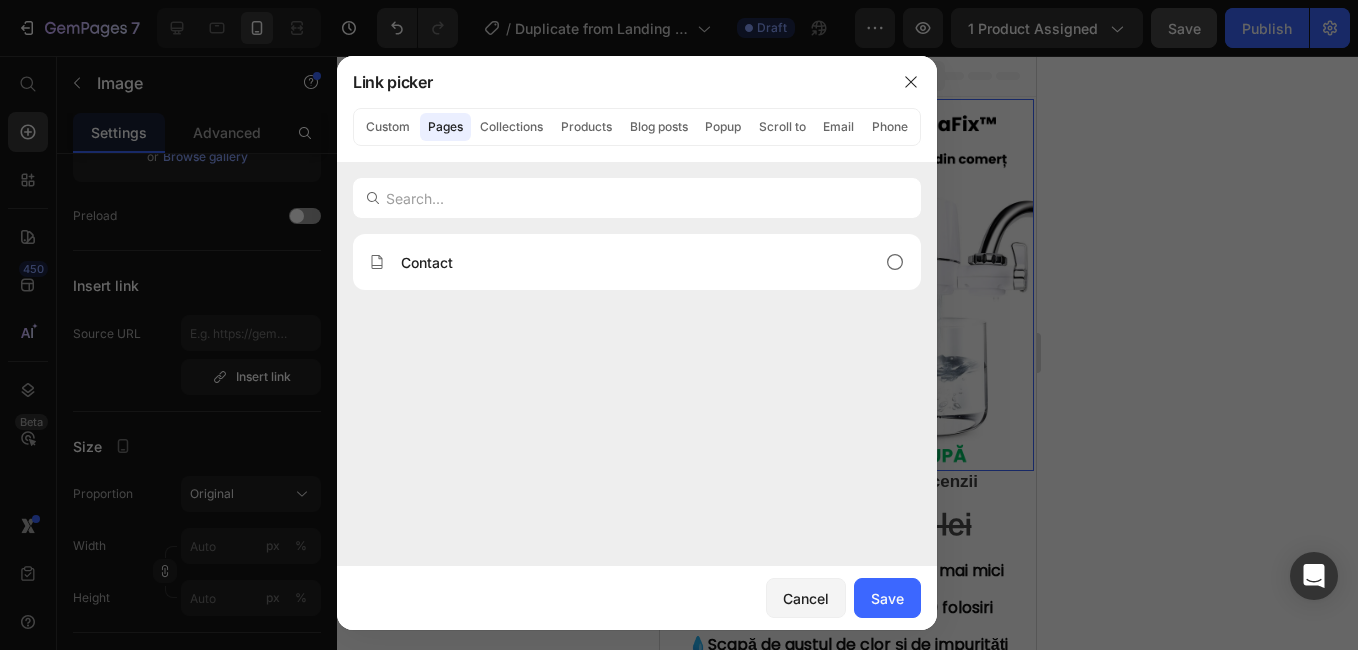 click at bounding box center (637, 198) 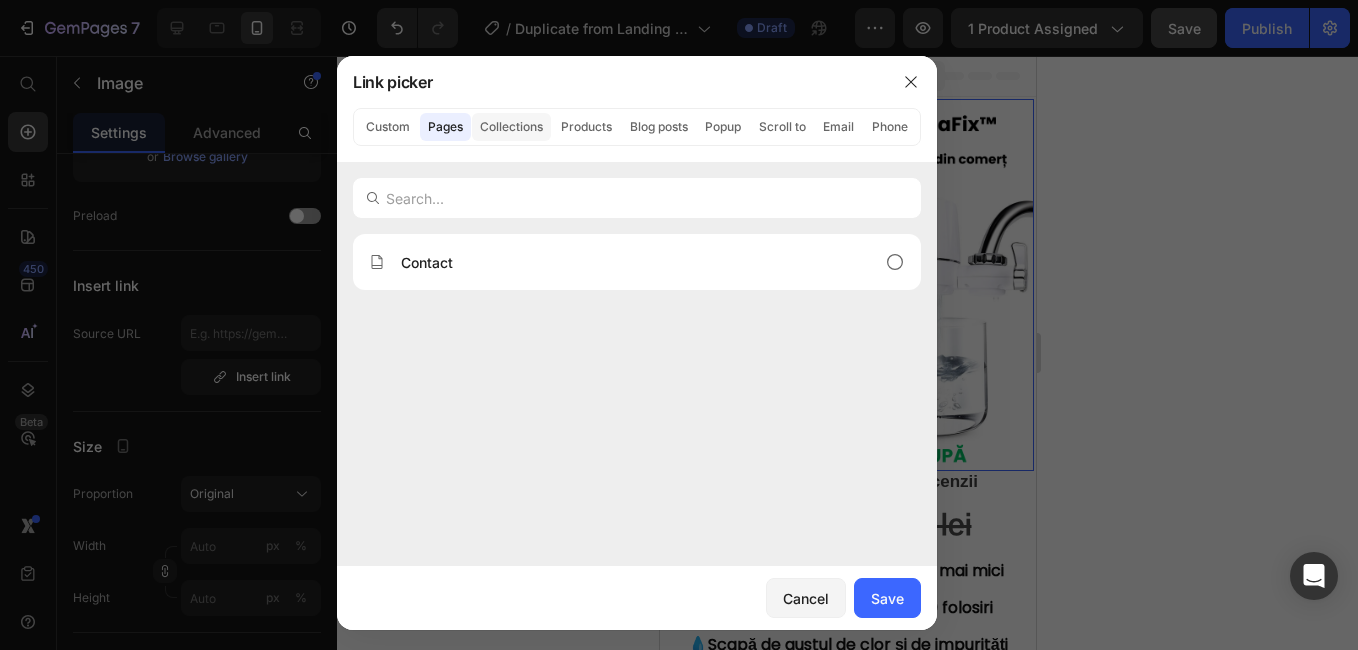 click on "Collections" 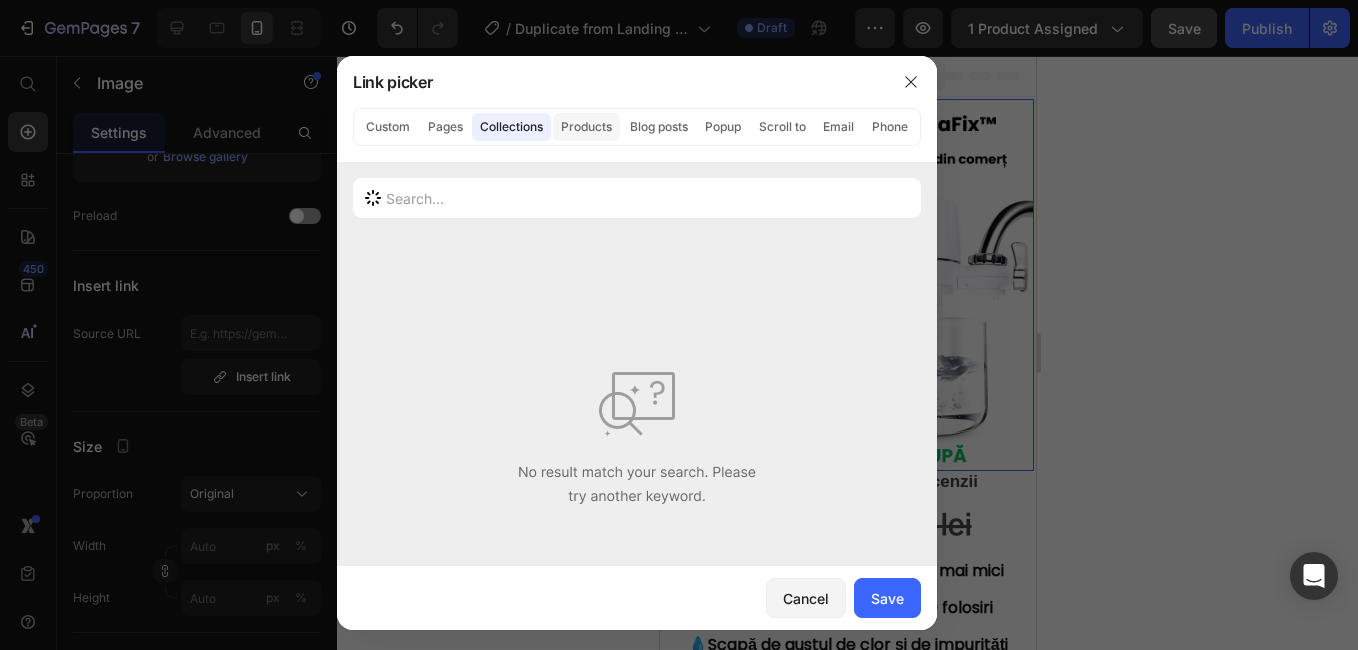 click on "Products" 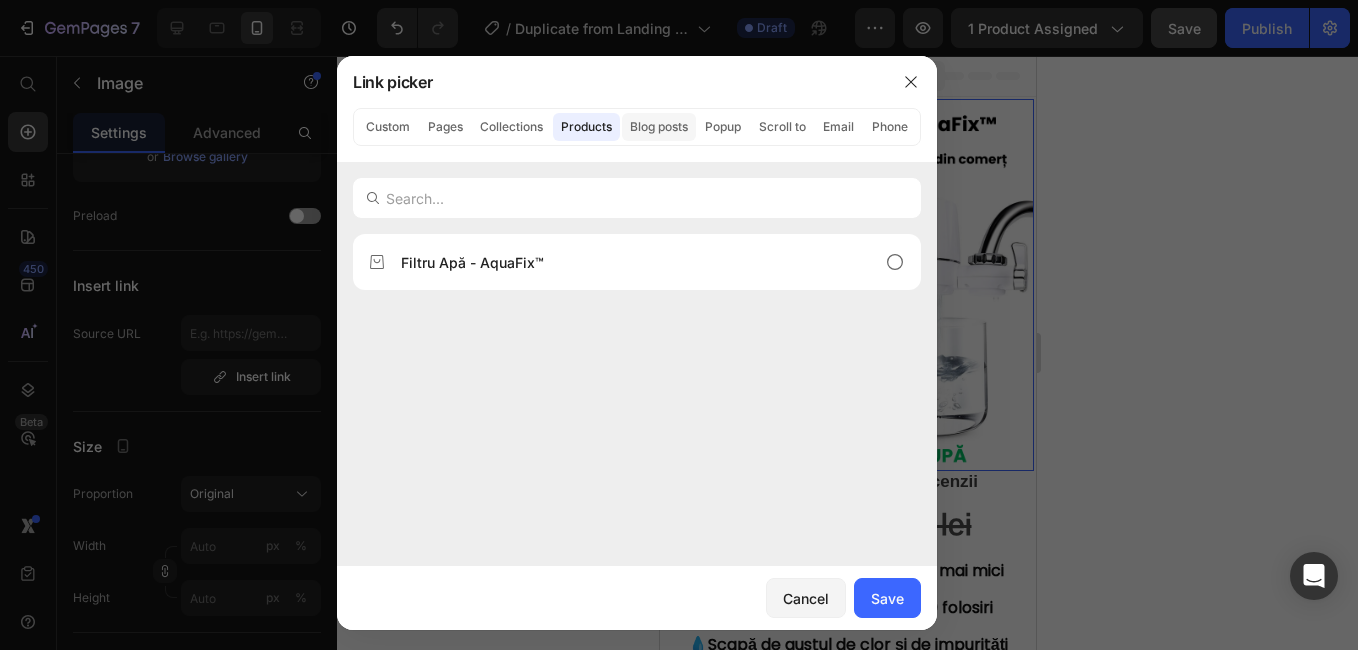 click on "Blog posts" 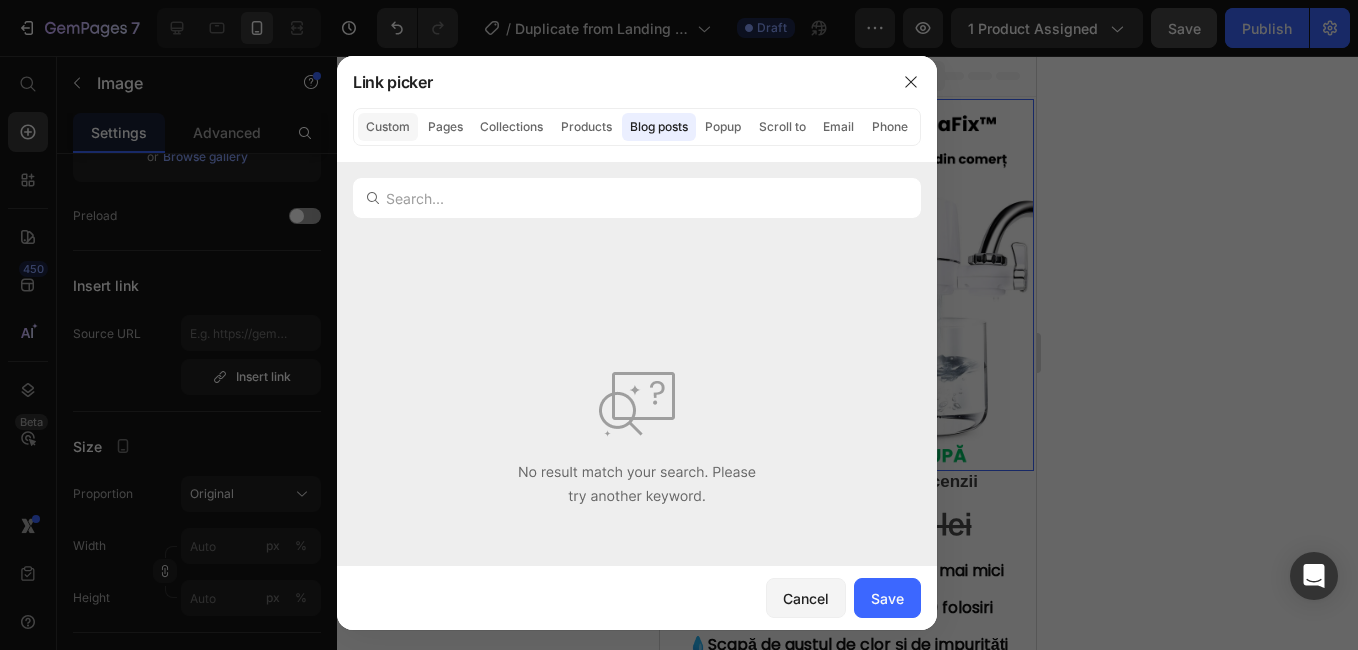 click on "Custom" 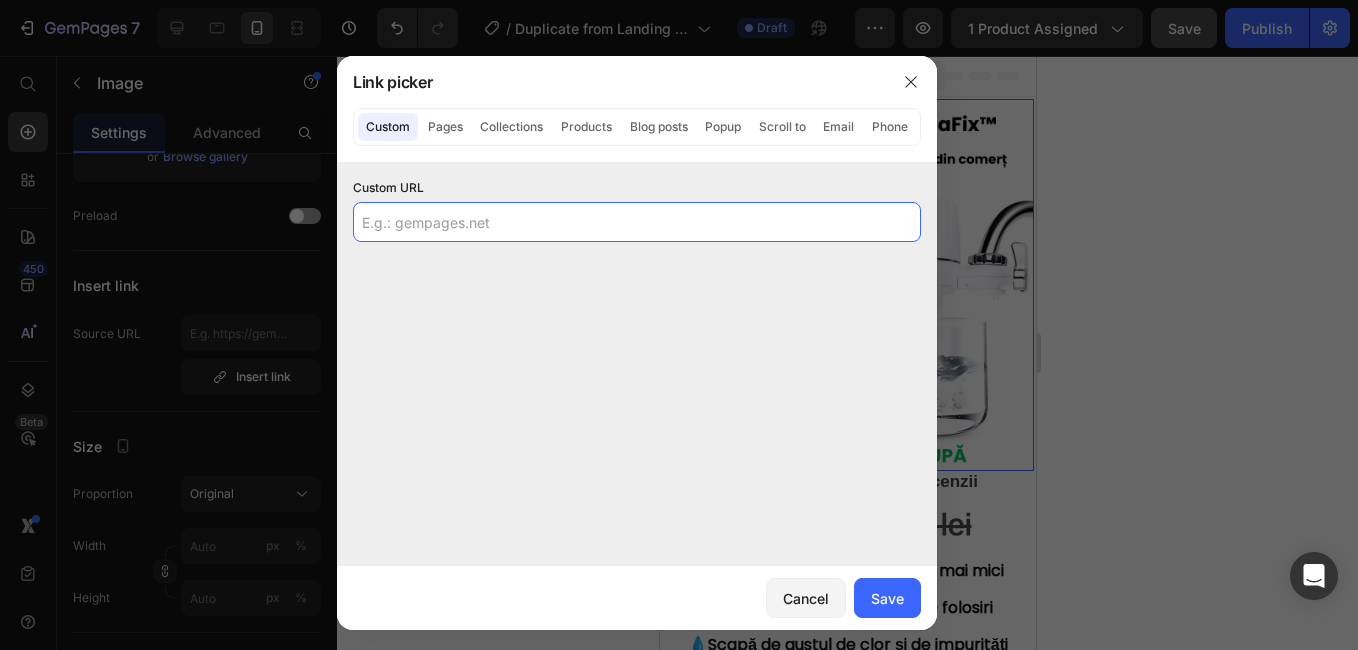 click 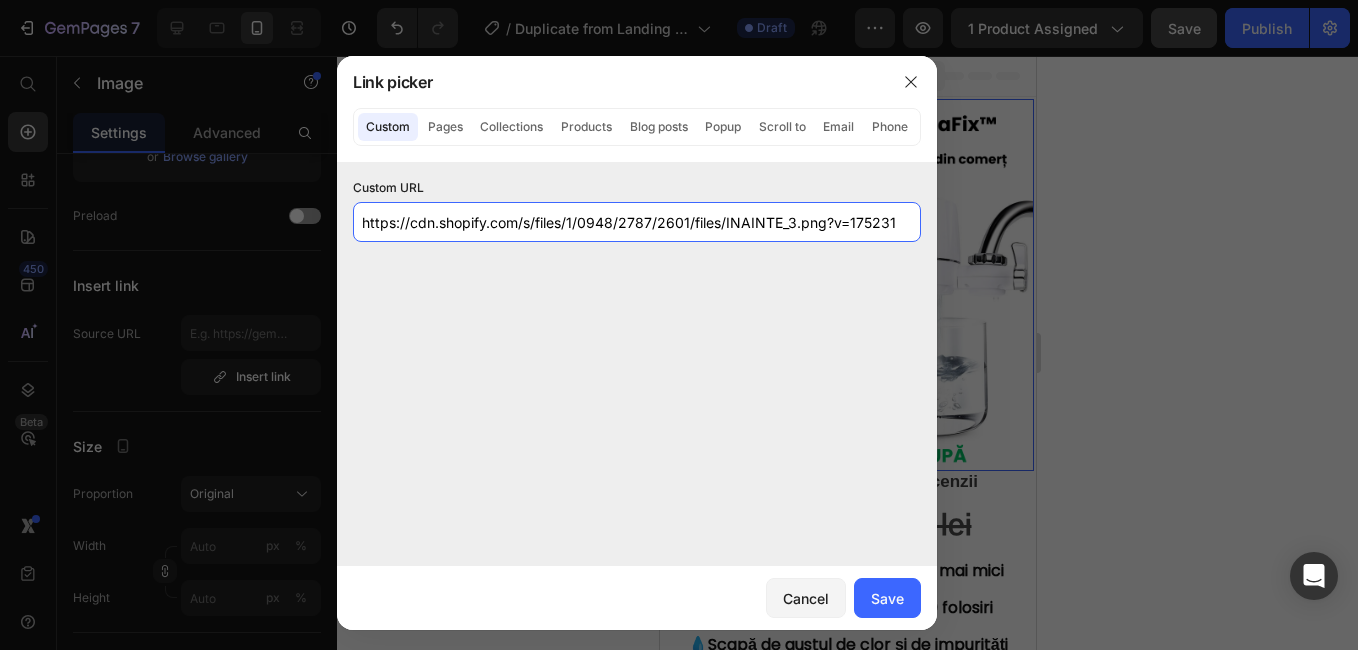 scroll, scrollTop: 0, scrollLeft: 0, axis: both 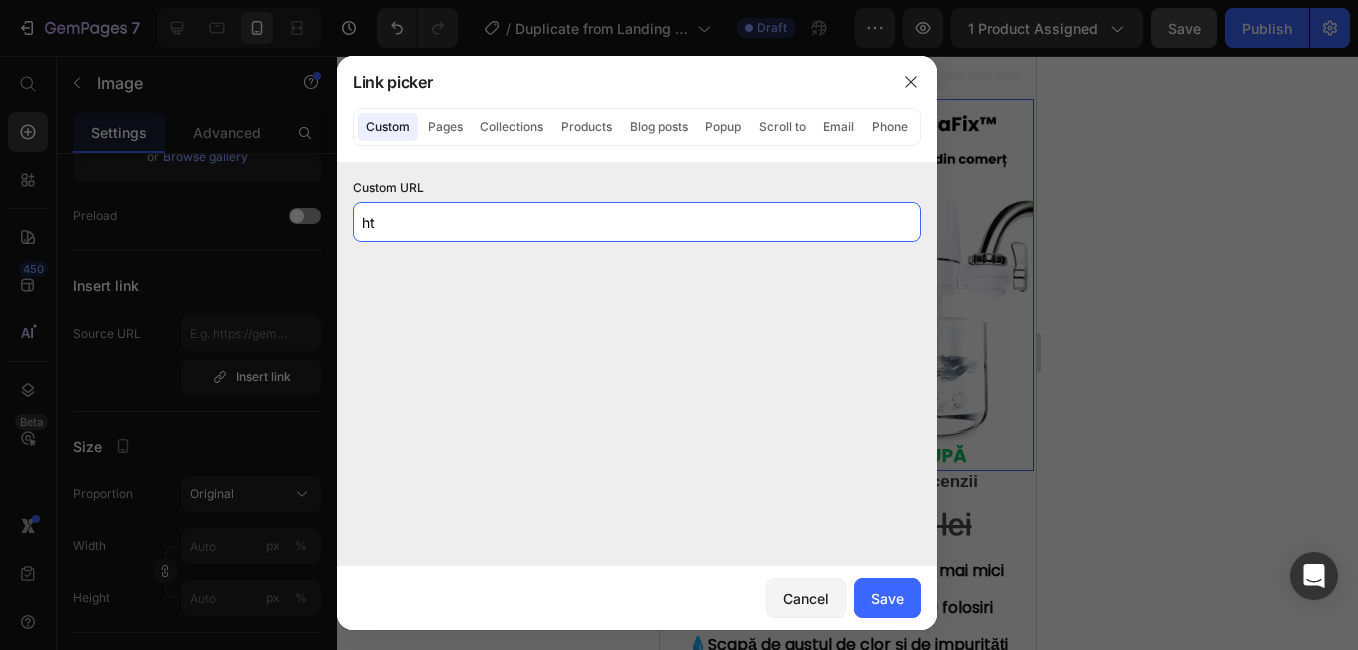 type on "h" 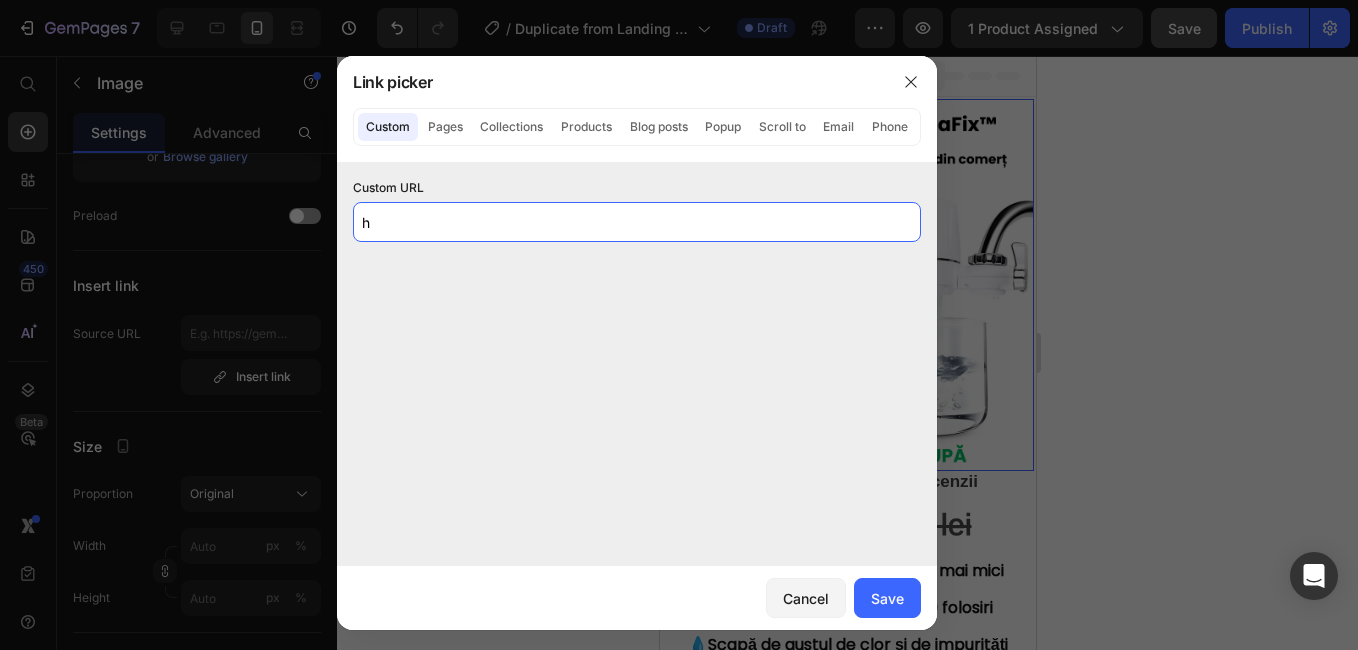 type 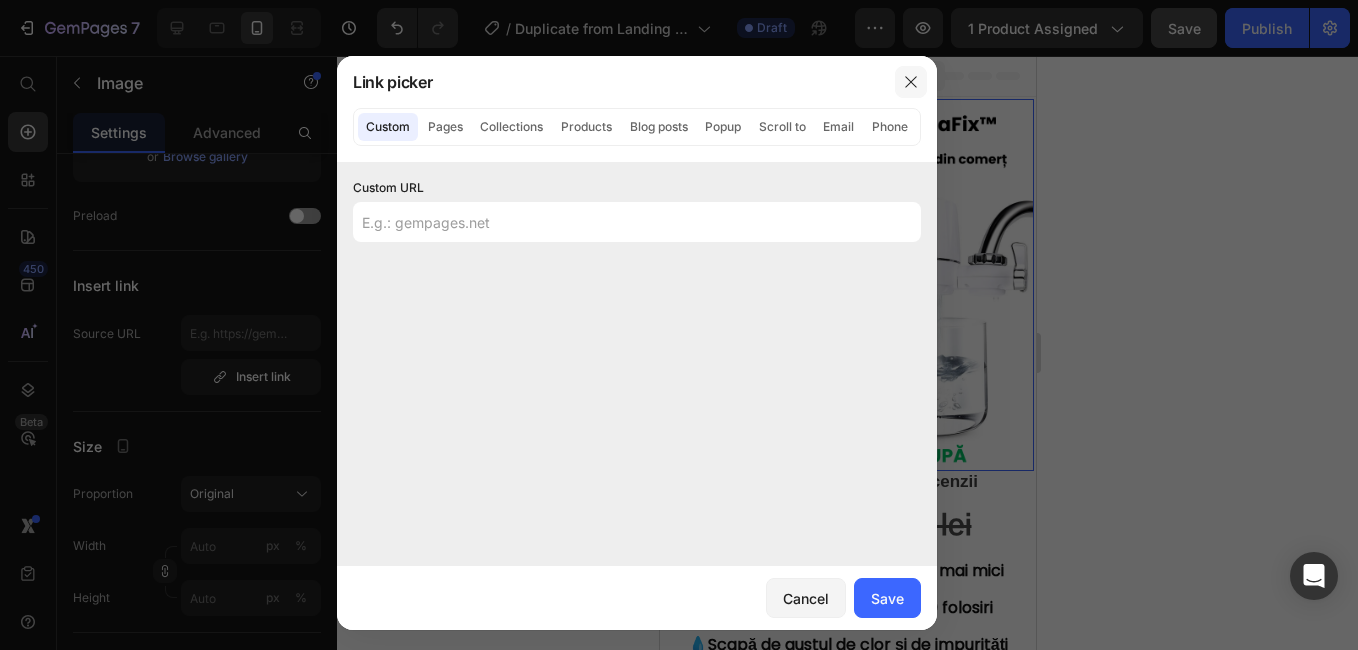 click at bounding box center (911, 82) 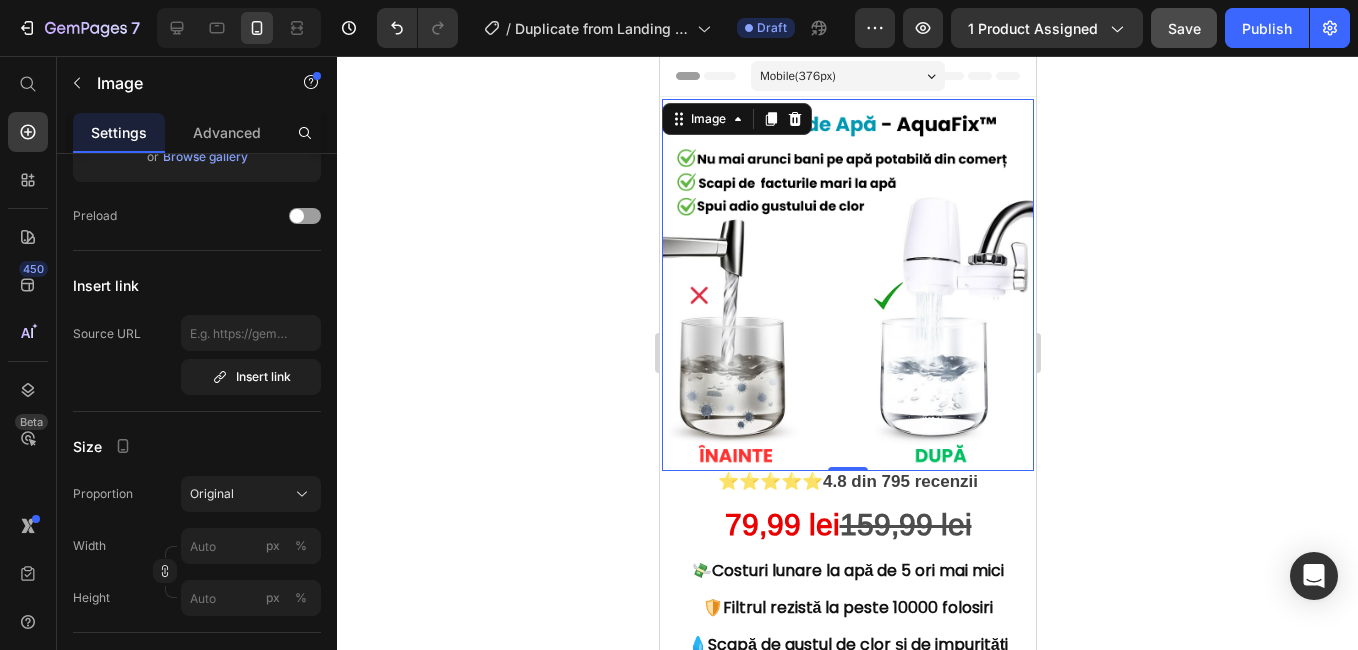 click at bounding box center (847, 285) 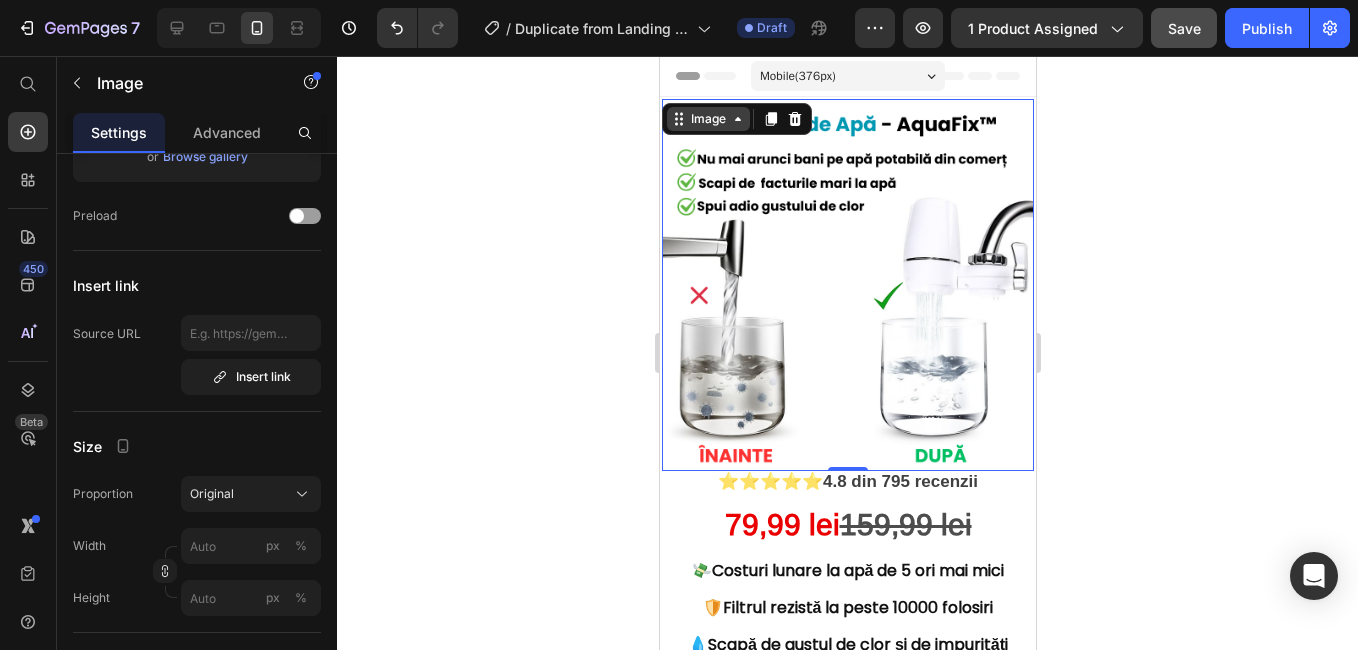 click on "Image" at bounding box center (707, 119) 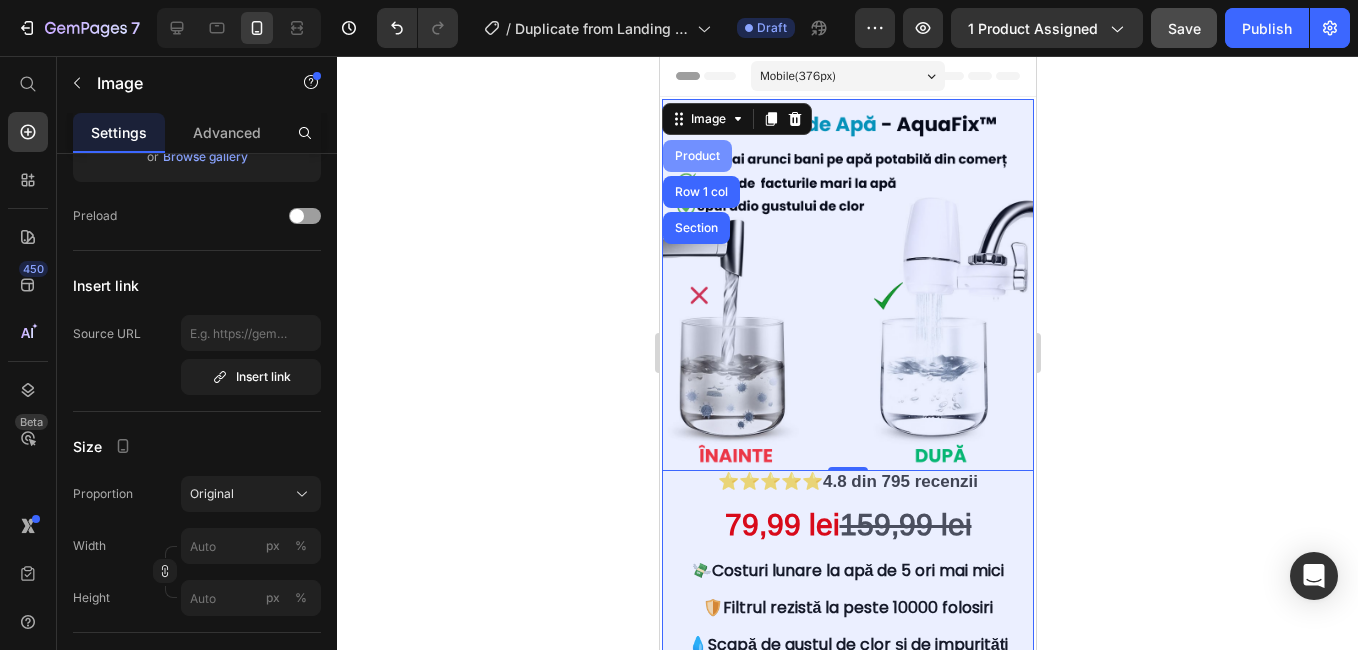 click on "Product" at bounding box center (696, 156) 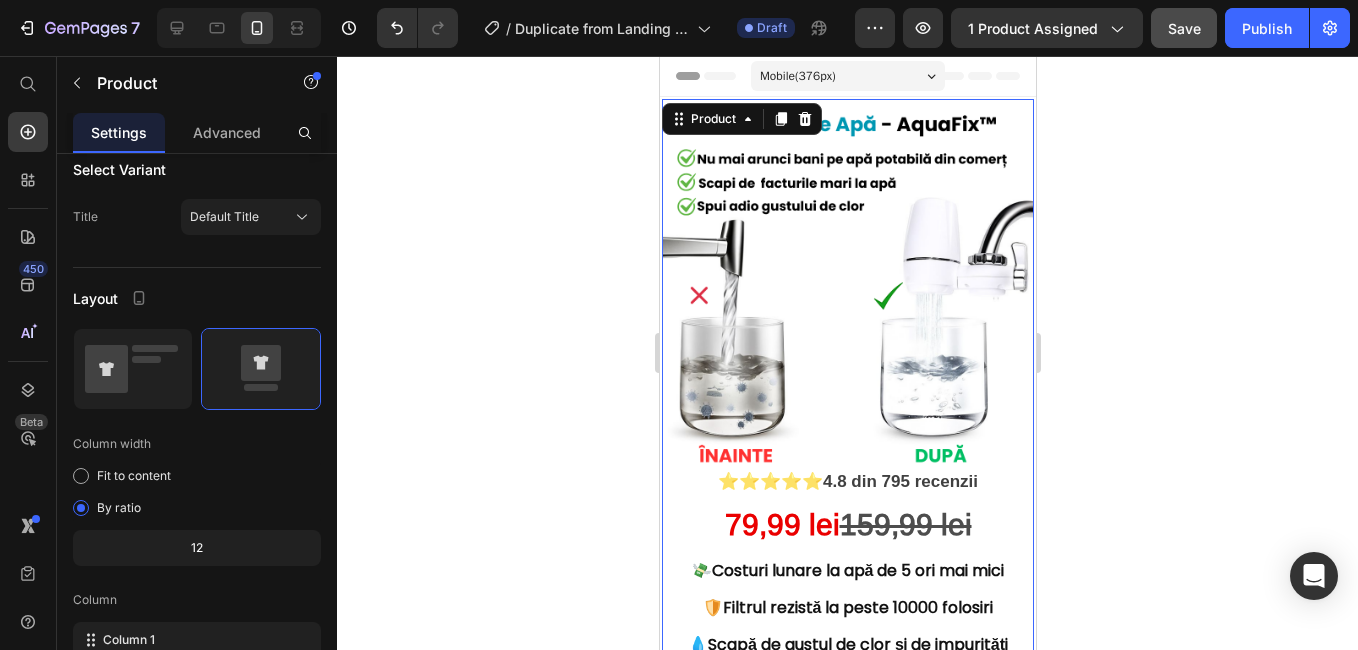 scroll, scrollTop: 0, scrollLeft: 0, axis: both 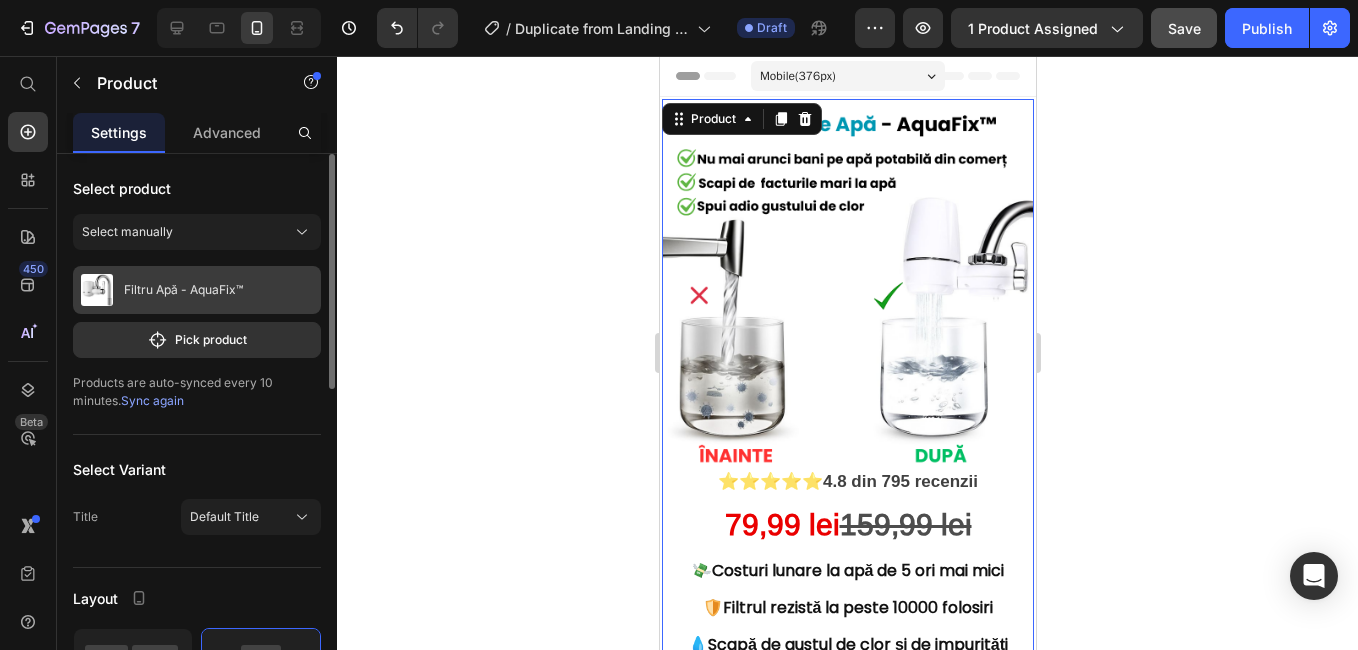 drag, startPoint x: 186, startPoint y: 306, endPoint x: 153, endPoint y: 296, distance: 34.48188 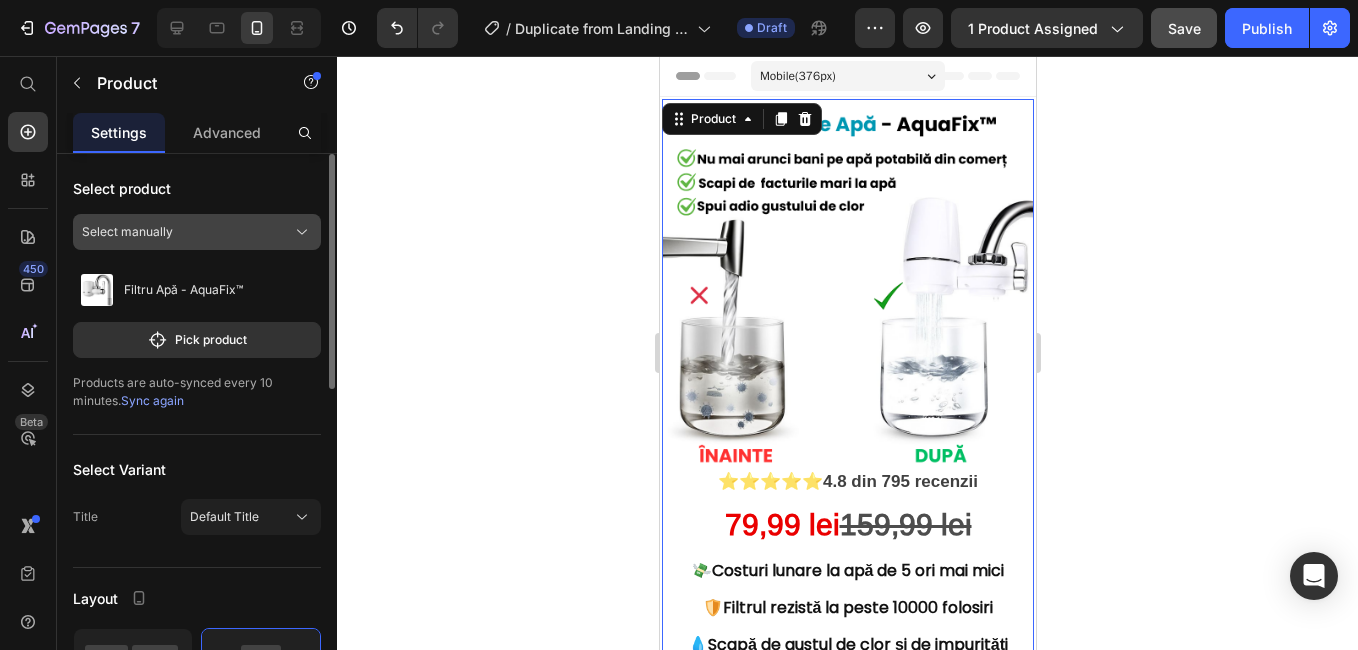 click 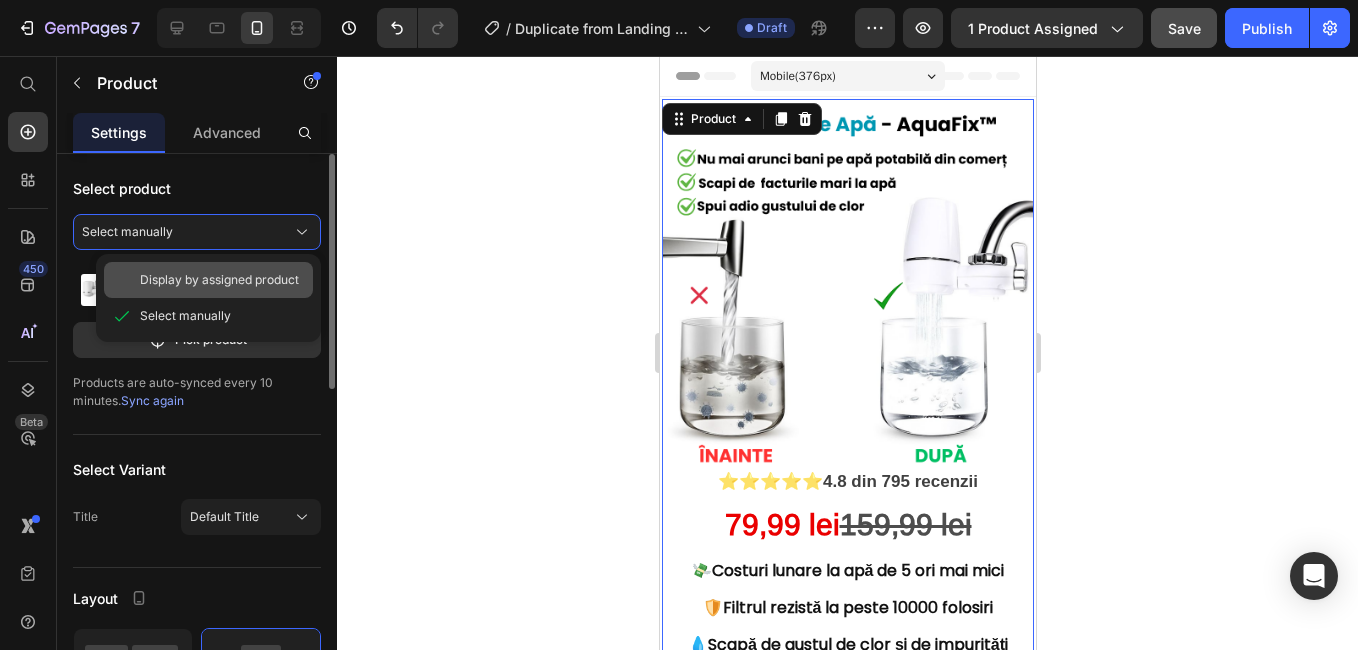 click on "Display by assigned product" at bounding box center (219, 280) 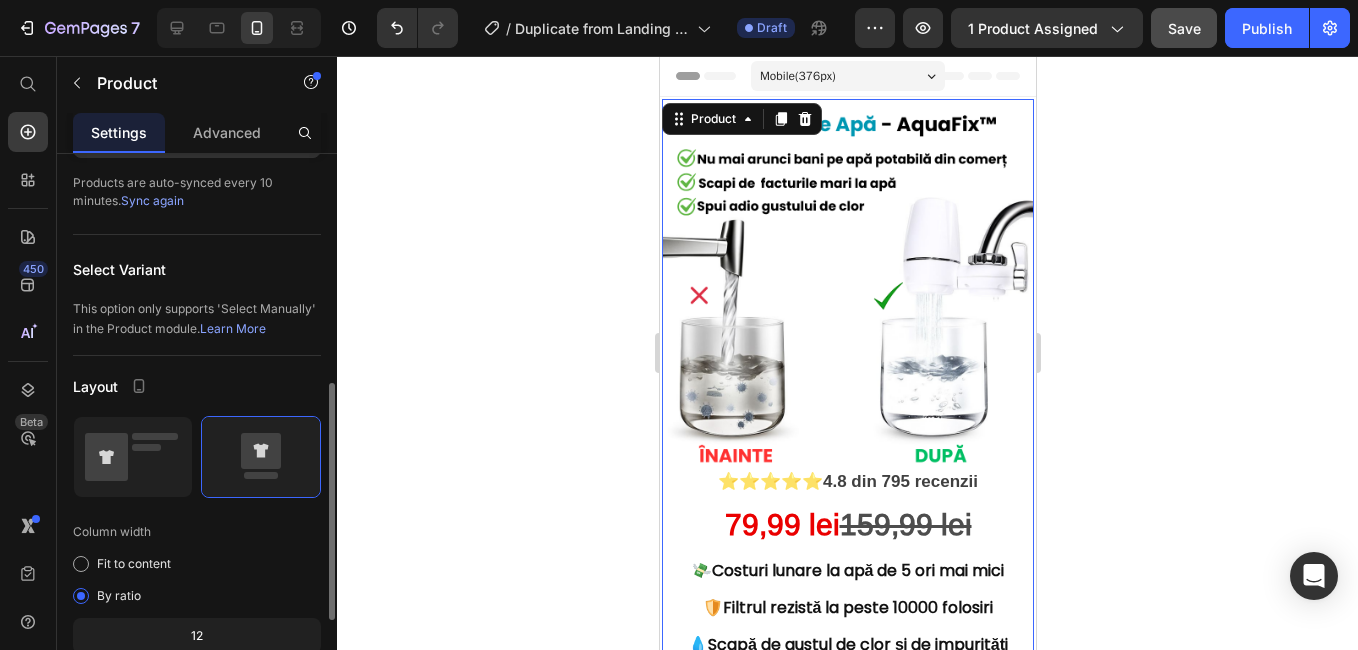 scroll, scrollTop: 300, scrollLeft: 0, axis: vertical 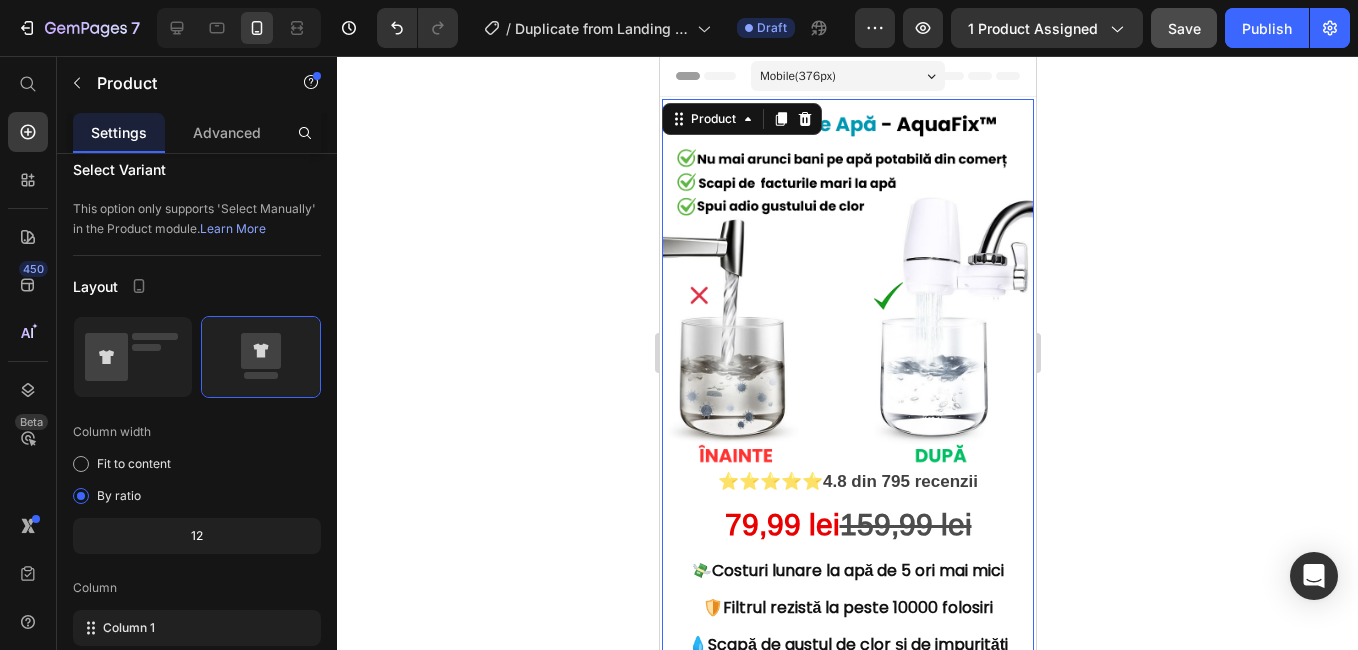 click 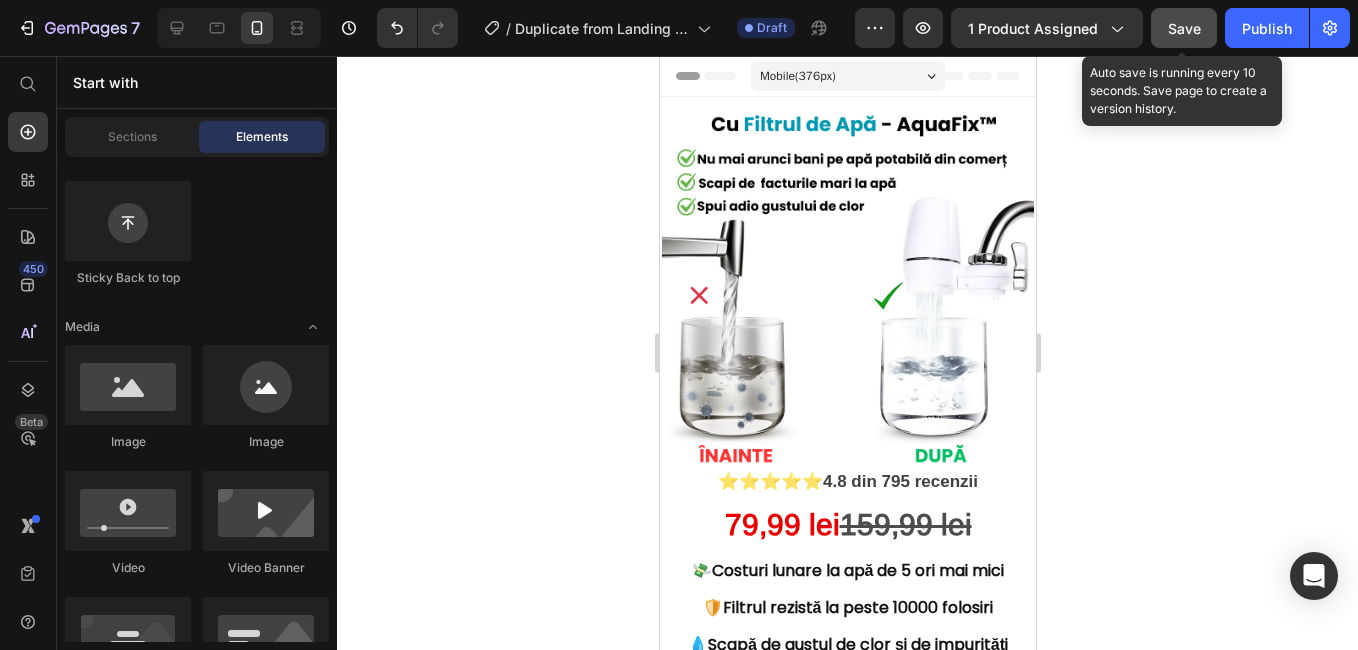 click on "Save" at bounding box center (1184, 28) 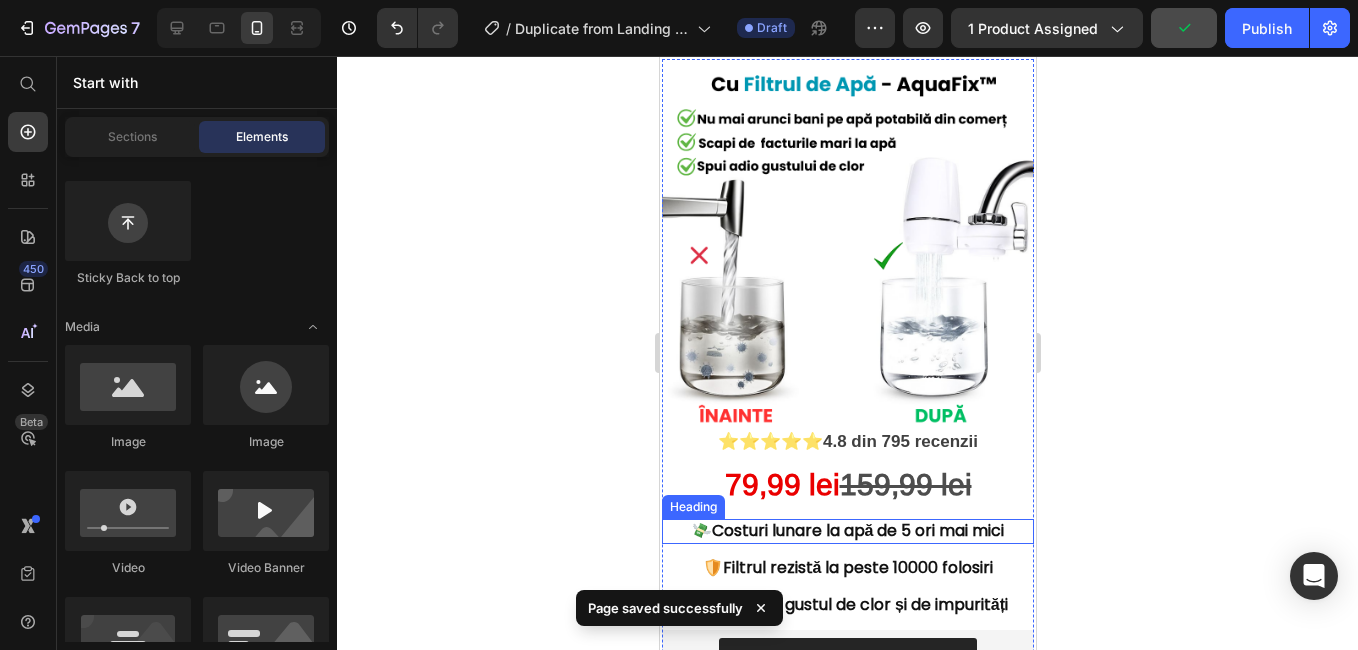 scroll, scrollTop: 0, scrollLeft: 0, axis: both 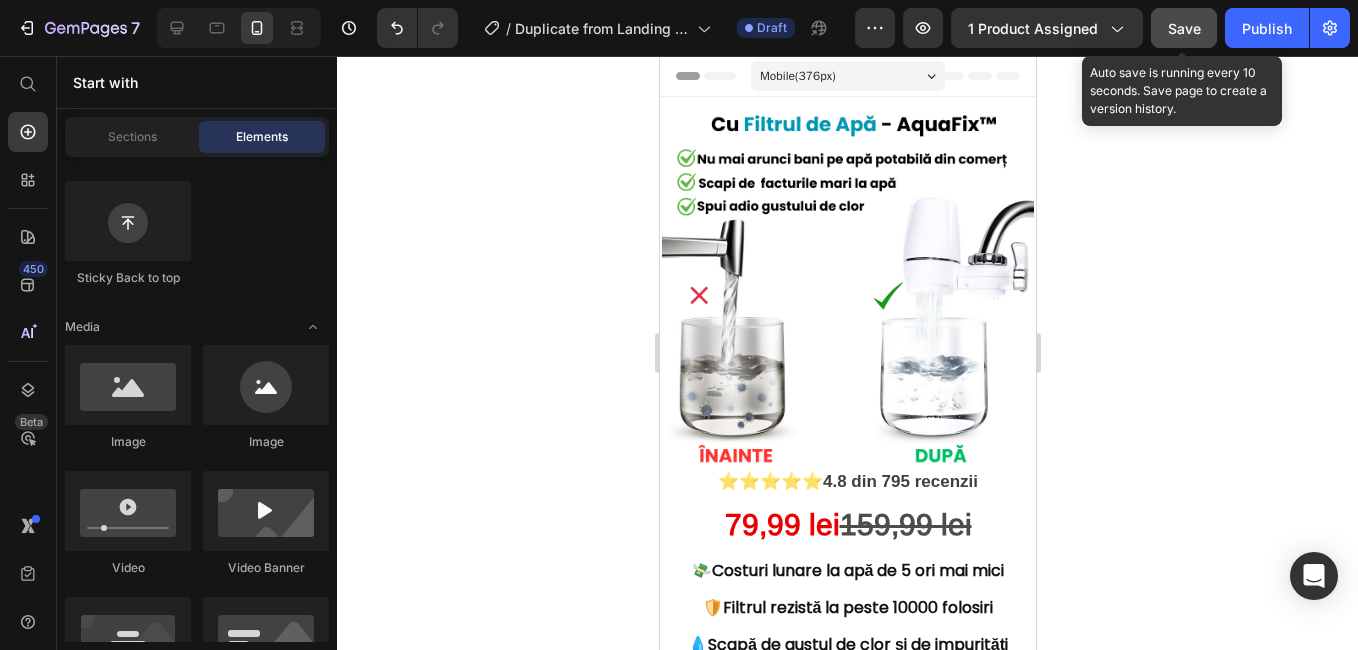 click on "Save" 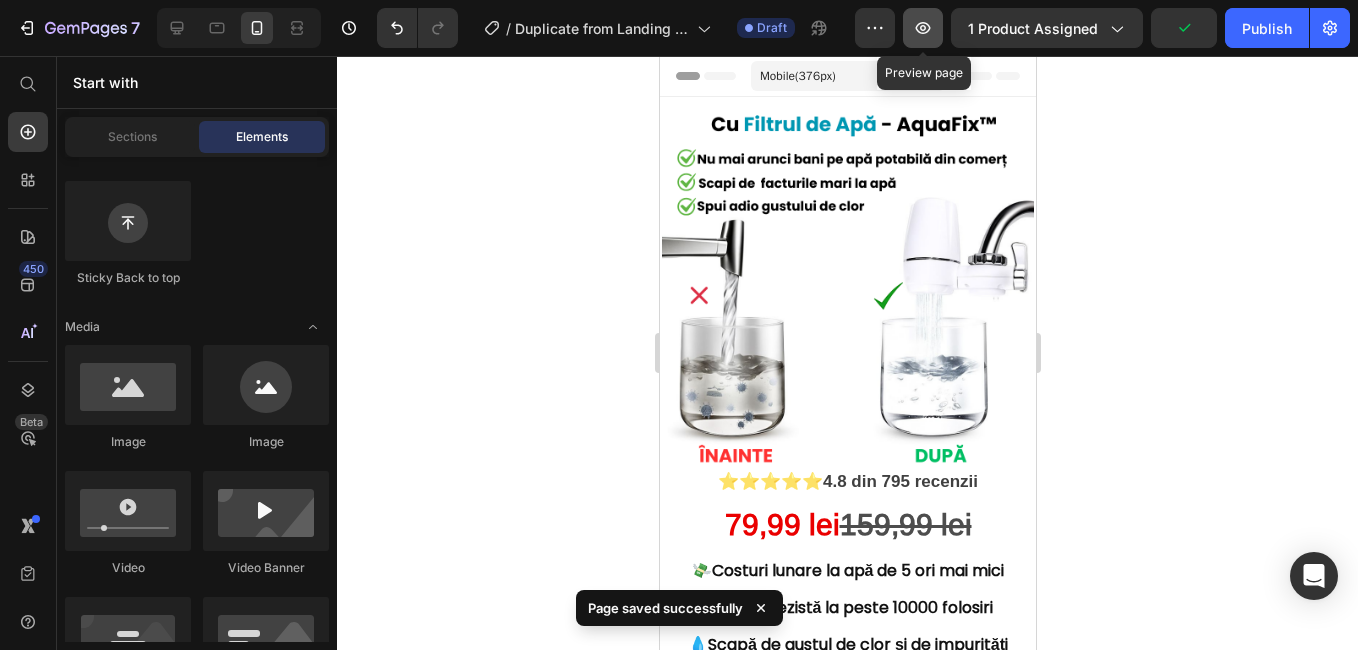 click 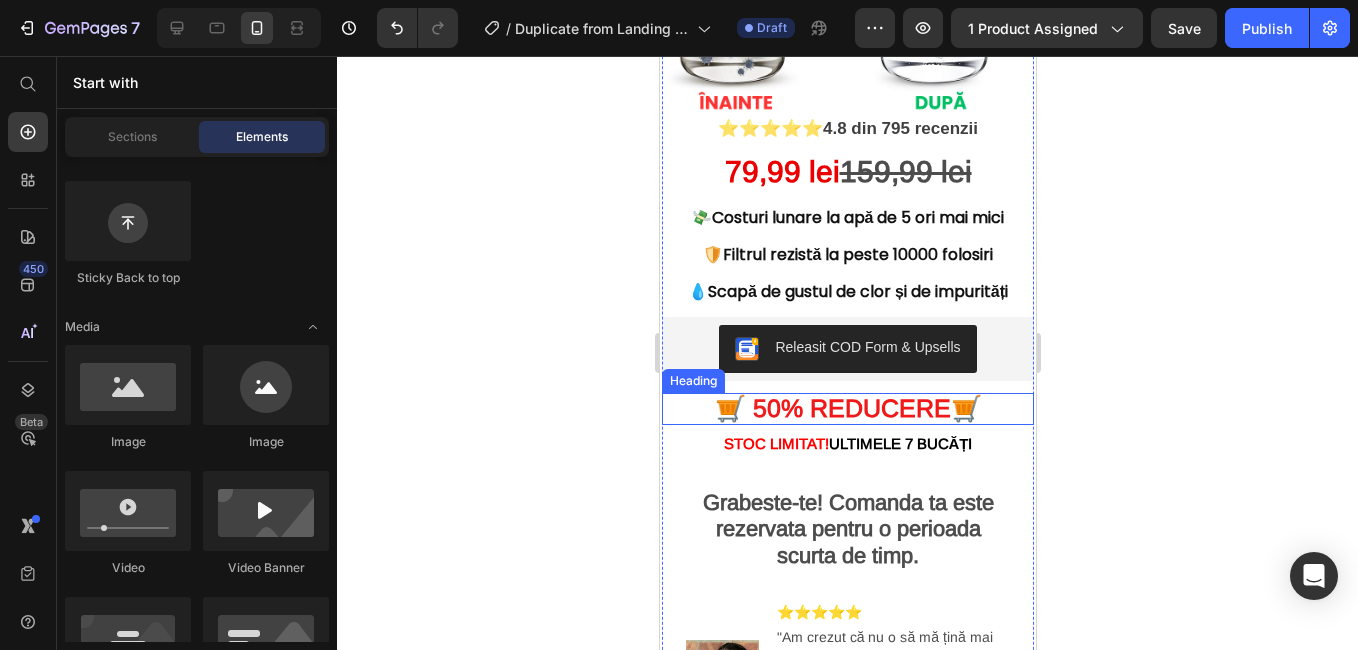 scroll, scrollTop: 400, scrollLeft: 0, axis: vertical 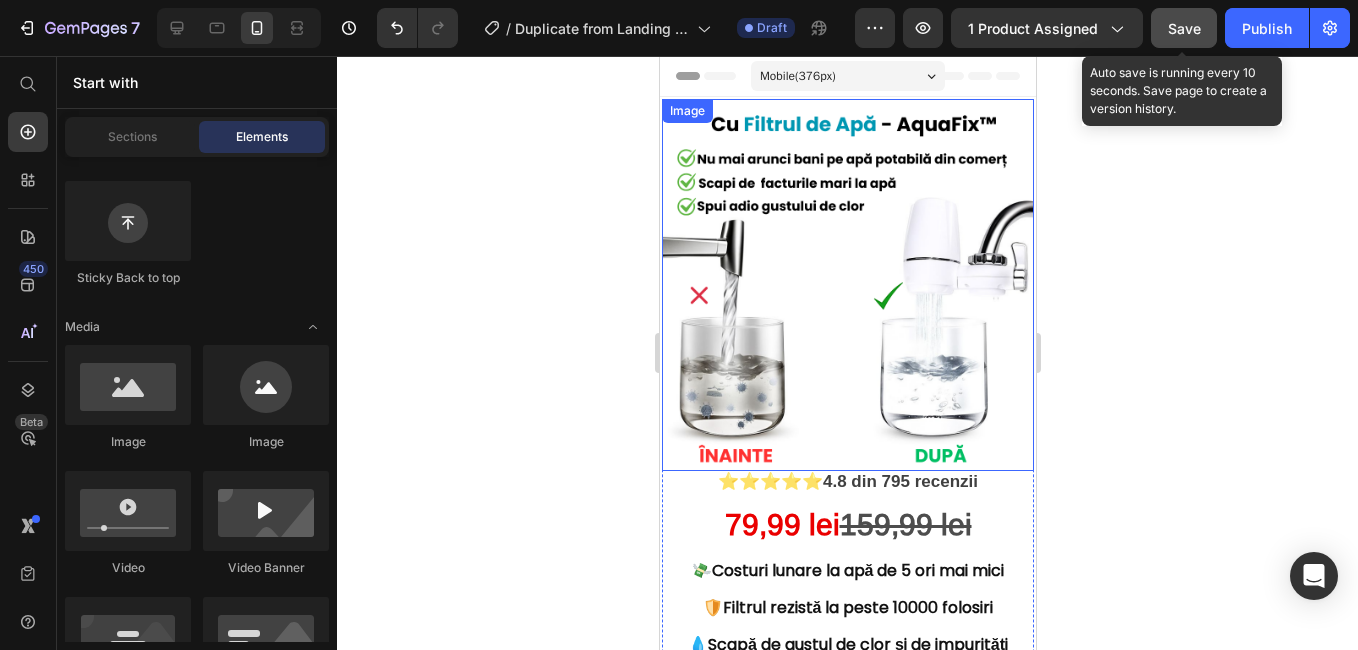click on "Save" at bounding box center [1184, 28] 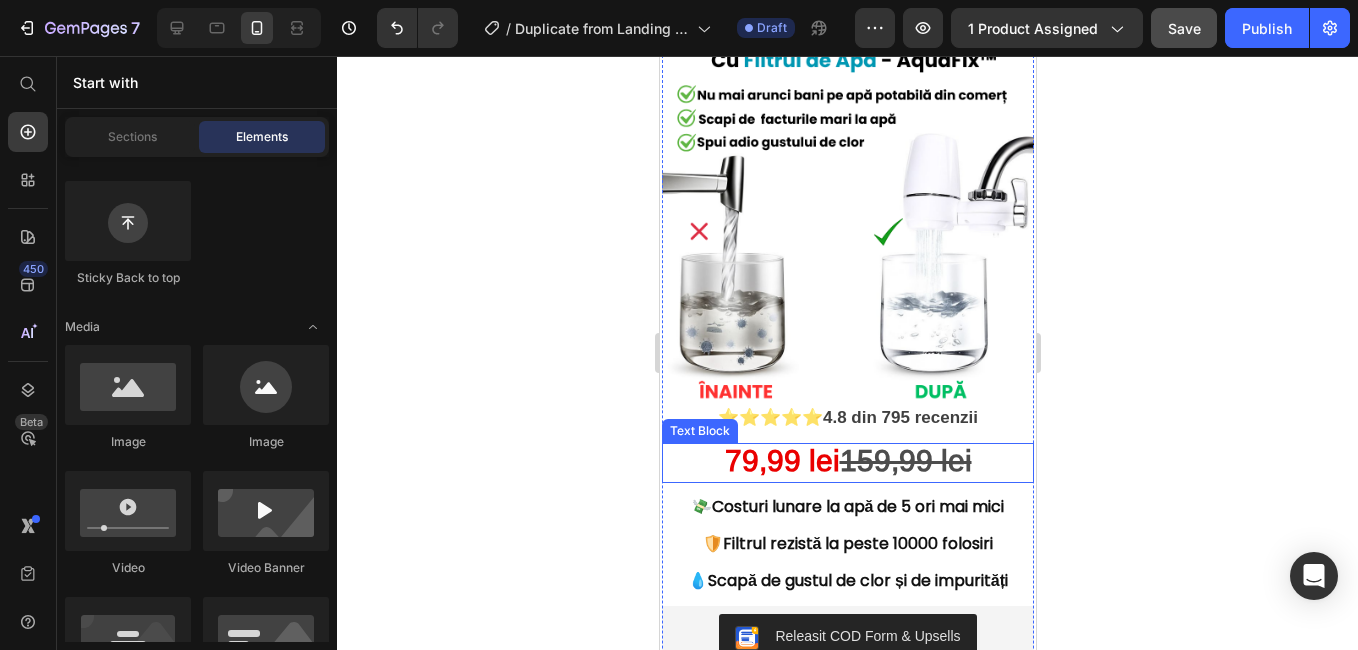 scroll, scrollTop: 0, scrollLeft: 0, axis: both 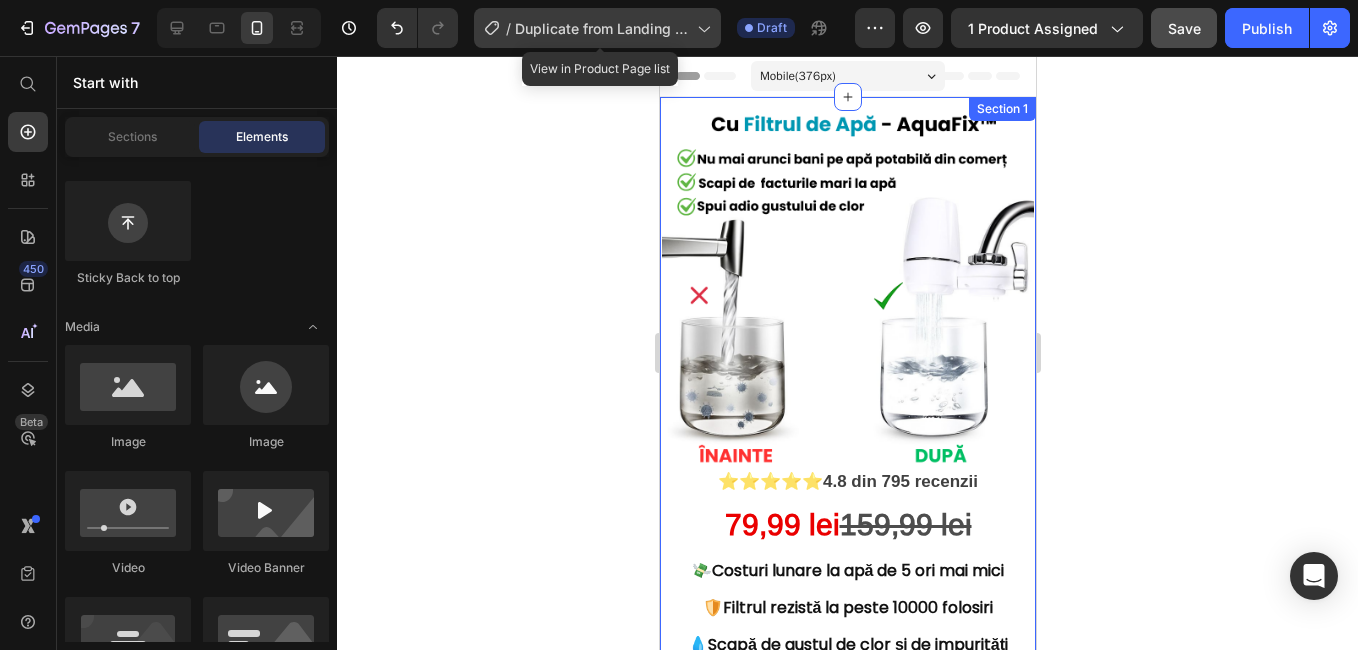 click on "Duplicate from Landing Page - Apr 25, 16:45:24" at bounding box center (602, 28) 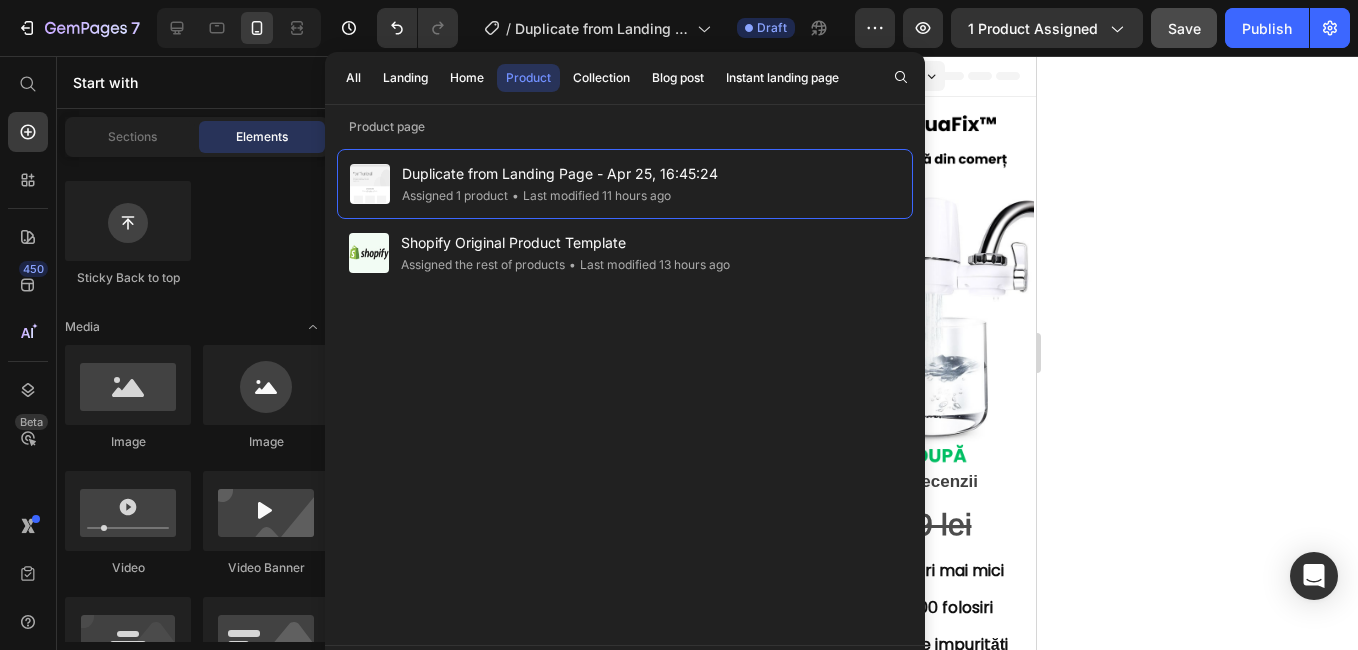 click 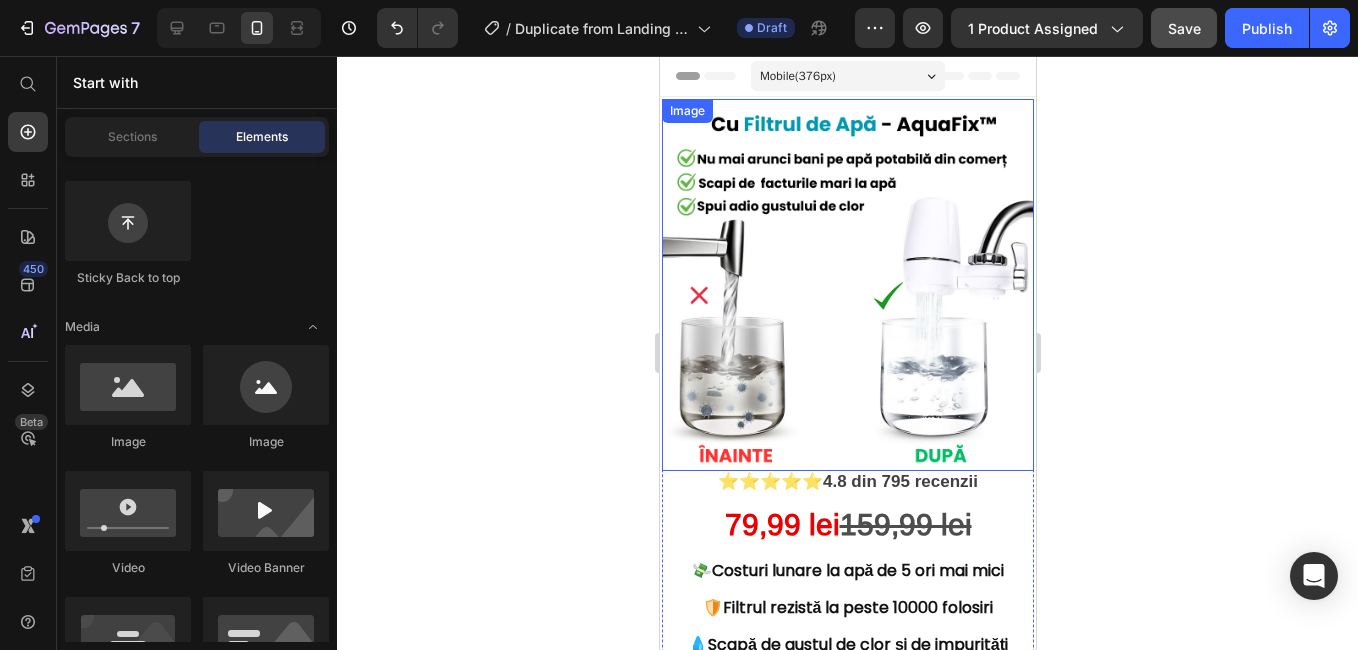 click at bounding box center [847, 285] 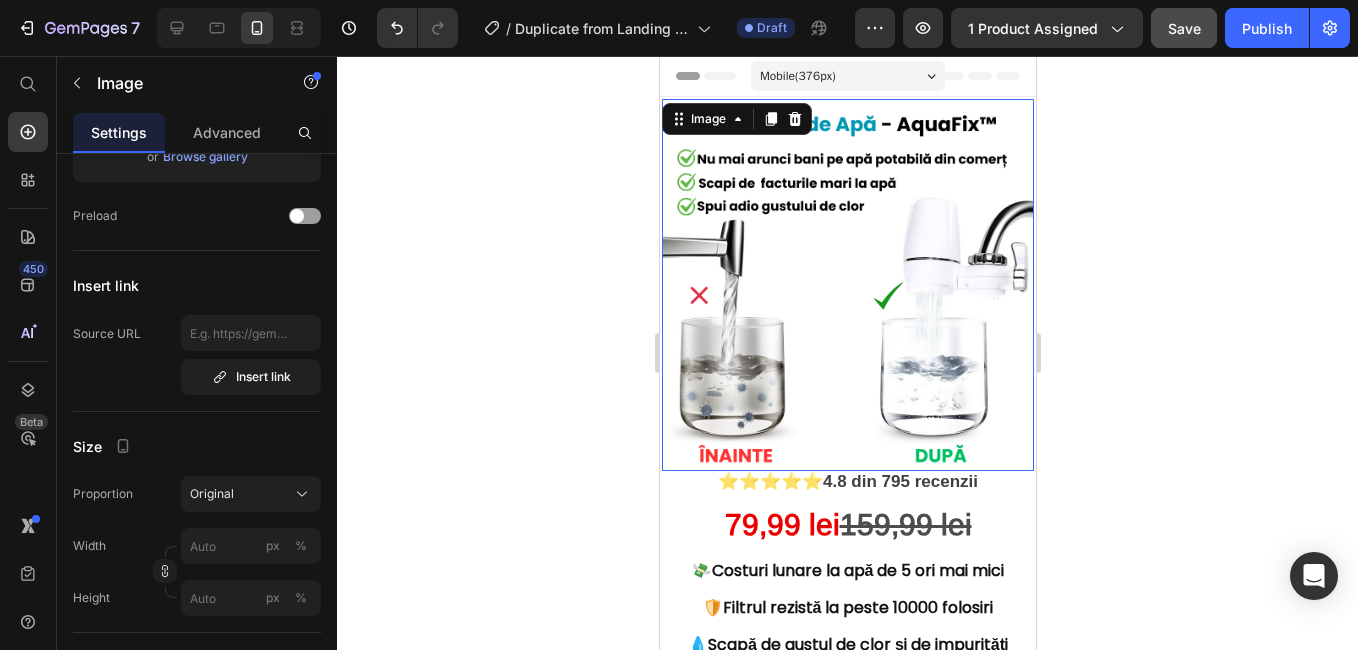 scroll, scrollTop: 0, scrollLeft: 0, axis: both 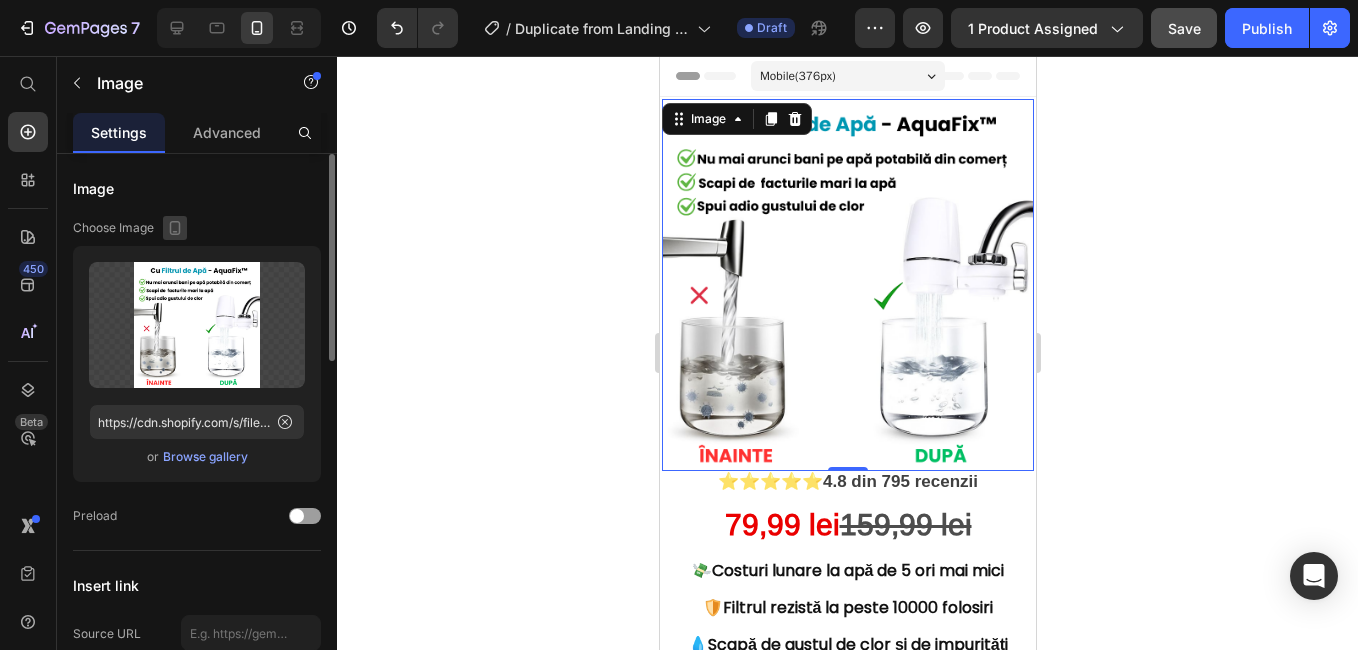 click 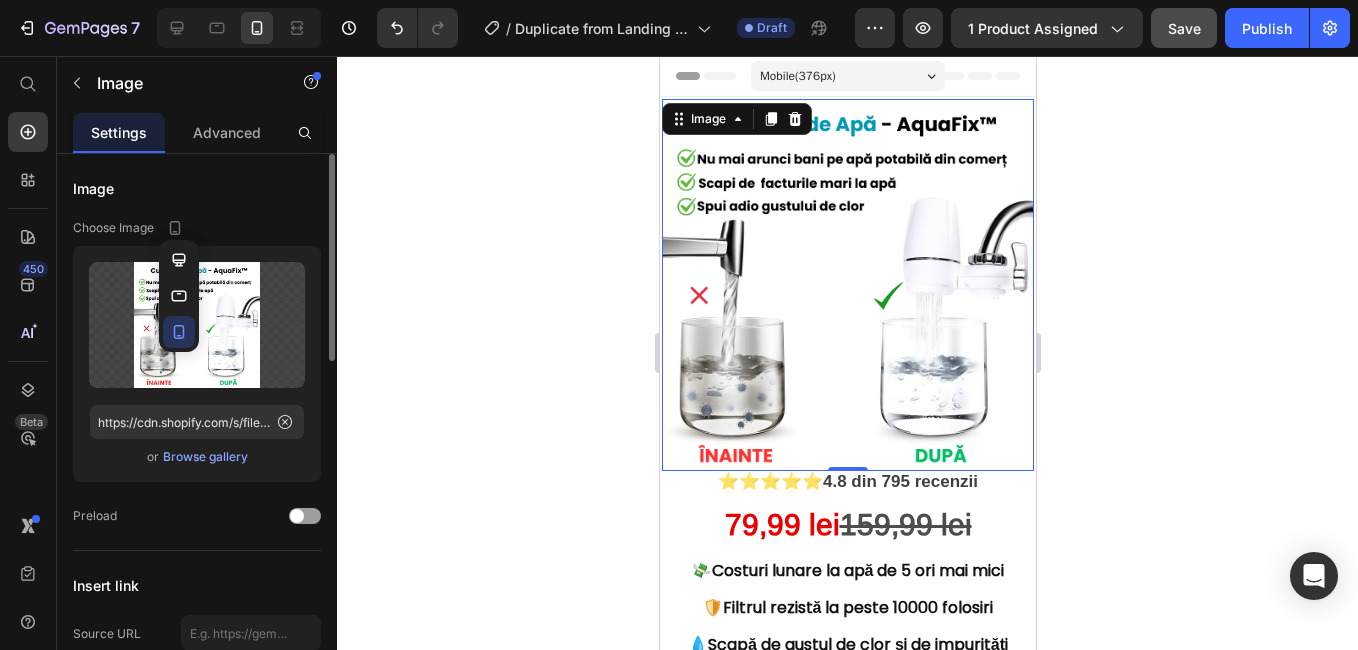 click on "Image" at bounding box center [197, 188] 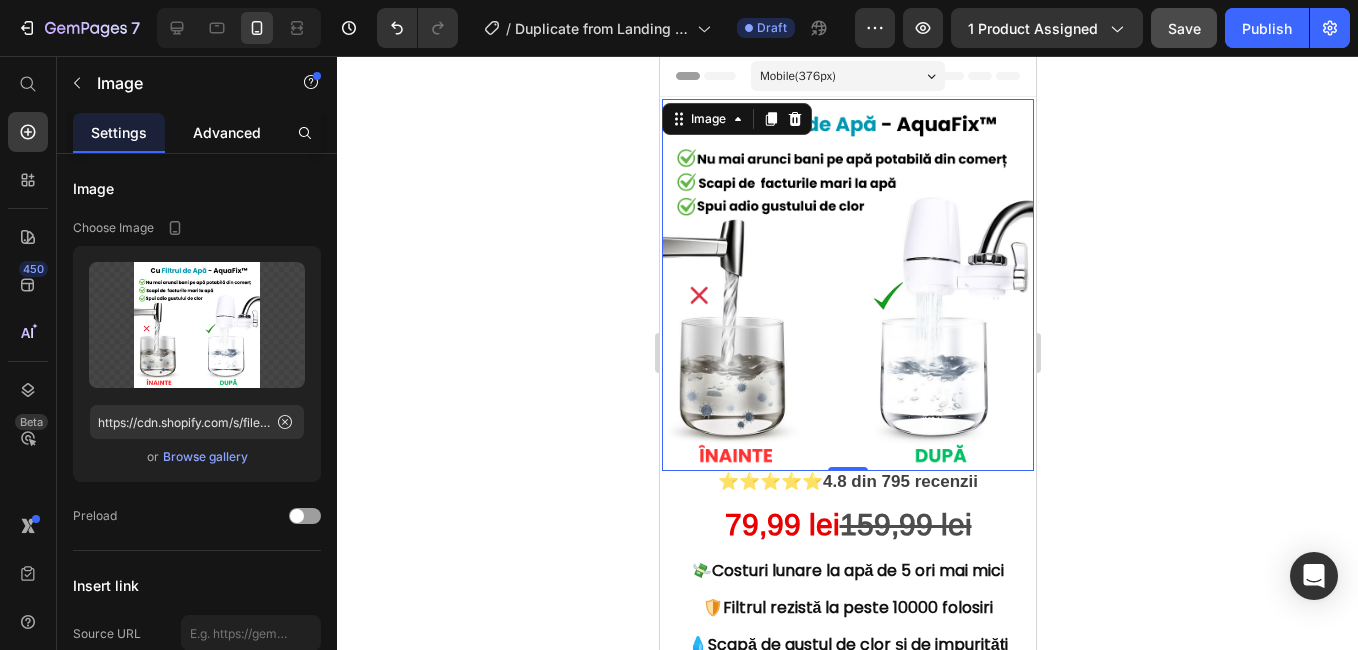 click on "Advanced" 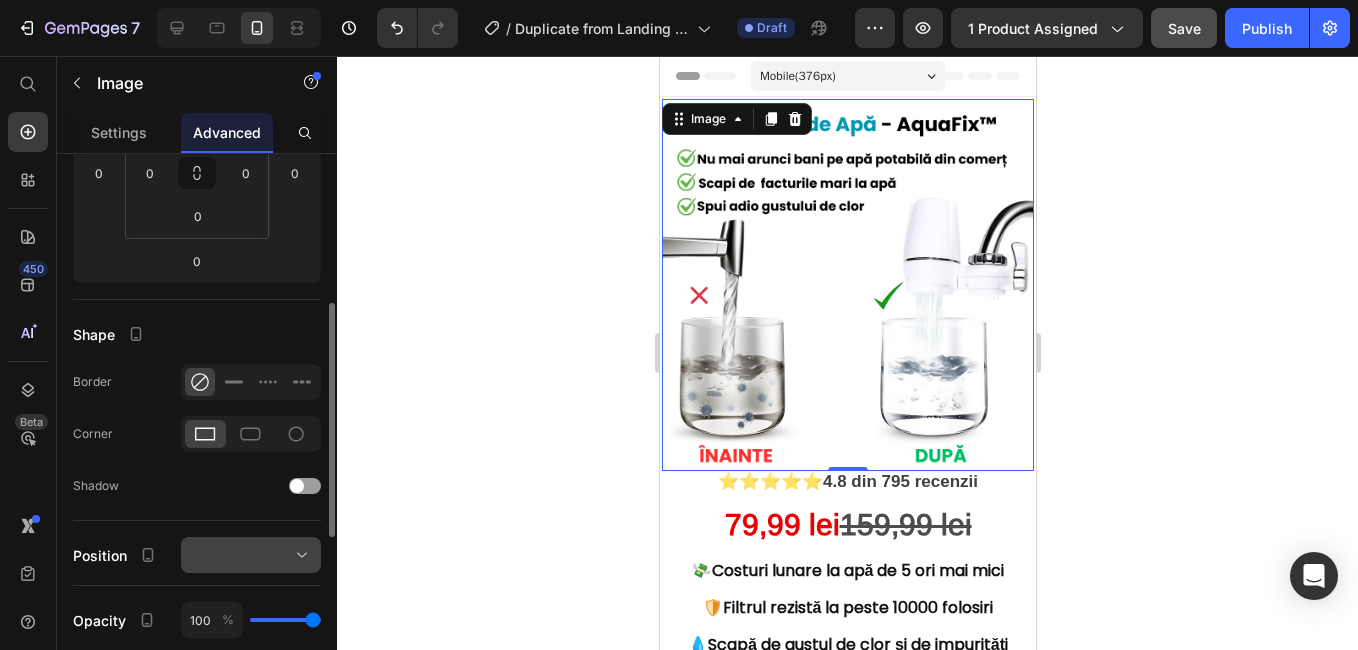 scroll, scrollTop: 0, scrollLeft: 0, axis: both 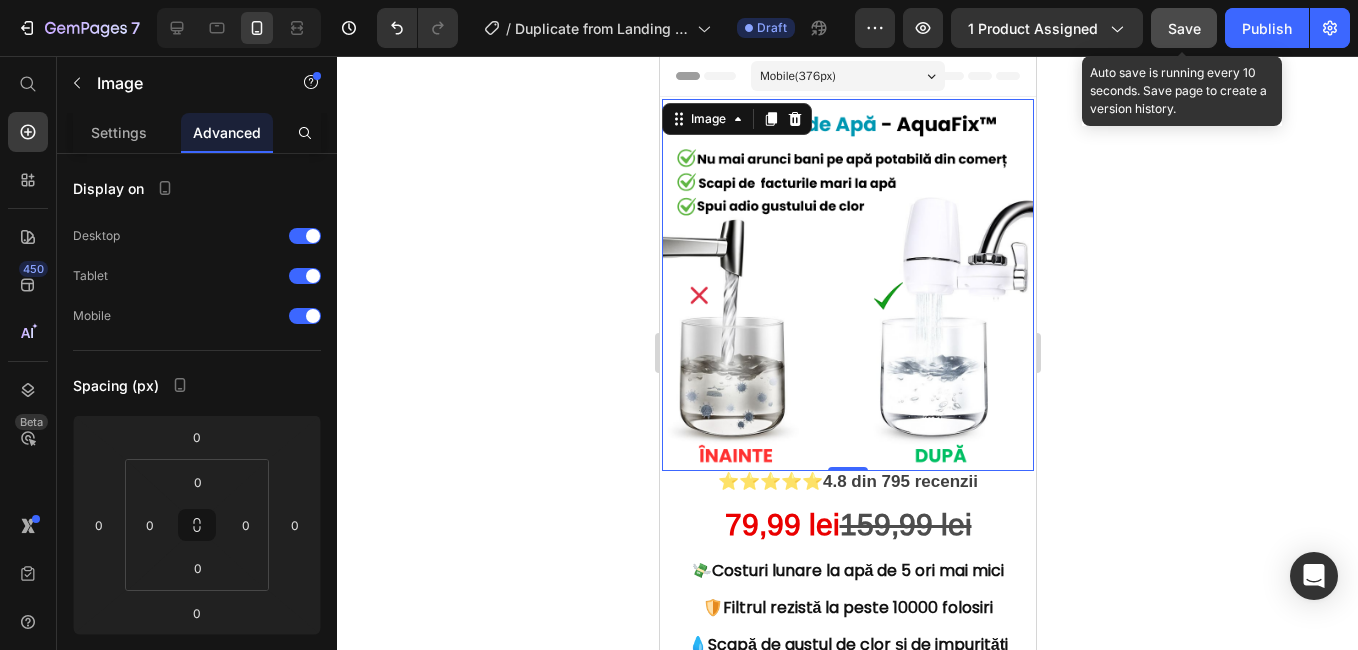 click on "Save" at bounding box center (1184, 28) 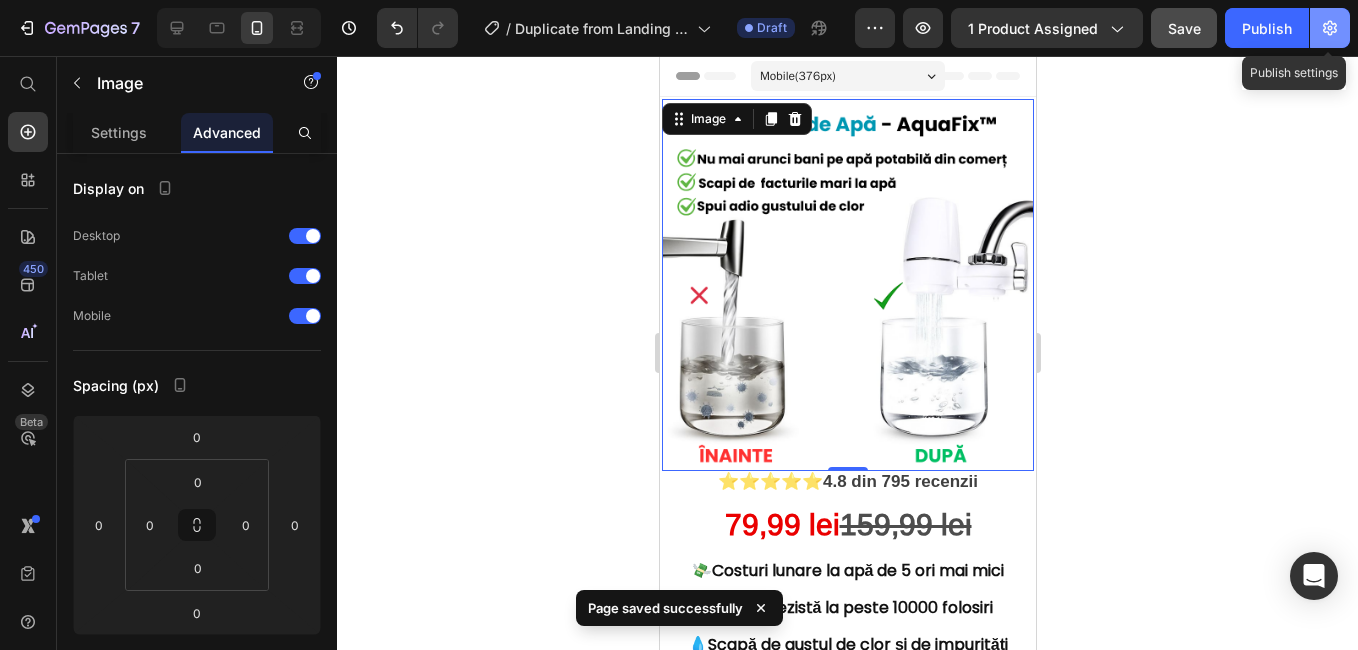 click 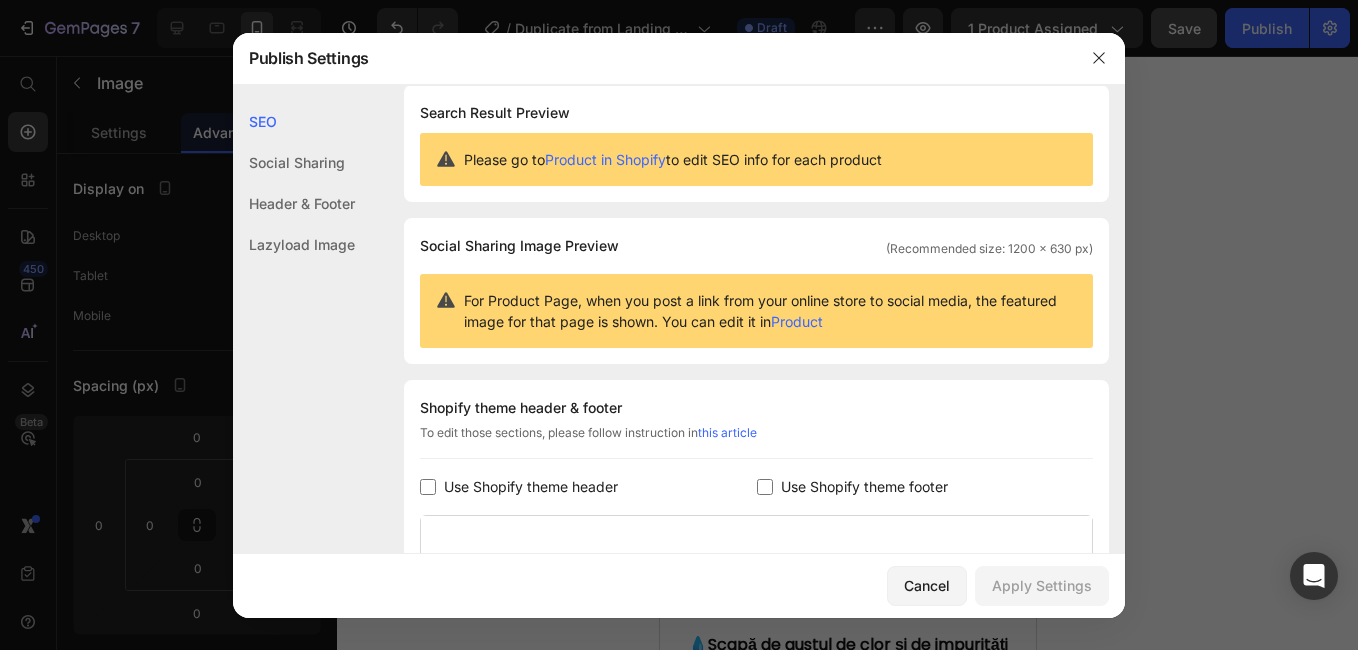 scroll, scrollTop: 0, scrollLeft: 0, axis: both 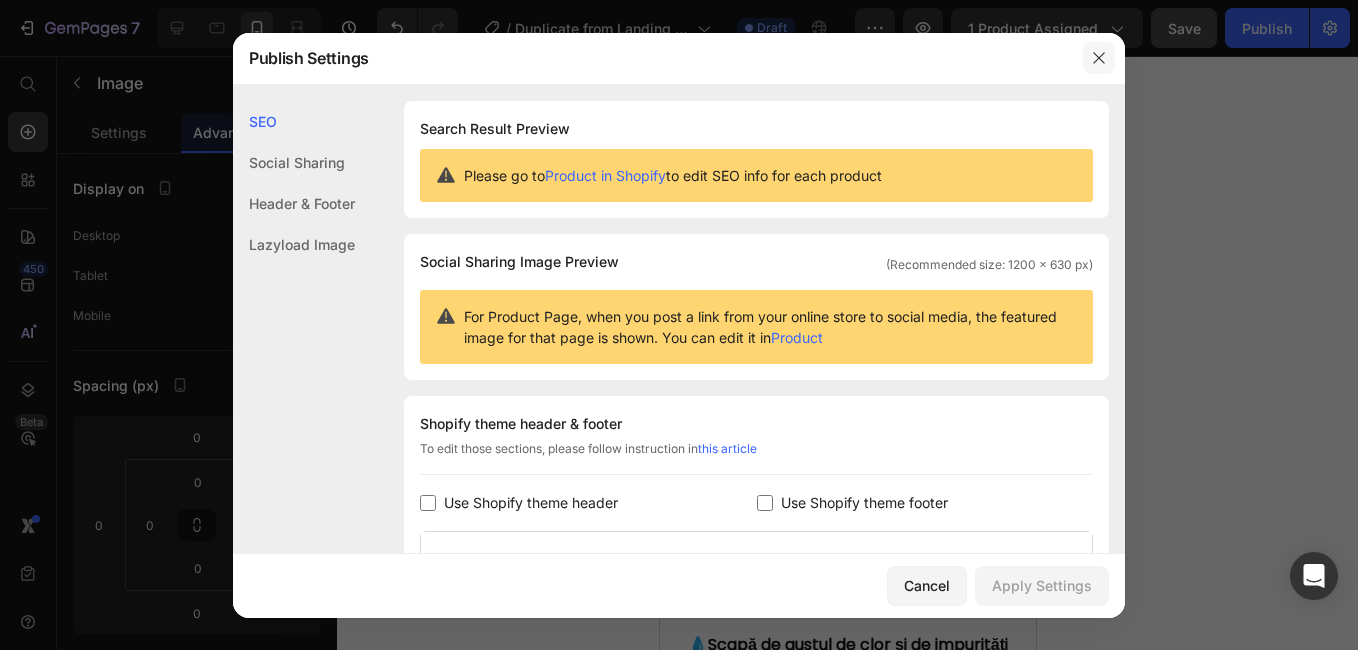 click 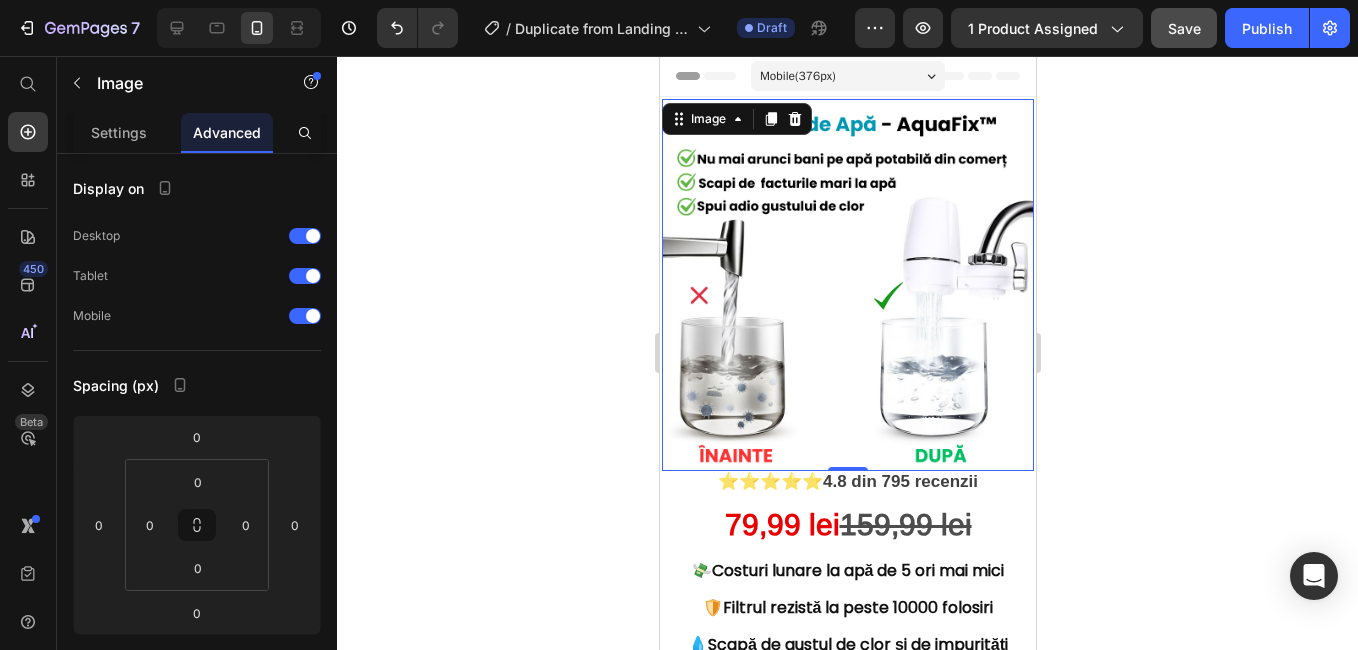 click 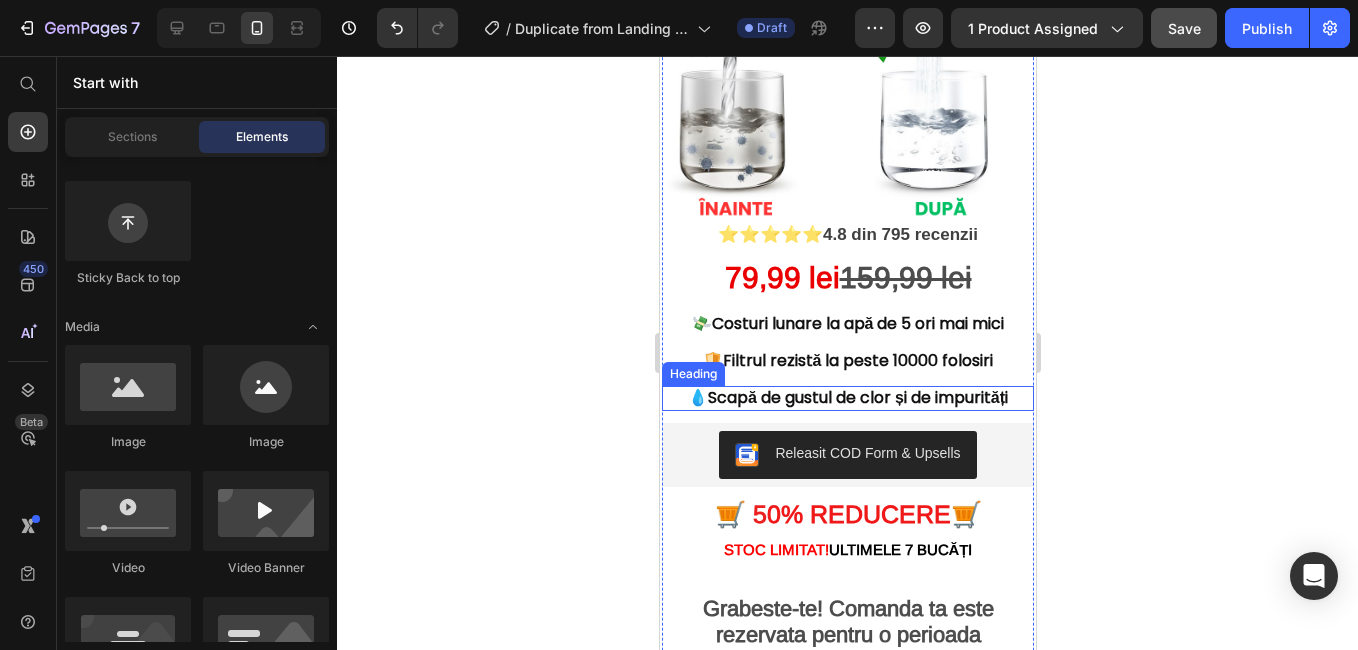 scroll, scrollTop: 200, scrollLeft: 0, axis: vertical 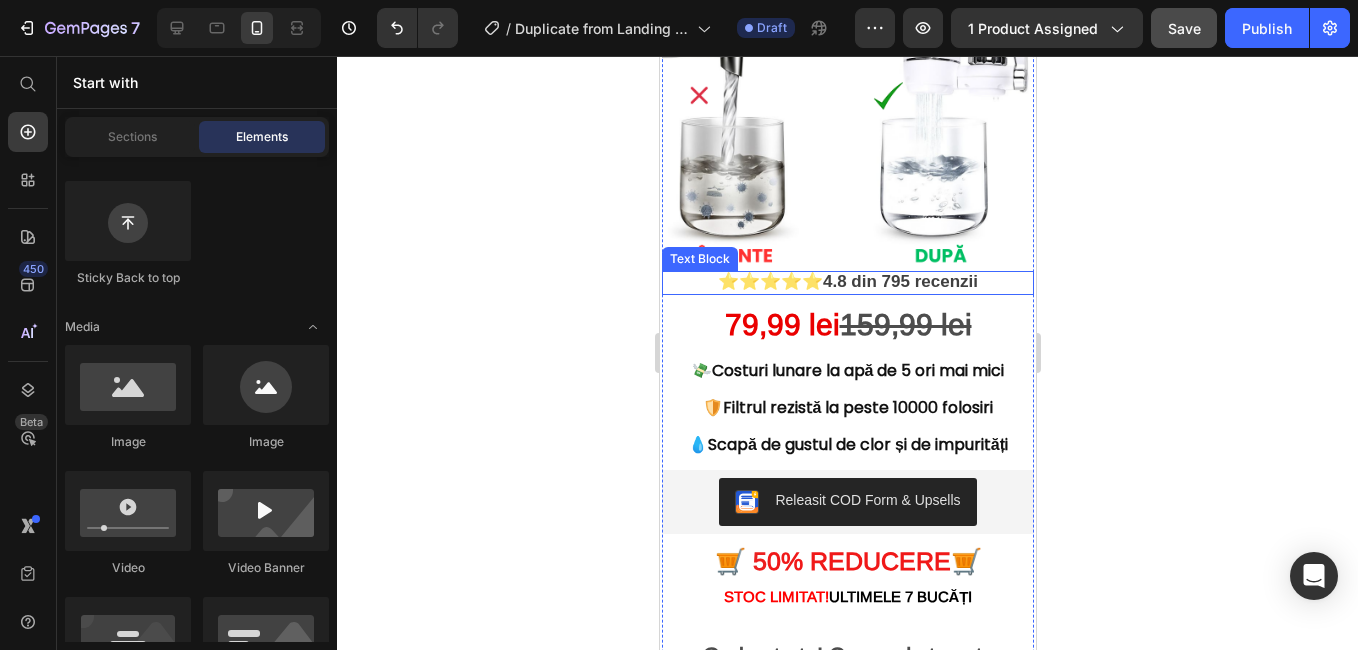 click on "4.8 din 795 recenzii" at bounding box center [899, 281] 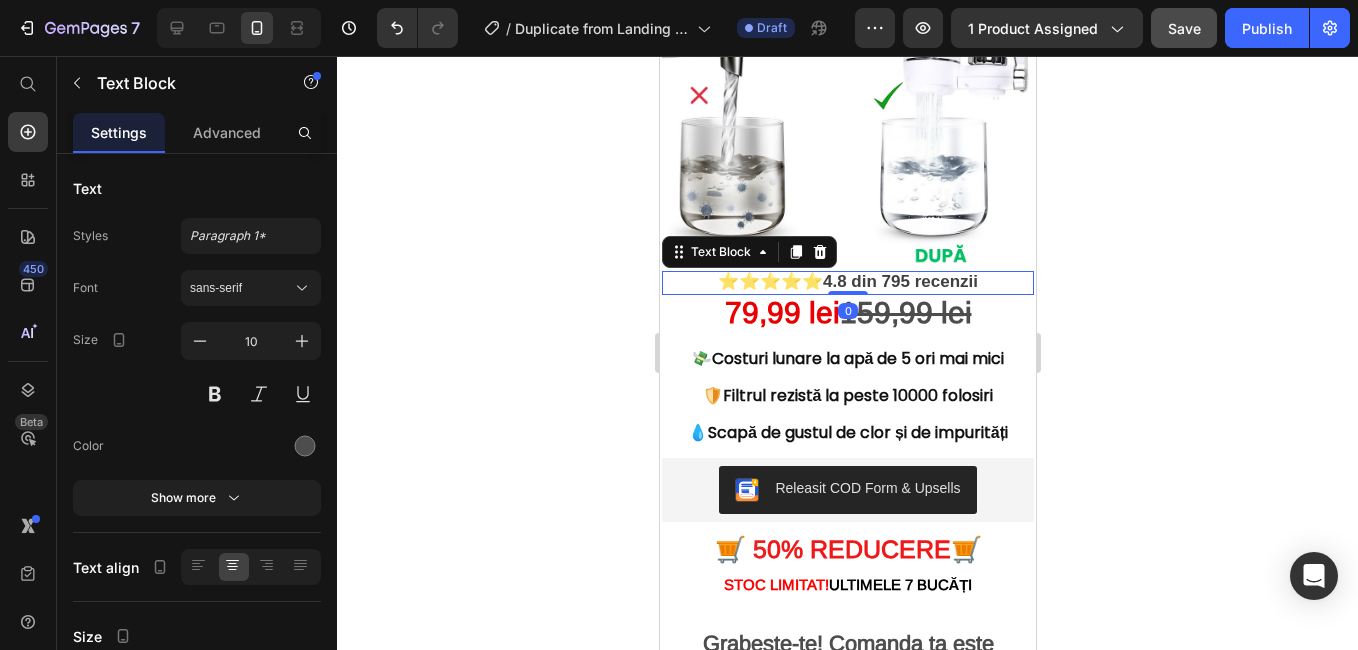 drag, startPoint x: 845, startPoint y: 289, endPoint x: 844, endPoint y: 273, distance: 16.03122 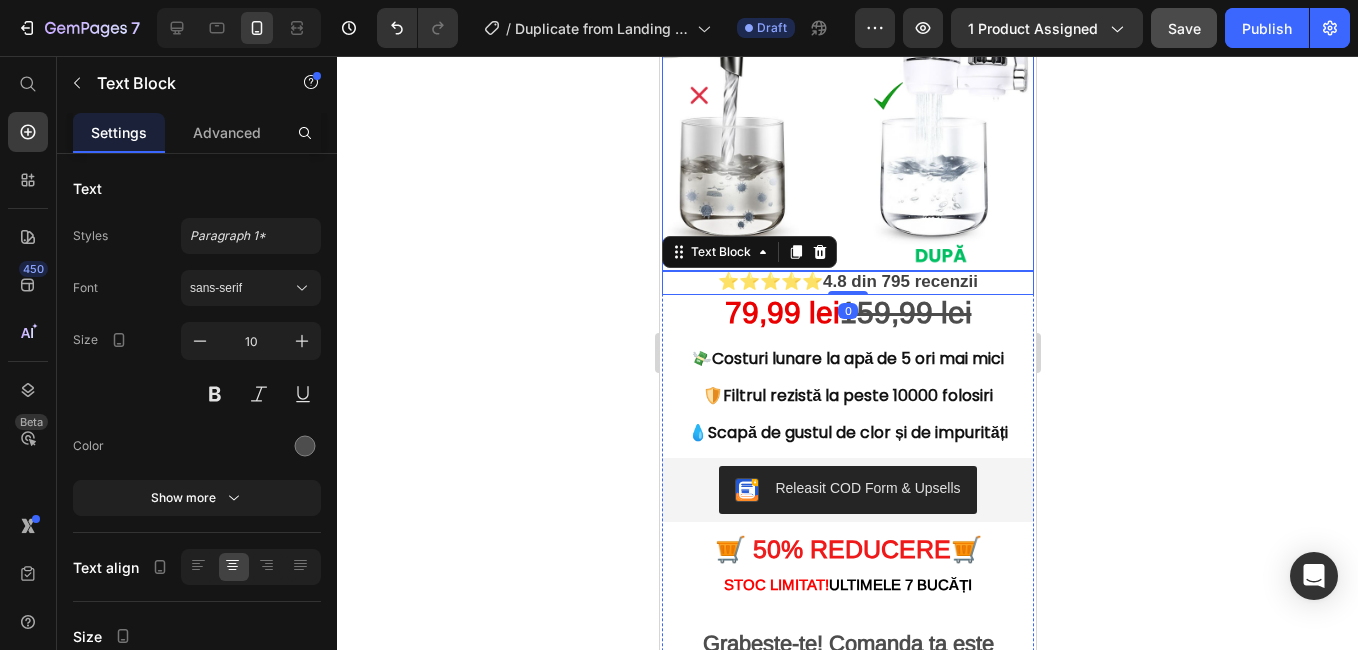 click at bounding box center (847, 85) 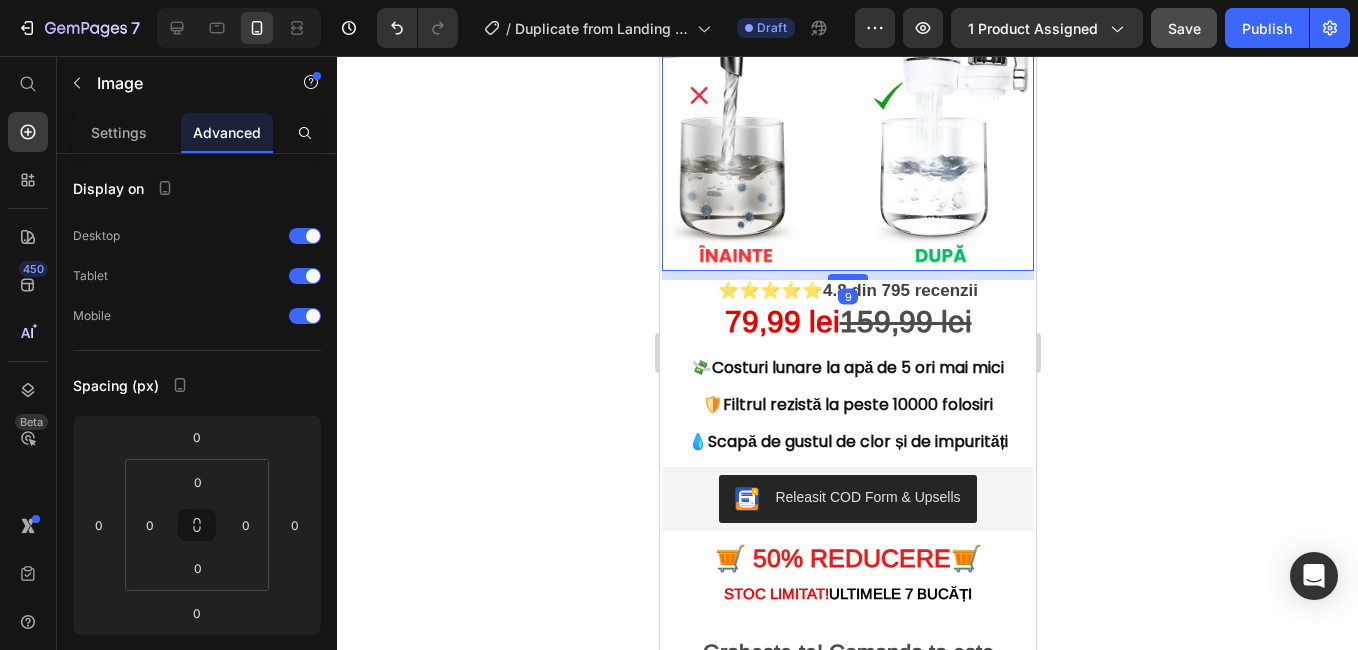 drag, startPoint x: 848, startPoint y: 250, endPoint x: 1895, endPoint y: 327, distance: 1049.8276 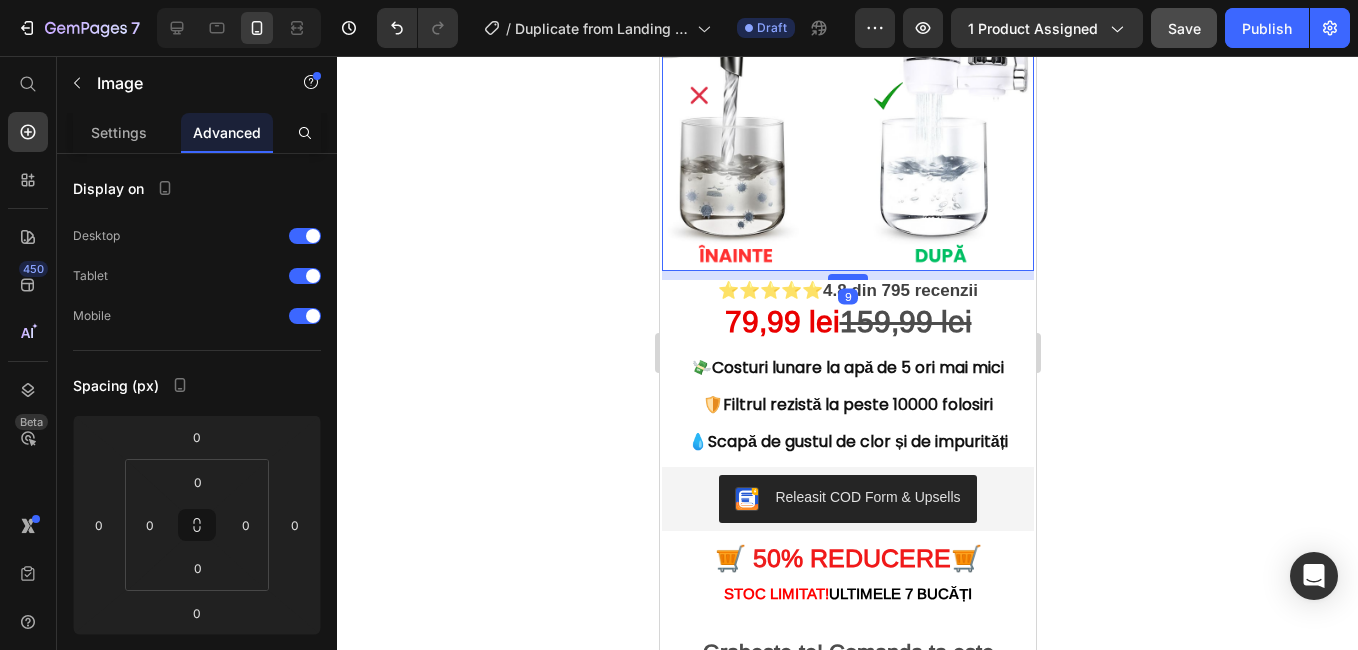 click at bounding box center [847, 277] 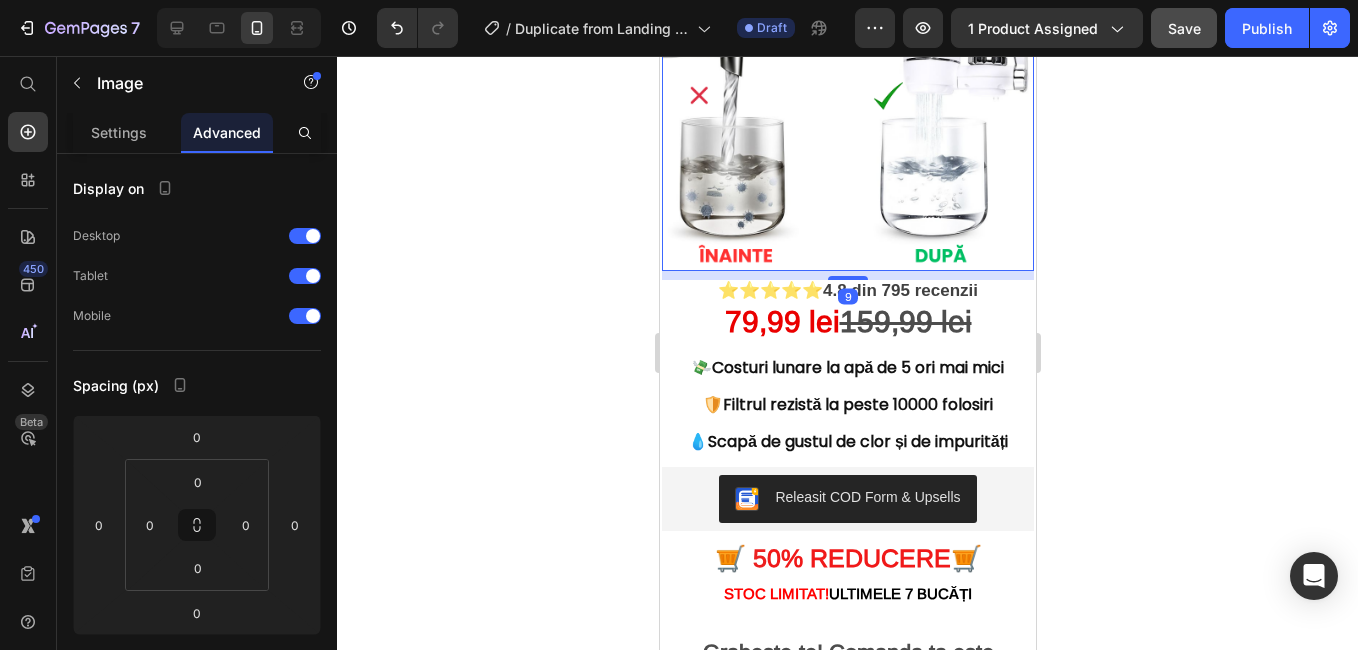 type on "9" 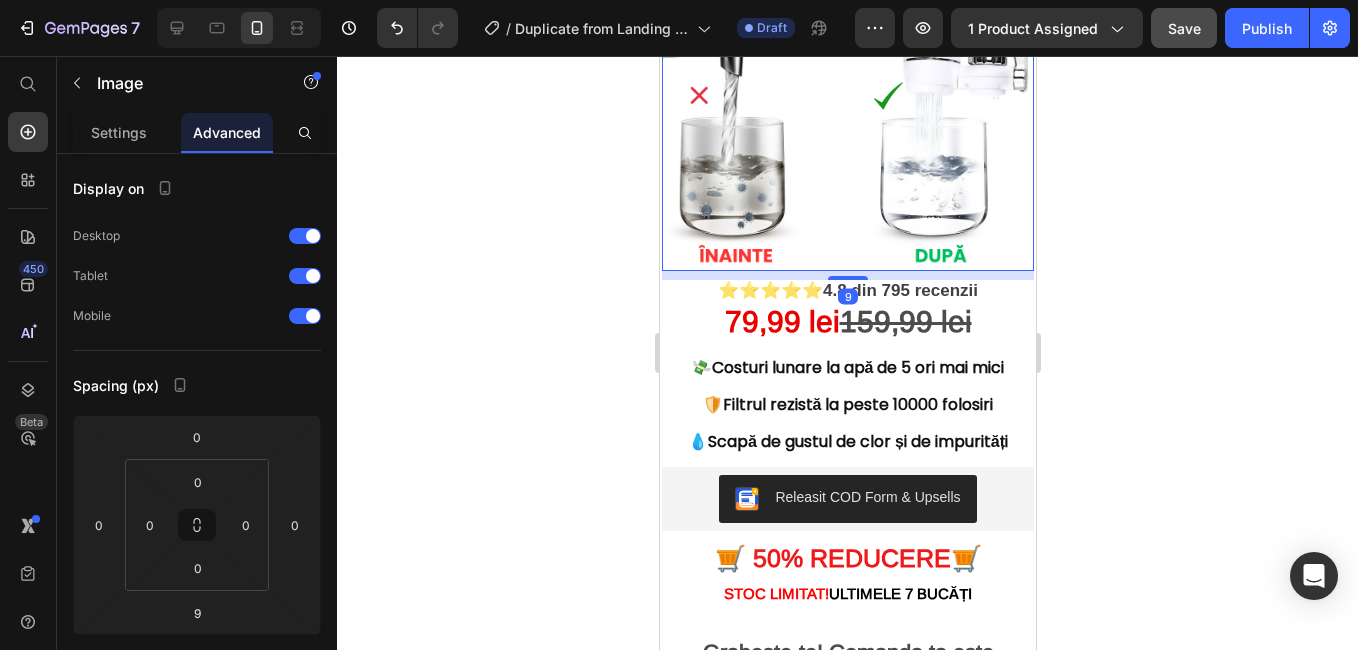 click 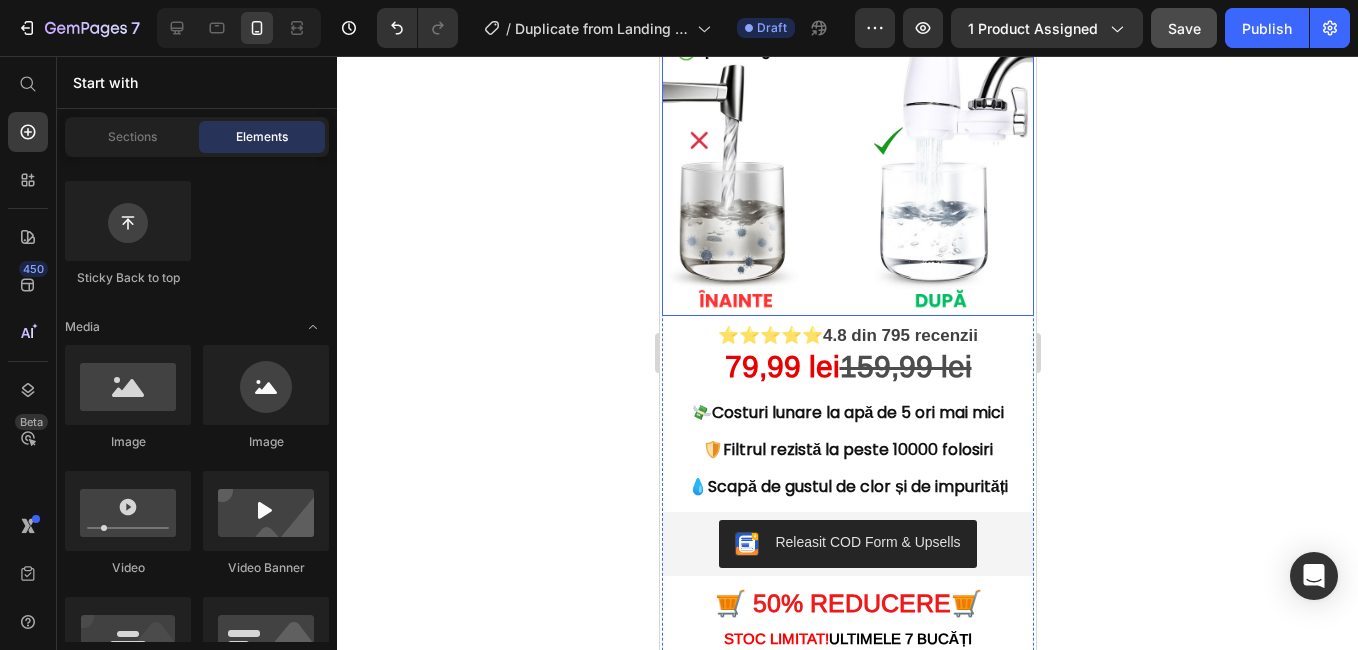 scroll, scrollTop: 200, scrollLeft: 0, axis: vertical 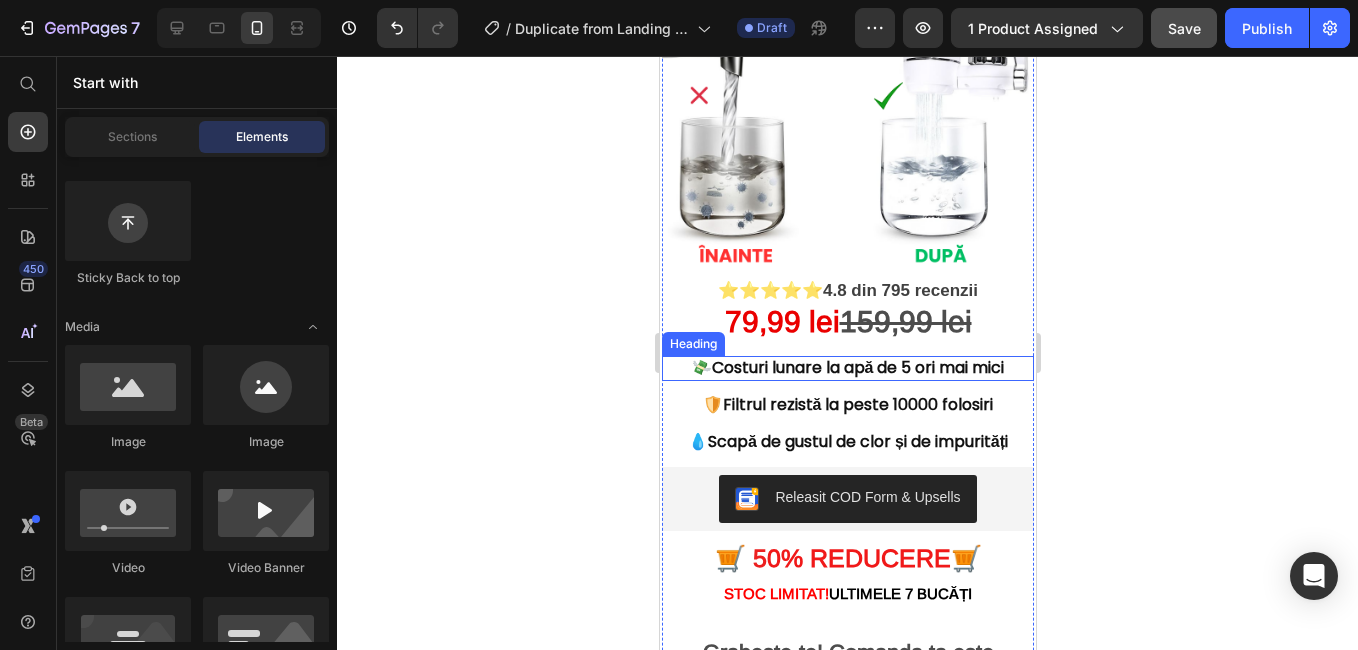 click on "💸Costuri lunare la apă de 5 ori mai mici" at bounding box center (847, 368) 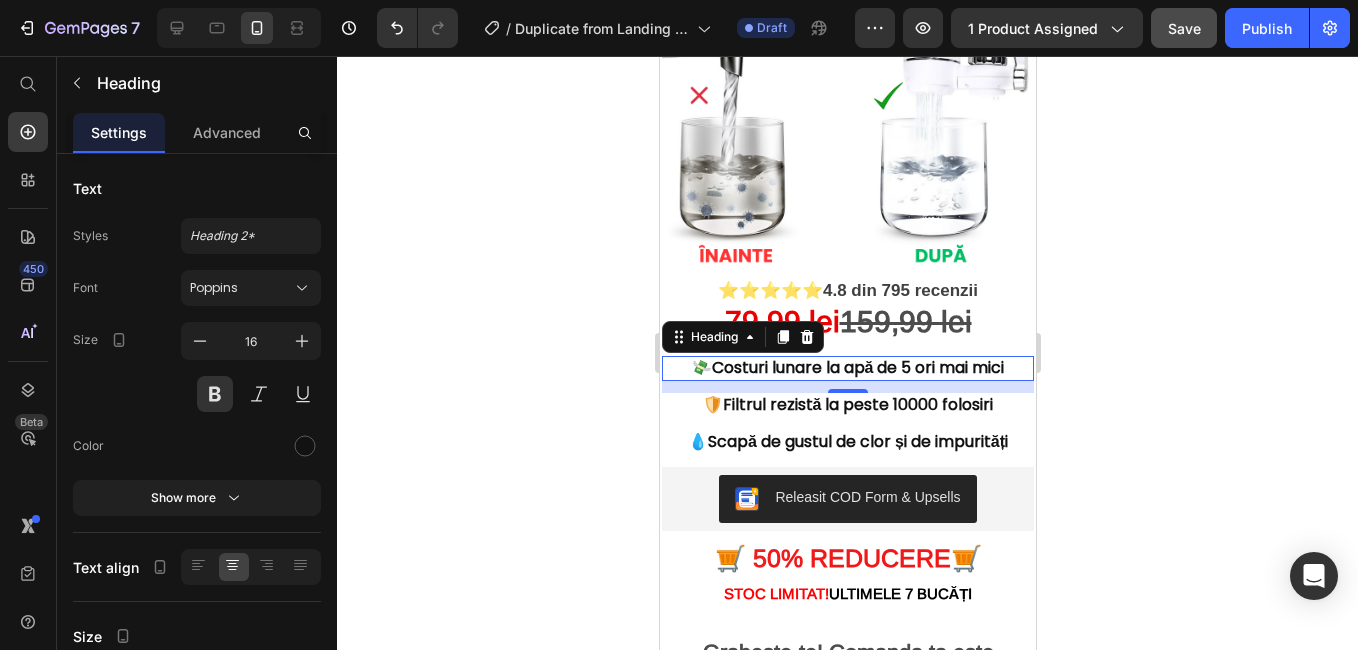 click 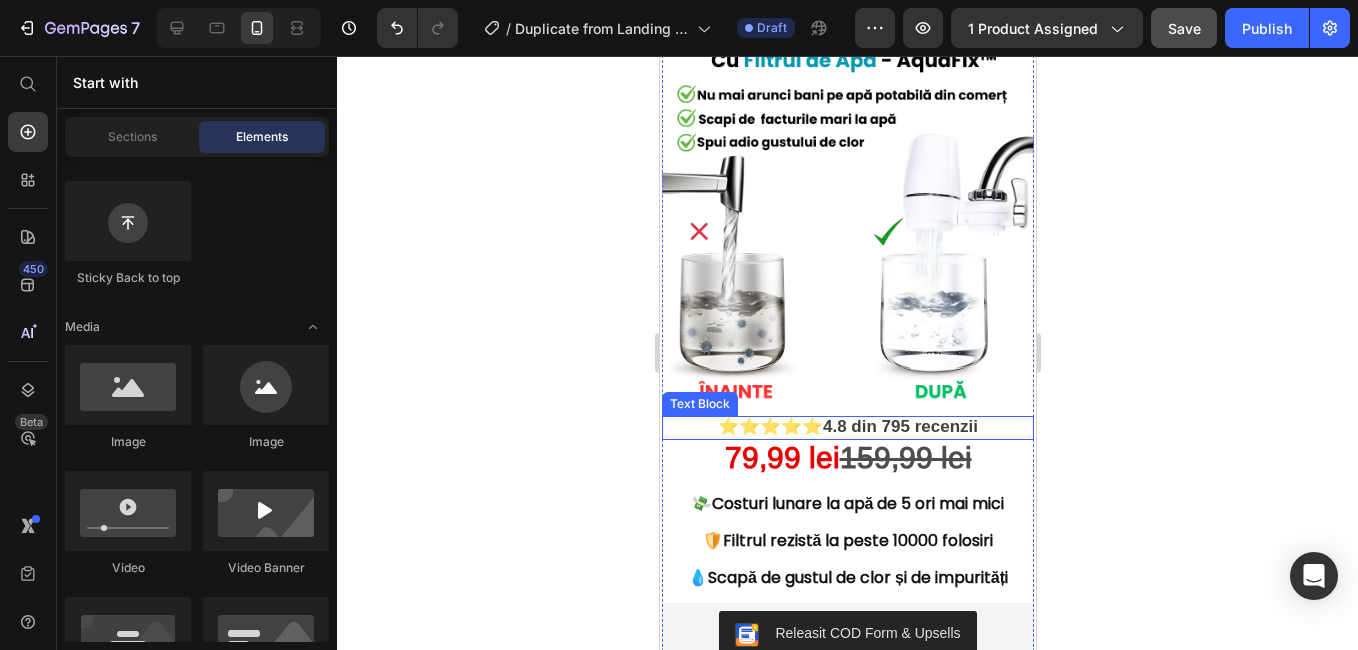 scroll, scrollTop: 100, scrollLeft: 0, axis: vertical 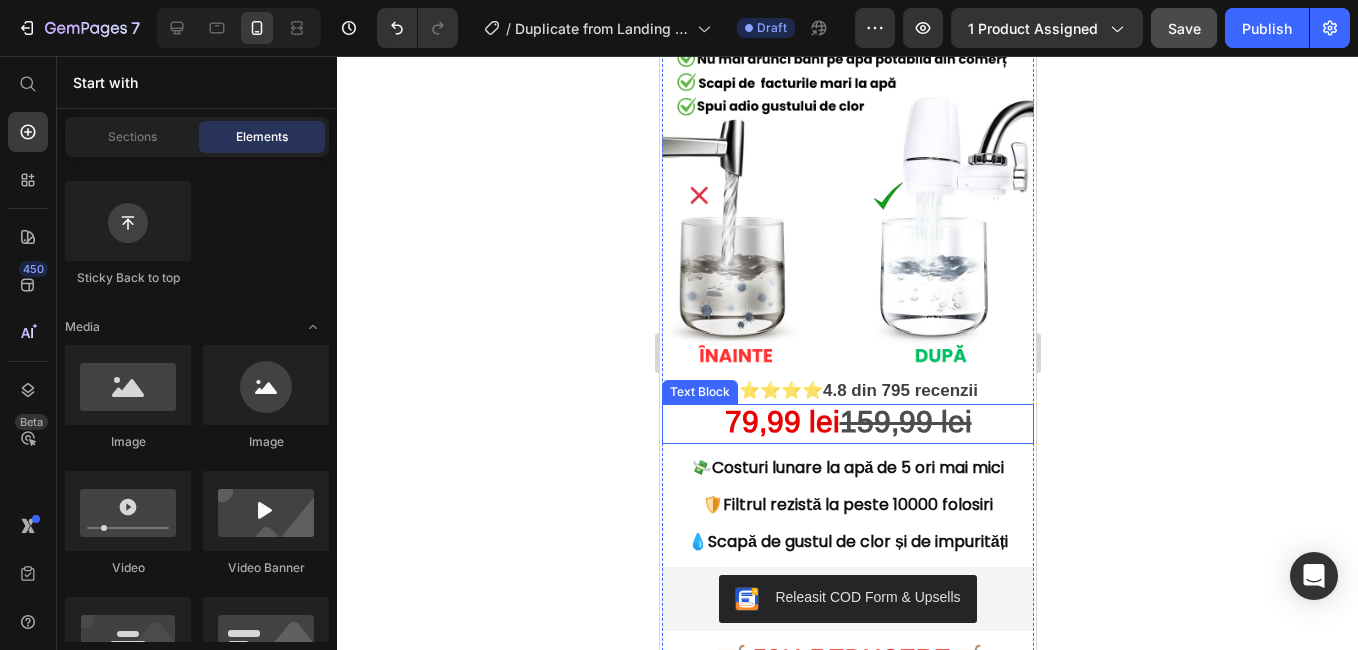 click on "79,99 lei" at bounding box center [781, 421] 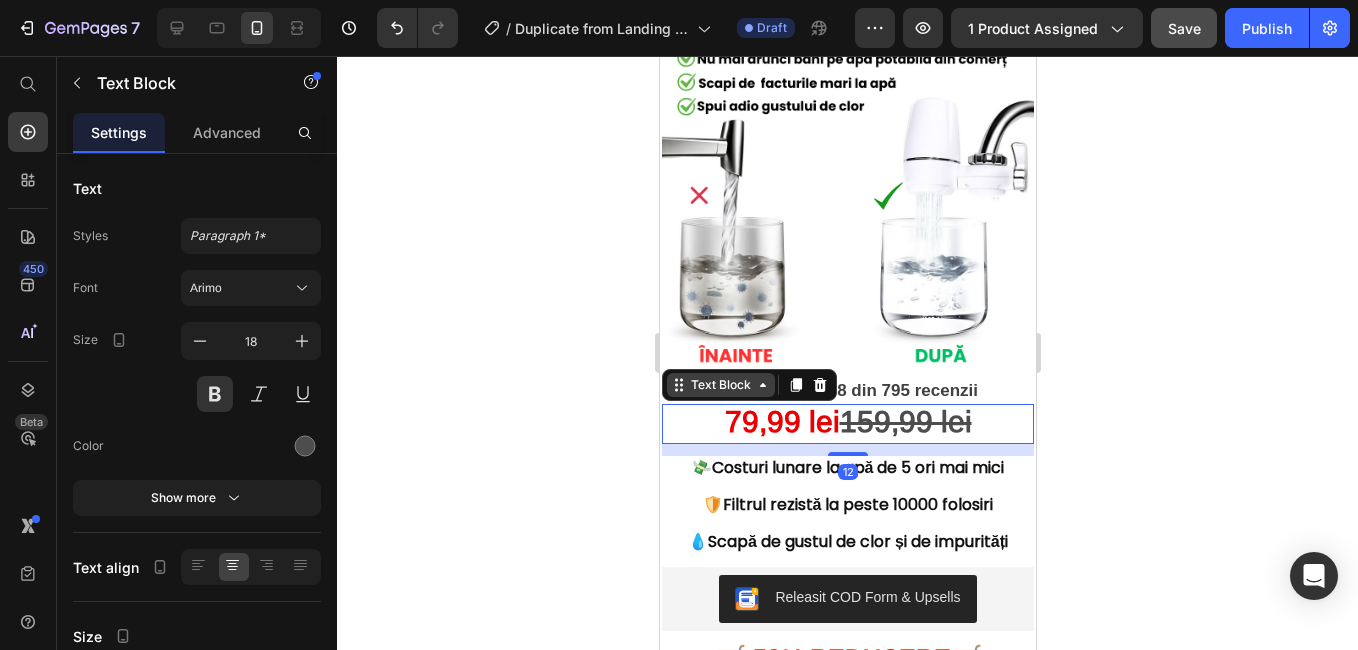click on "Text Block" at bounding box center [720, 385] 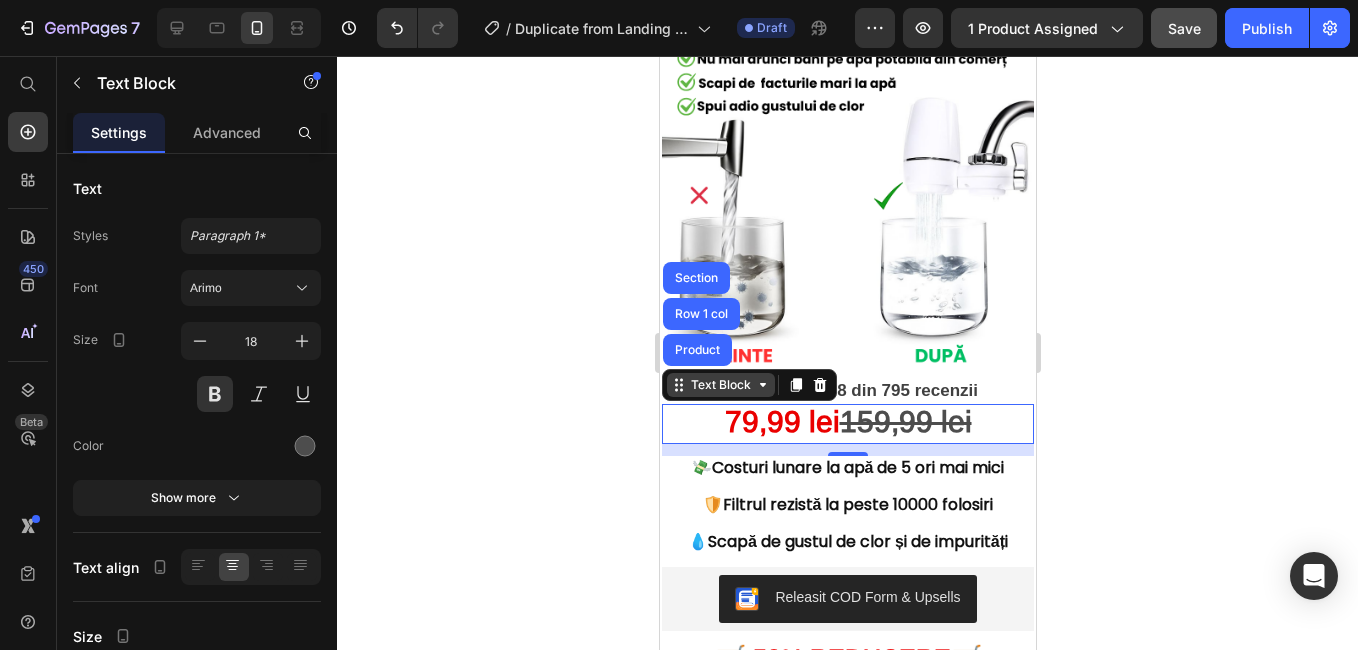 click on "Text Block" at bounding box center (720, 385) 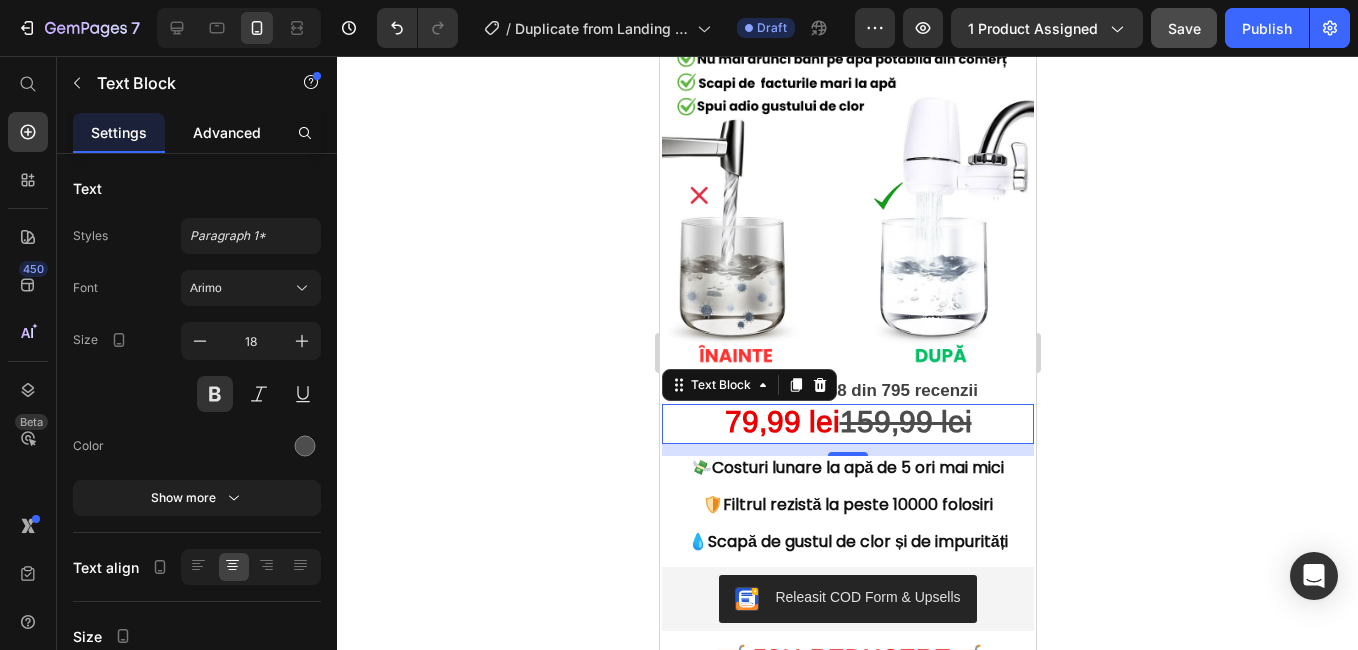 click on "Advanced" 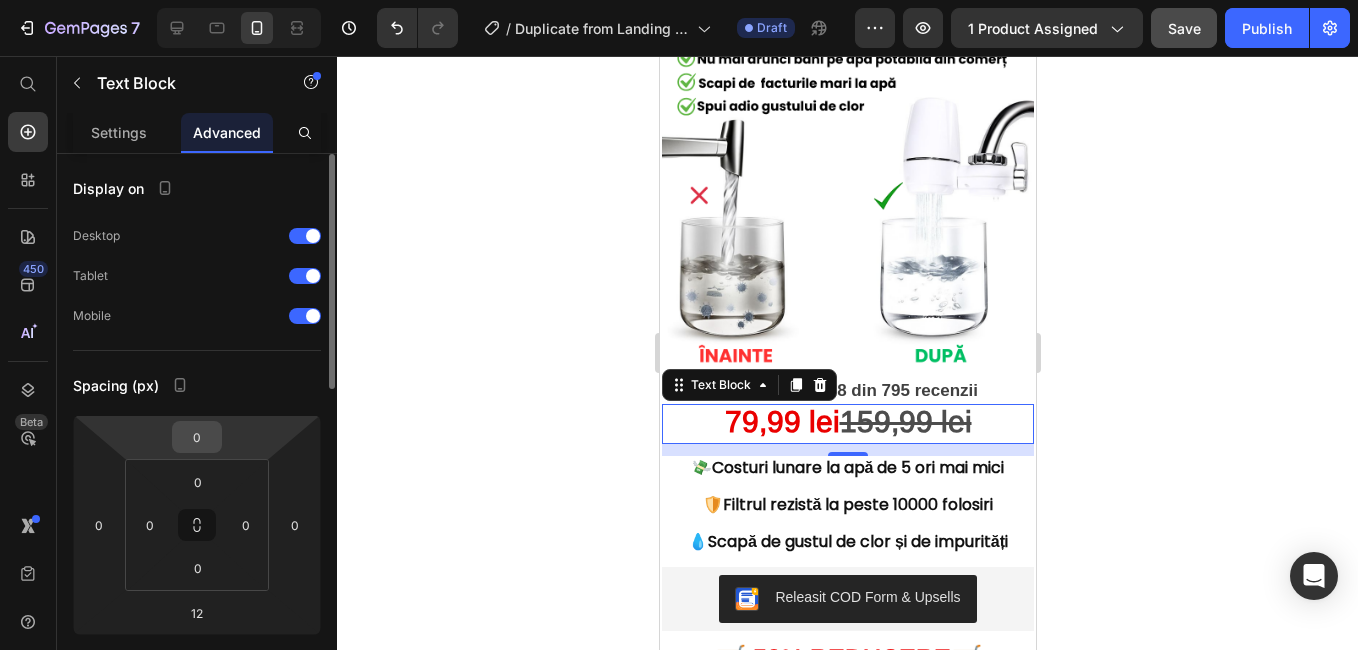 click on "0" at bounding box center (197, 437) 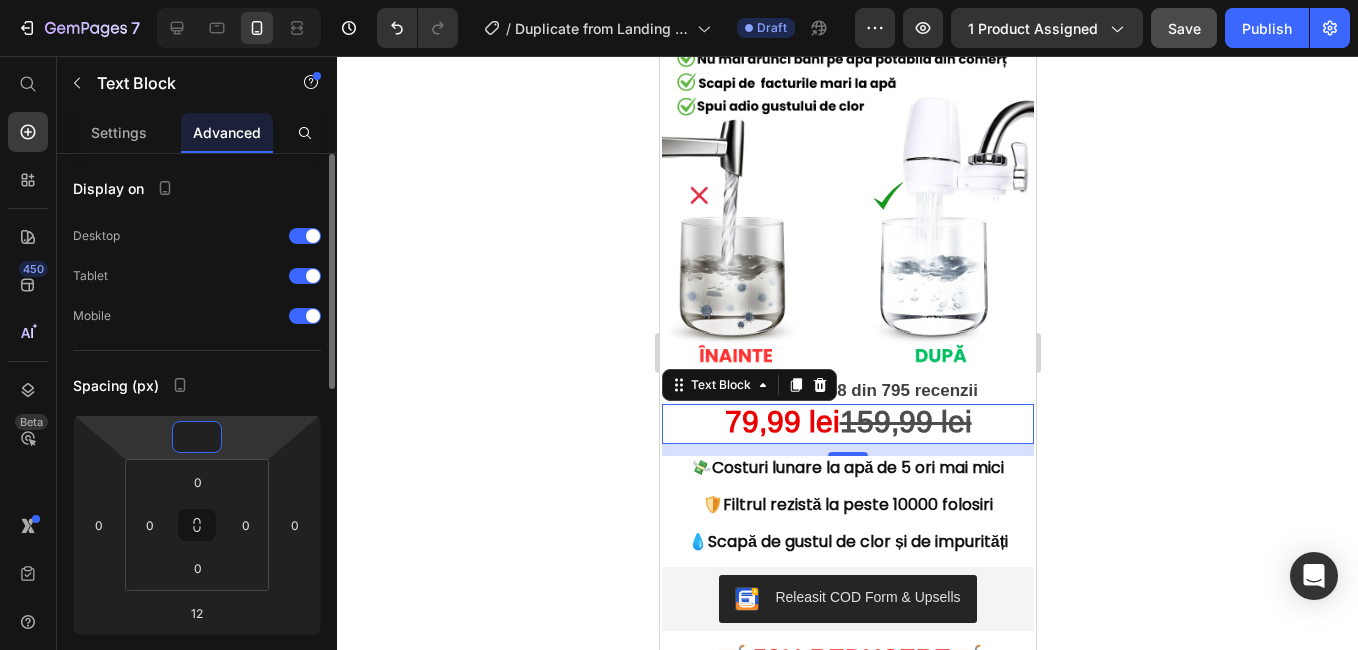type on "-8" 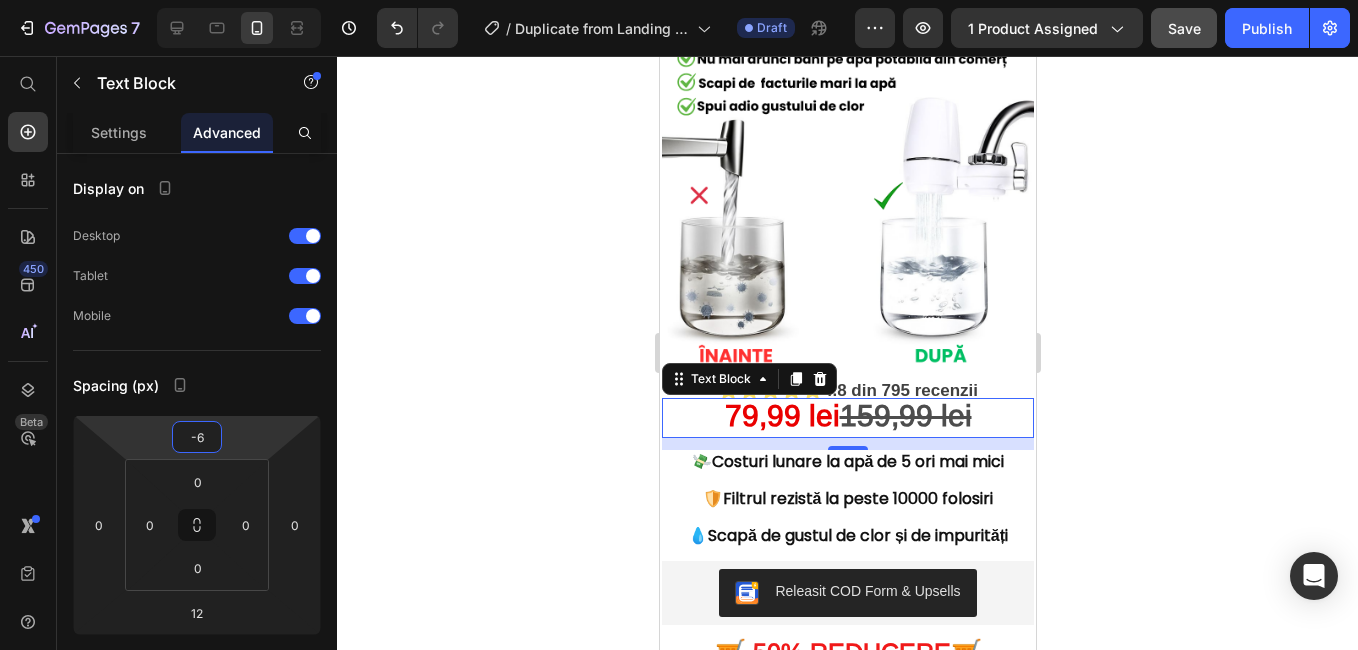 click 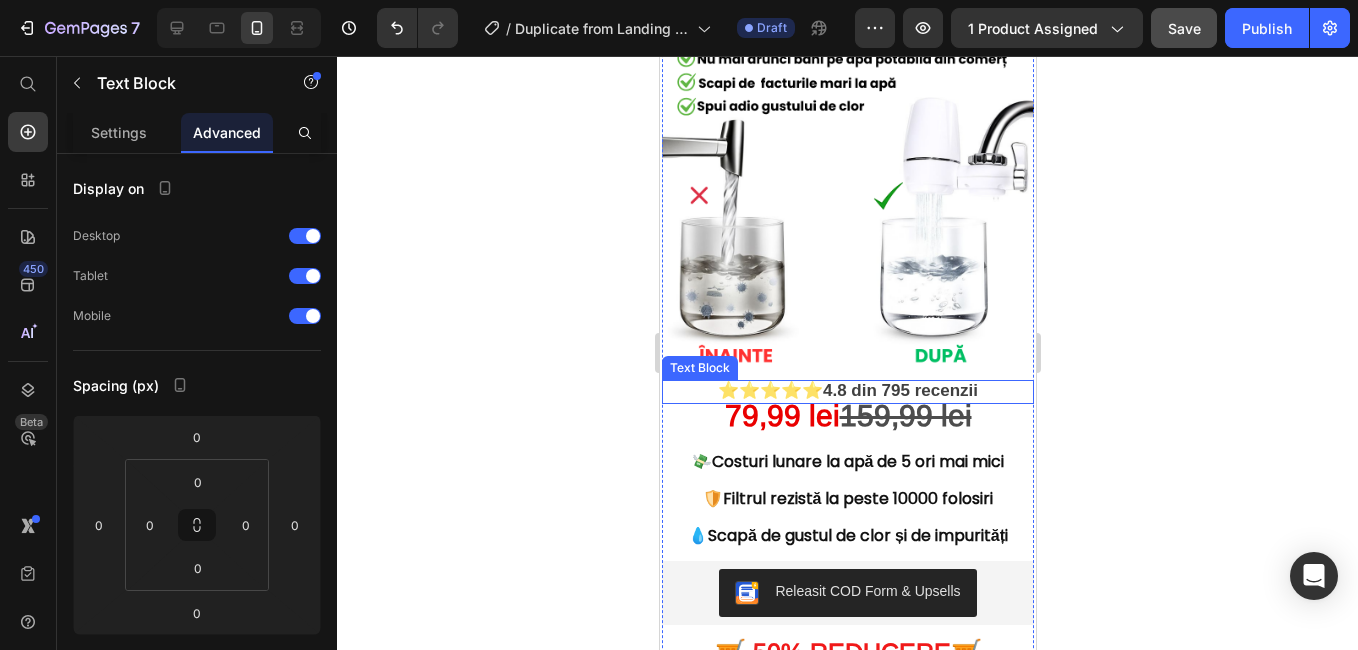 click on "4.8 din 795 recenzii" at bounding box center (899, 390) 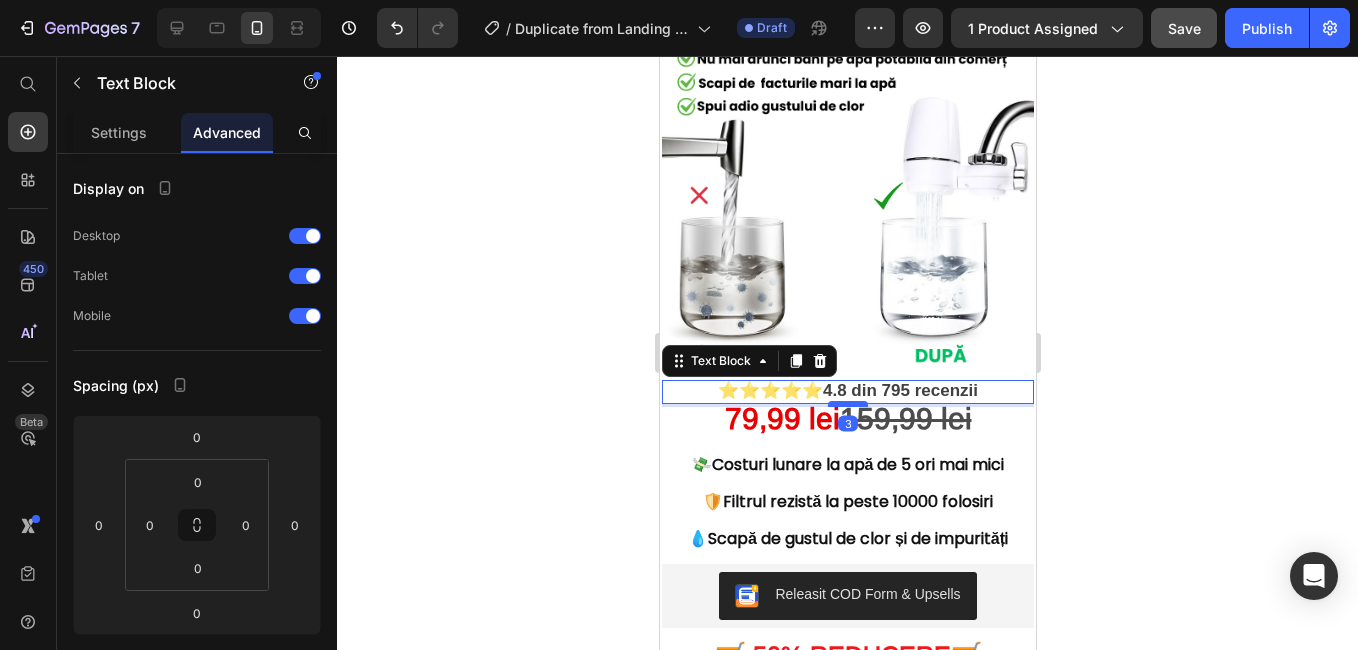 click at bounding box center [847, 404] 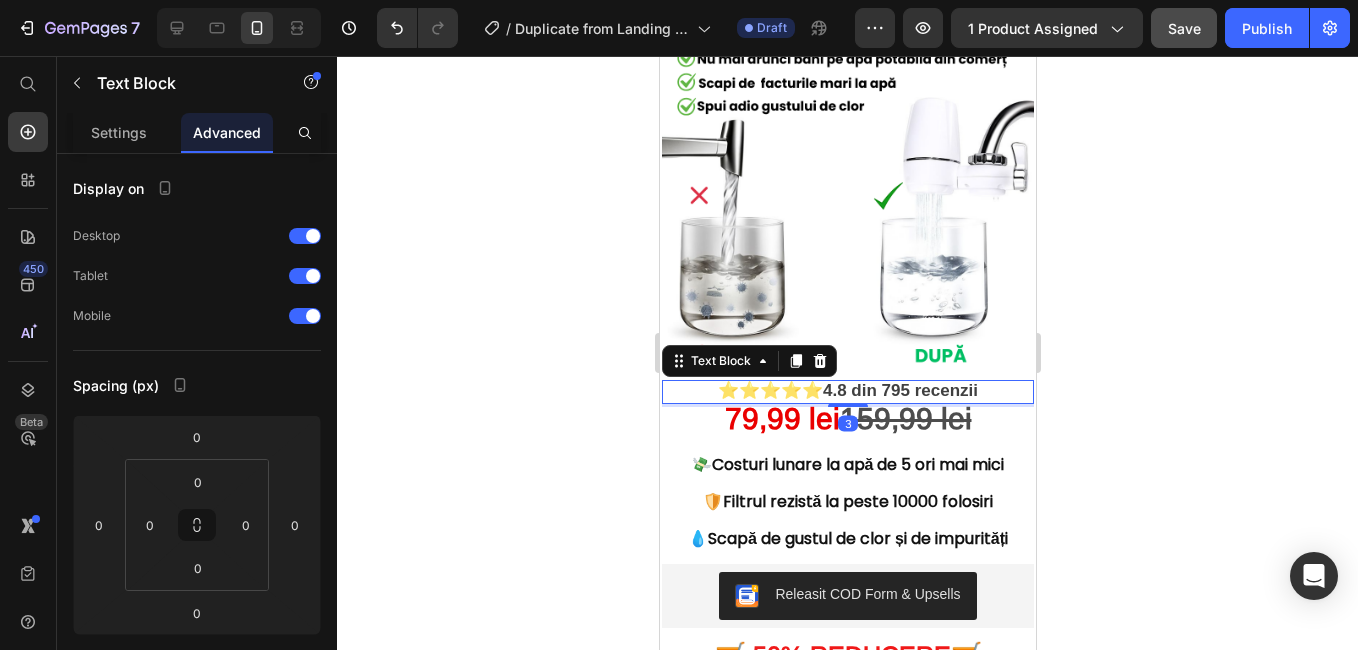 type on "3" 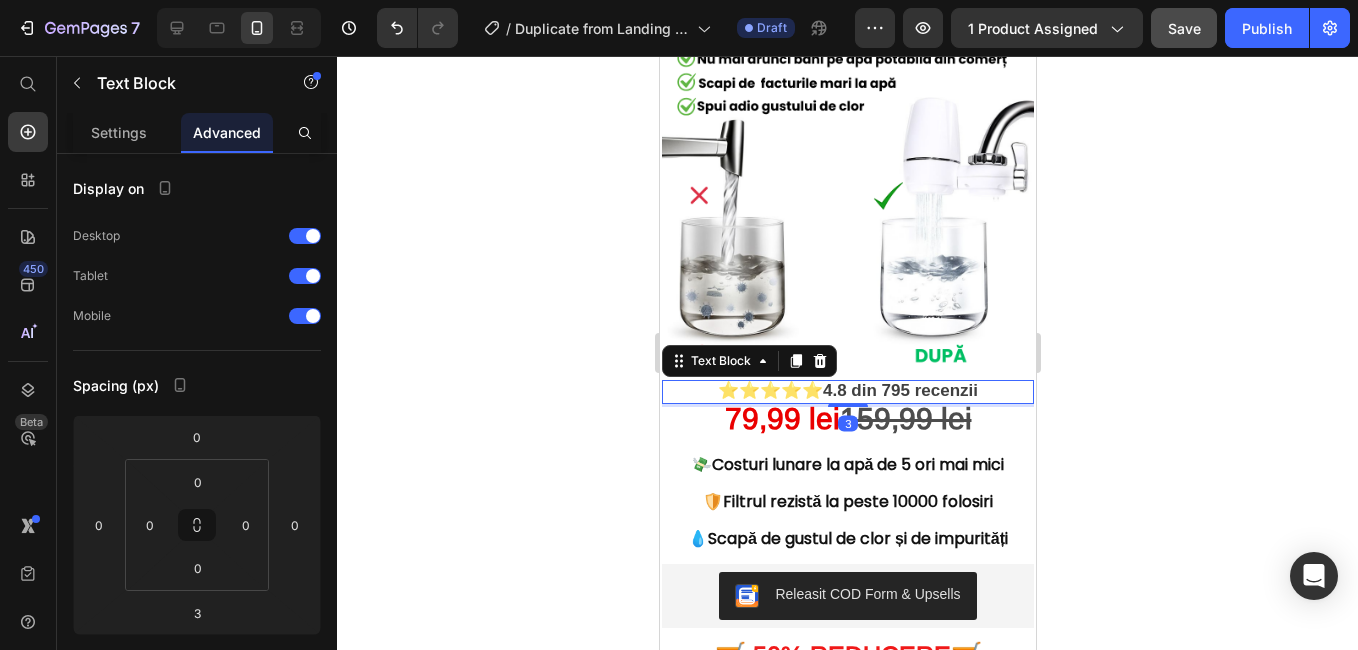 click 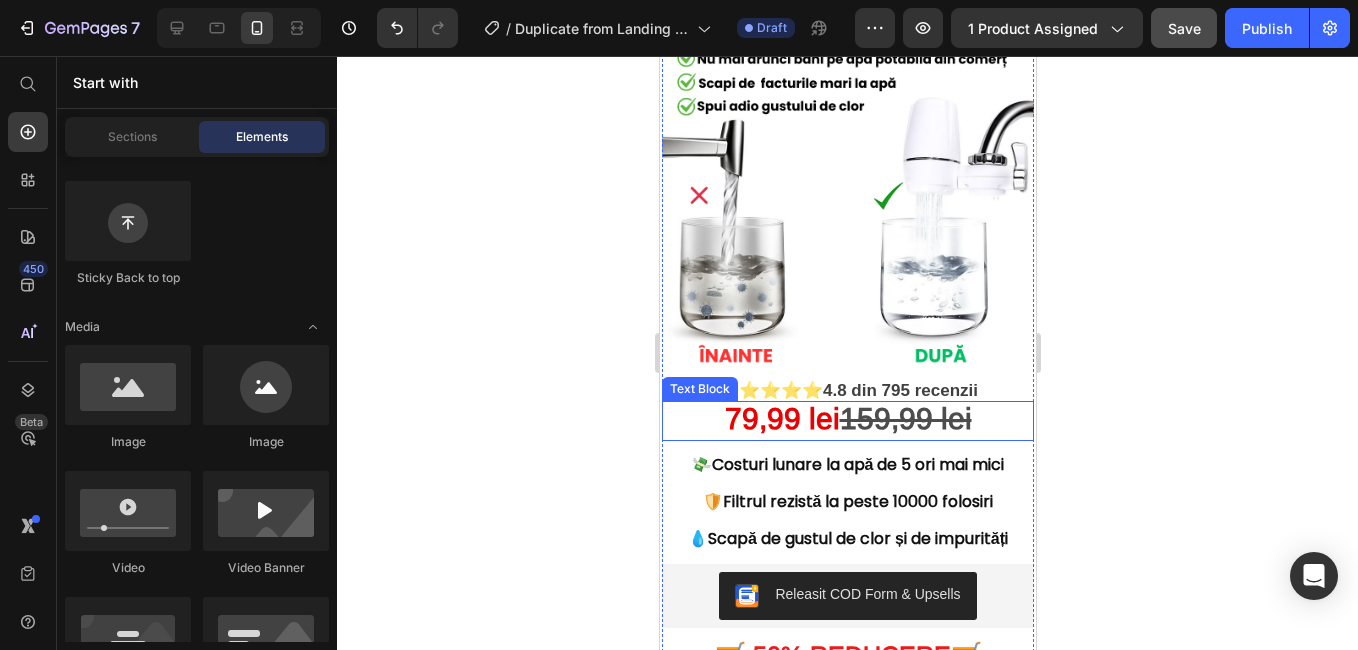 click on "159,99 lei" at bounding box center [905, 418] 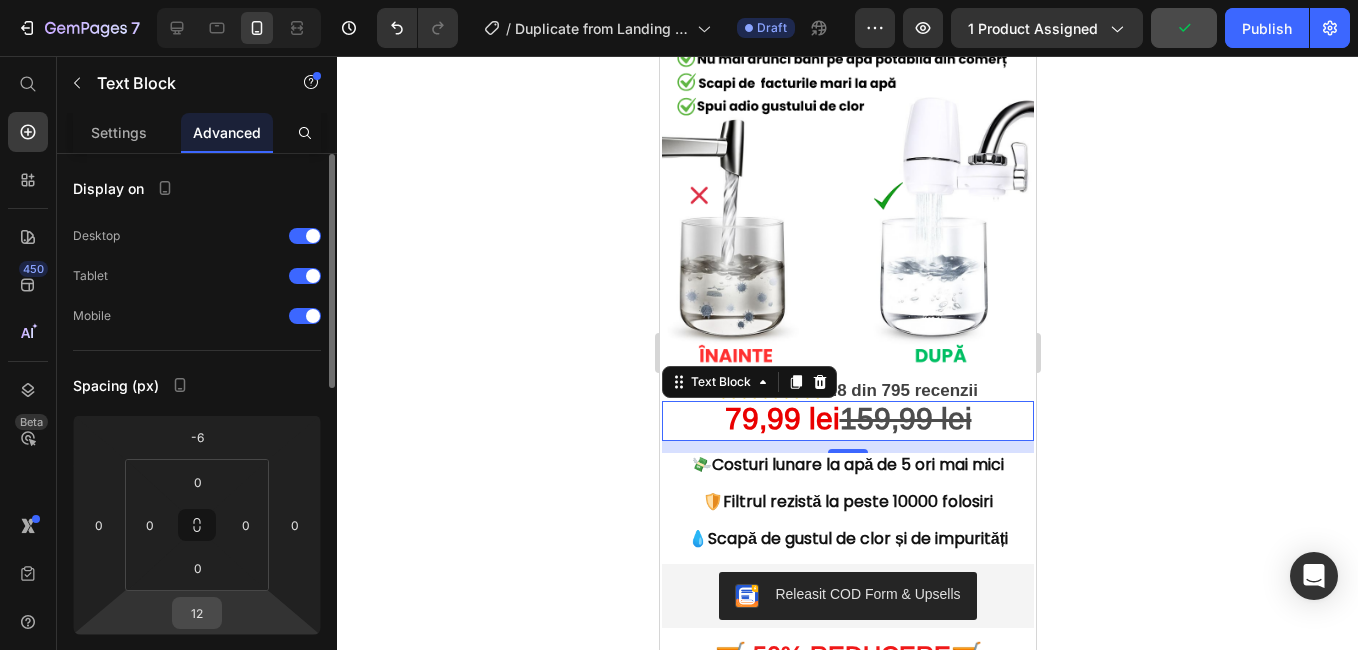 click on "12" at bounding box center (197, 613) 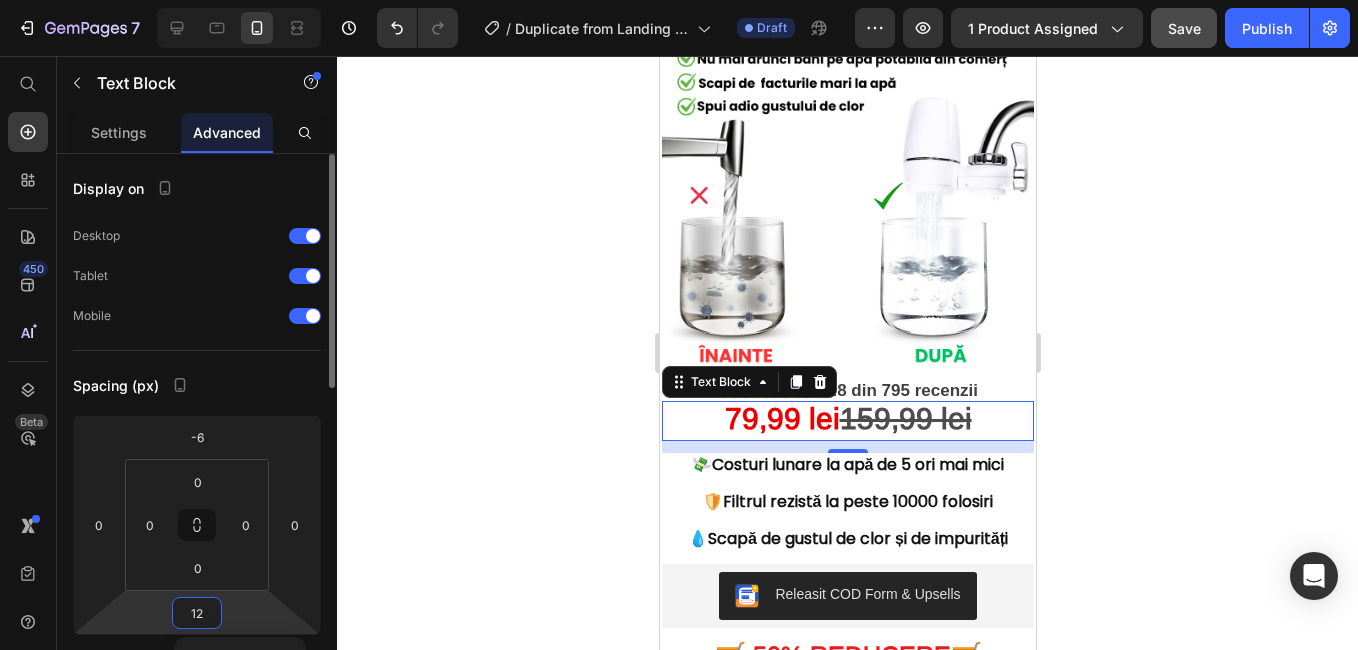 type on "6" 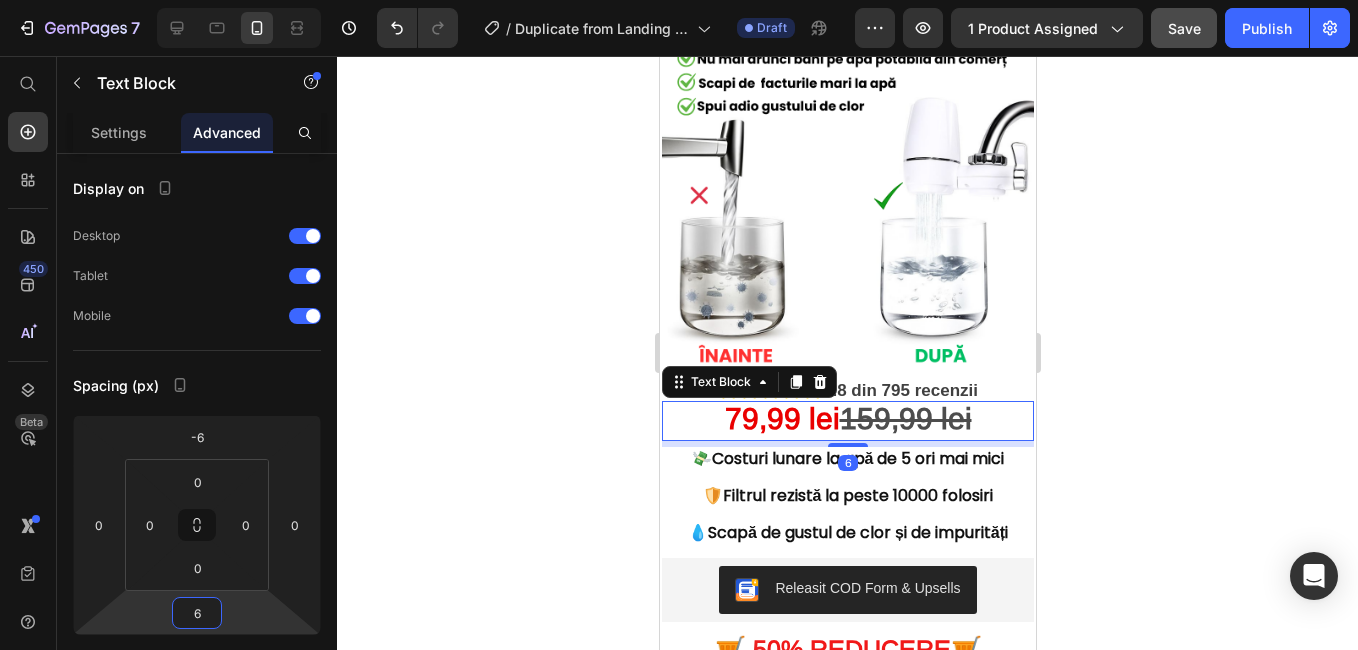 click 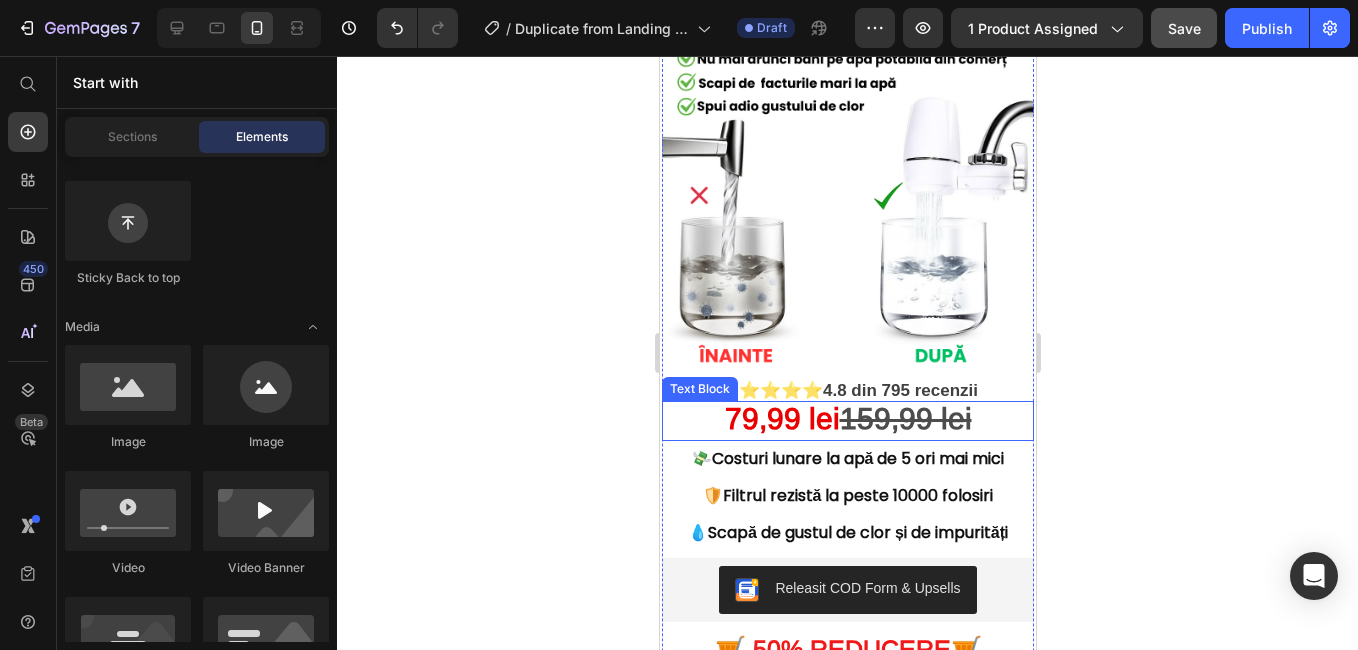 click on "159,99 lei" at bounding box center (905, 418) 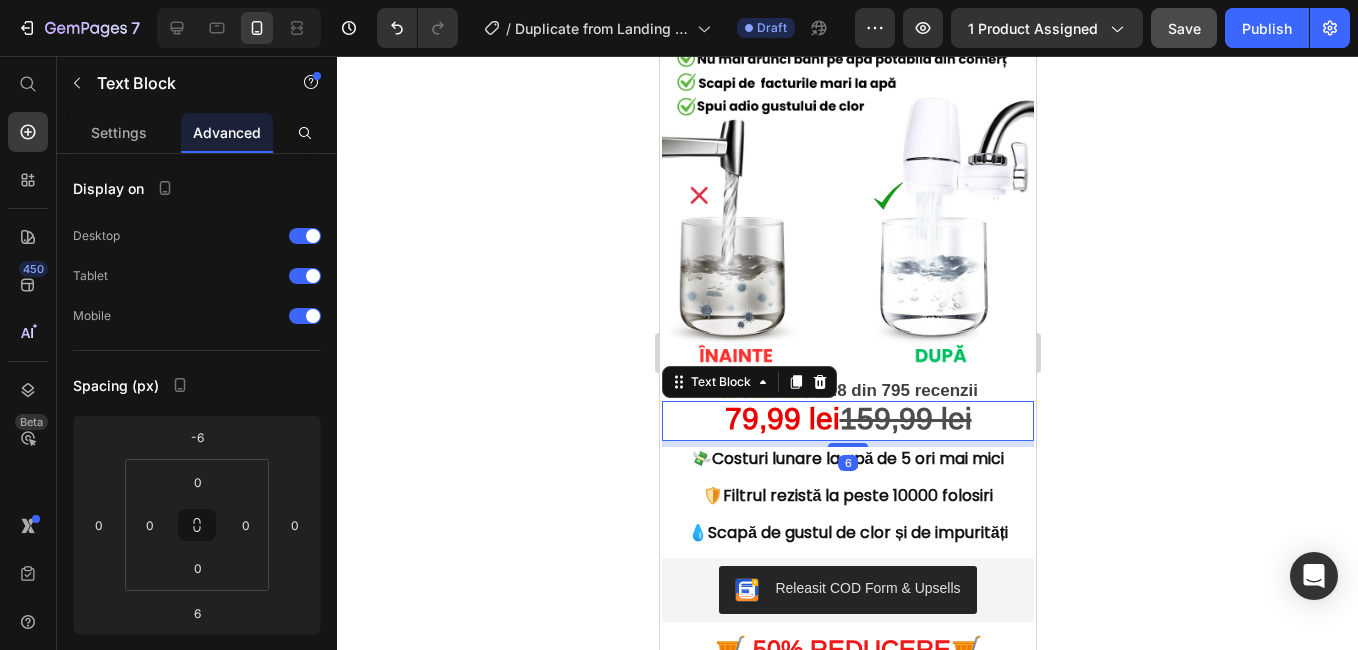click 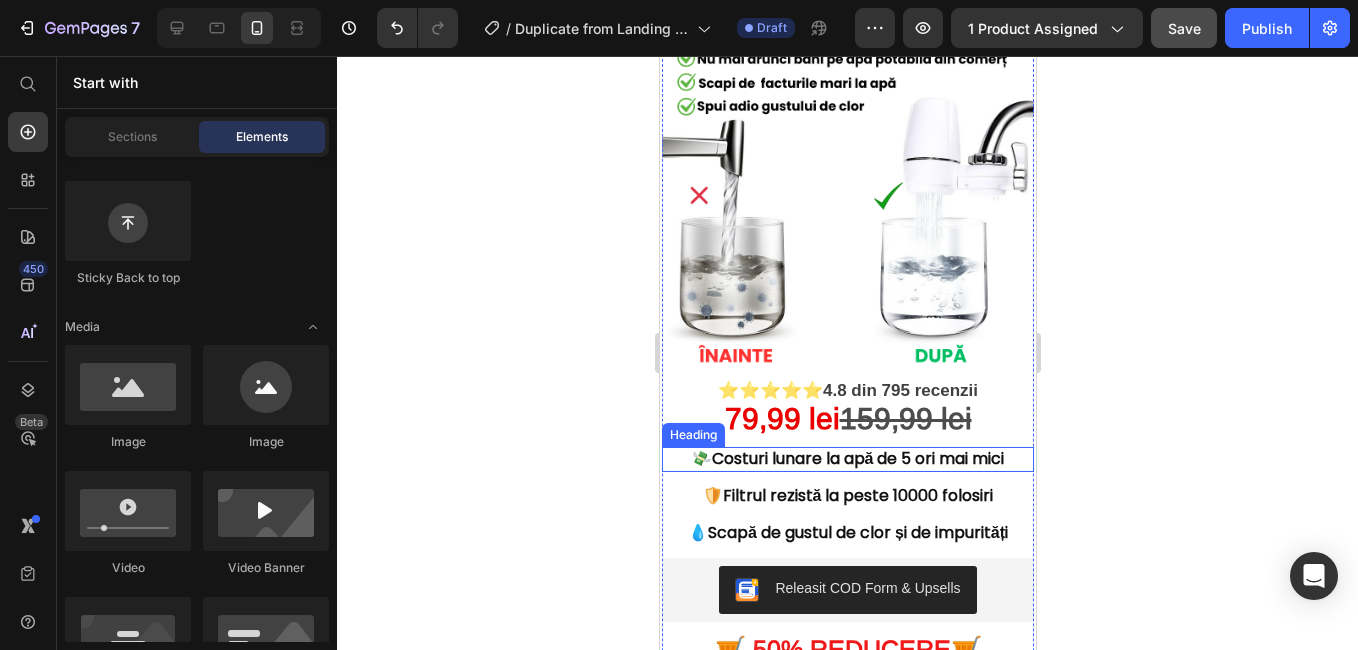 click on "💸Costuri lunare la apă de 5 ori mai mici" at bounding box center [847, 459] 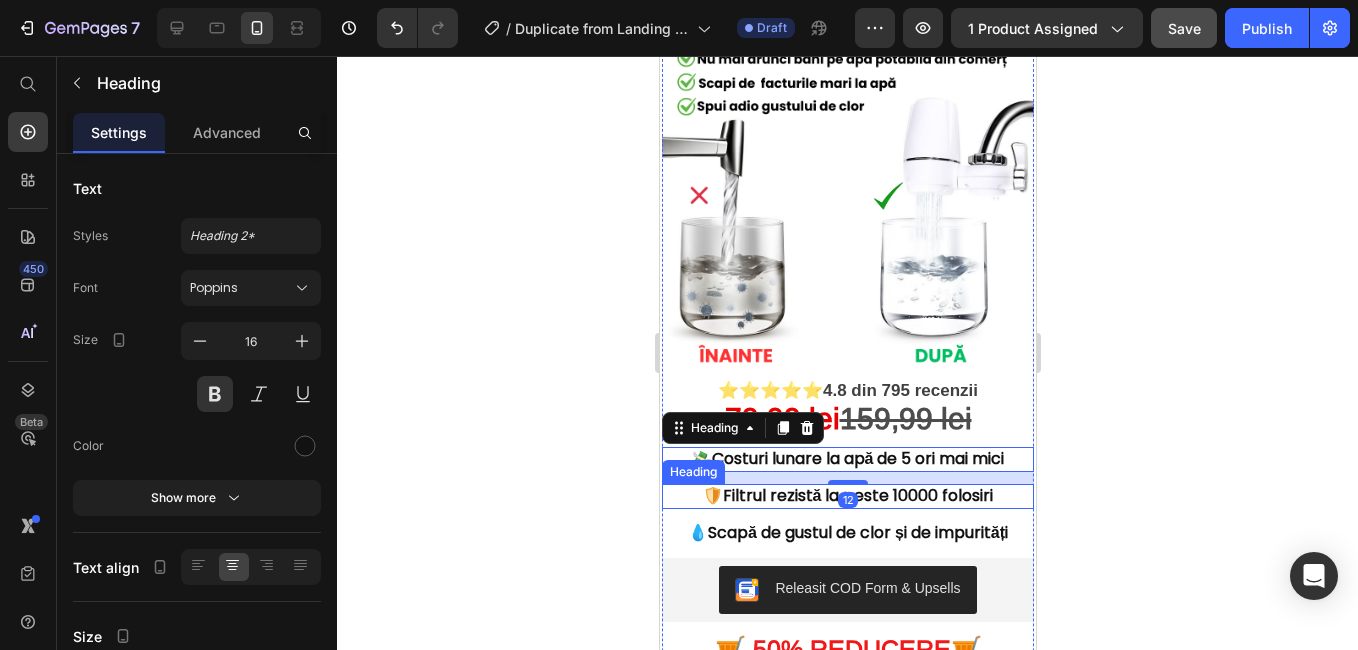 click on "🛡️Filtrul rezistă la peste 10000 folosiri" at bounding box center (847, 496) 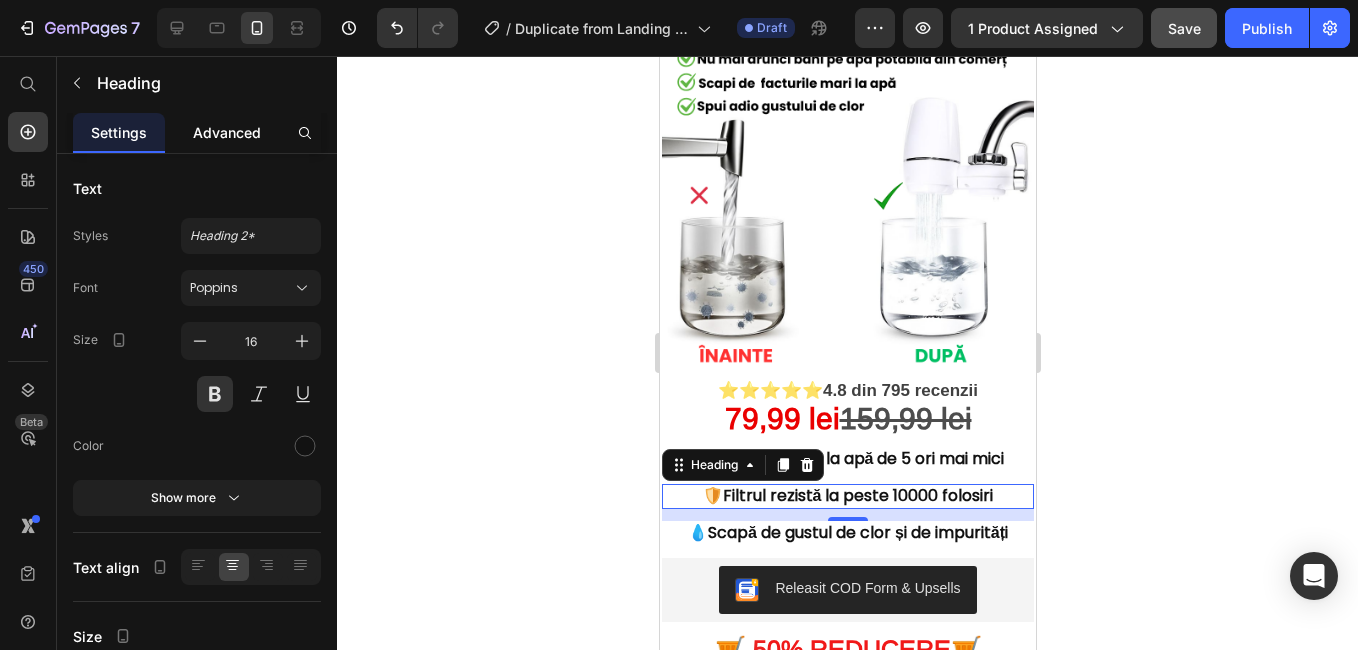 click on "Advanced" 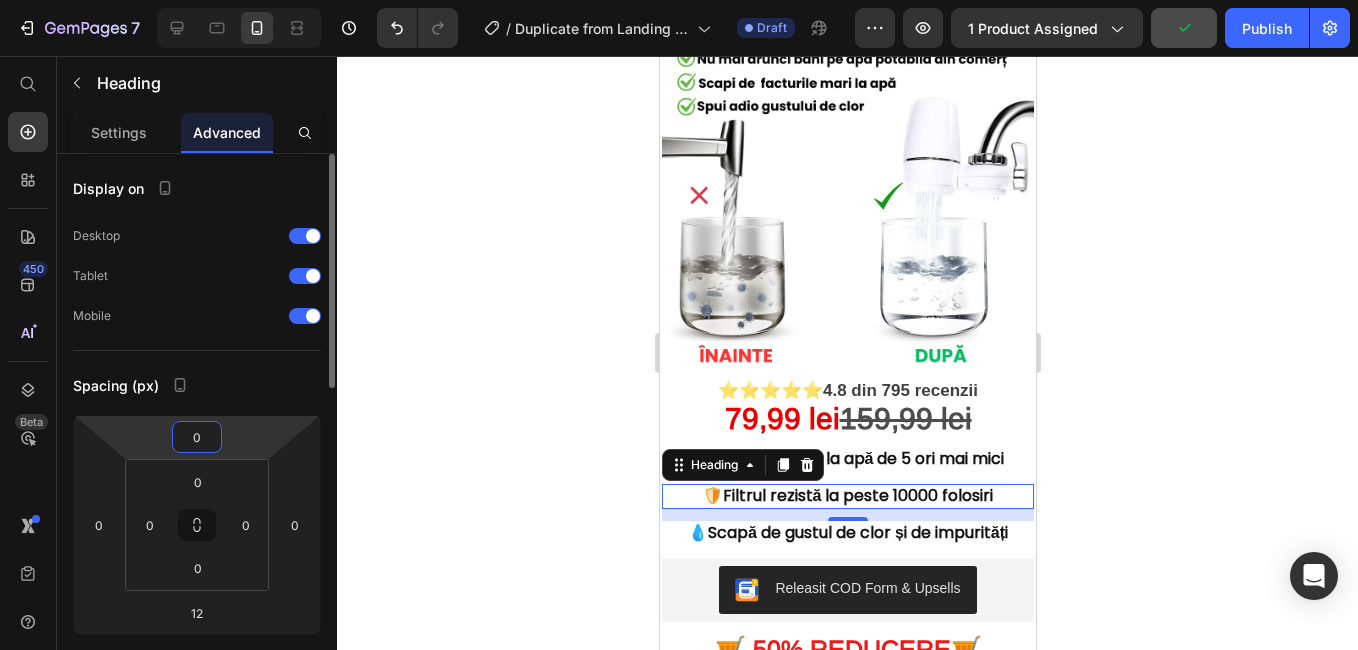 click on "0" at bounding box center (197, 437) 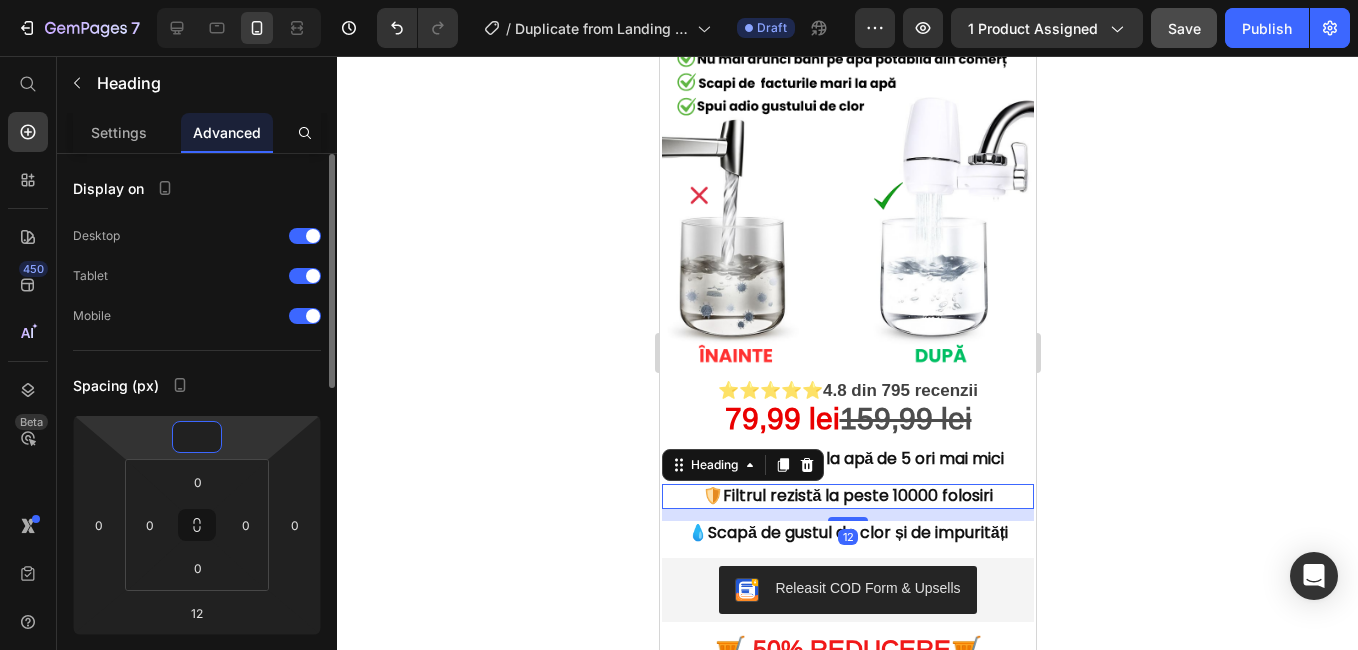 type on "-8" 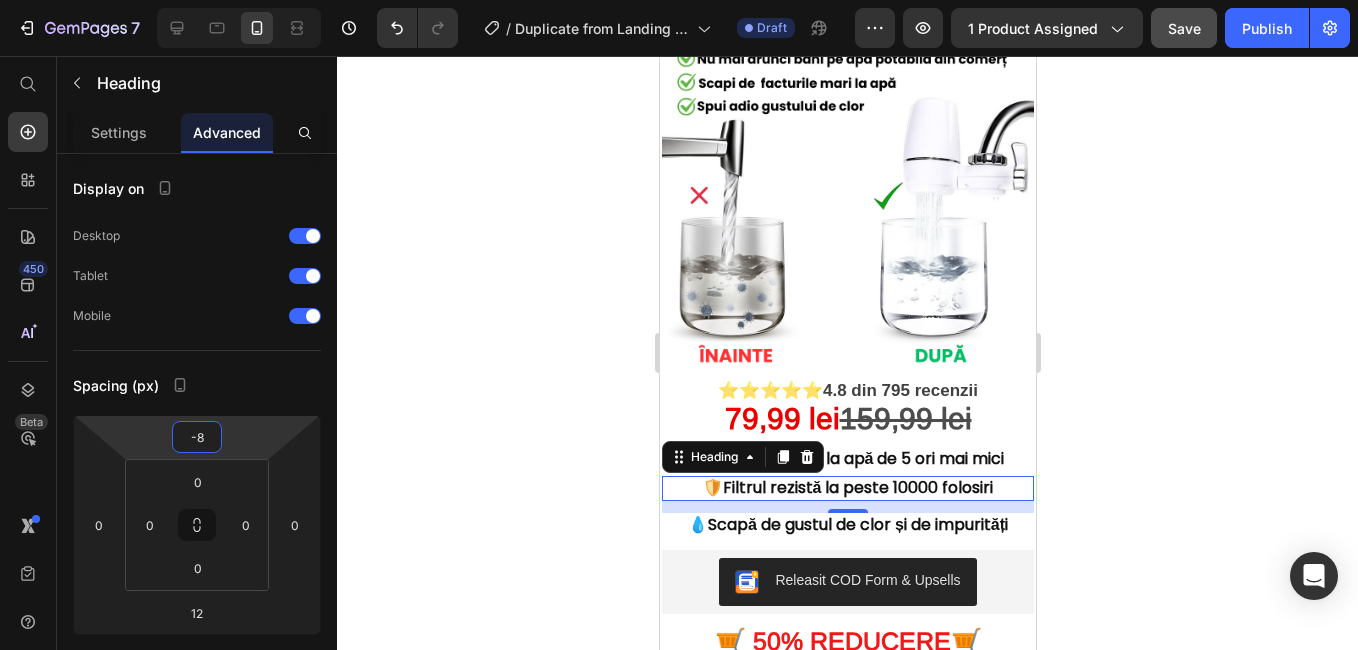click 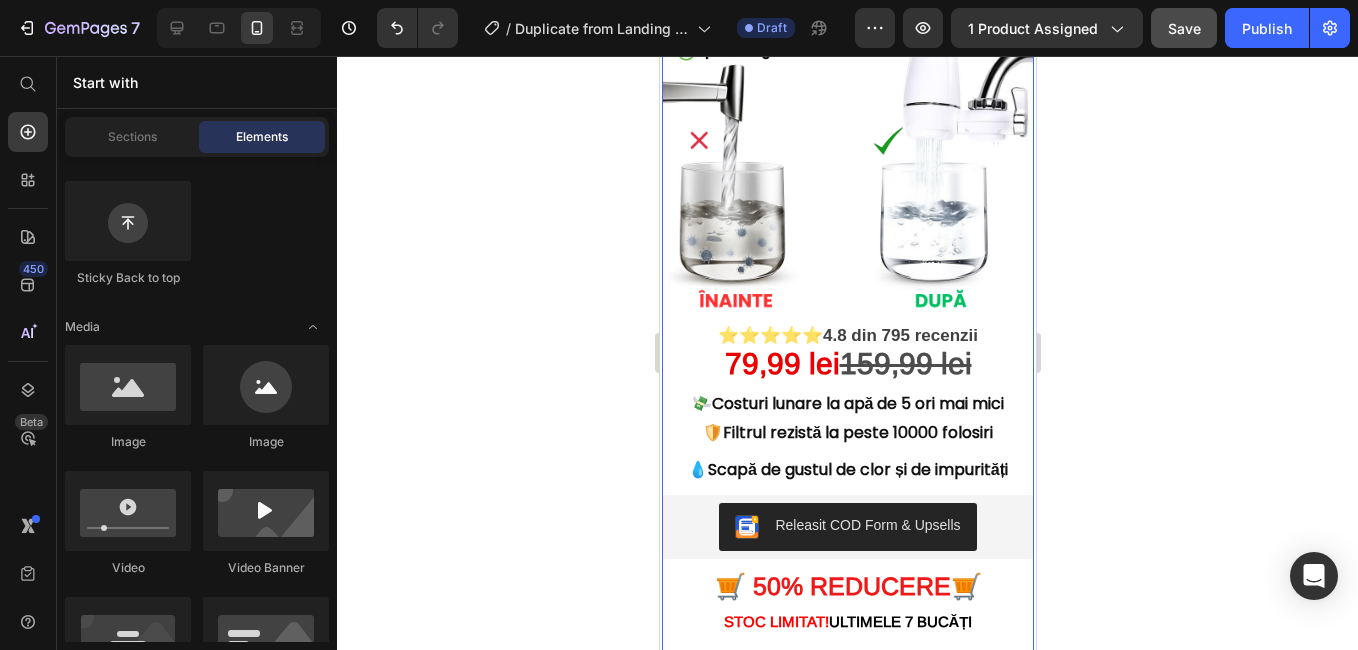 scroll, scrollTop: 200, scrollLeft: 0, axis: vertical 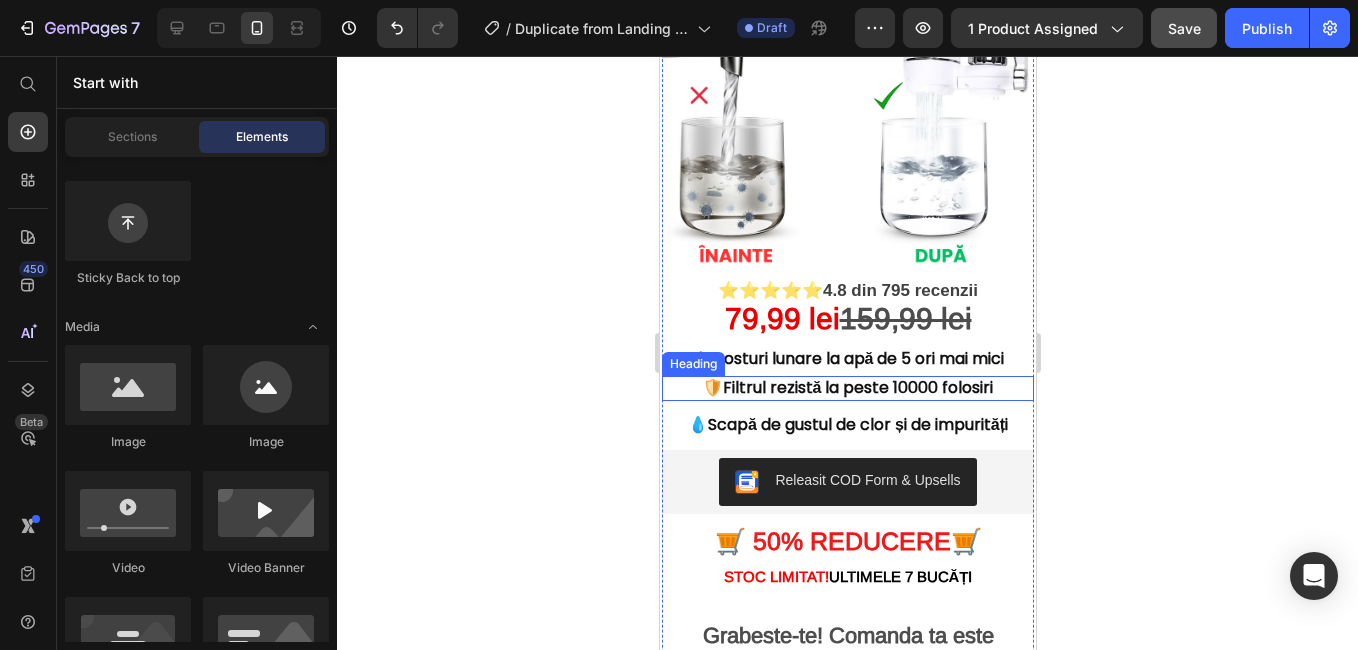 click on "🛡️Filtrul rezistă la peste 10000 folosiri" at bounding box center [847, 388] 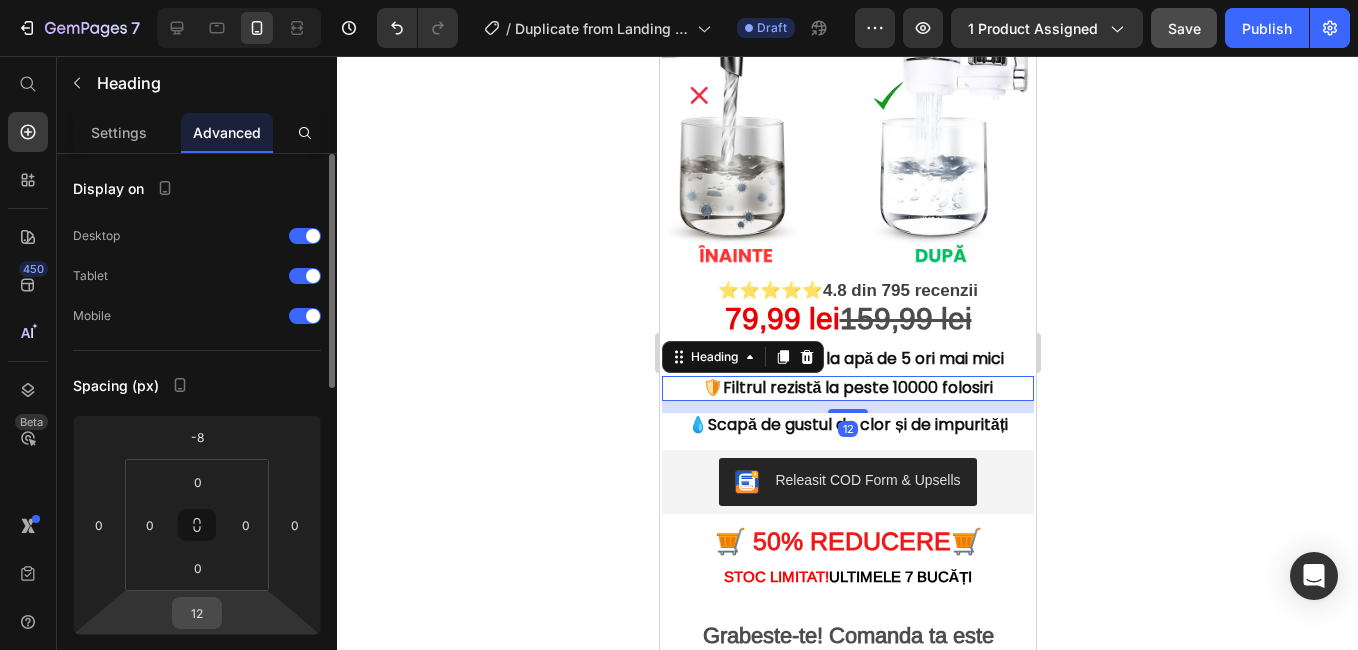 click on "12" at bounding box center (197, 613) 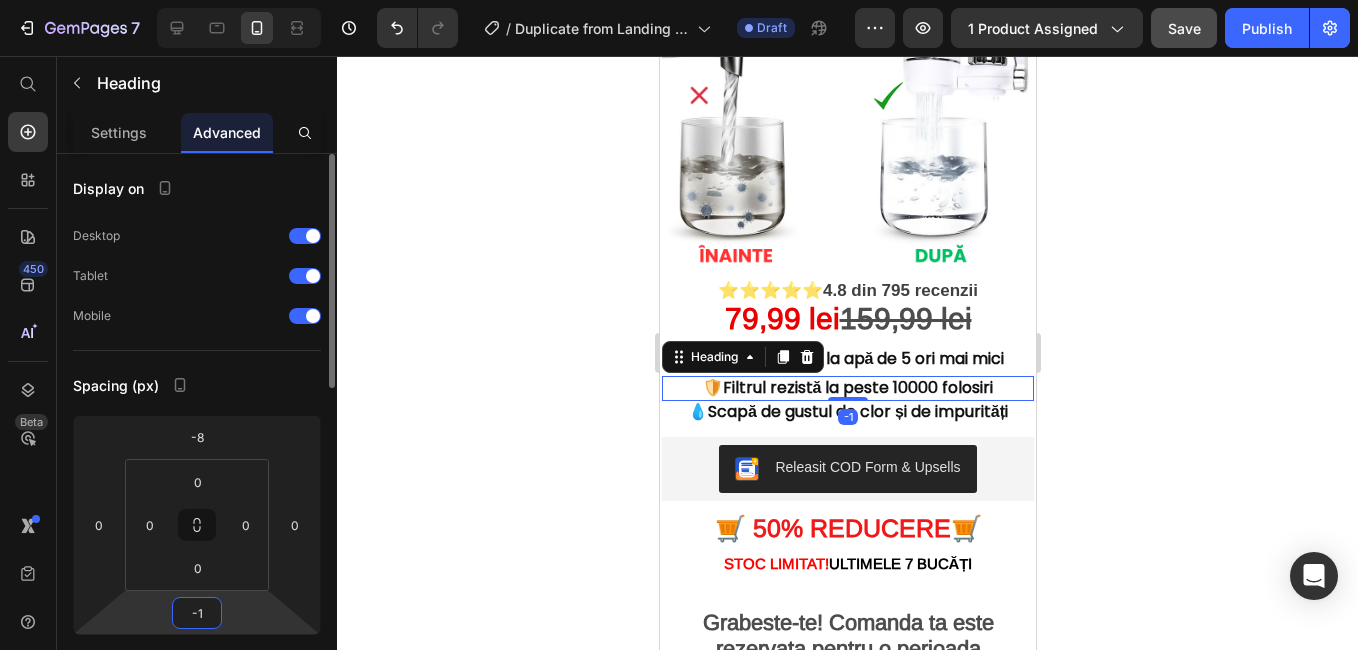 type on "-10" 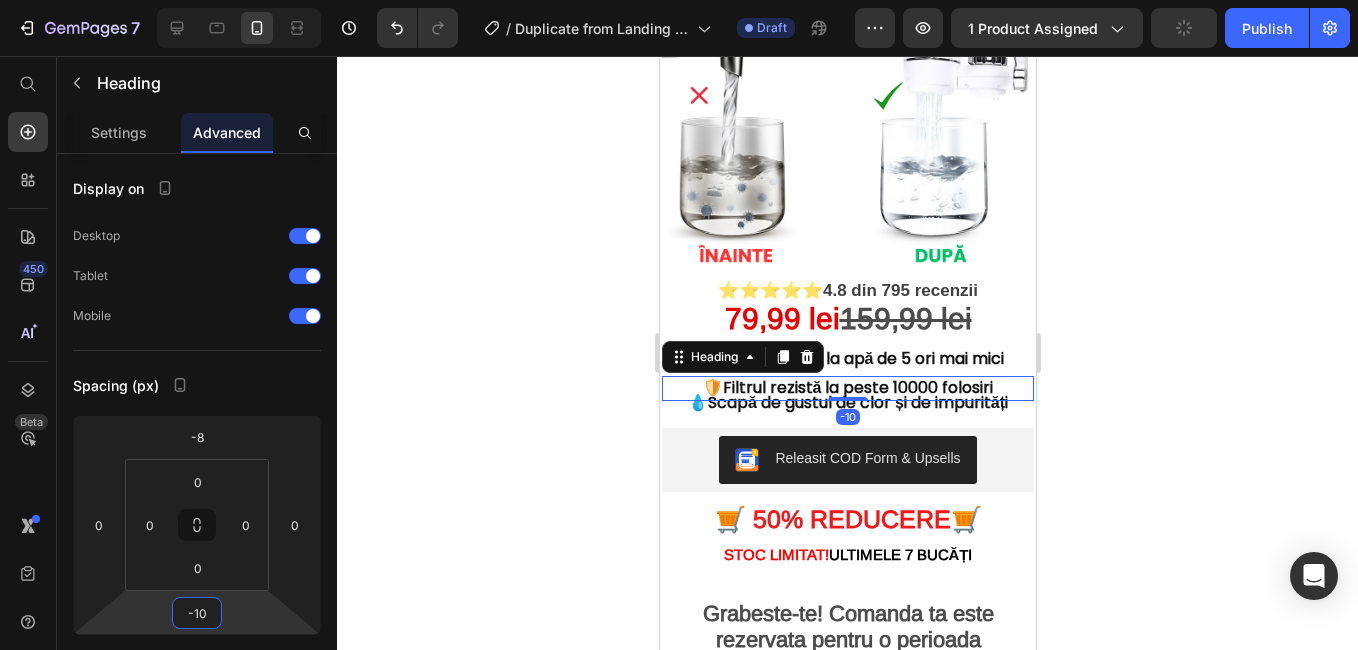 click 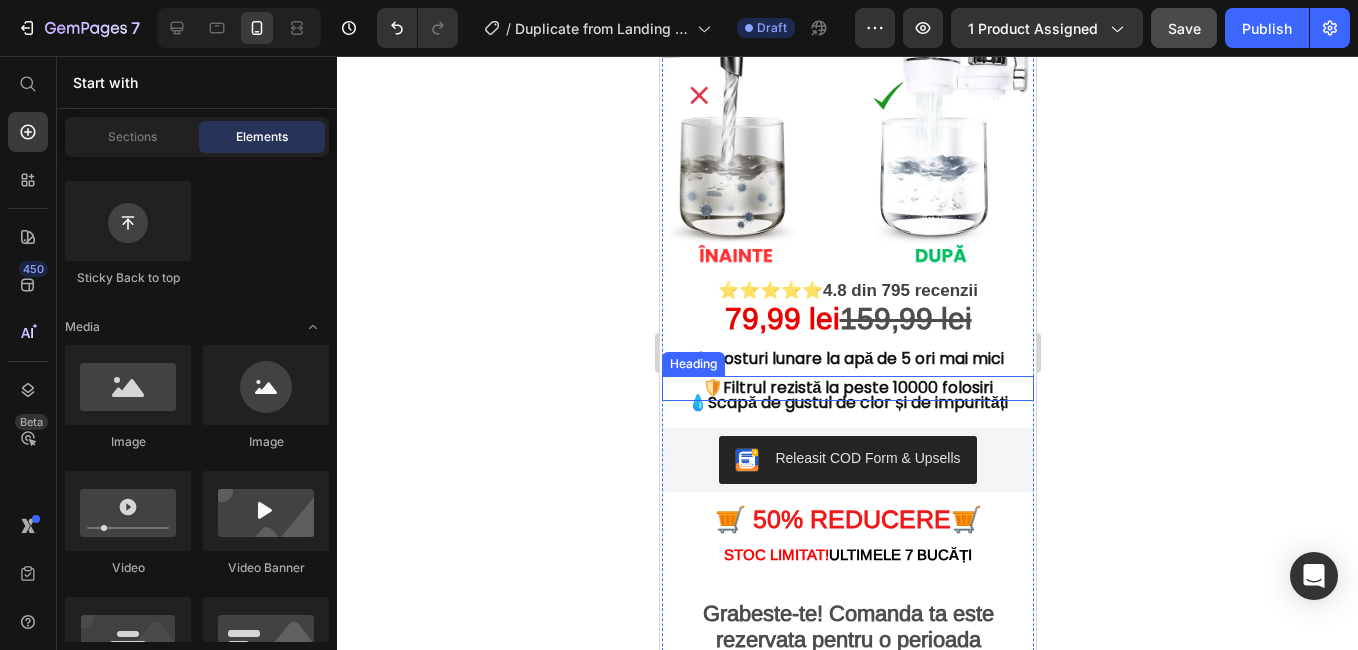 click on "🛡️Filtrul rezistă la peste 10000 folosiri" at bounding box center [847, 388] 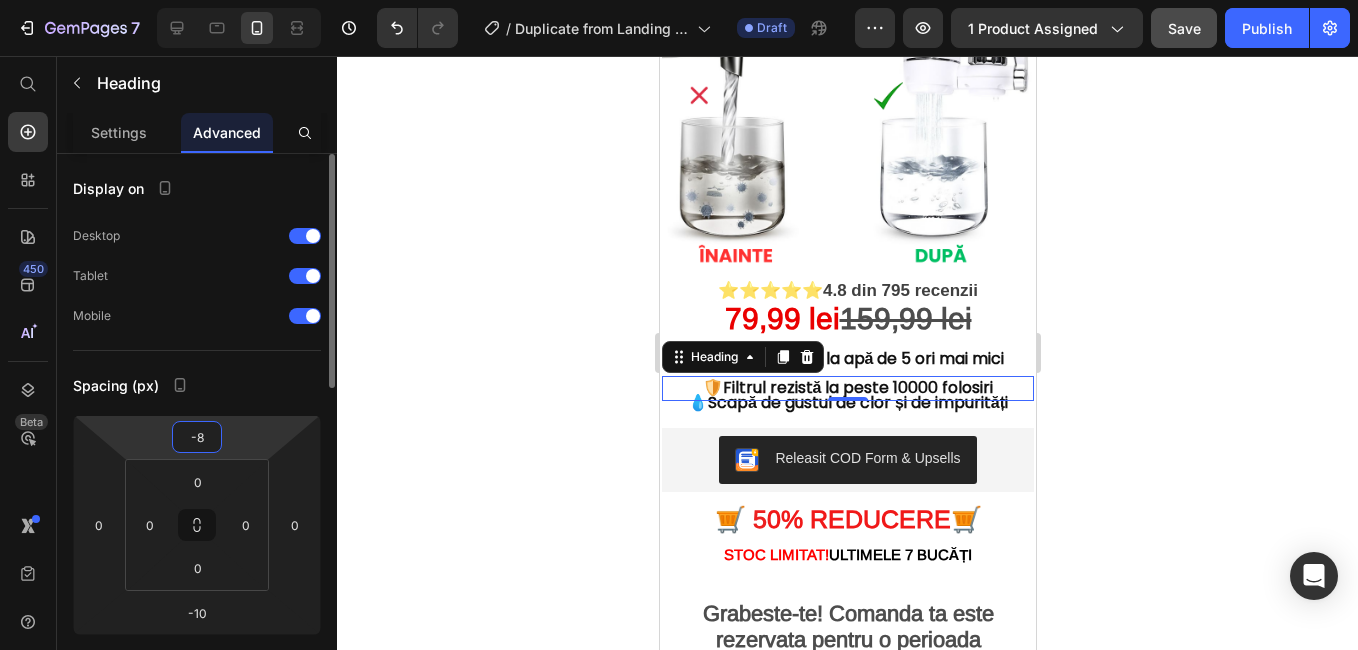 click on "-8" at bounding box center (197, 437) 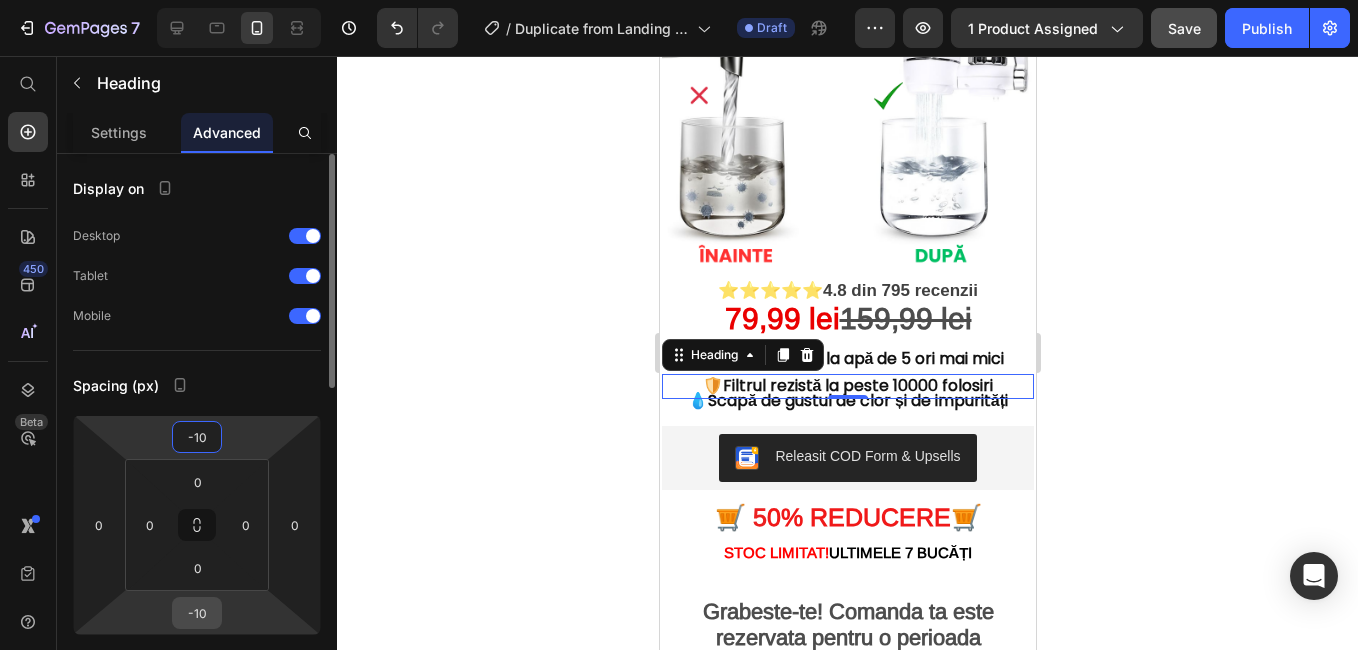 type on "-10" 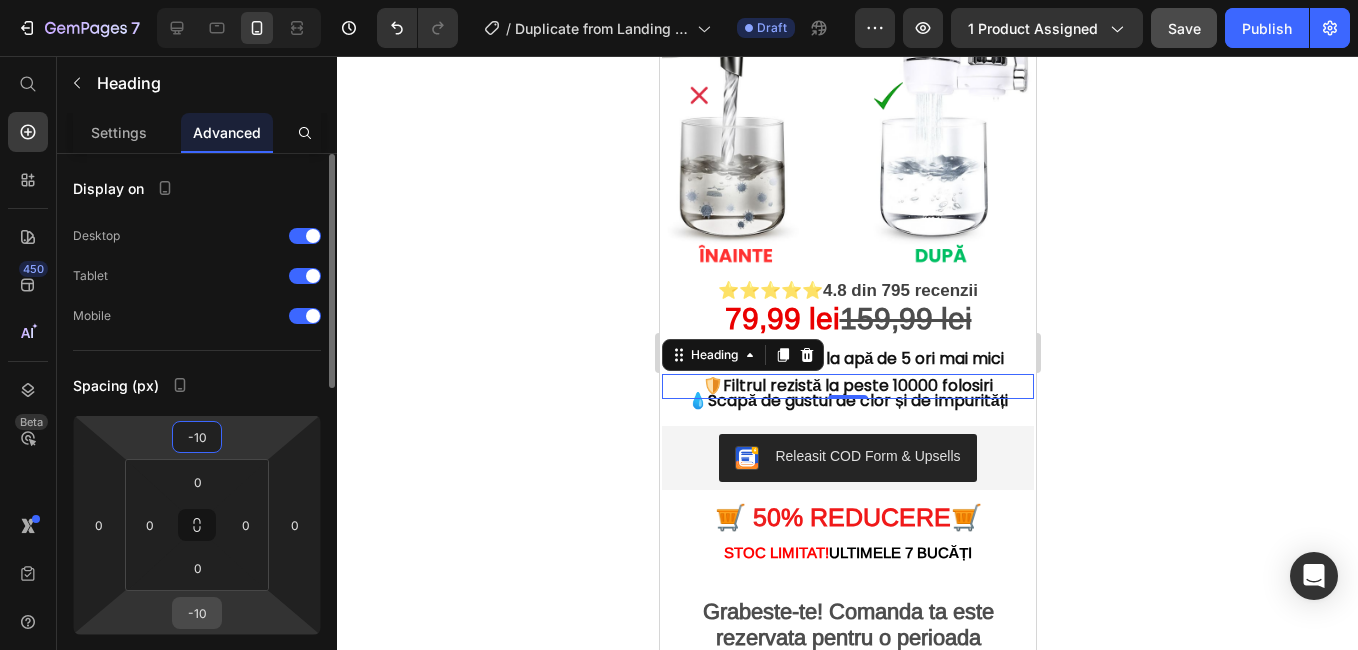 click on "-10" at bounding box center (197, 613) 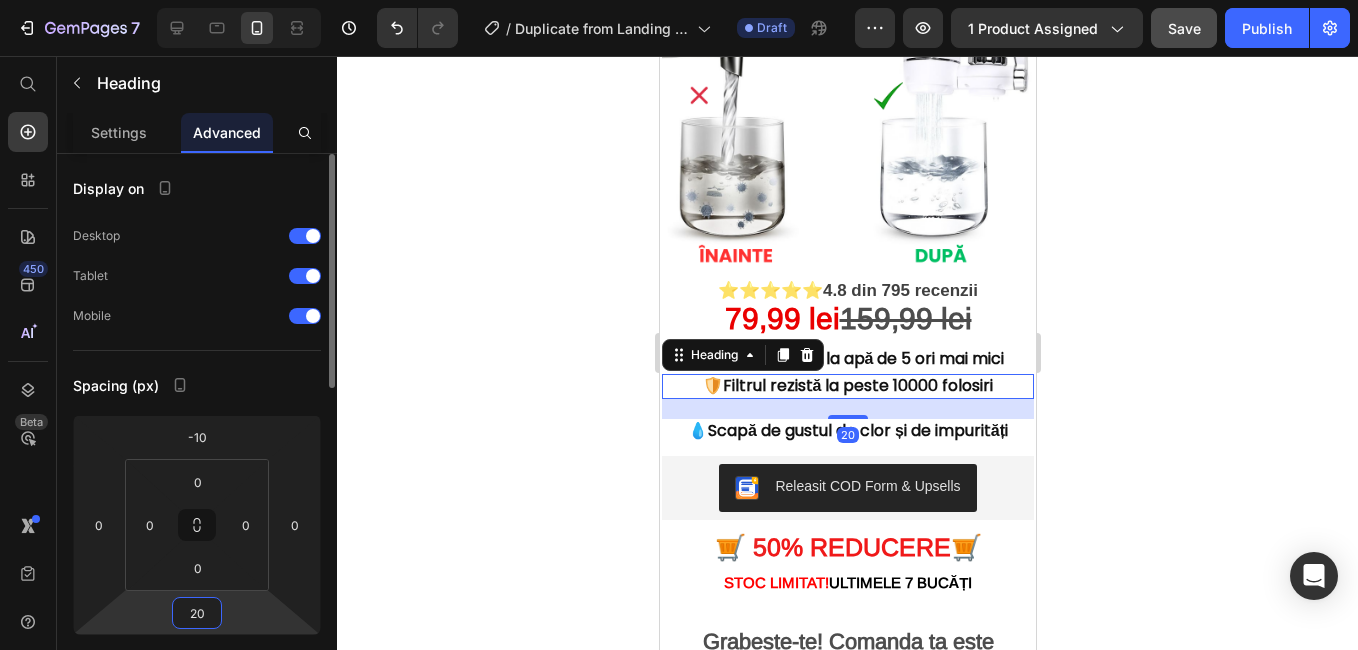 type on "2" 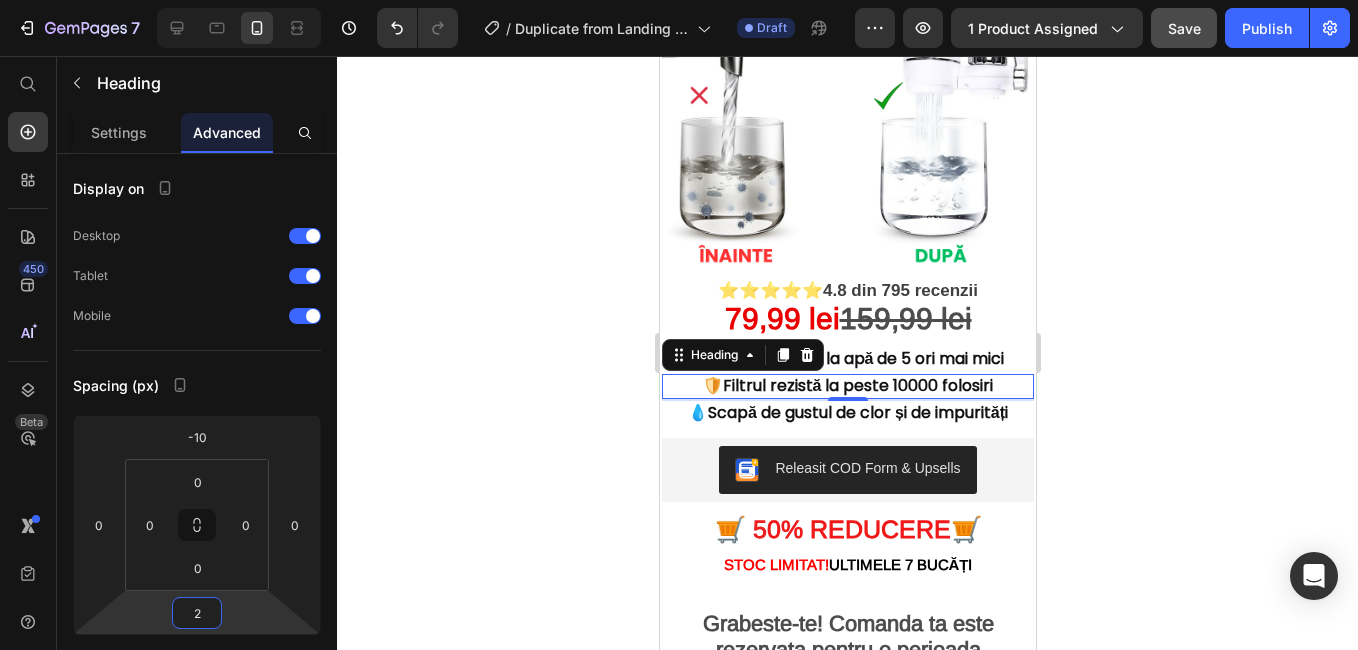 click 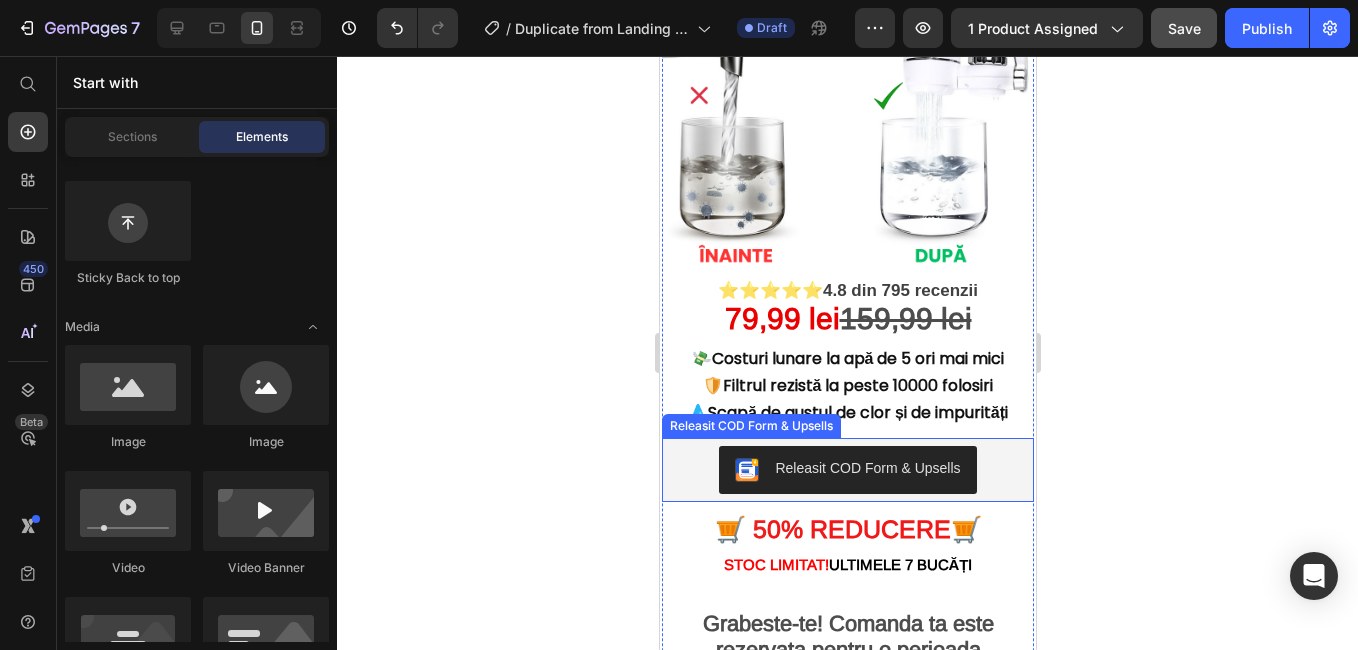 click on "Releasit COD Form & Upsells" at bounding box center (847, 470) 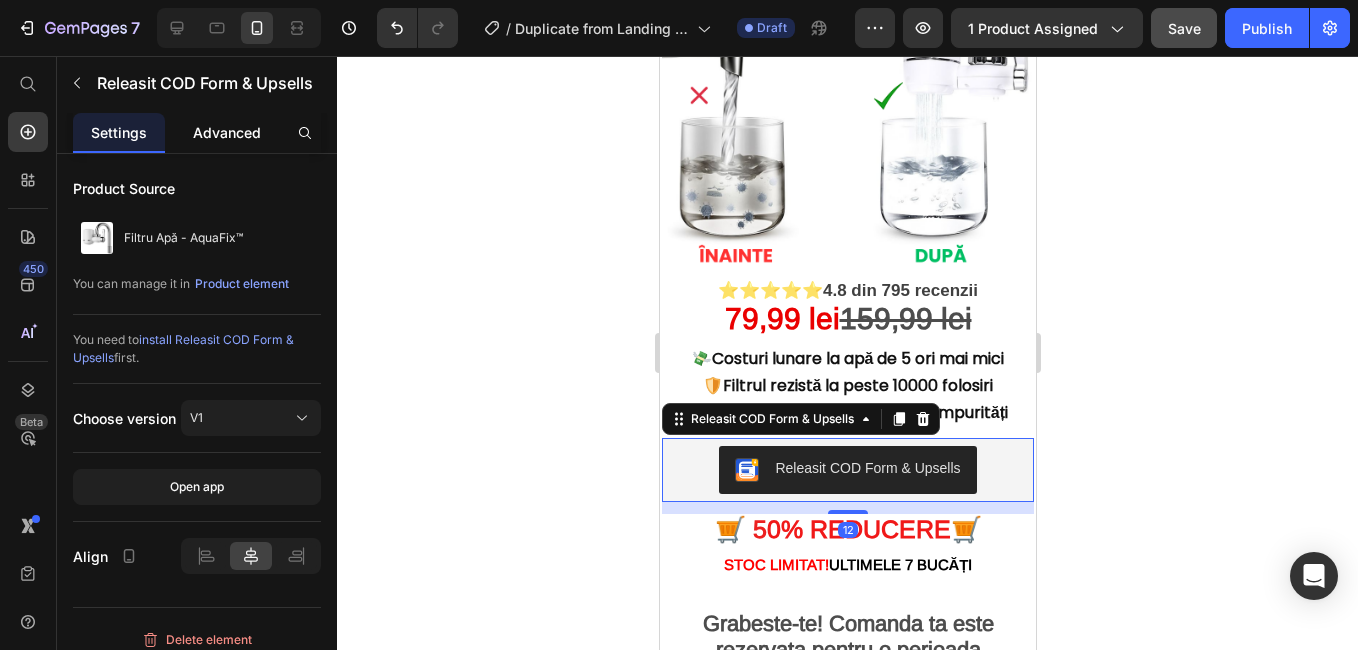 click on "Advanced" at bounding box center [227, 132] 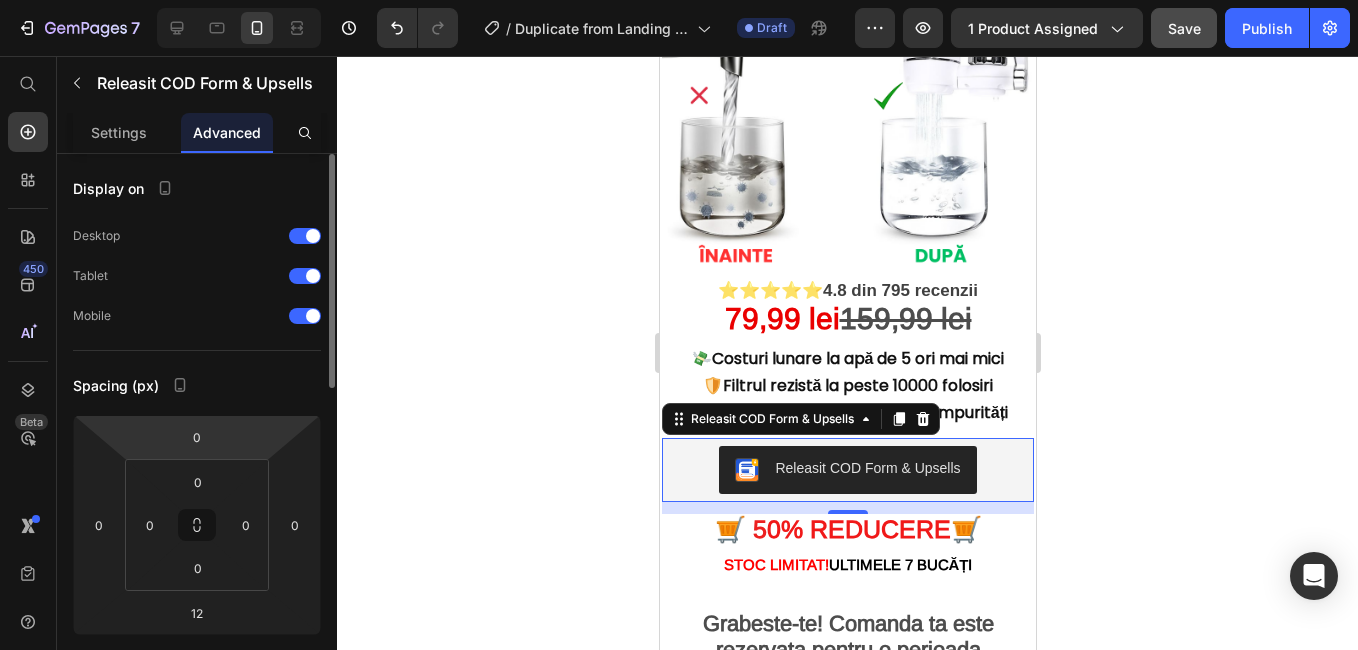 scroll, scrollTop: 100, scrollLeft: 0, axis: vertical 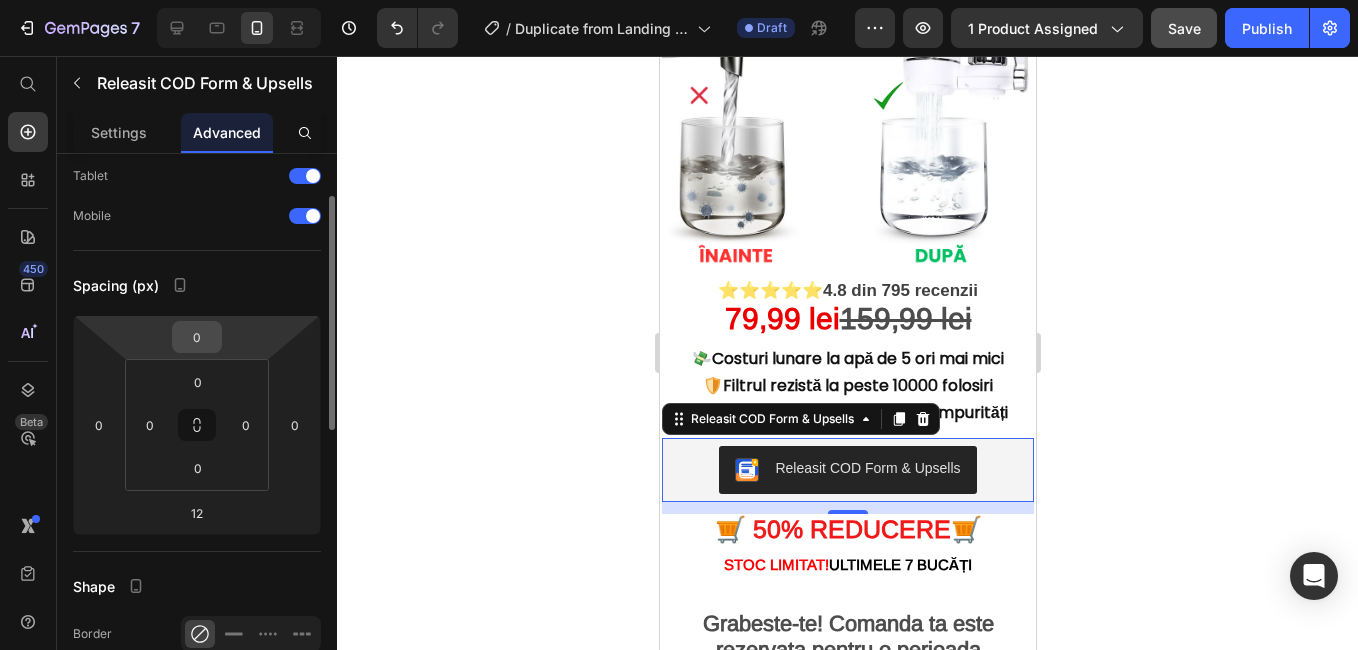 click on "0" at bounding box center [197, 337] 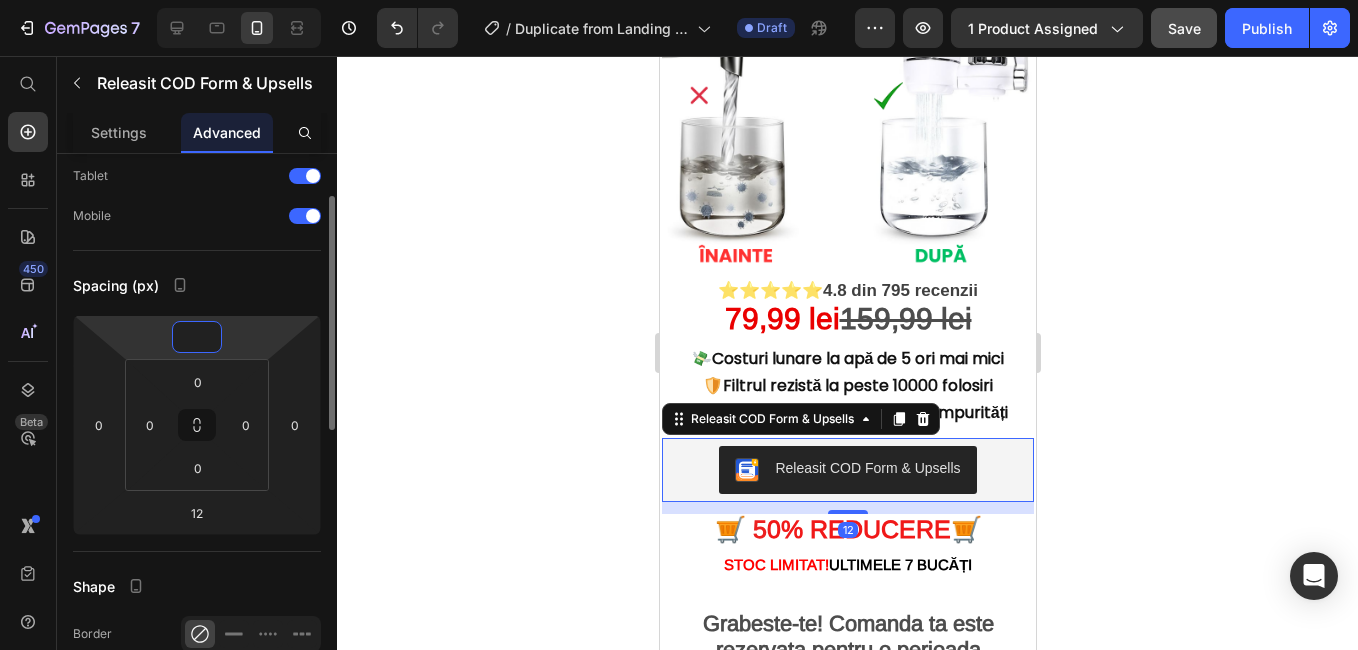 type on "-8" 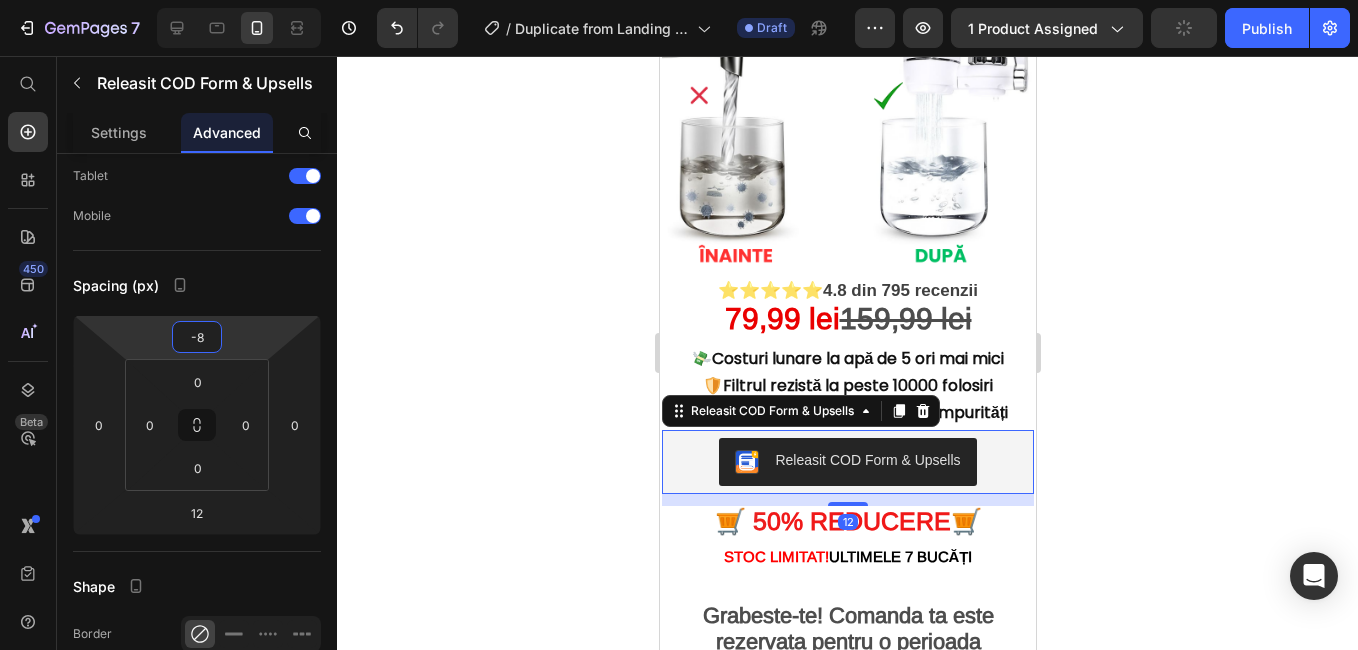 click 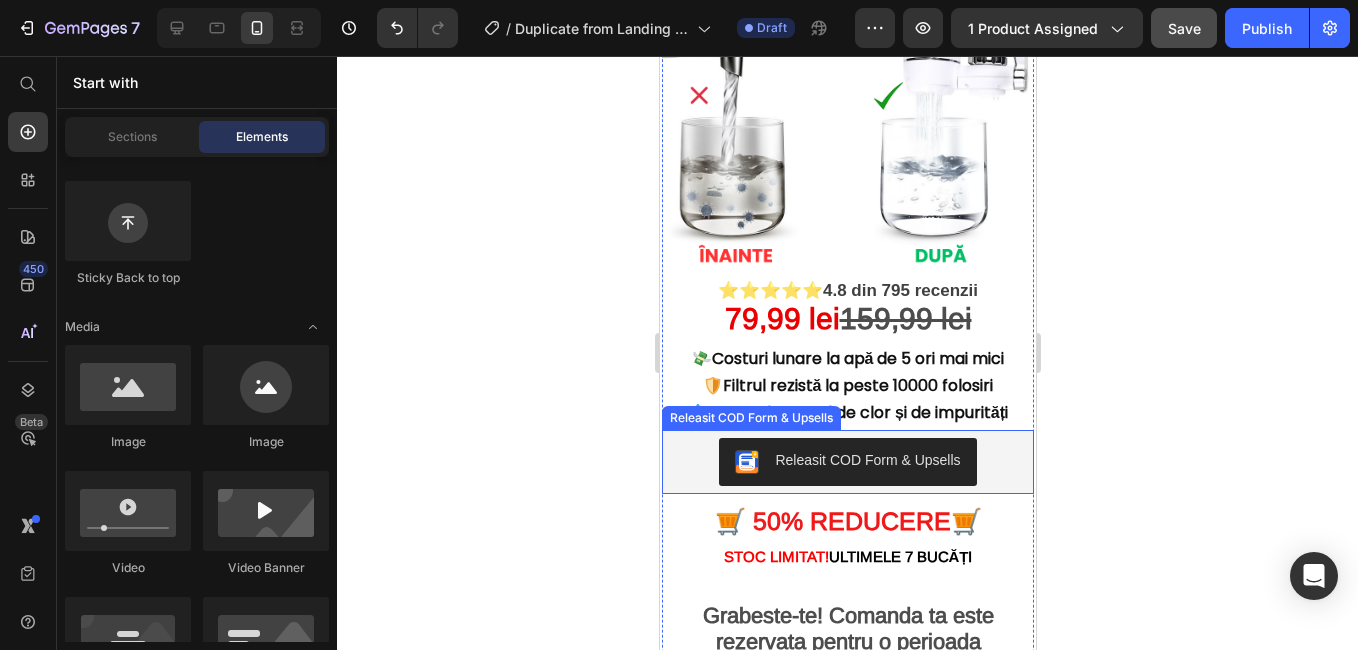 click on "Releasit COD Form & Upsells" at bounding box center [847, 462] 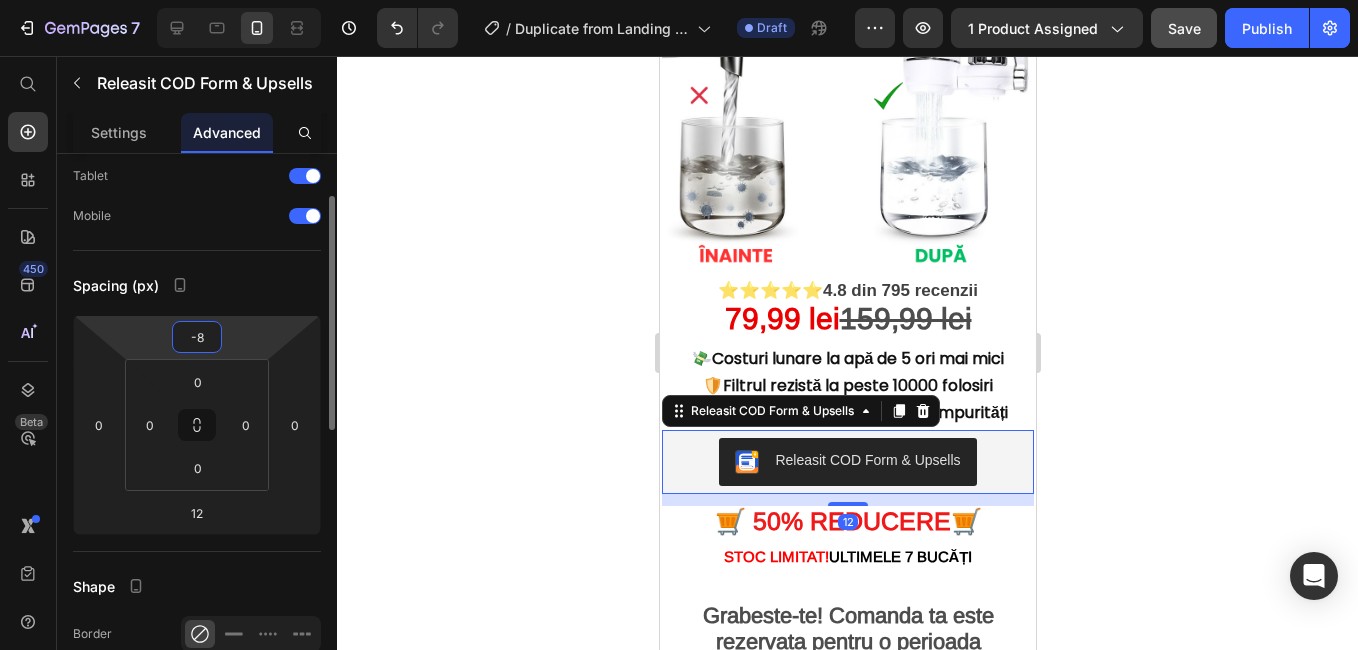 click on "-8" at bounding box center [197, 337] 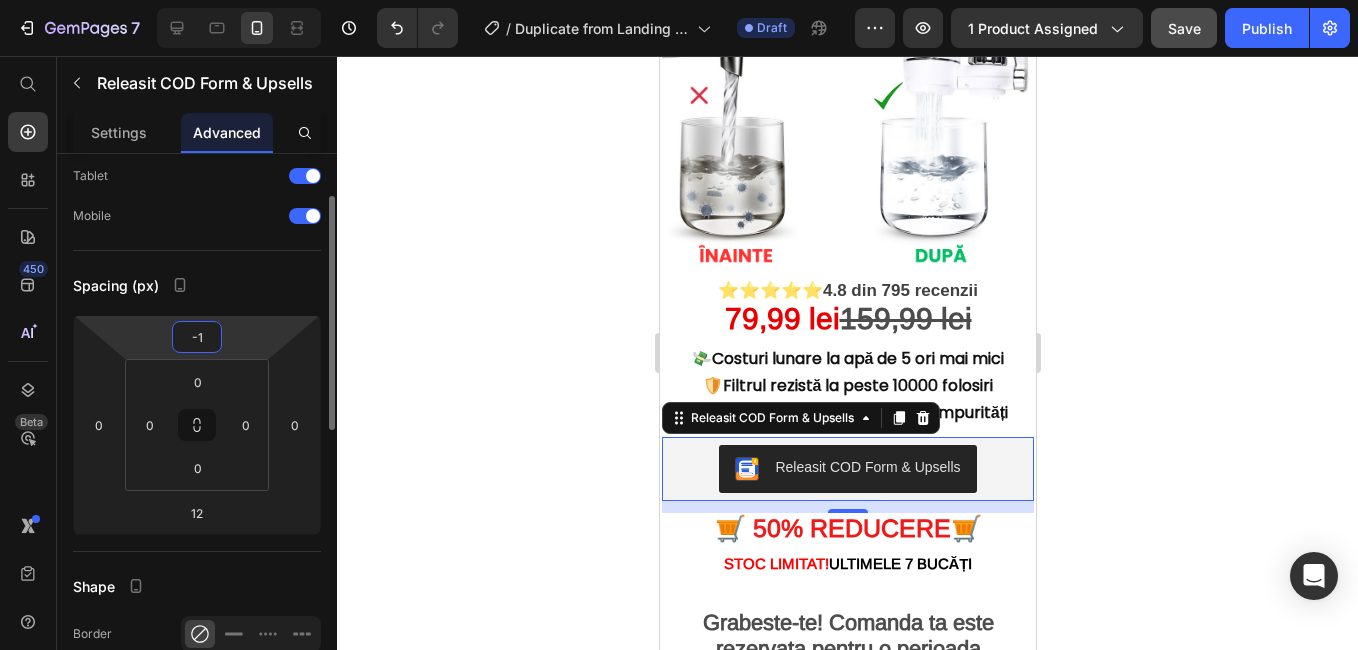 type on "-10" 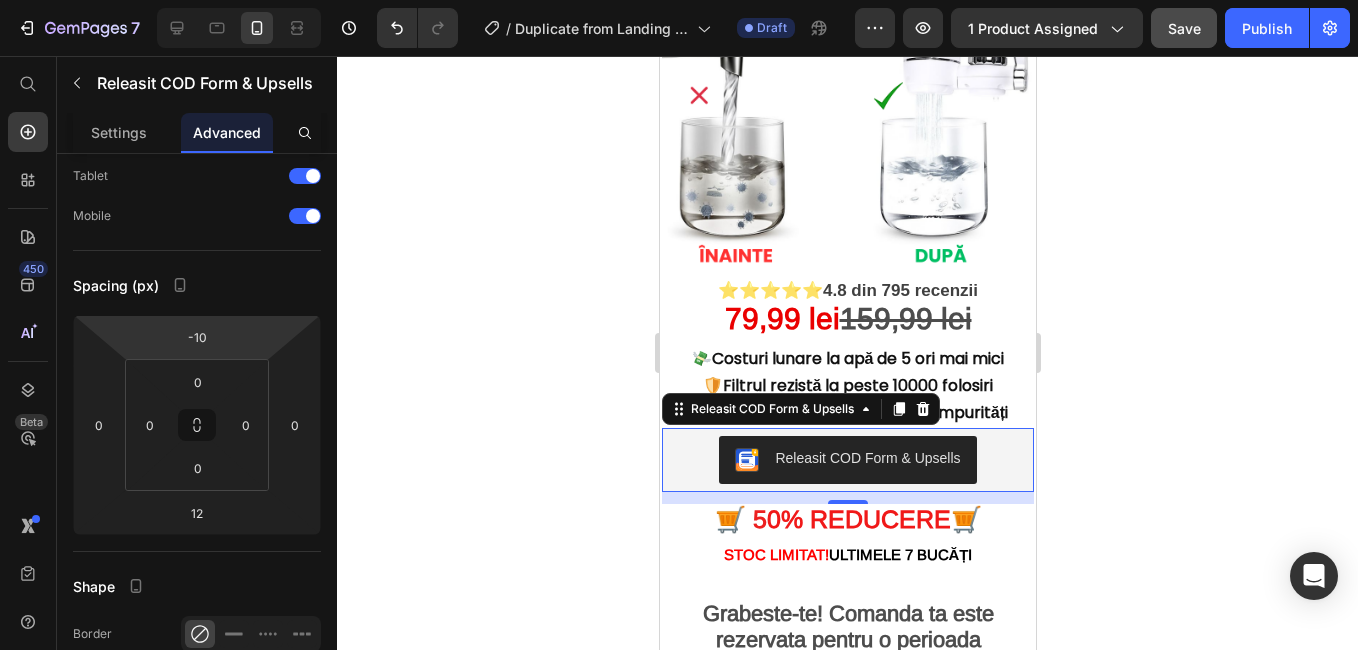 click 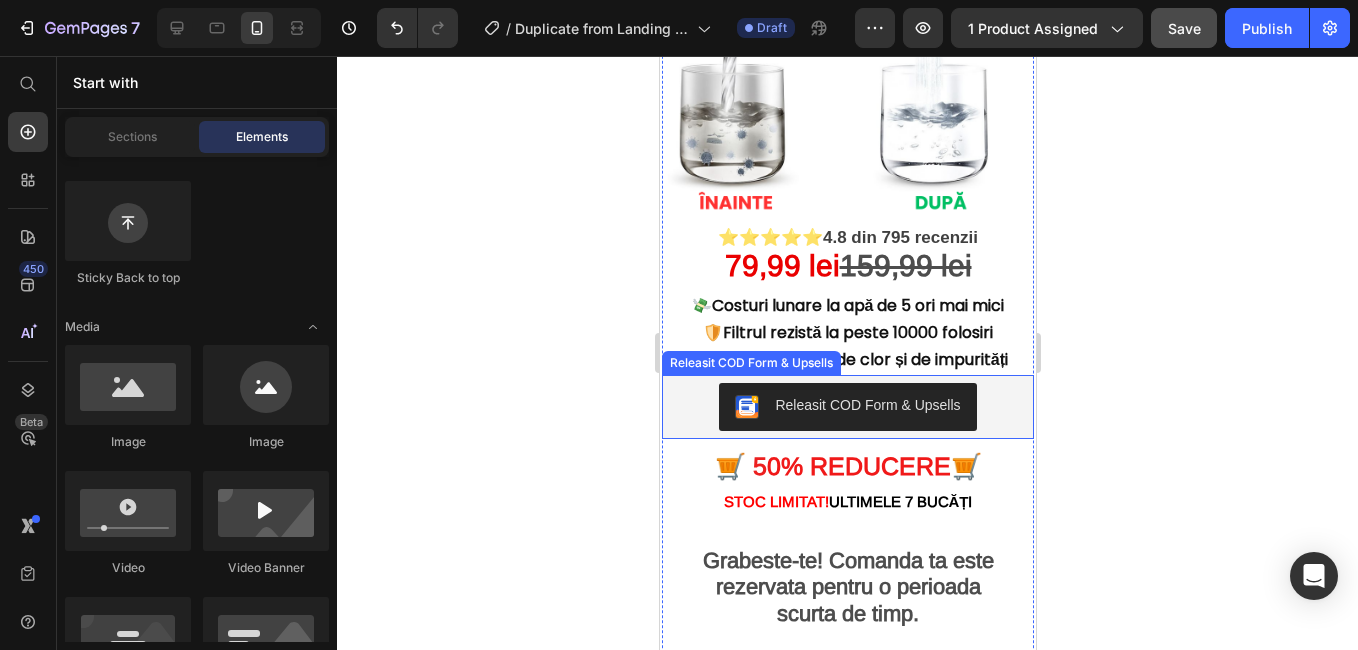 scroll, scrollTop: 300, scrollLeft: 0, axis: vertical 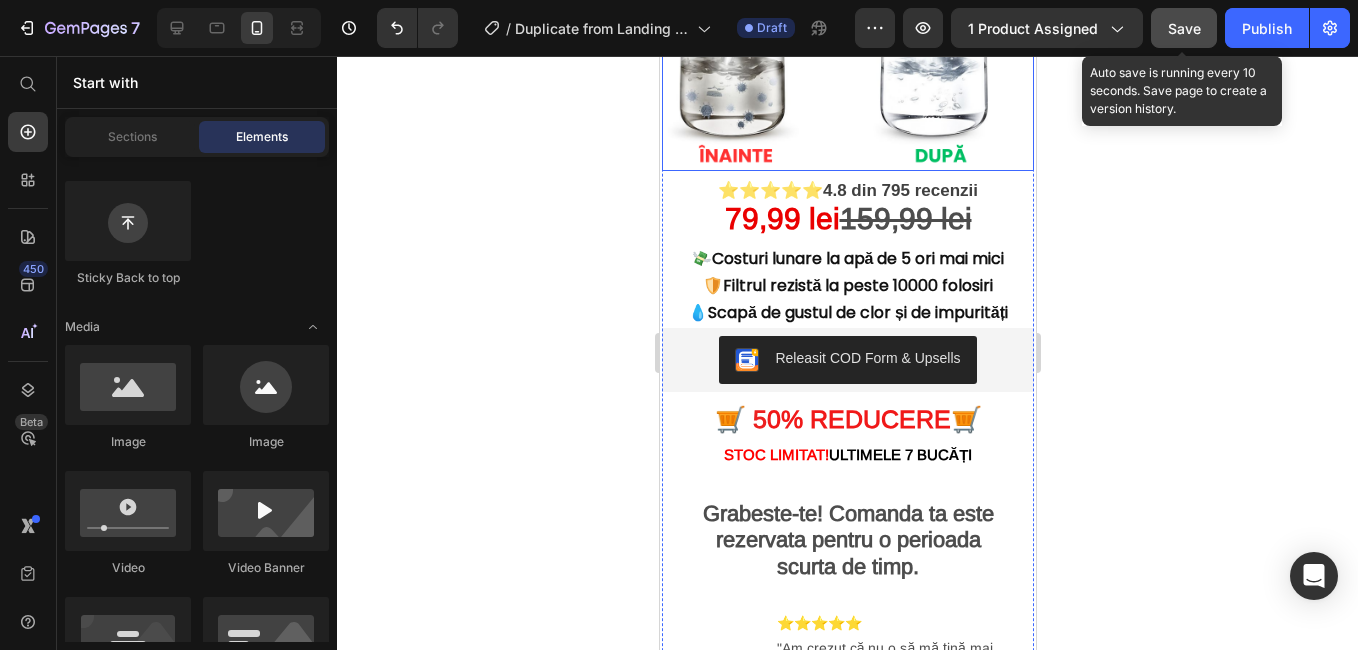 click on "Save" 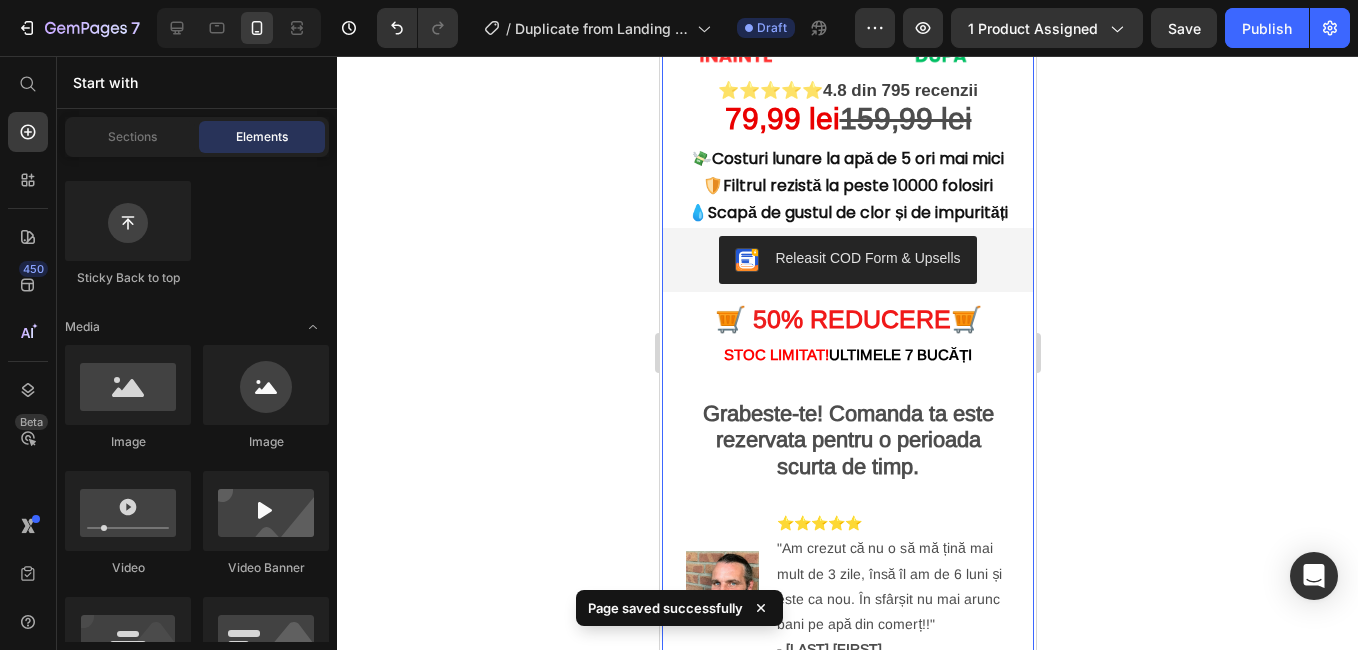 scroll, scrollTop: 300, scrollLeft: 0, axis: vertical 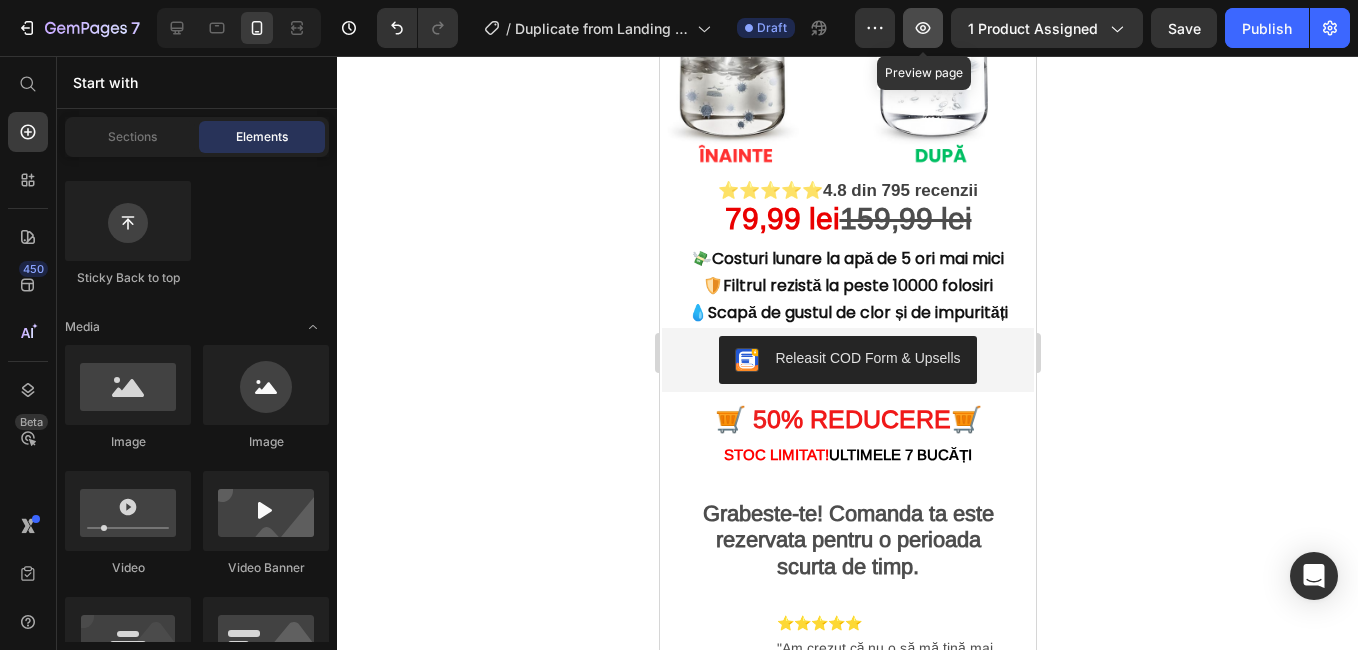 click 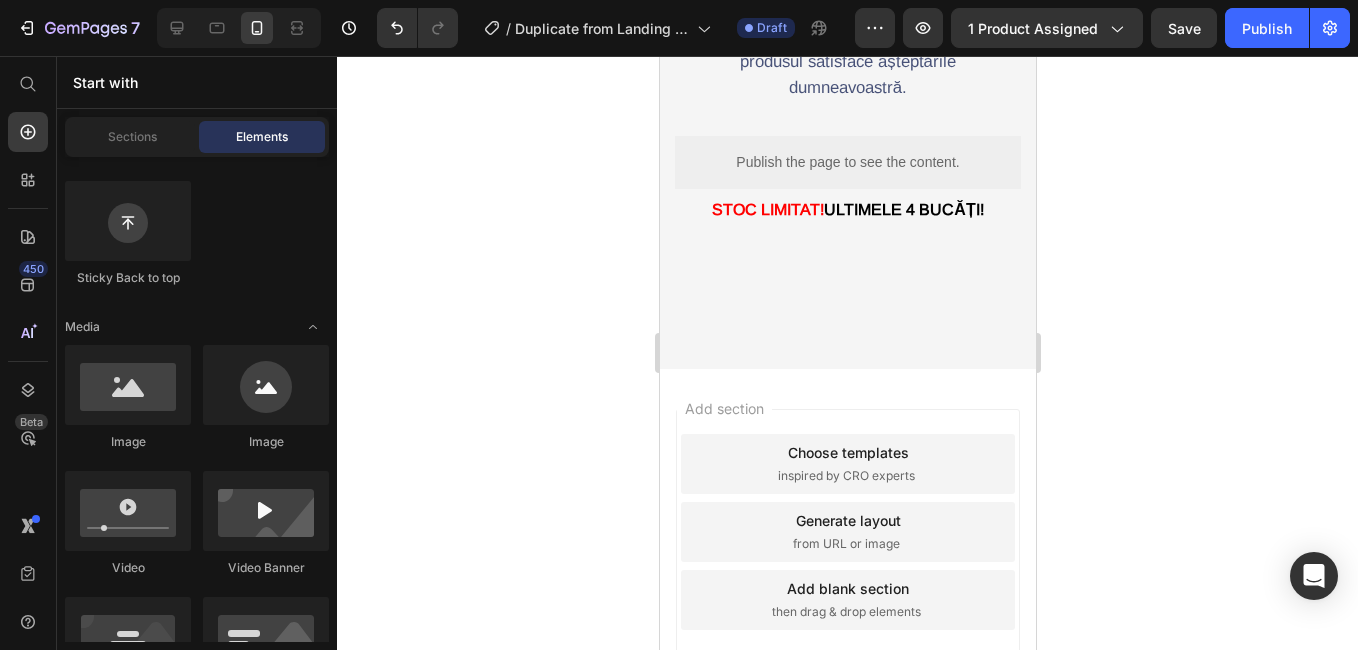 scroll, scrollTop: 4690, scrollLeft: 0, axis: vertical 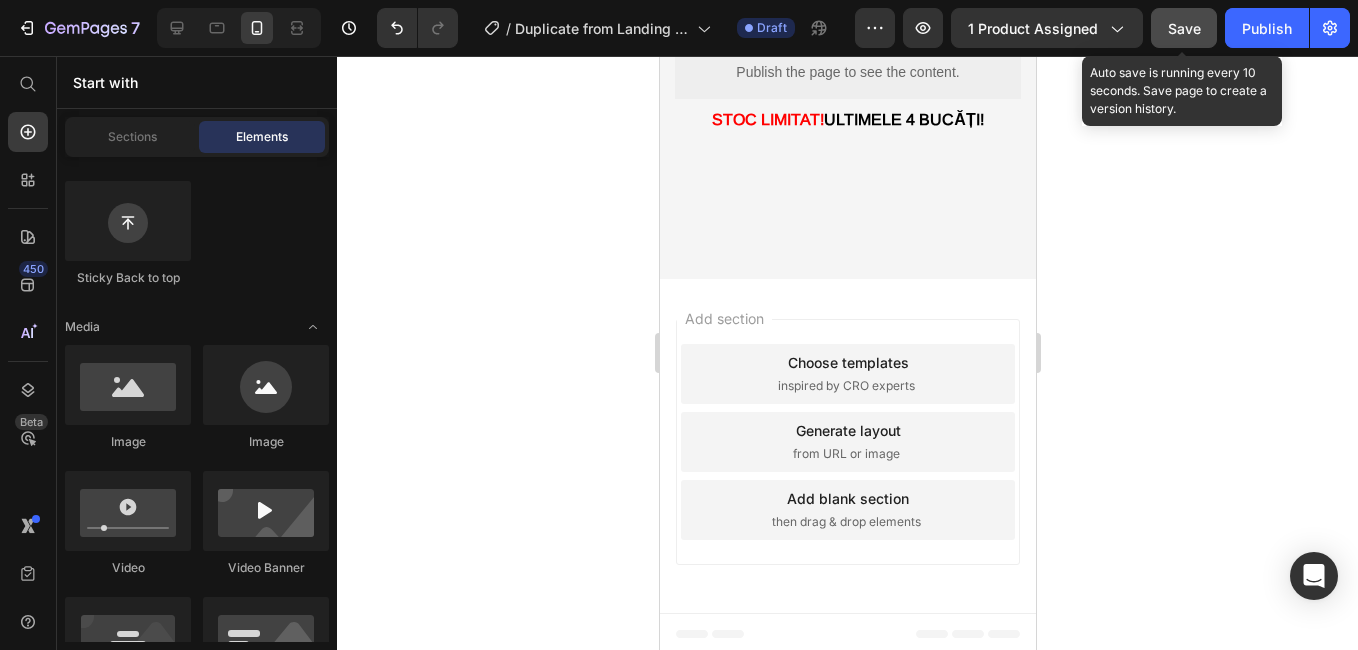 click on "Save" 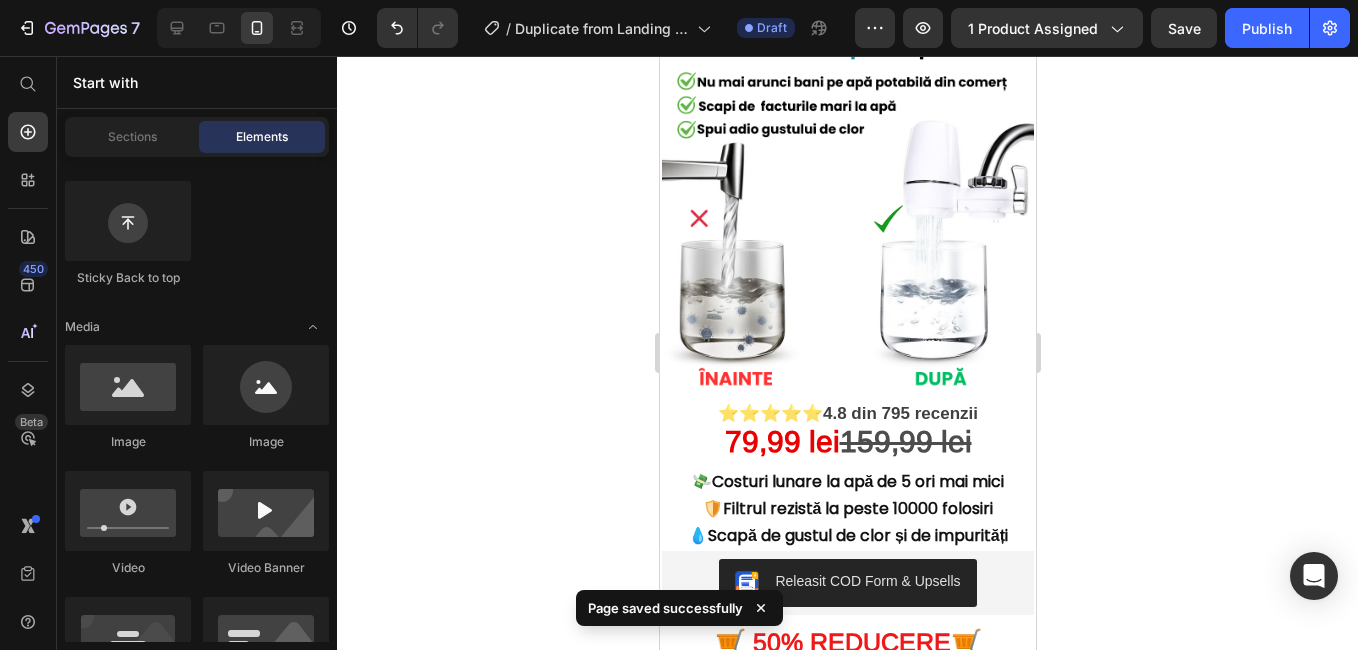 scroll, scrollTop: 0, scrollLeft: 0, axis: both 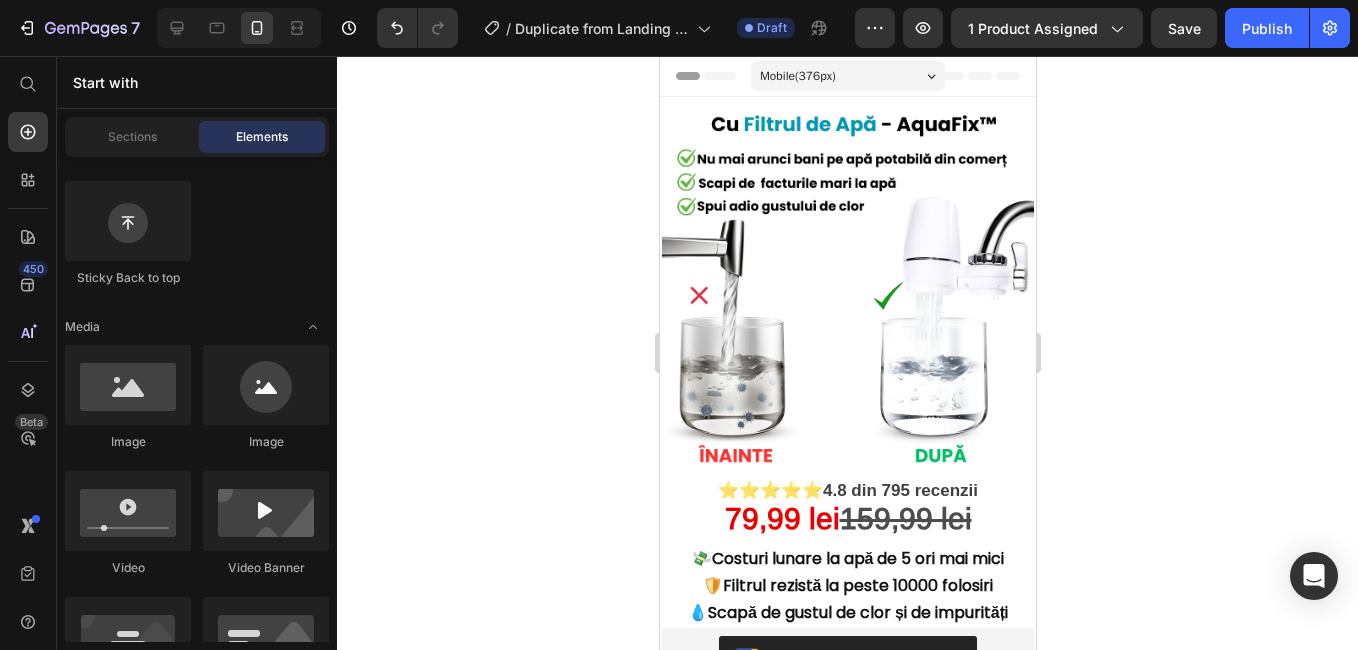 drag, startPoint x: 1030, startPoint y: 582, endPoint x: 1639, endPoint y: 65, distance: 798.8554 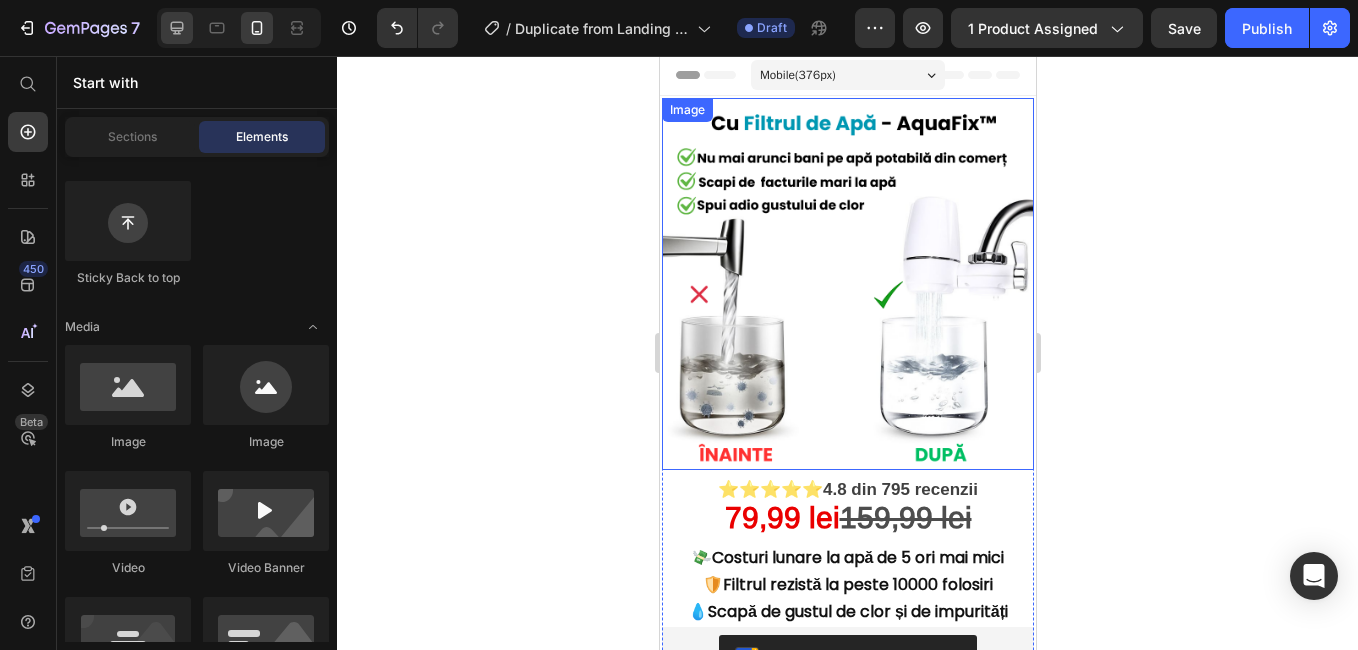scroll, scrollTop: 0, scrollLeft: 0, axis: both 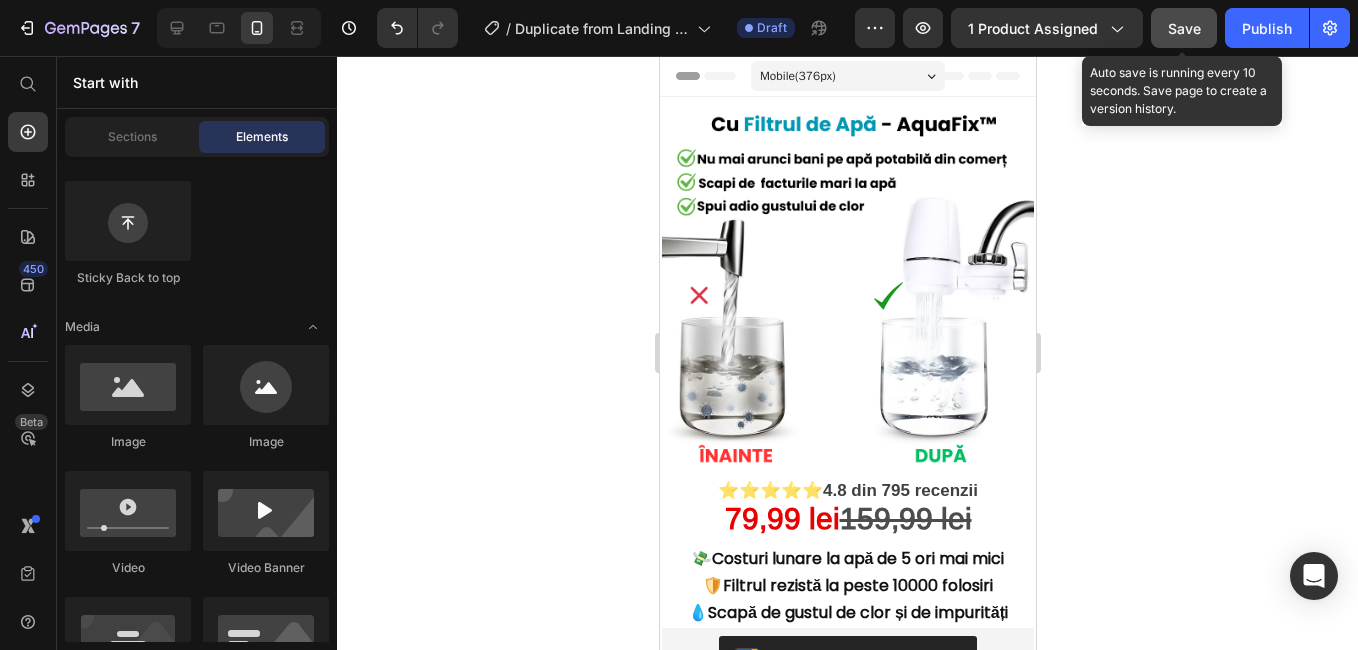 click on "Save" at bounding box center [1184, 28] 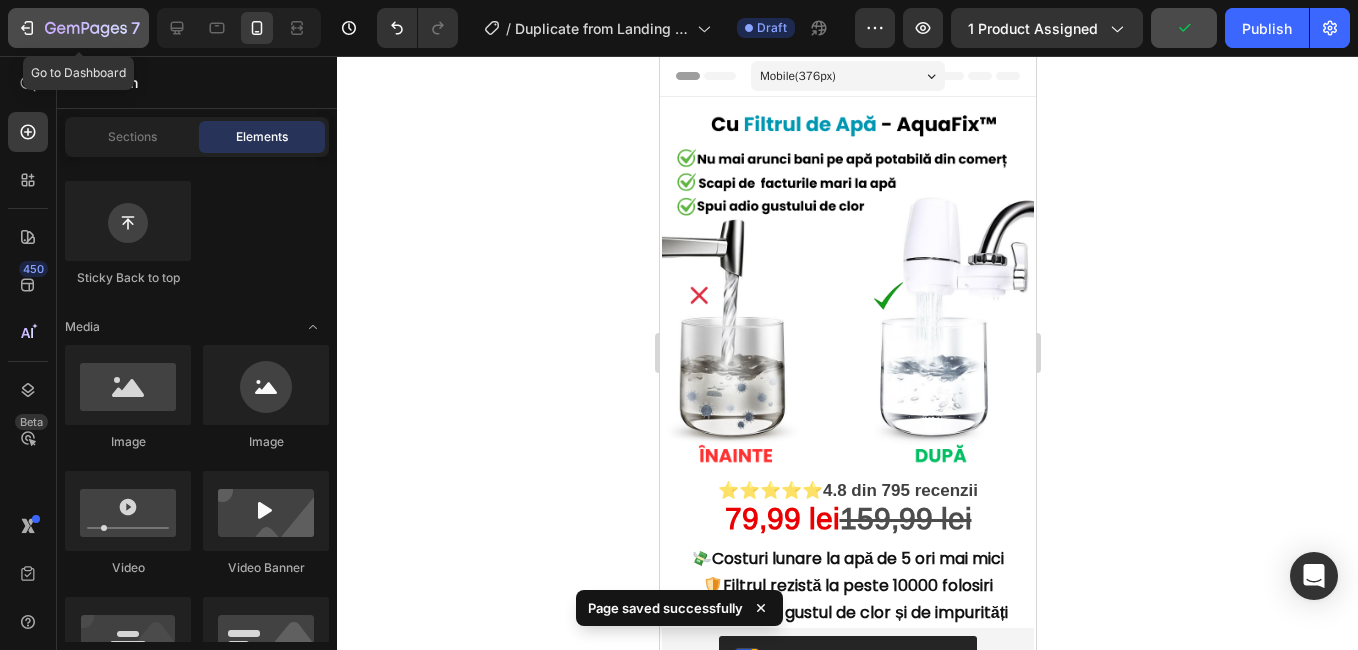 click 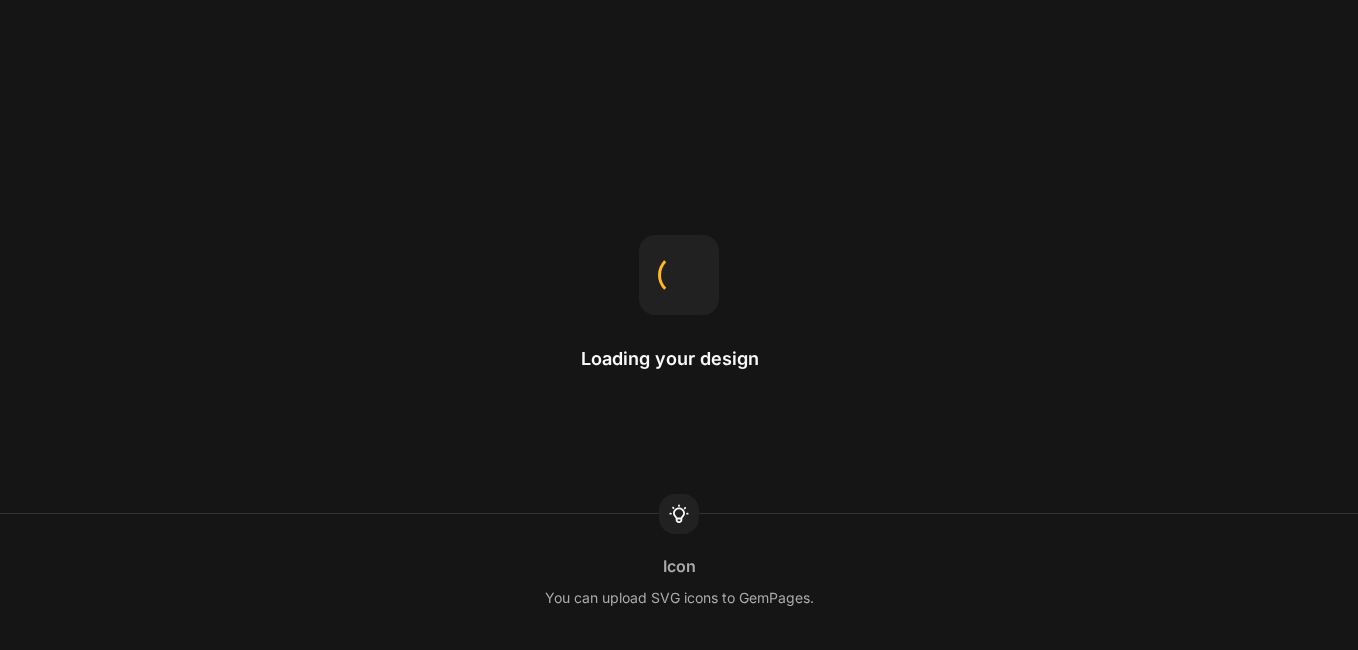 scroll, scrollTop: 0, scrollLeft: 0, axis: both 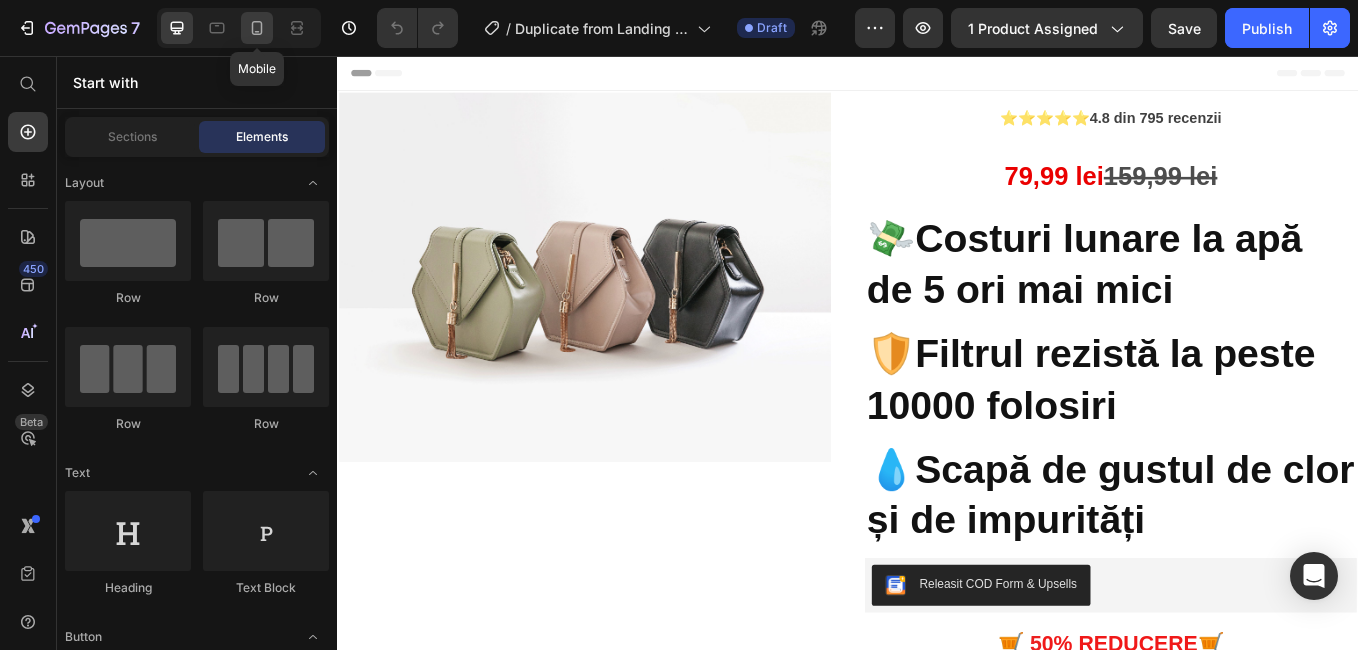 click 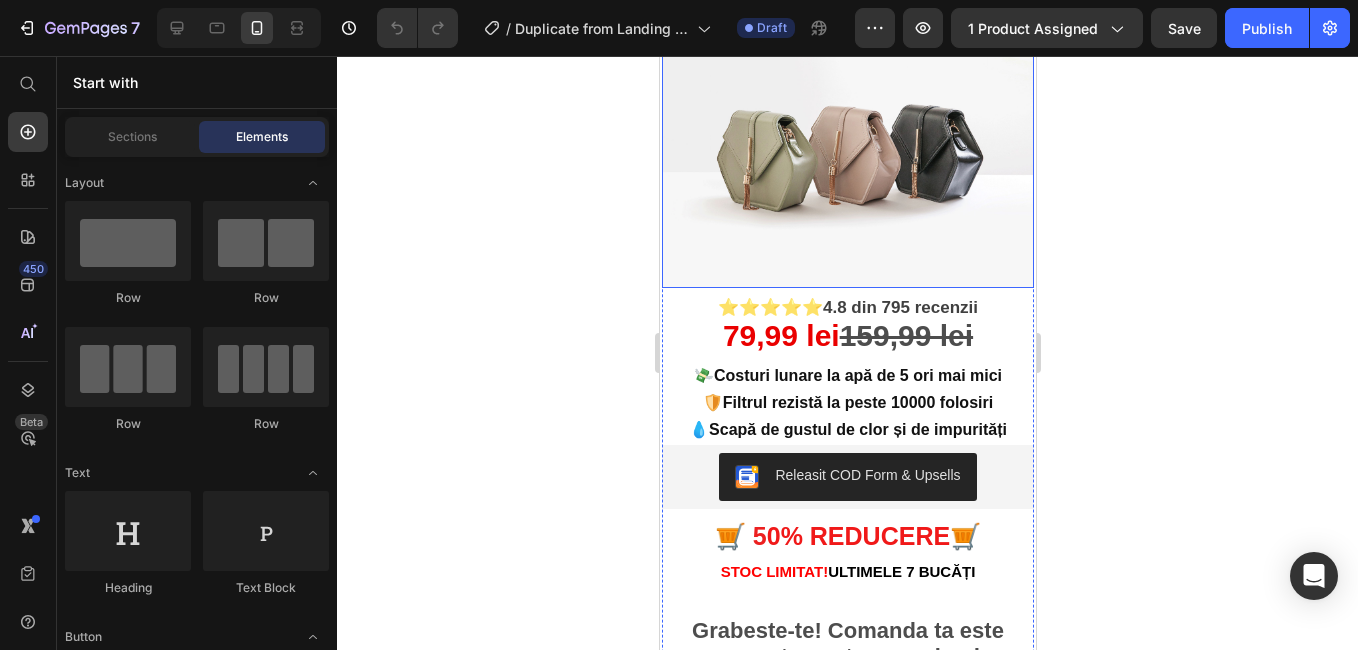 scroll, scrollTop: 0, scrollLeft: 0, axis: both 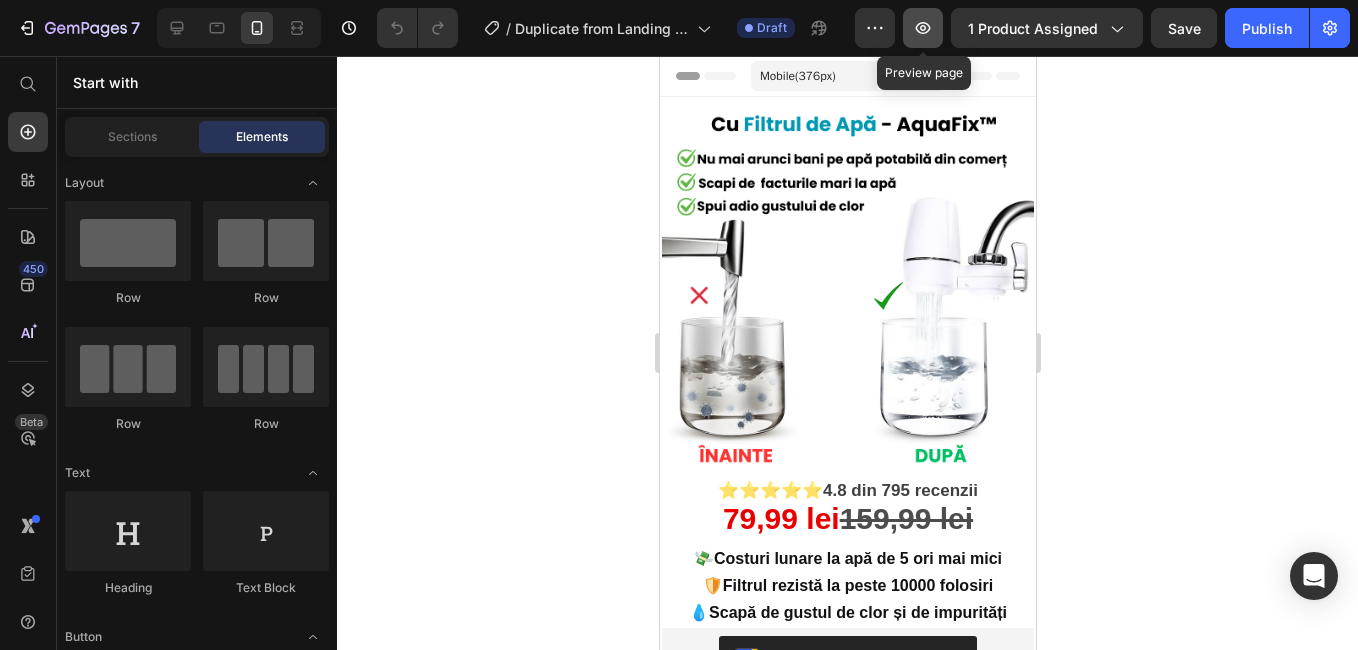 click 